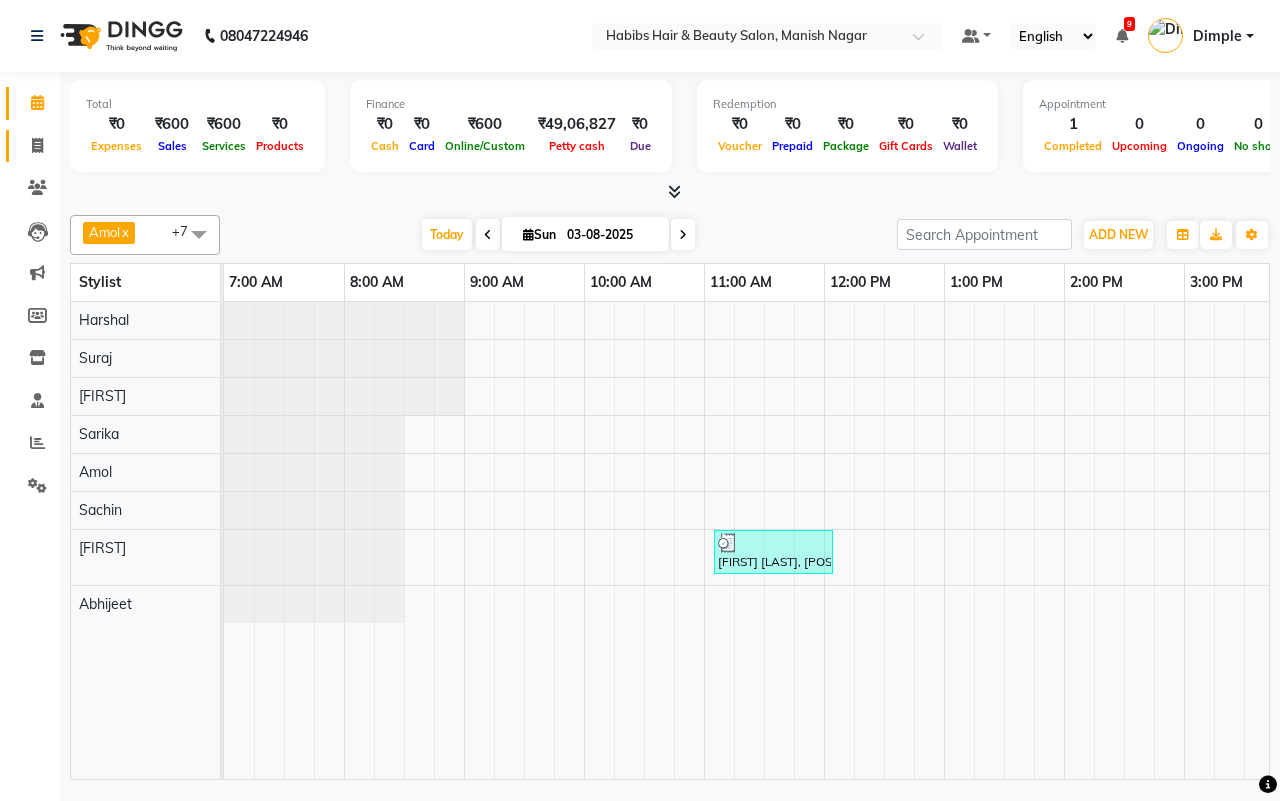 scroll, scrollTop: 0, scrollLeft: 0, axis: both 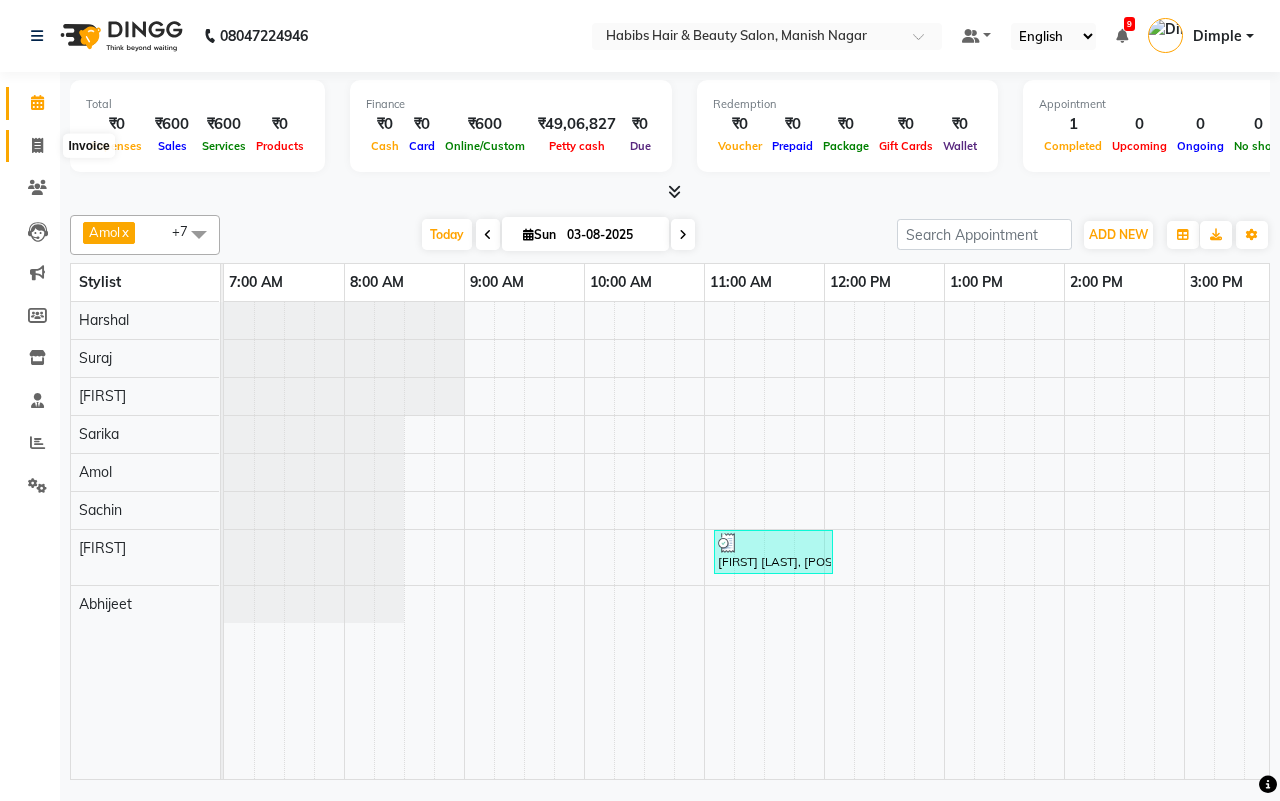 click 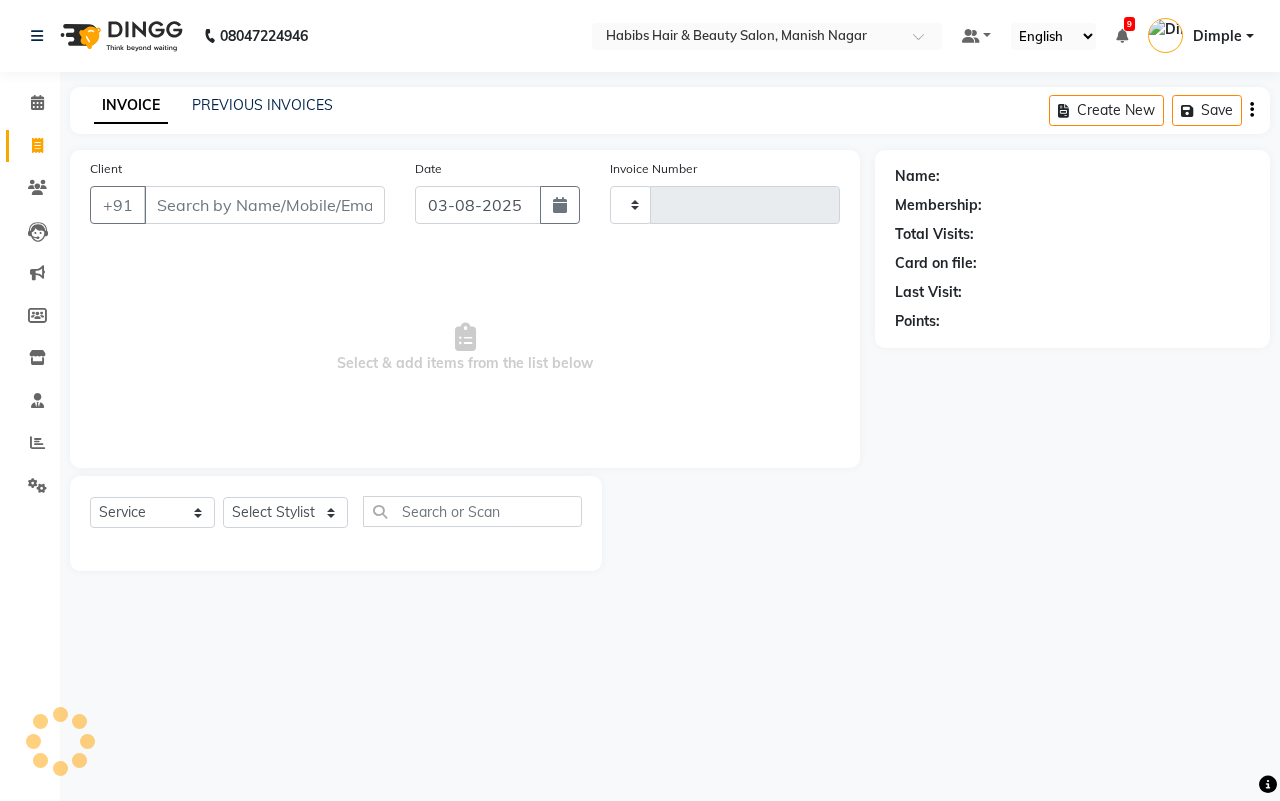 type on "3407" 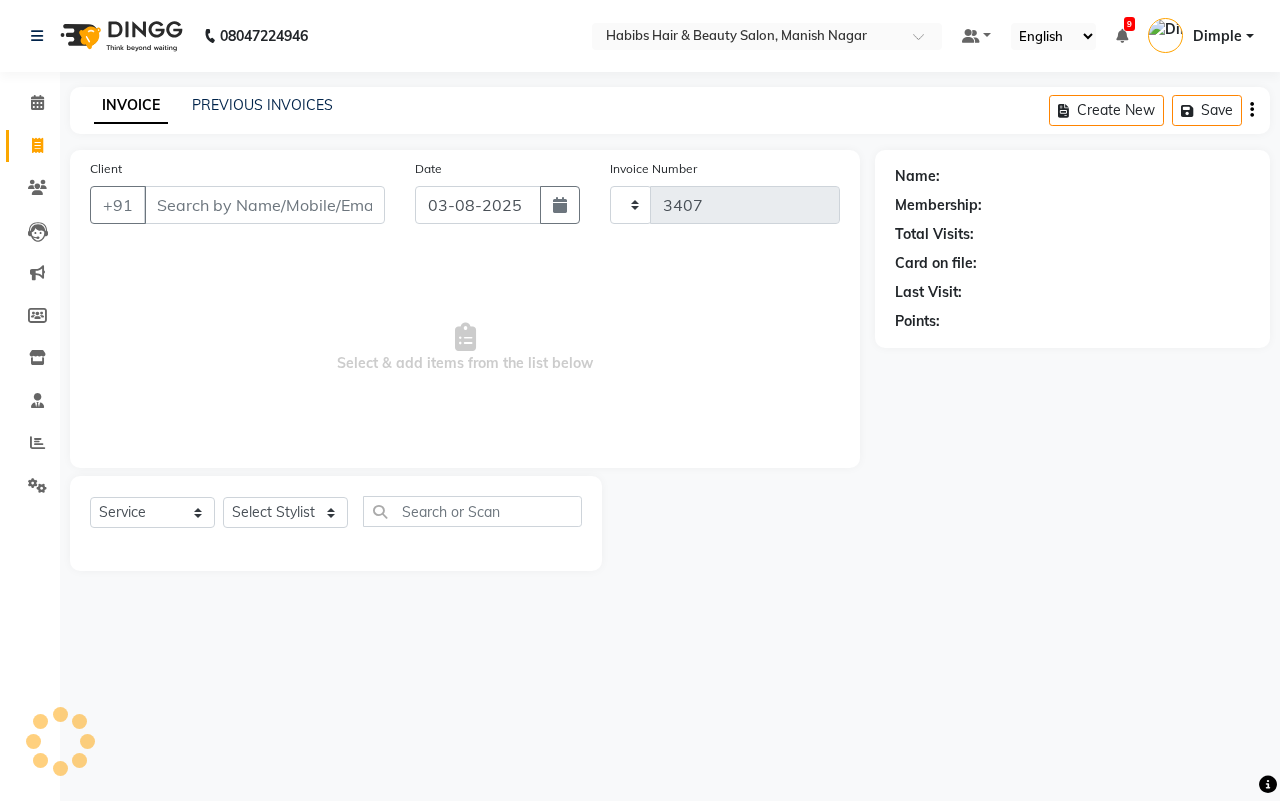 select on "3804" 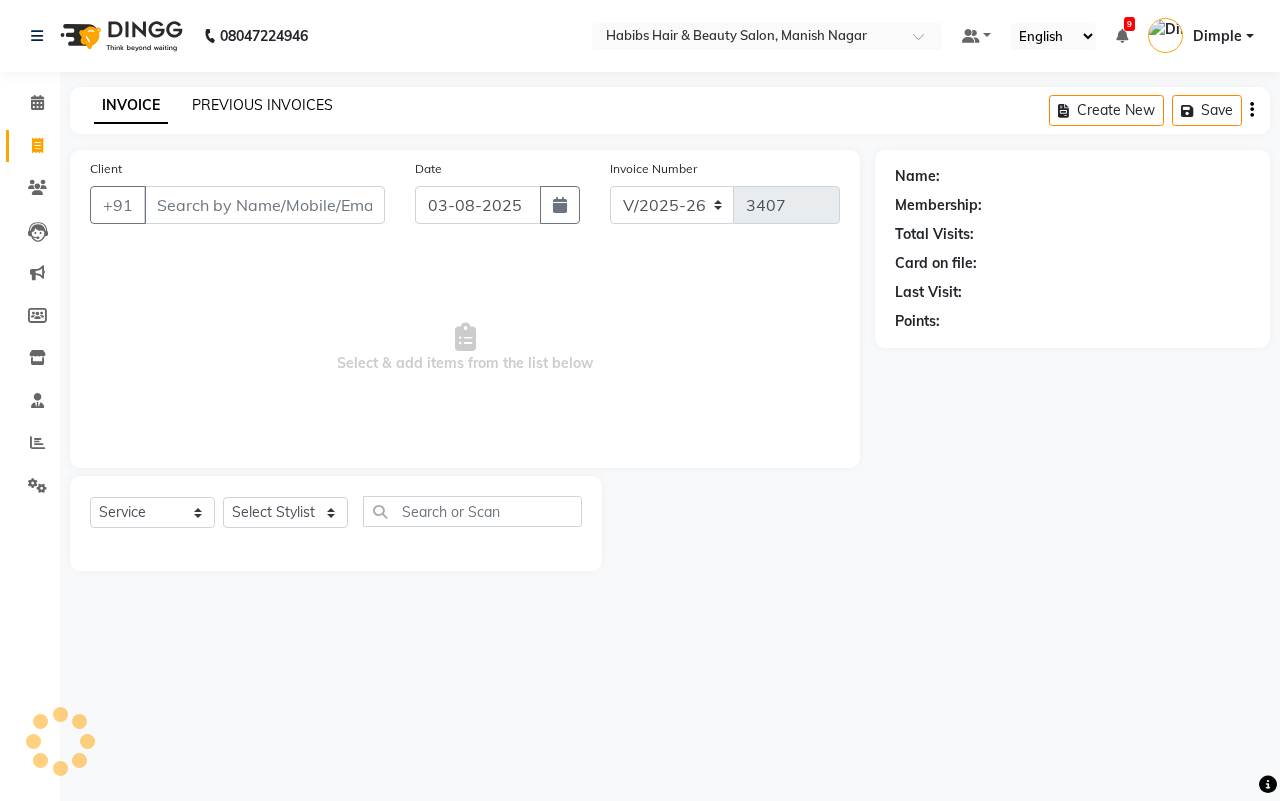 click on "PREVIOUS INVOICES" 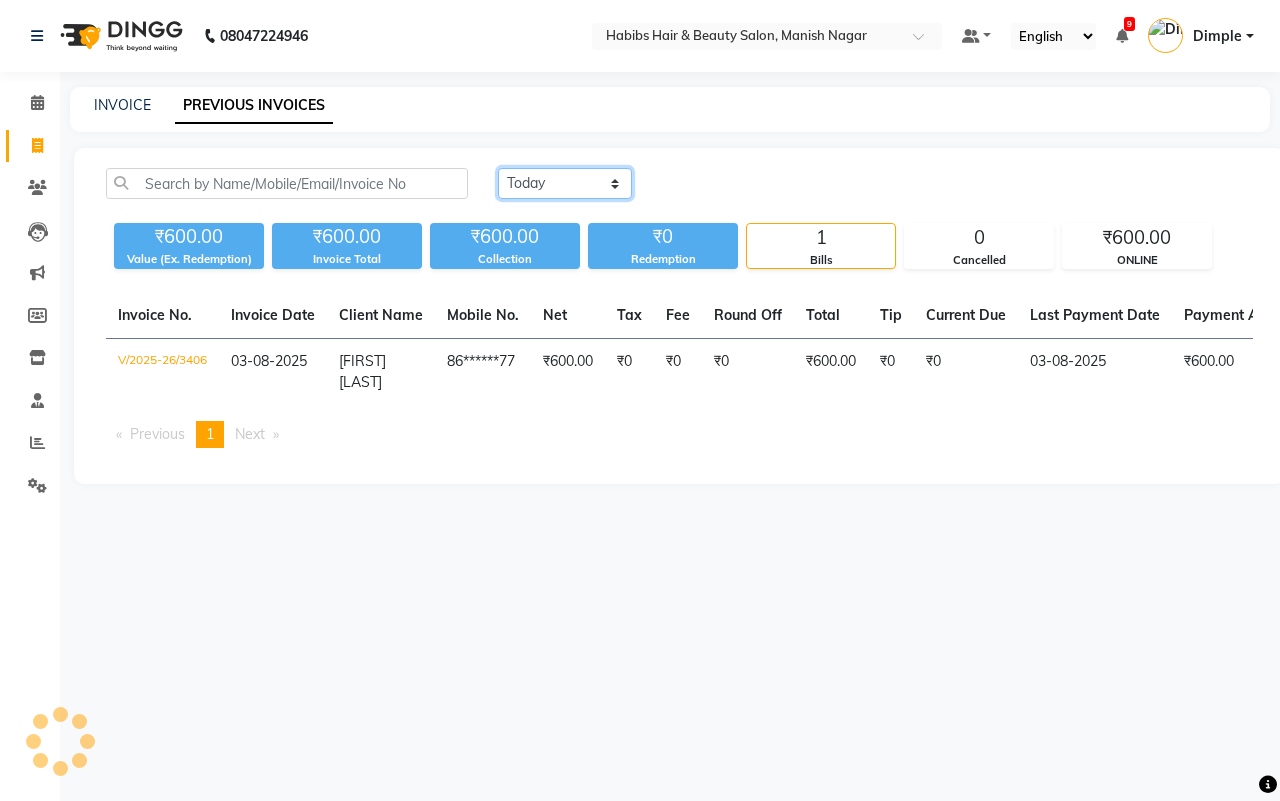 click on "Today Yesterday Custom Range" 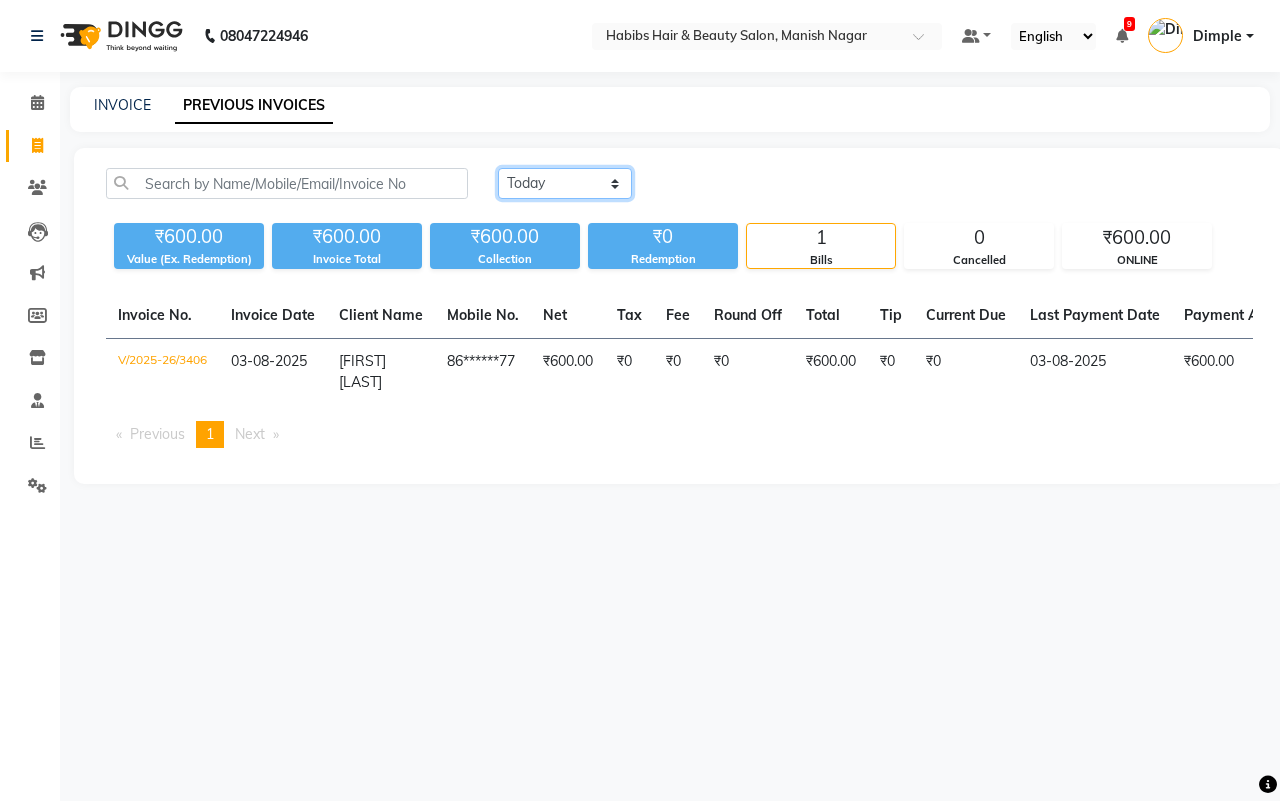 select on "yesterday" 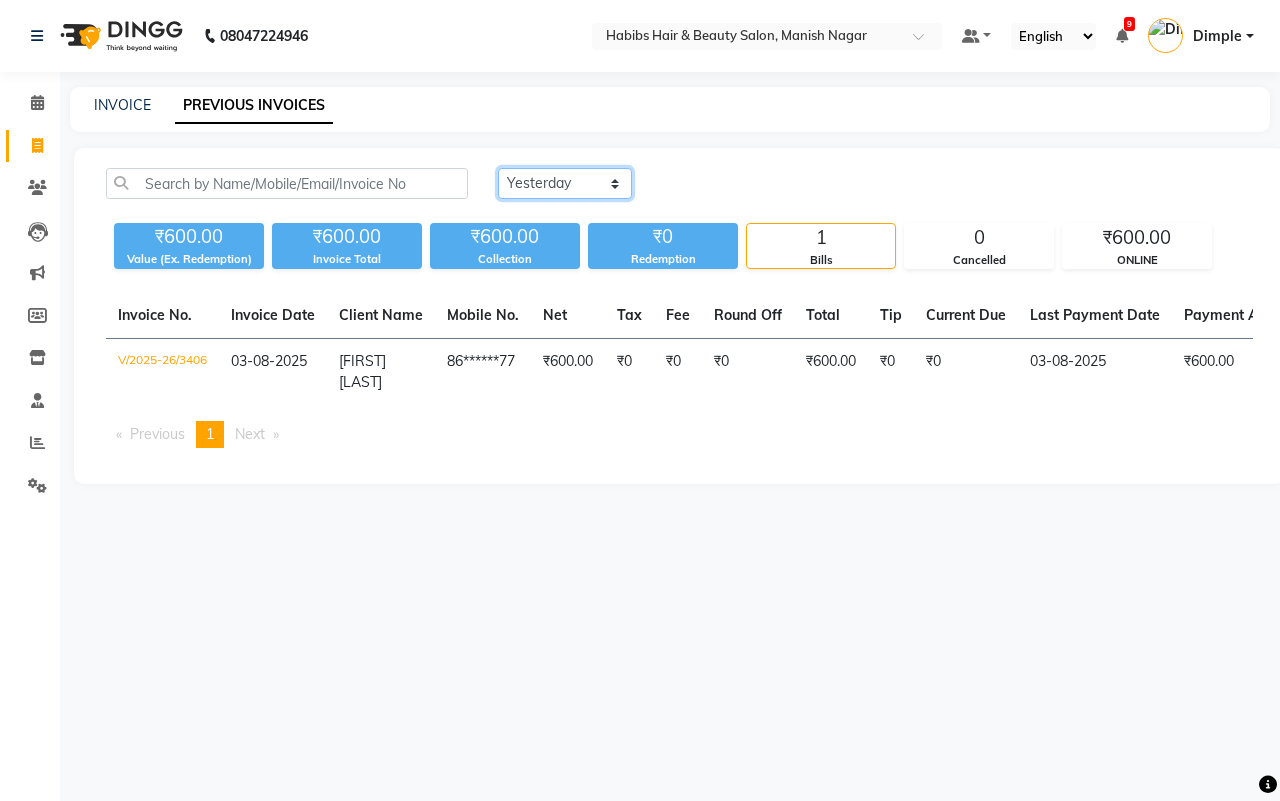 click on "Today Yesterday Custom Range" 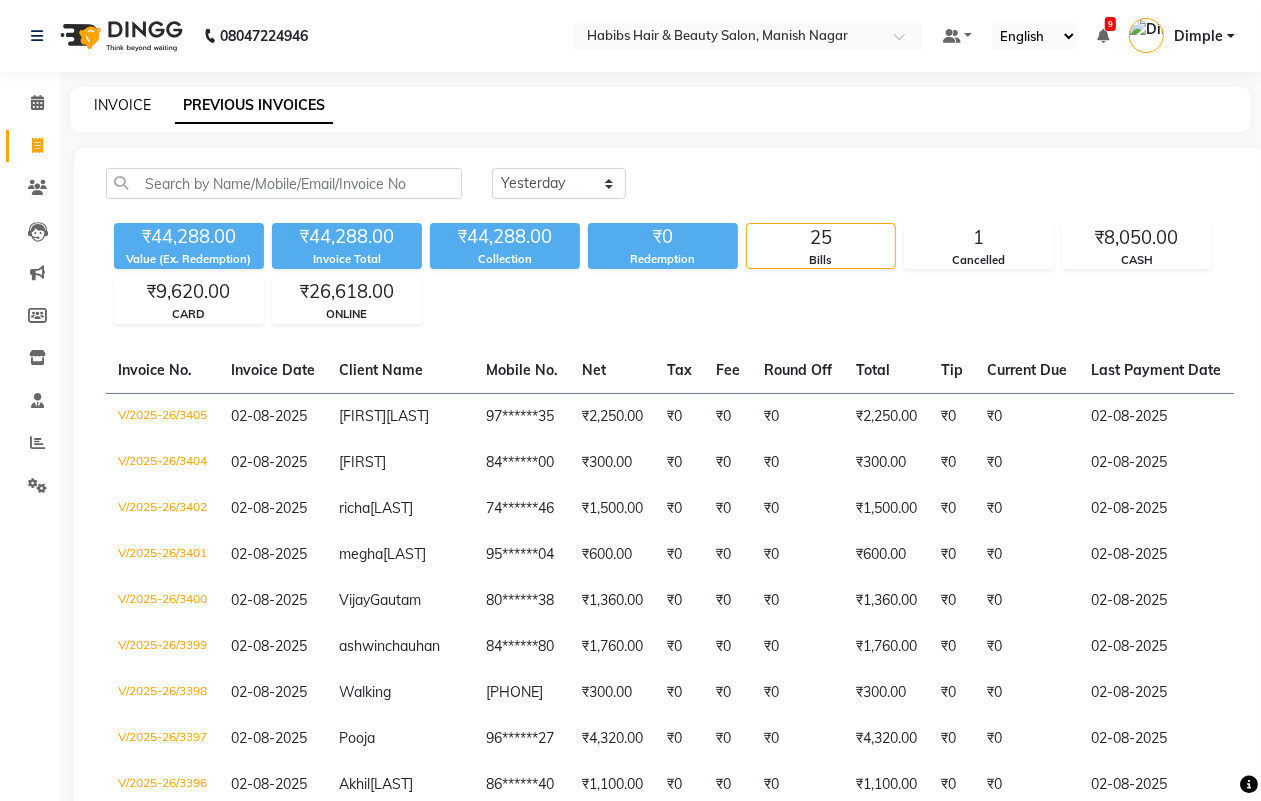 click on "INVOICE" 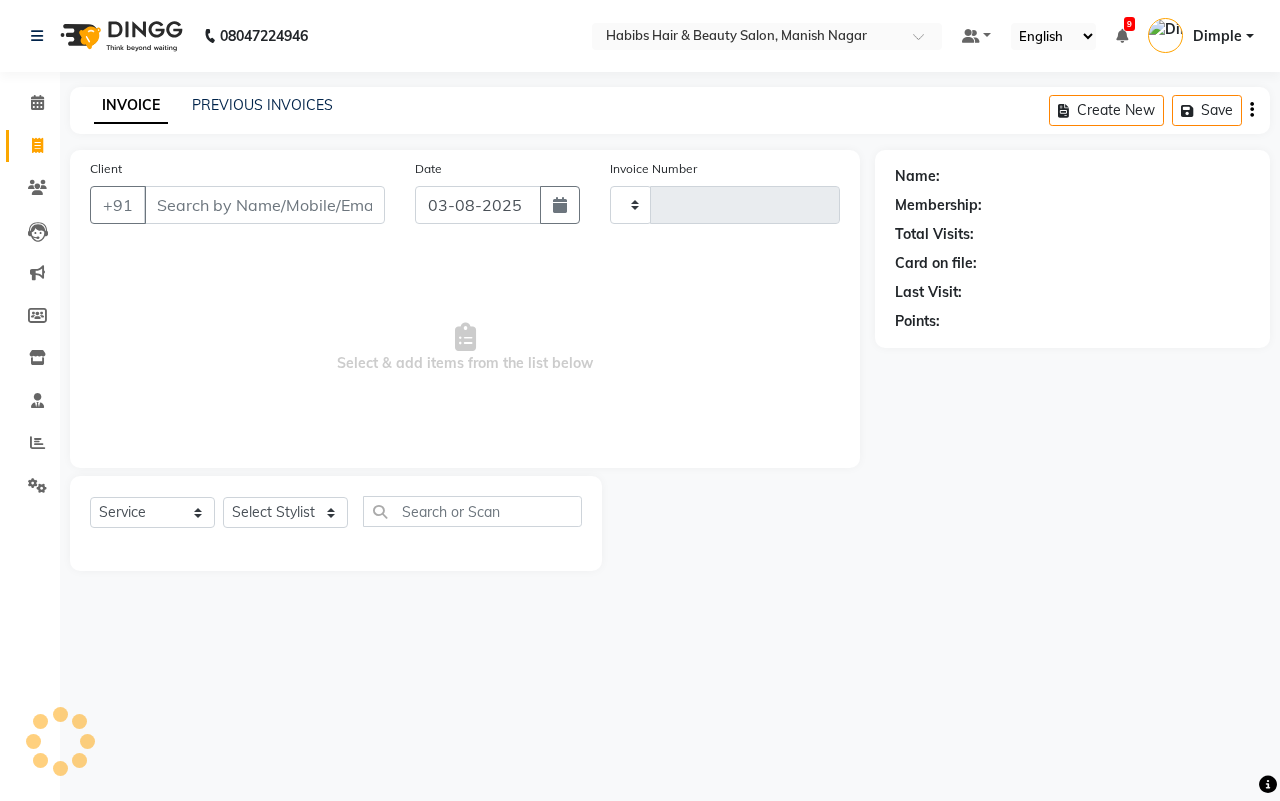 type on "3407" 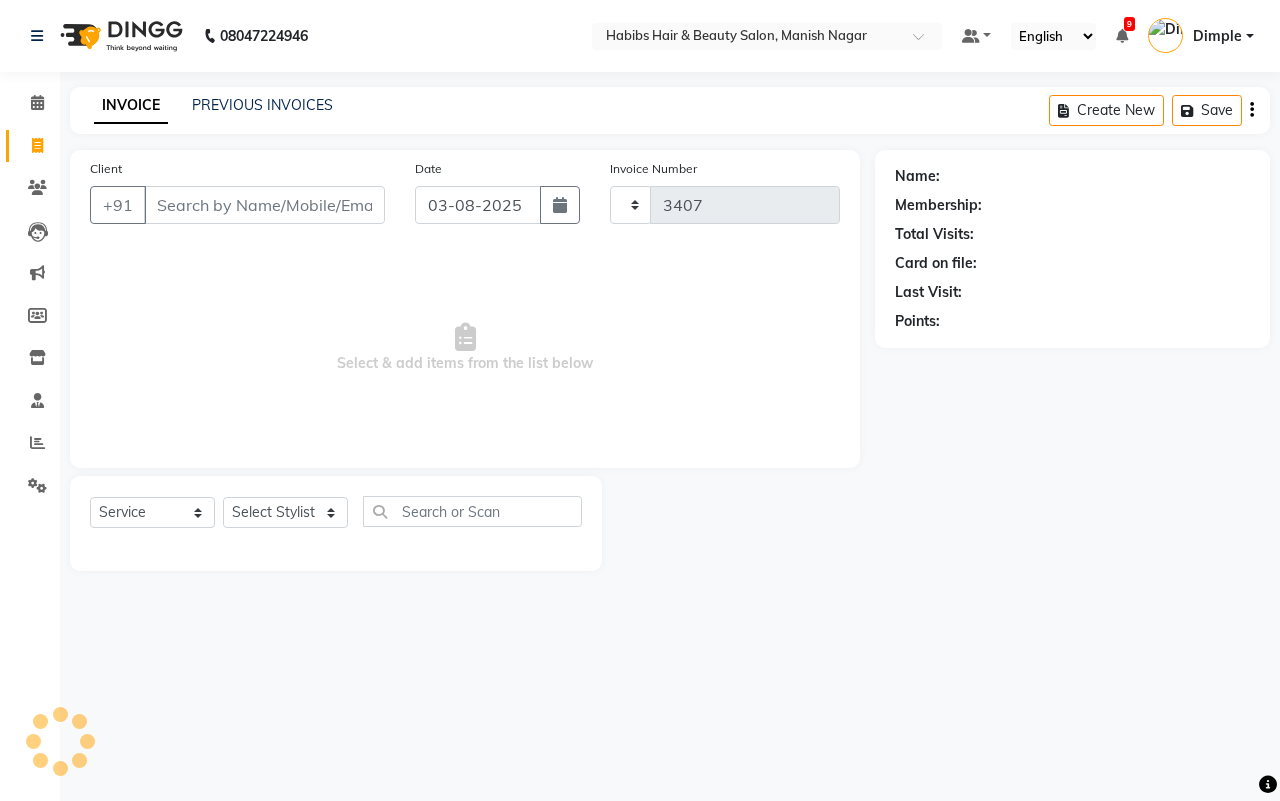select on "3804" 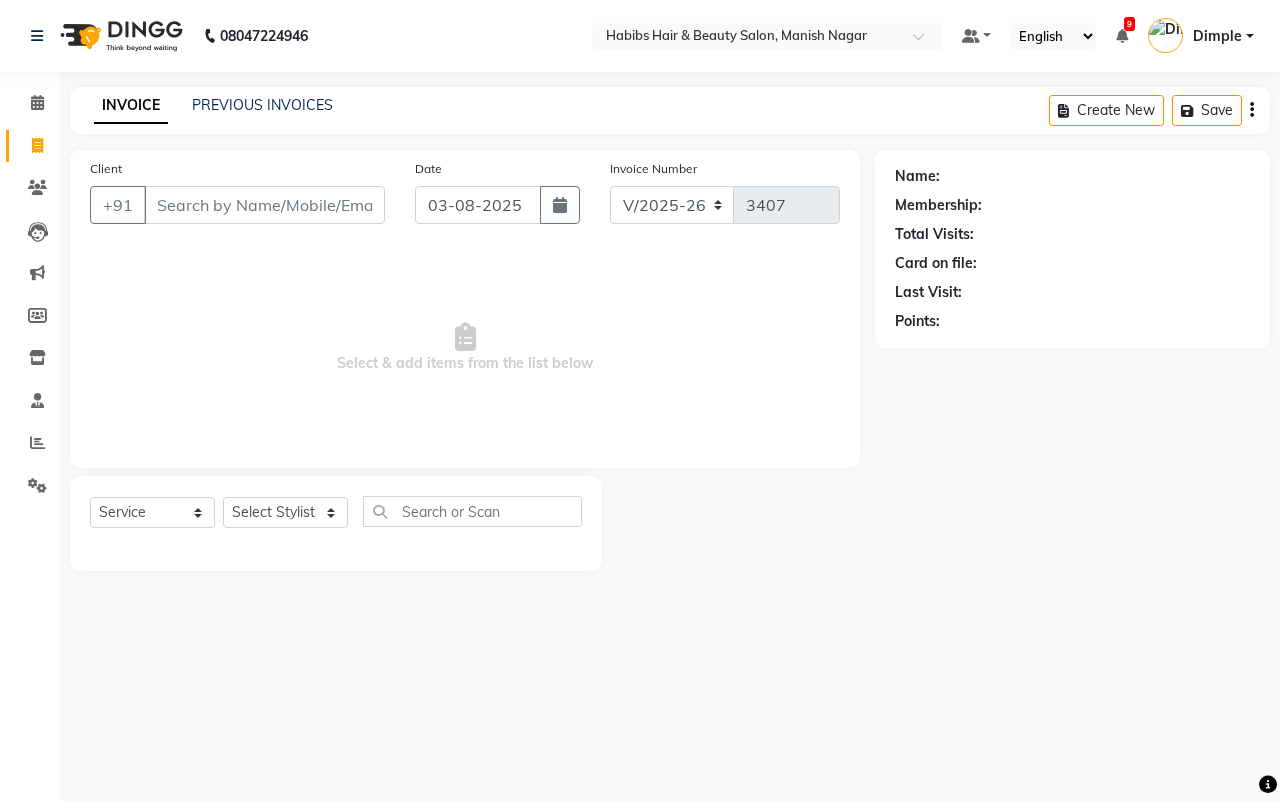 click on "Client" at bounding box center (264, 205) 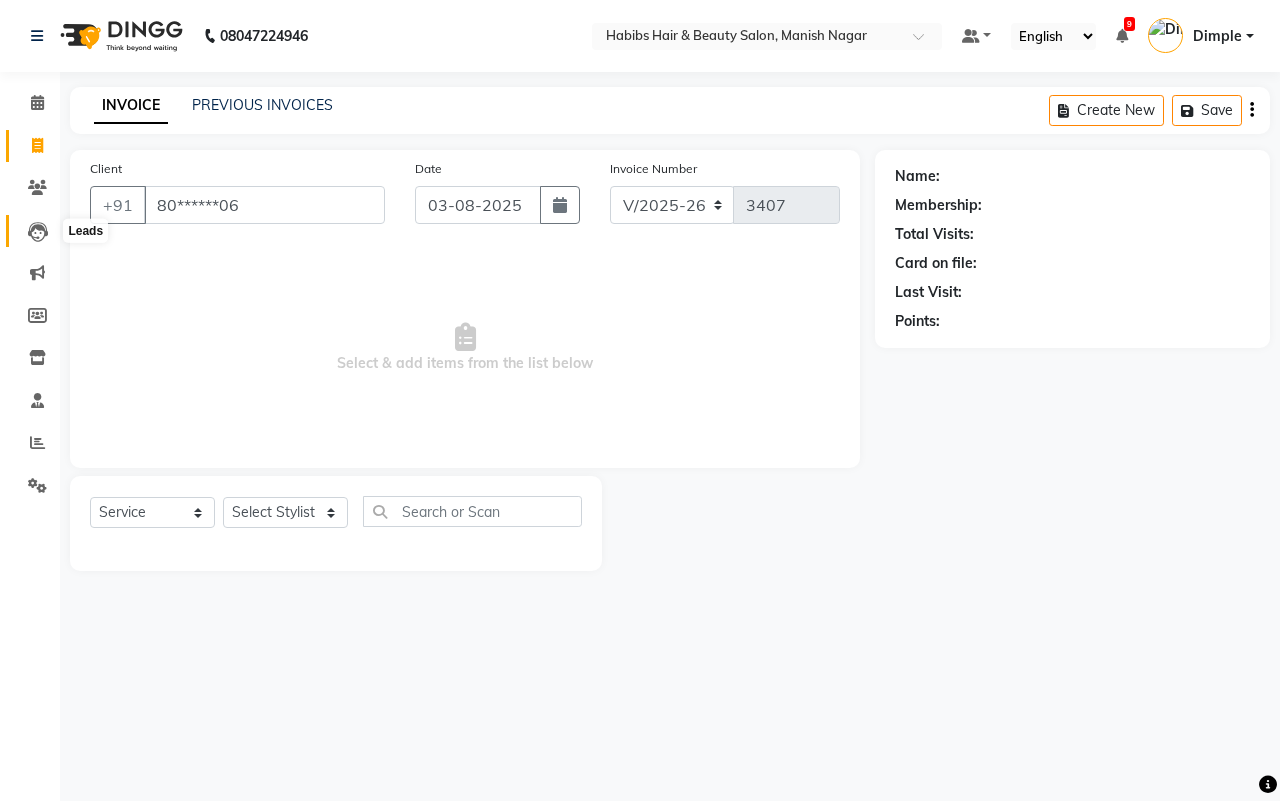 type on "80******06" 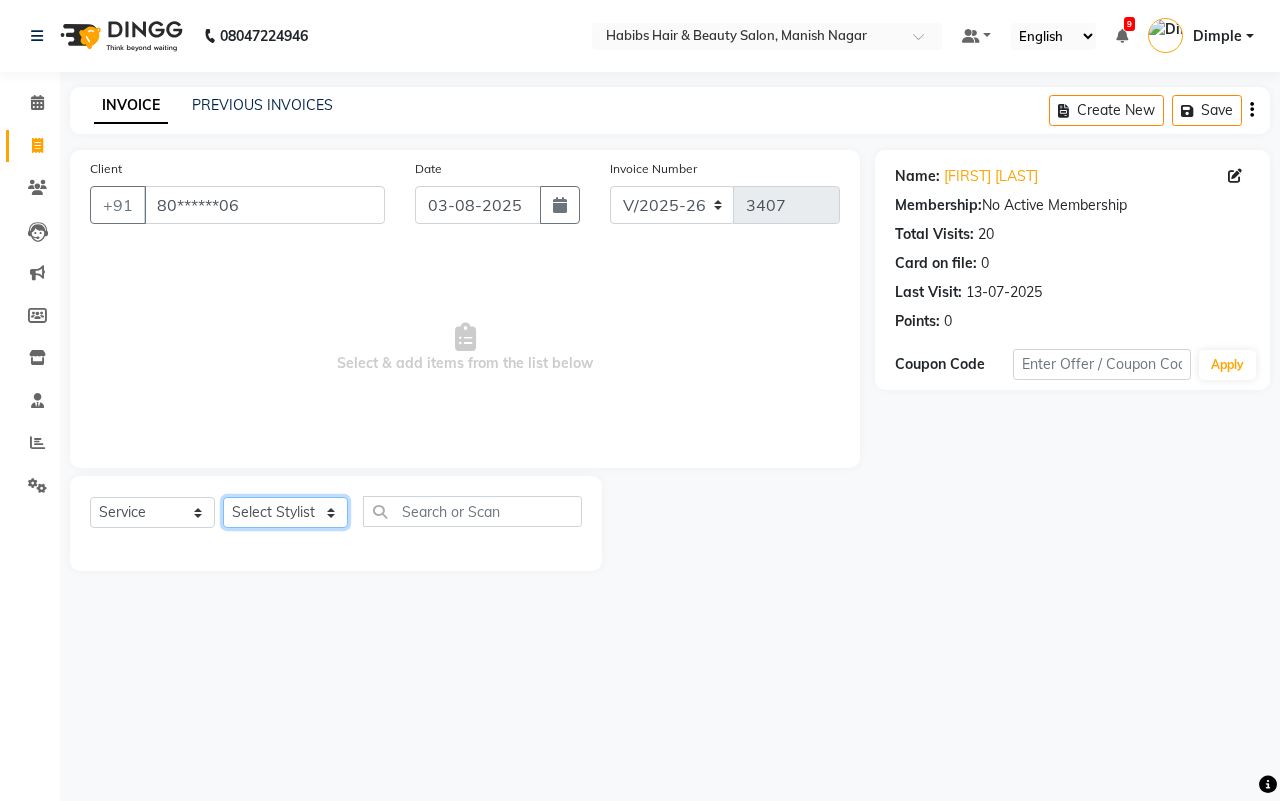 click on "Select Stylist[NAME] [NAME] [NAME] [NAME] [NAME]  [NAME] [NAME] [NAME] [NAME] [NAME]  [NAME]" 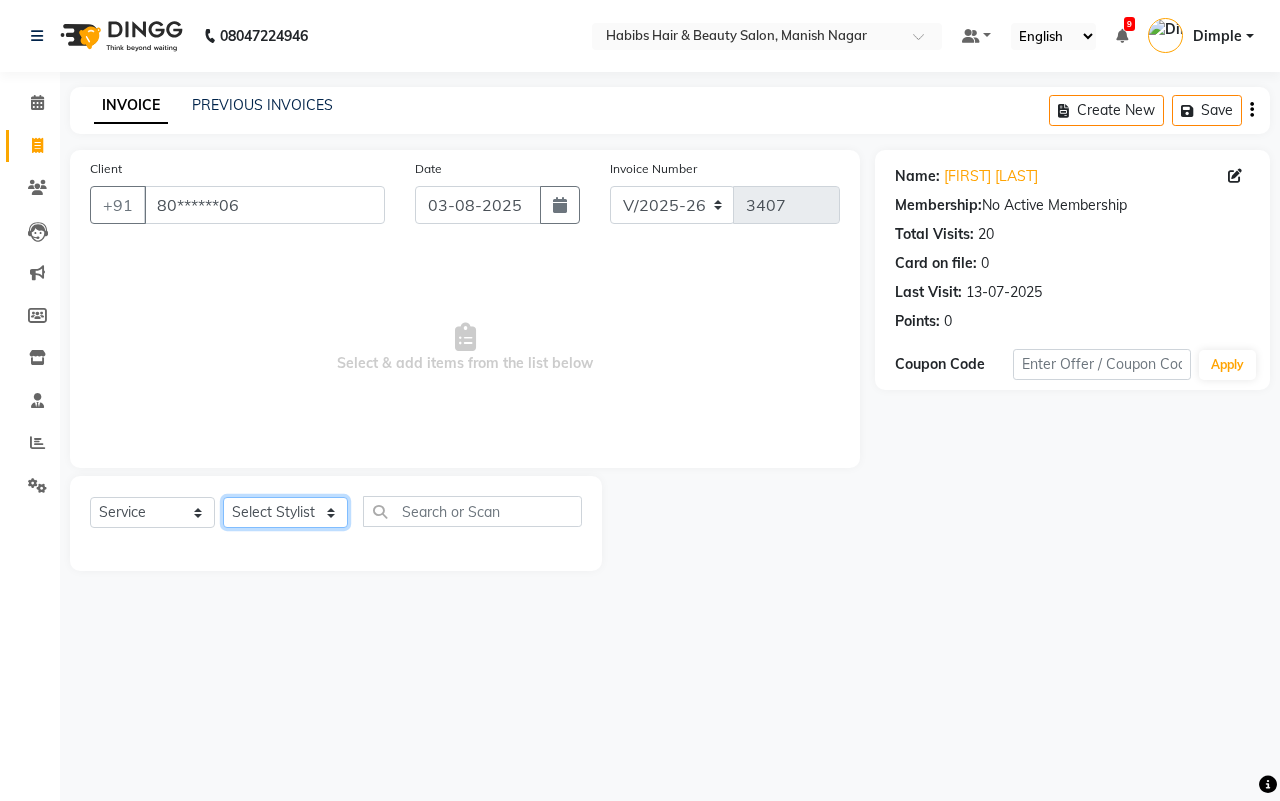 click on "Select Stylist[NAME] [NAME] [NAME] [NAME] [NAME]  [NAME] [NAME] [NAME] [NAME] [NAME]  [NAME]" 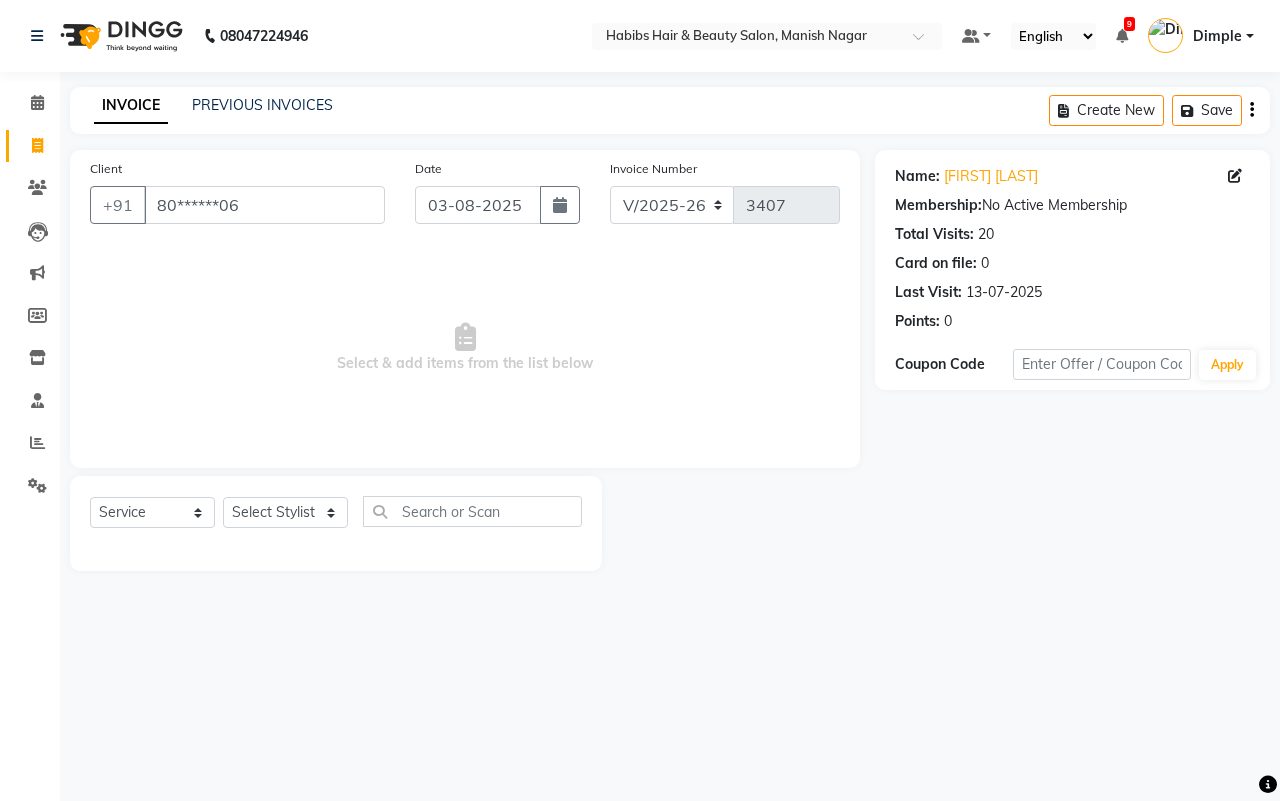 click on "Select & add items from the list below" at bounding box center [465, 348] 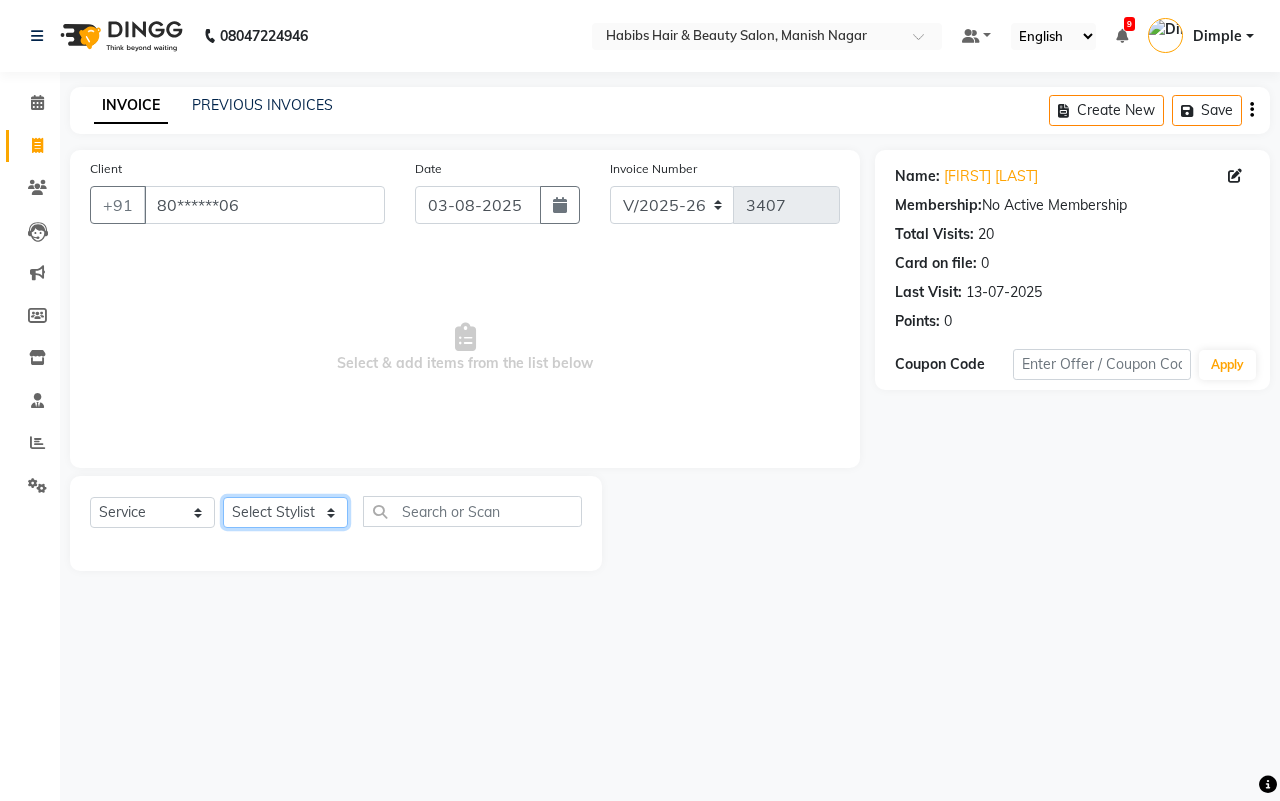 click on "Select Stylist[FIRST] [FIRST] [FIRST] [FIRST] [FIRST]  [FIRST] [FIRST] [FIRST] [FIRST] [FIRST]  [FIRST]" 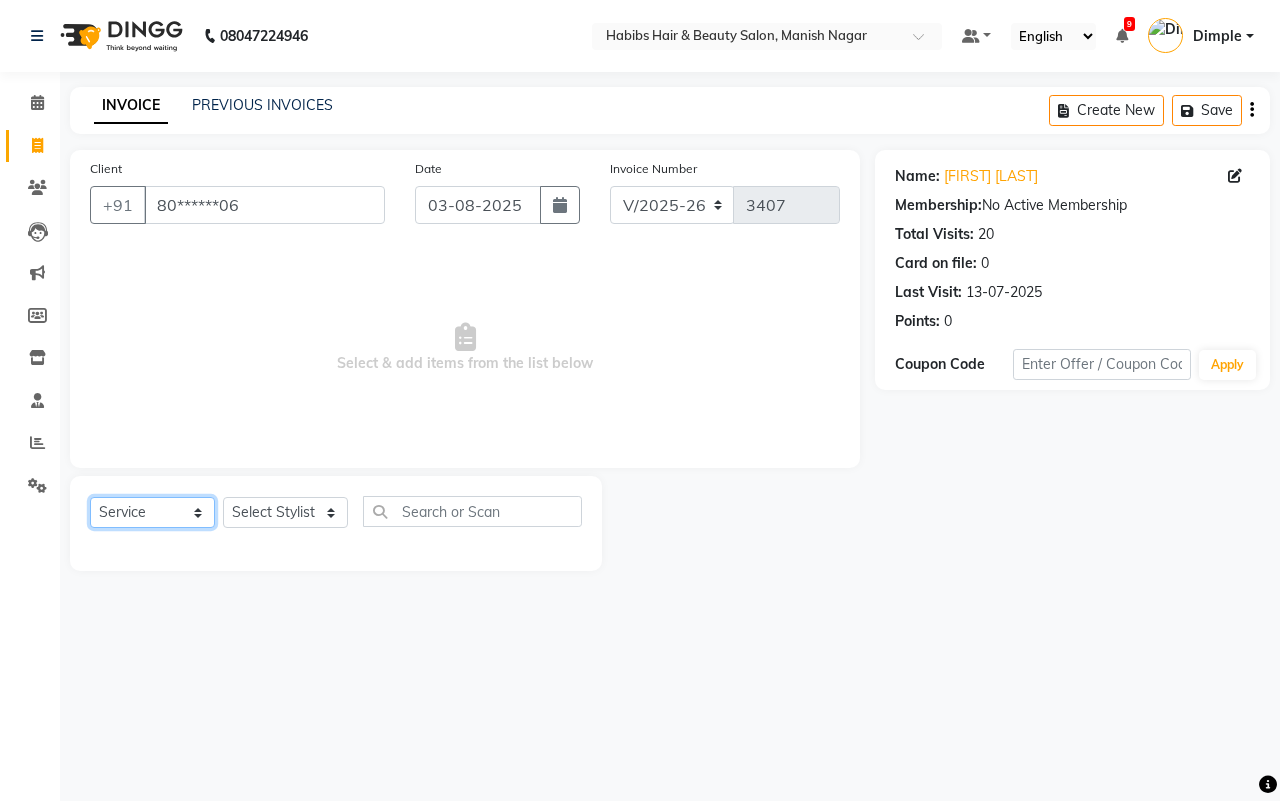 click on "Select  Service  Product  Membership  Package Voucher Prepaid Gift Card" 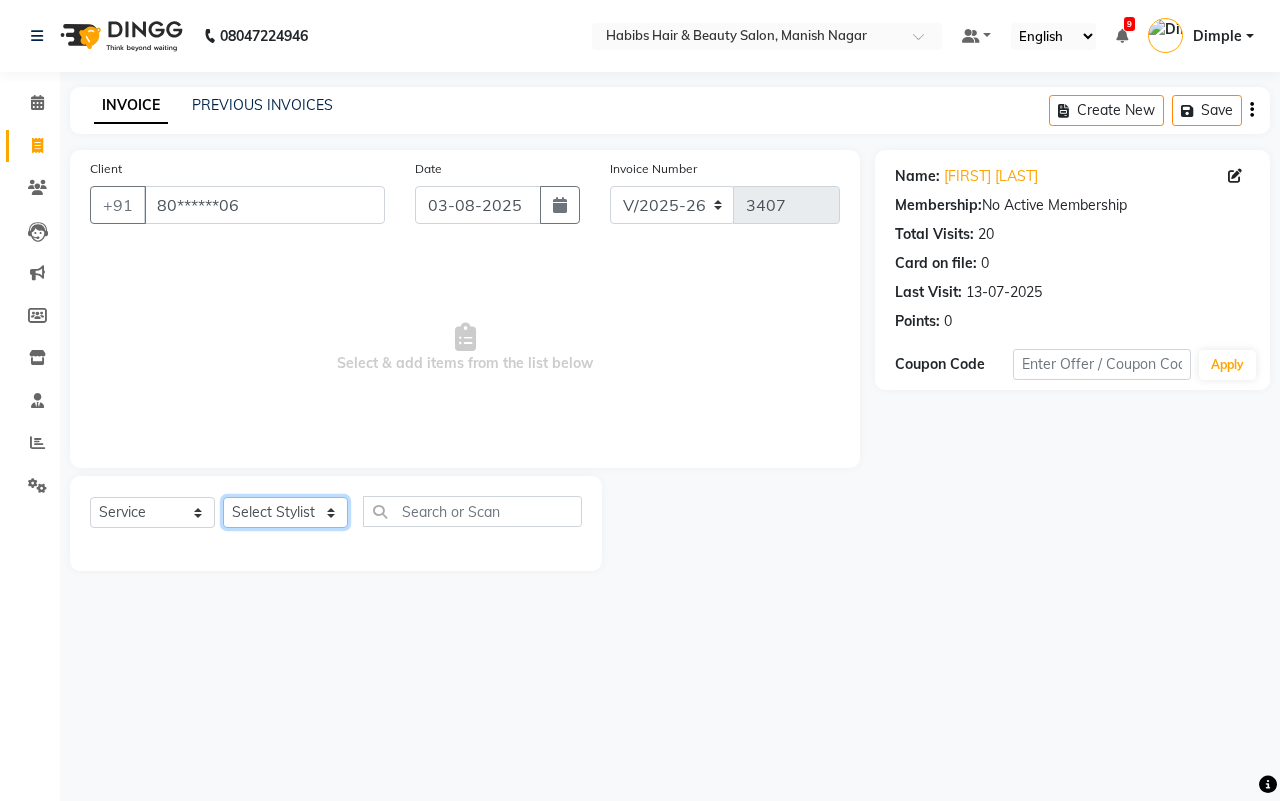 click on "Select Stylist[FIRST] [FIRST] [FIRST] [FIRST] [FIRST]  [FIRST] [FIRST] [FIRST] [FIRST] [FIRST]  [FIRST]" 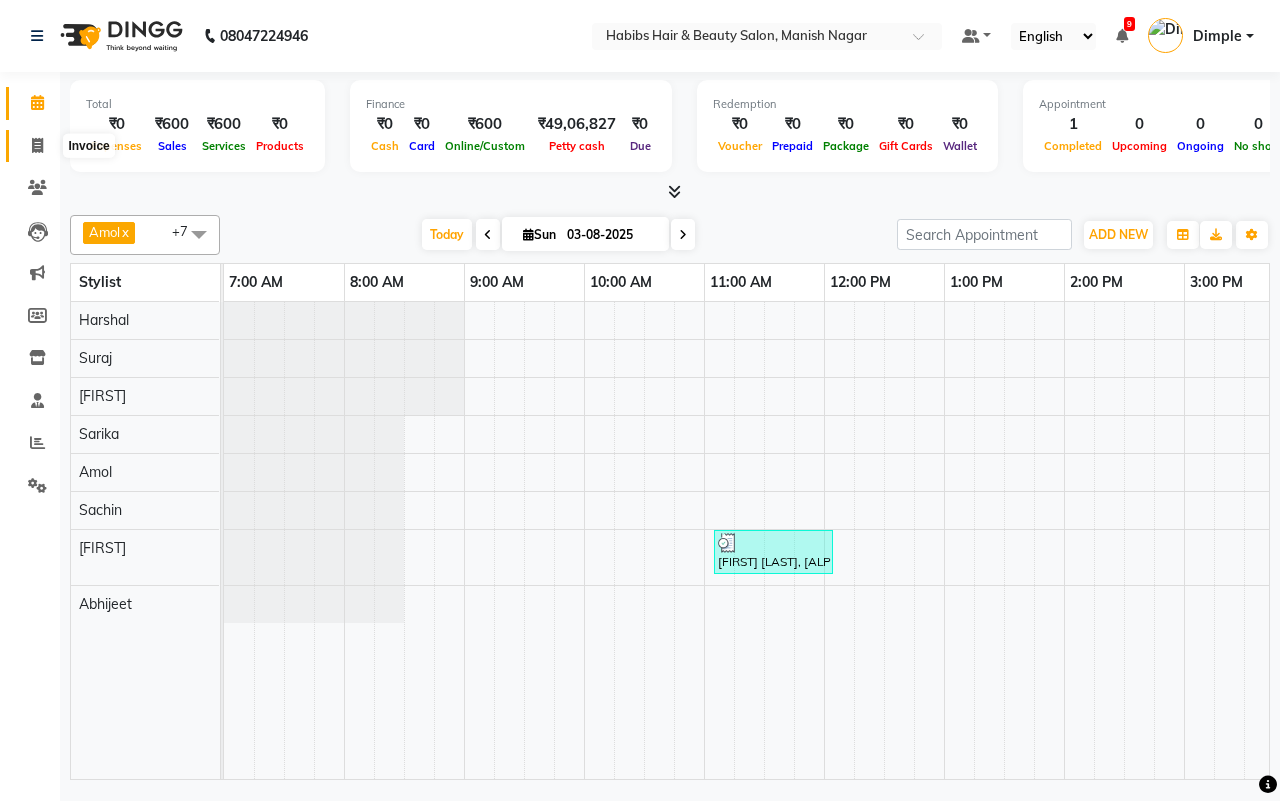 scroll, scrollTop: 0, scrollLeft: 0, axis: both 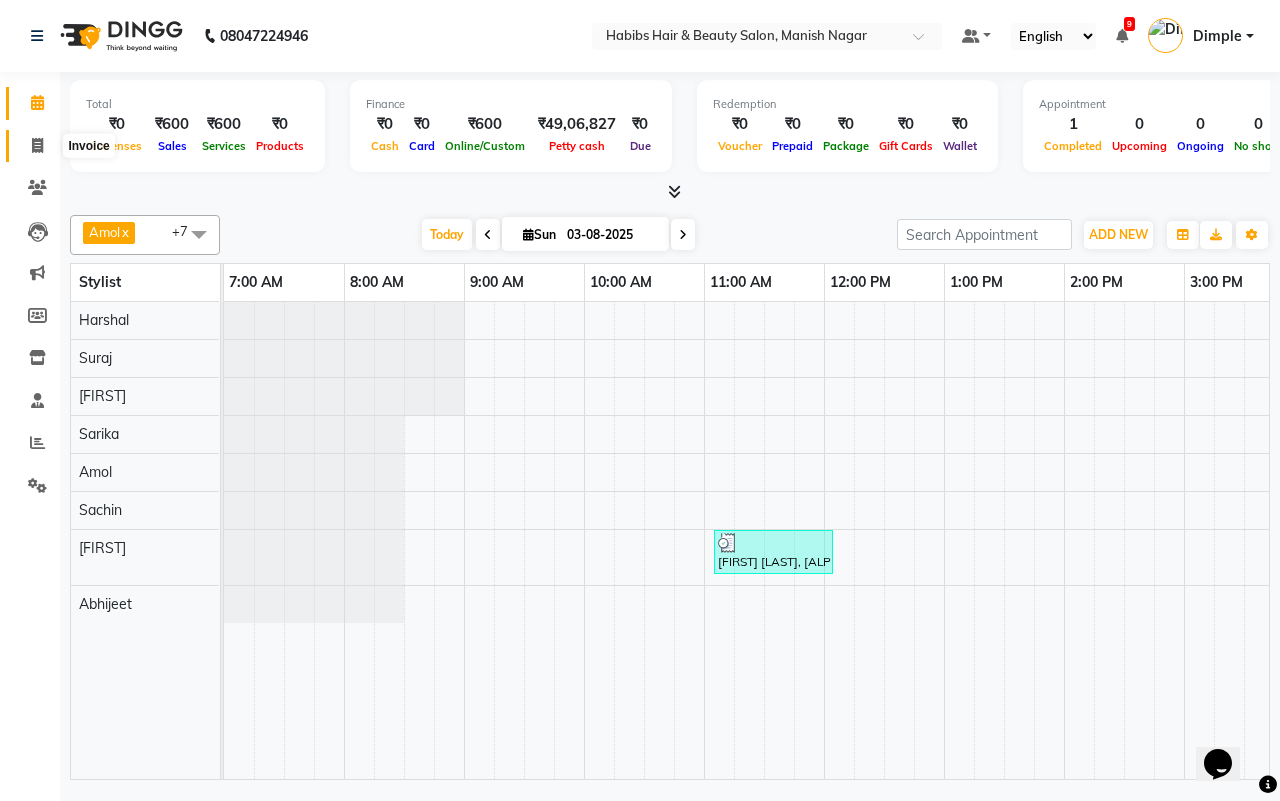 click 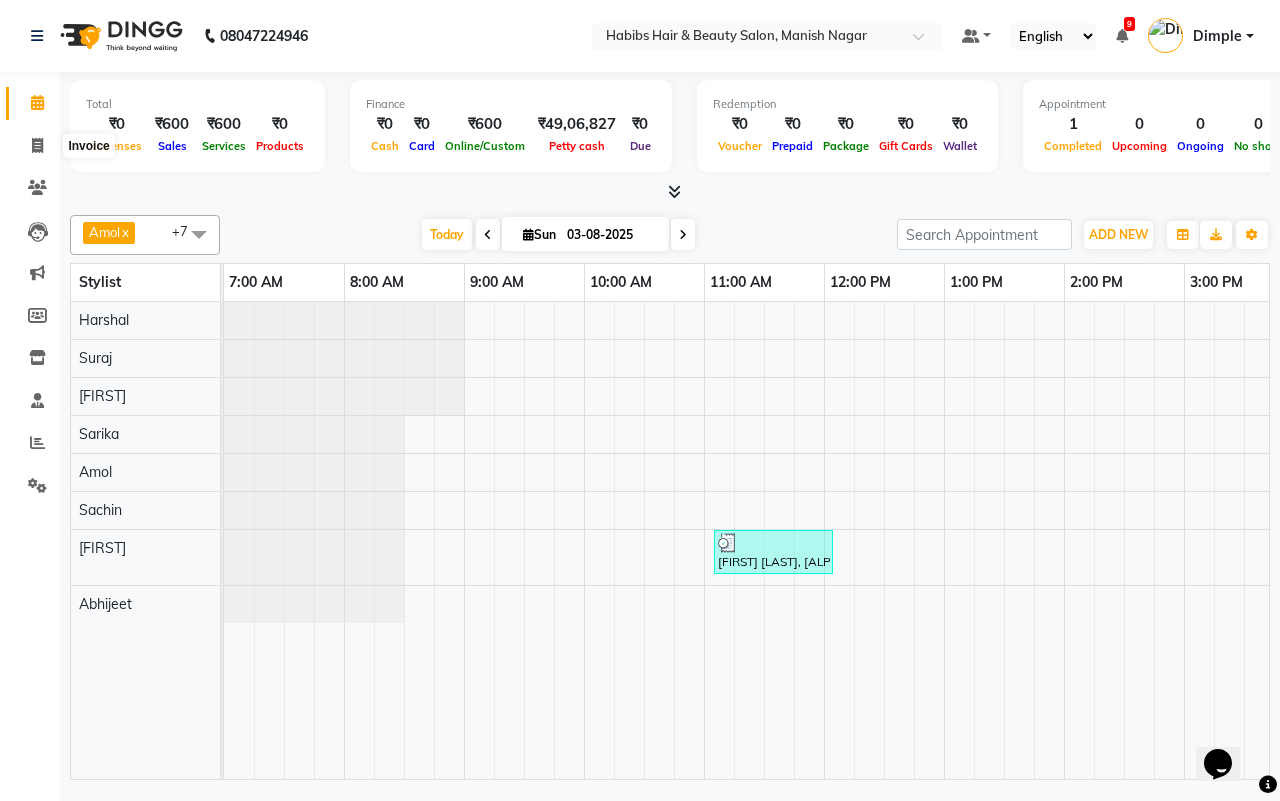 select on "3804" 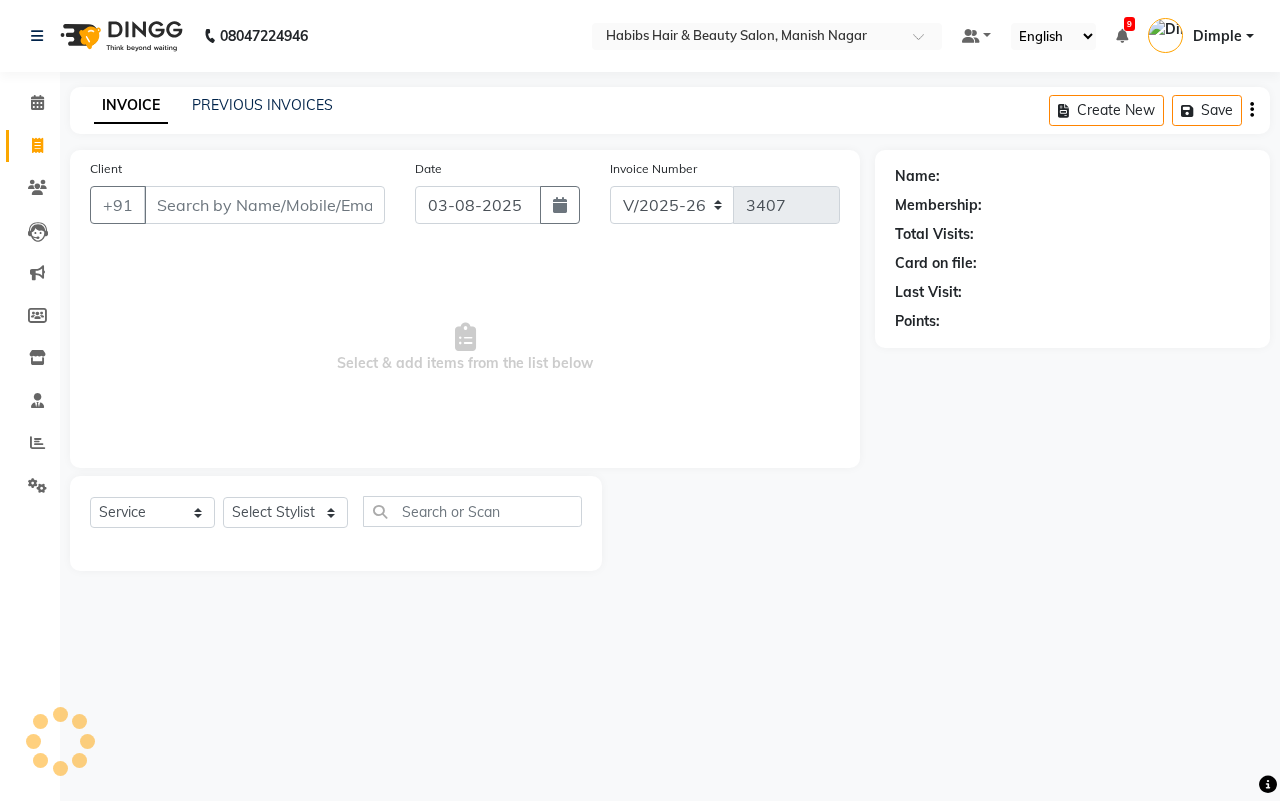 click on "Client" at bounding box center (264, 205) 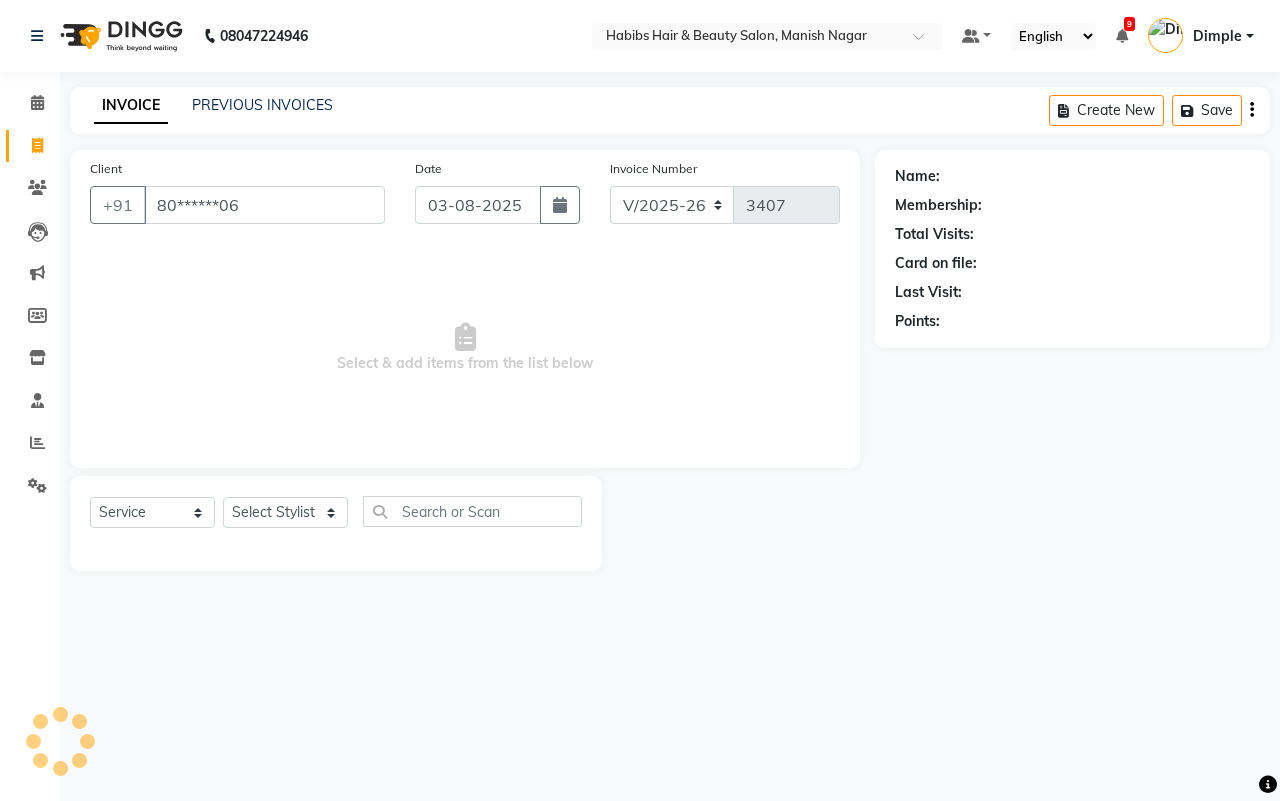 type on "80******06" 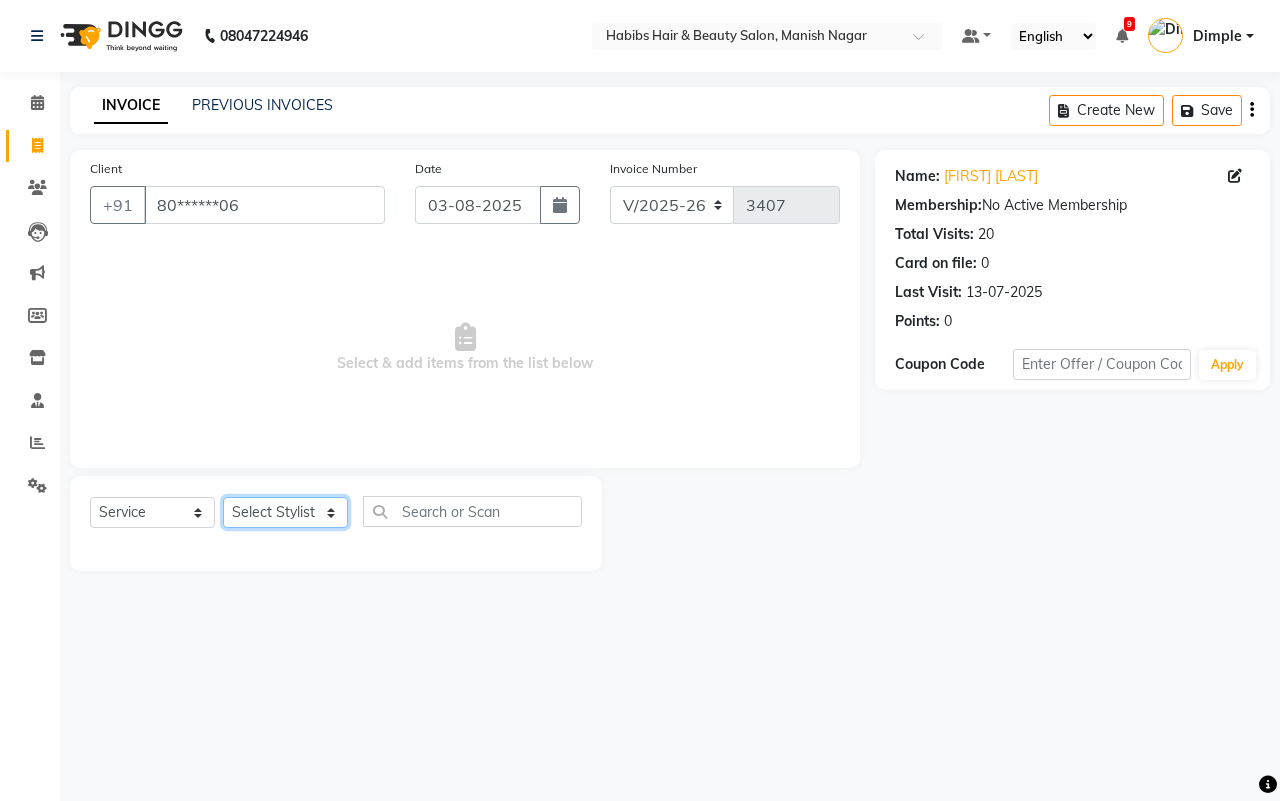 click on "Select Stylist[FIRST] [FIRST] [FIRST] [FIRST] [FIRST]  [FIRST] [FIRST] [FIRST] [FIRST] [FIRST]  [FIRST]" 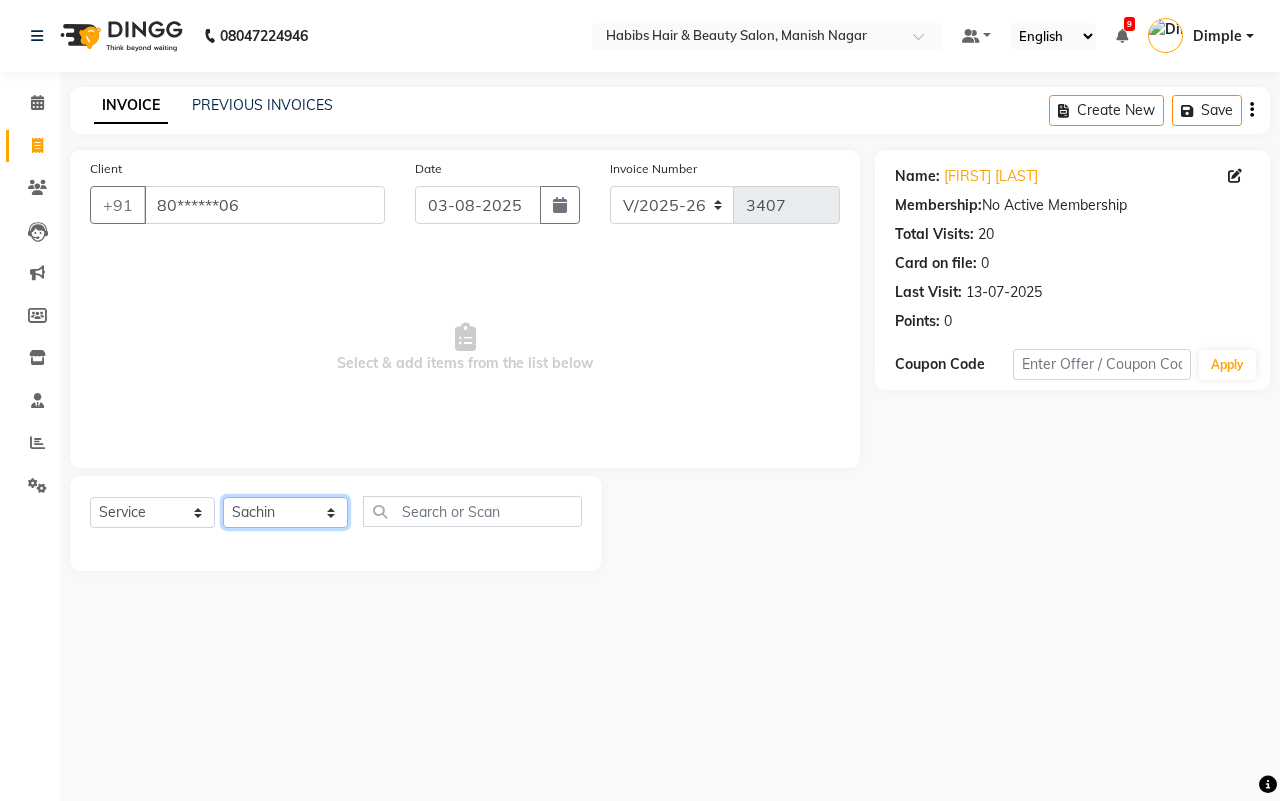 click on "Select Stylist[FIRST] [FIRST] [FIRST] [FIRST] [FIRST]  [FIRST] [FIRST] [FIRST] [FIRST] [FIRST]  [FIRST]" 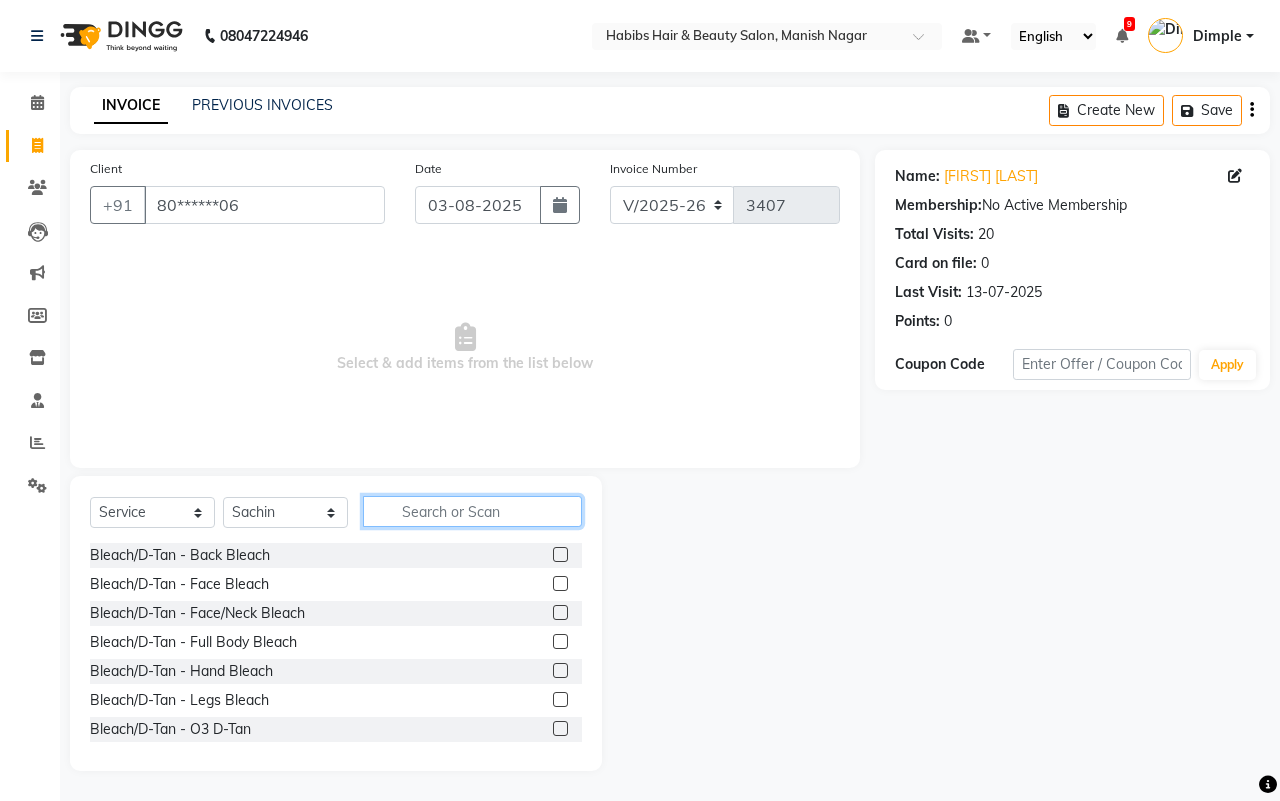 click 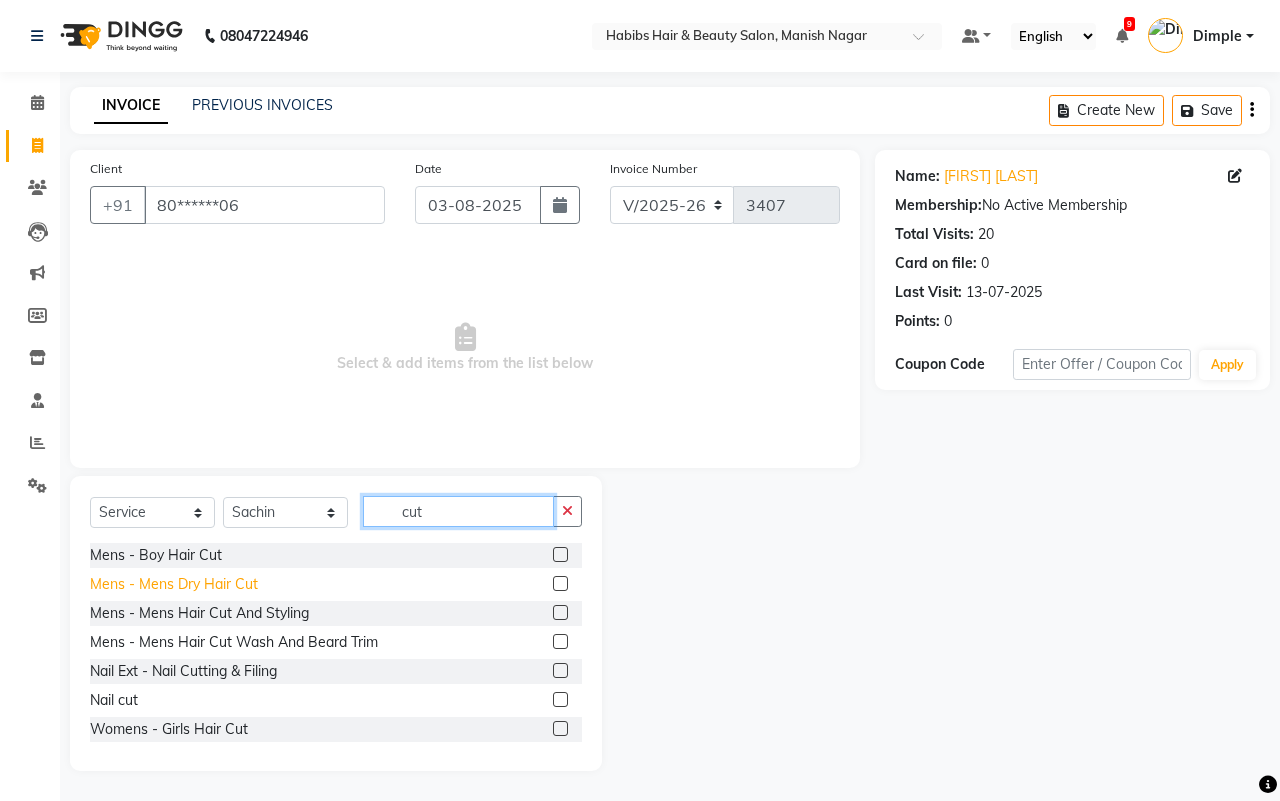 type on "cut" 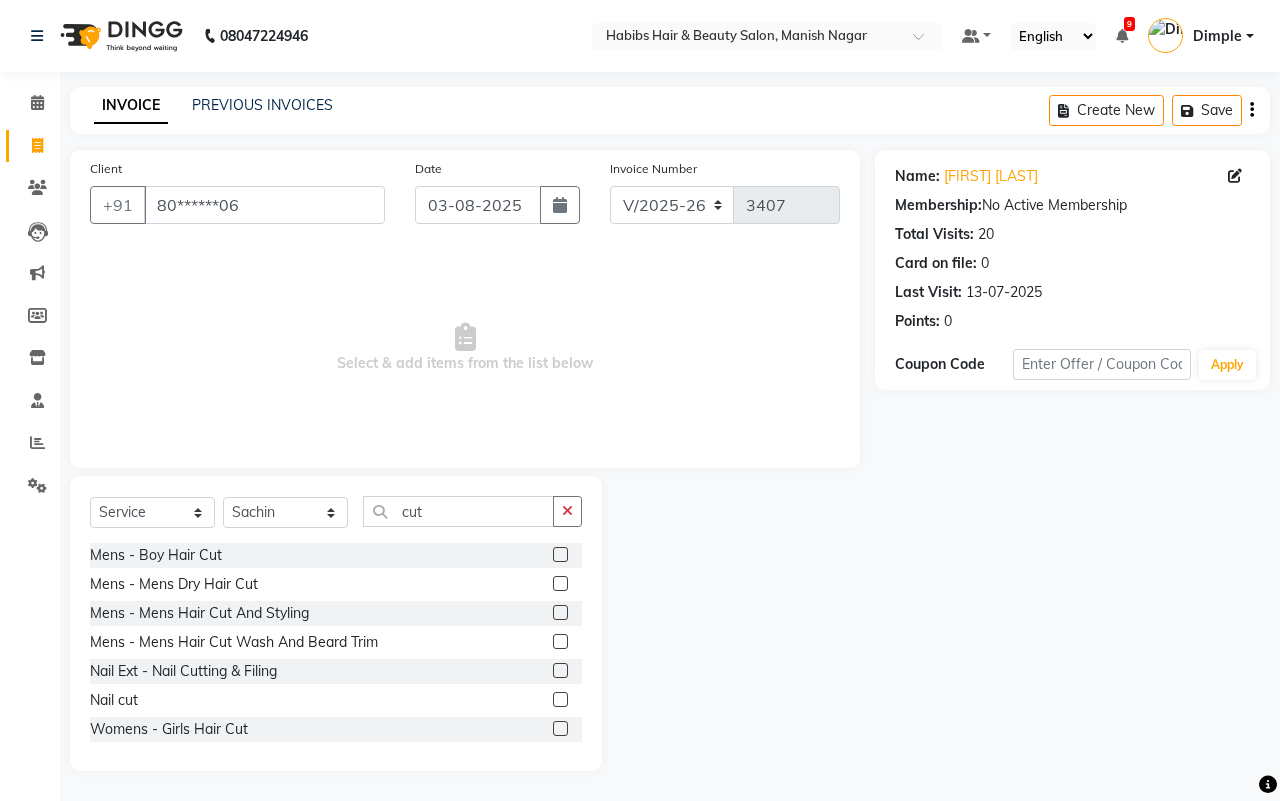 drag, startPoint x: 242, startPoint y: 582, endPoint x: 562, endPoint y: 618, distance: 322.01865 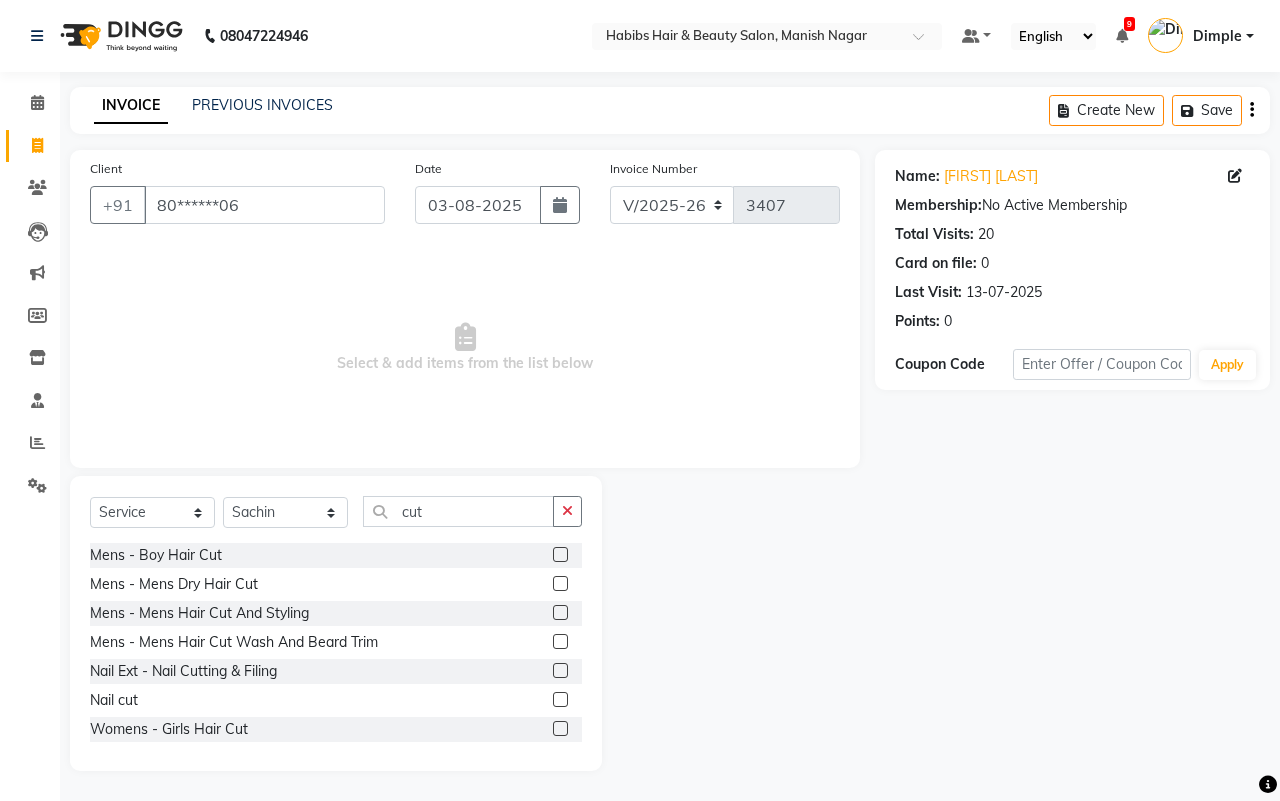 click on "Mens - Mens Dry Hair Cut" 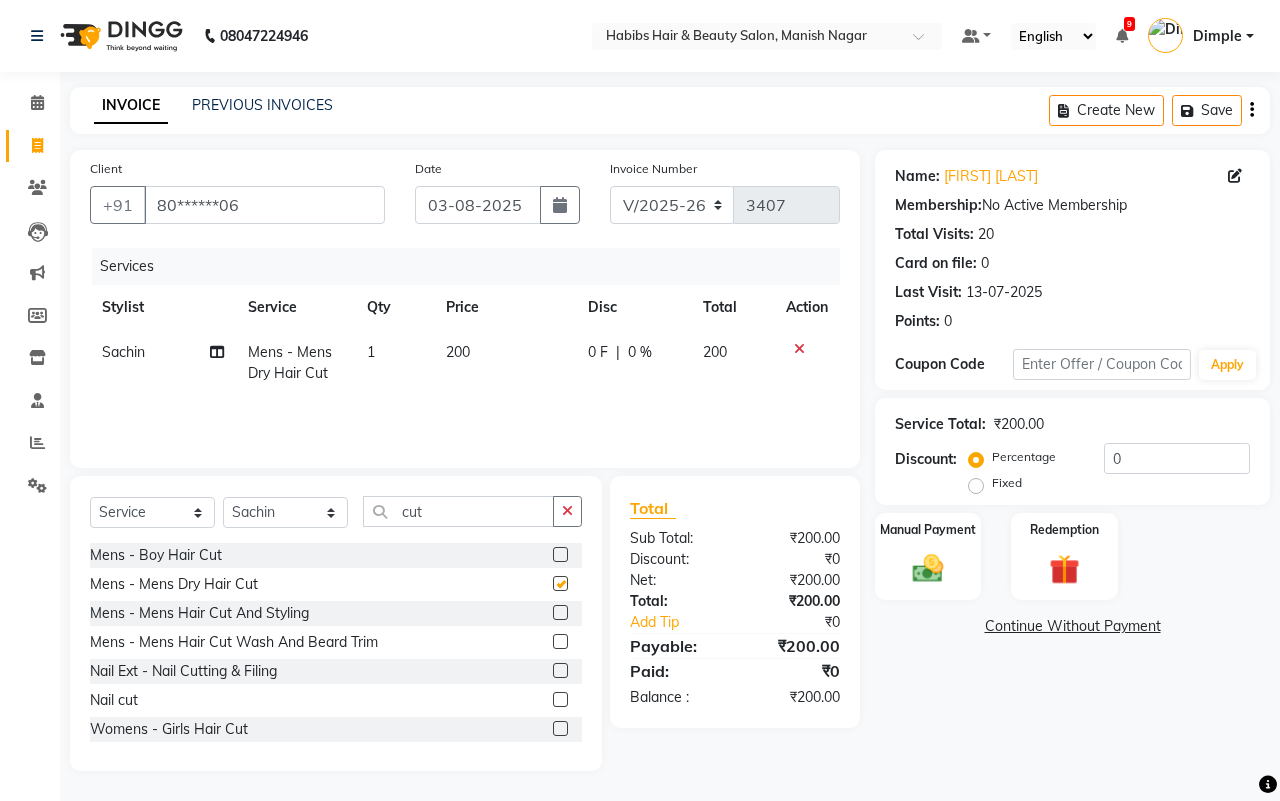 checkbox on "false" 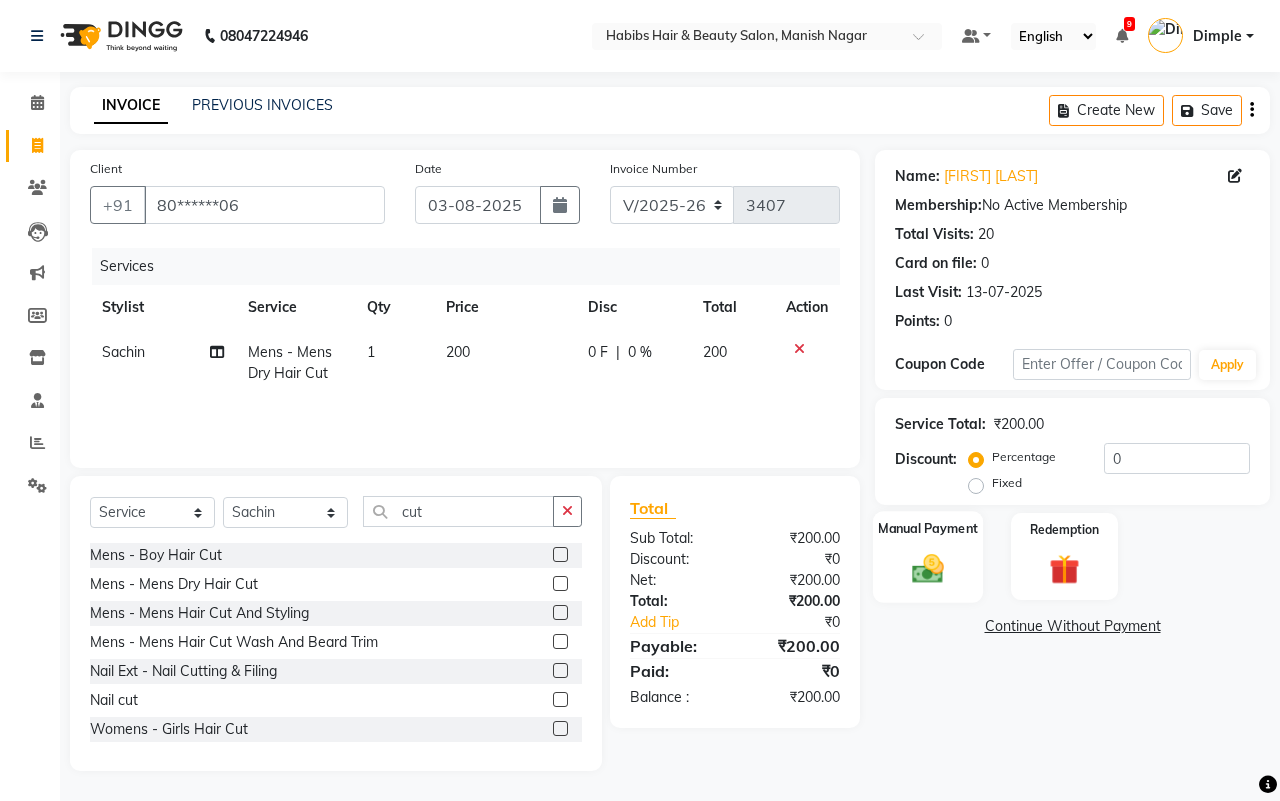 click 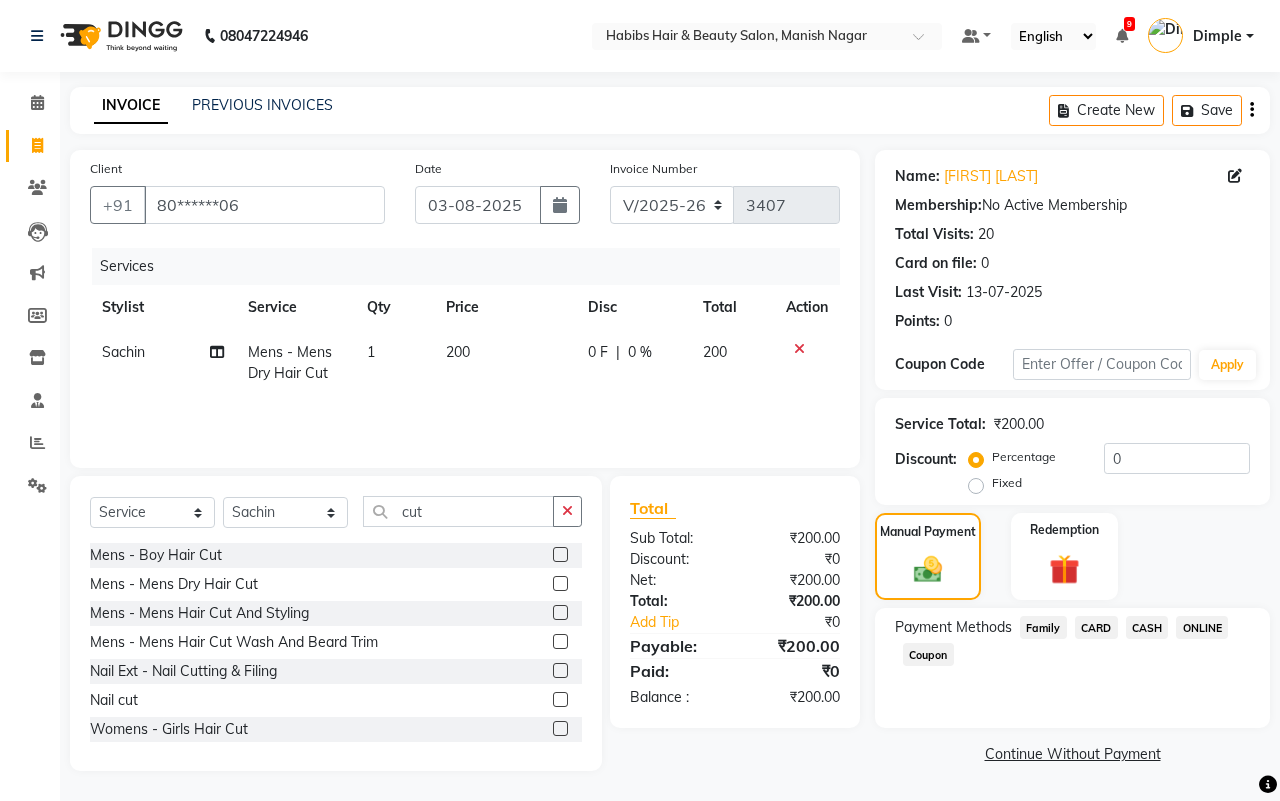 click on "CASH" 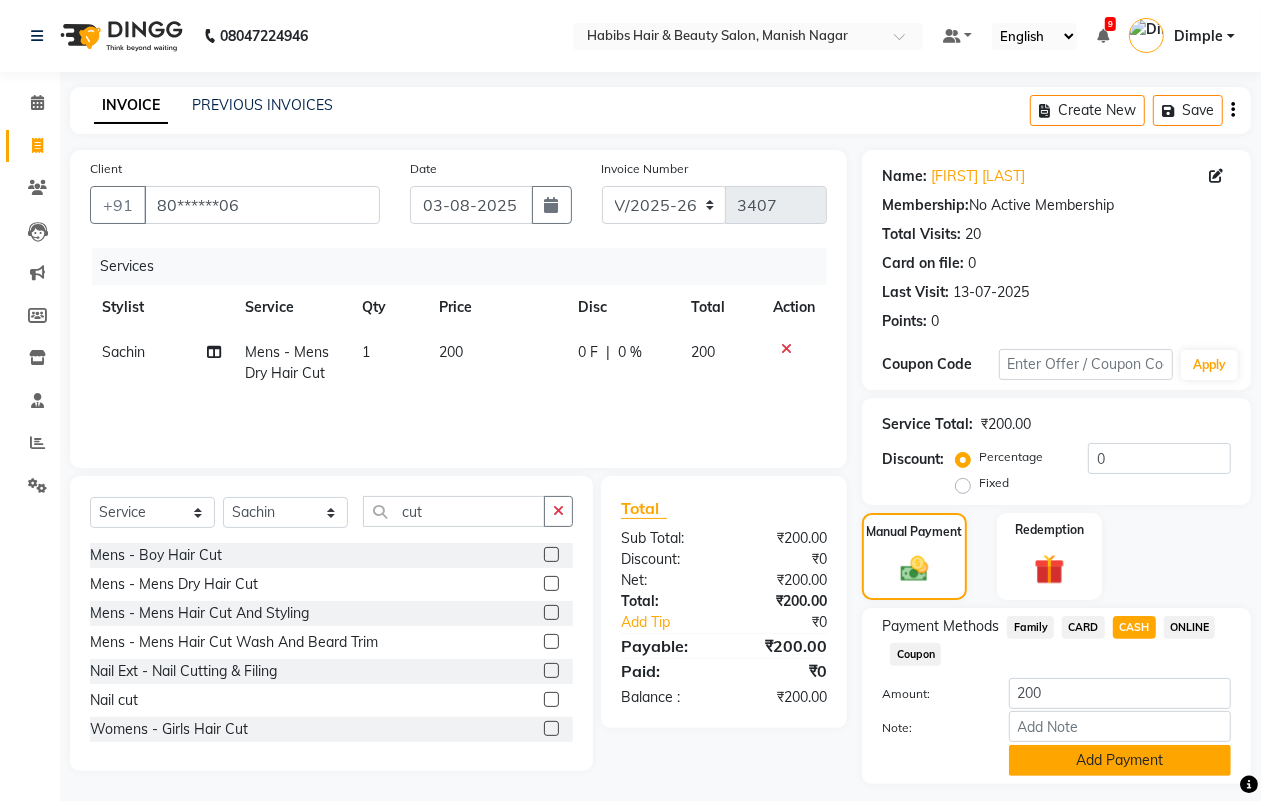 click on "Add Payment" 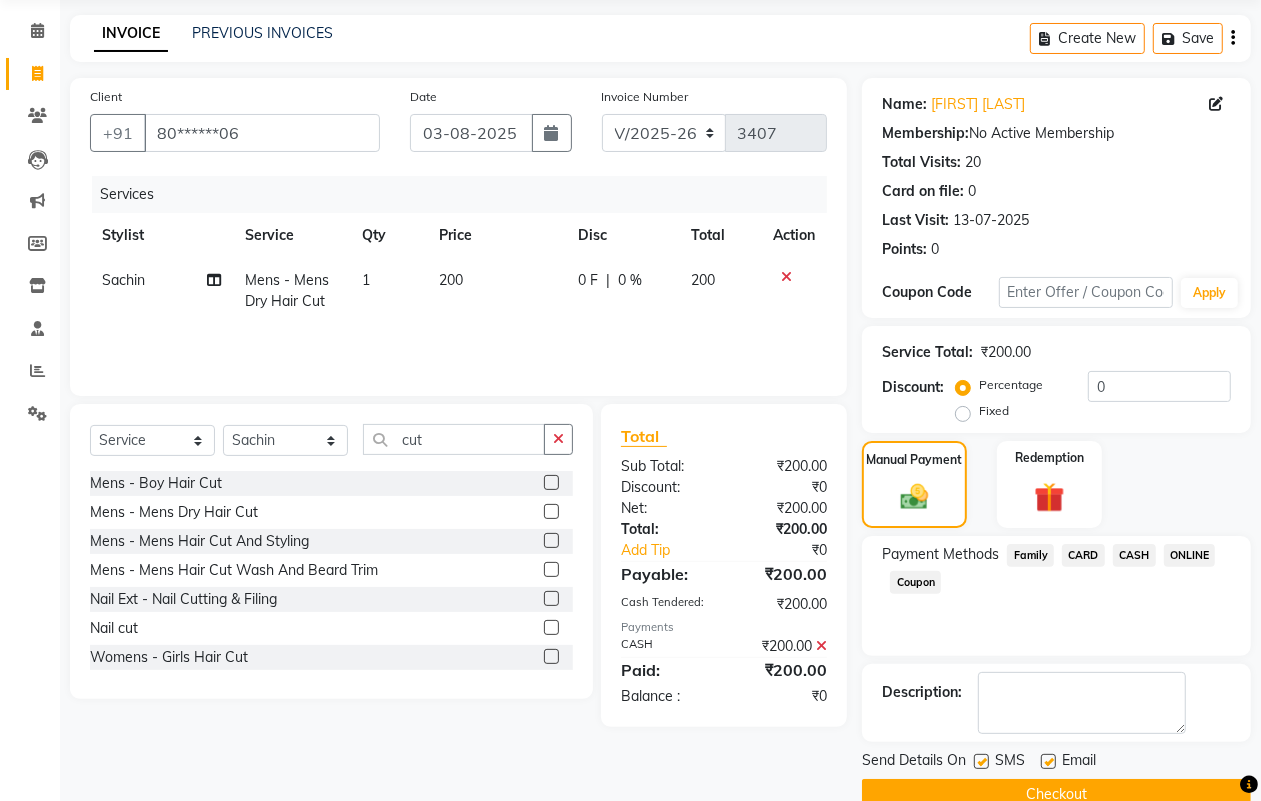 scroll, scrollTop: 111, scrollLeft: 0, axis: vertical 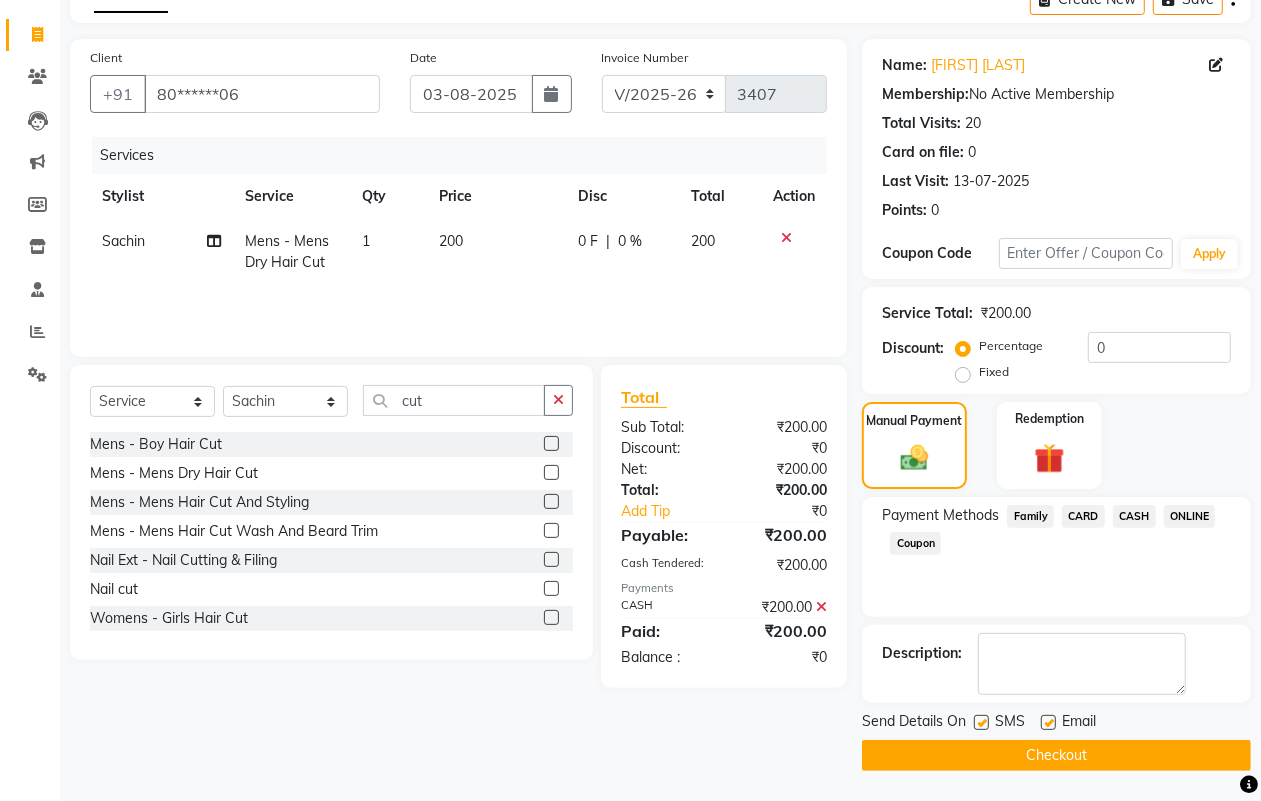 click on "Checkout" 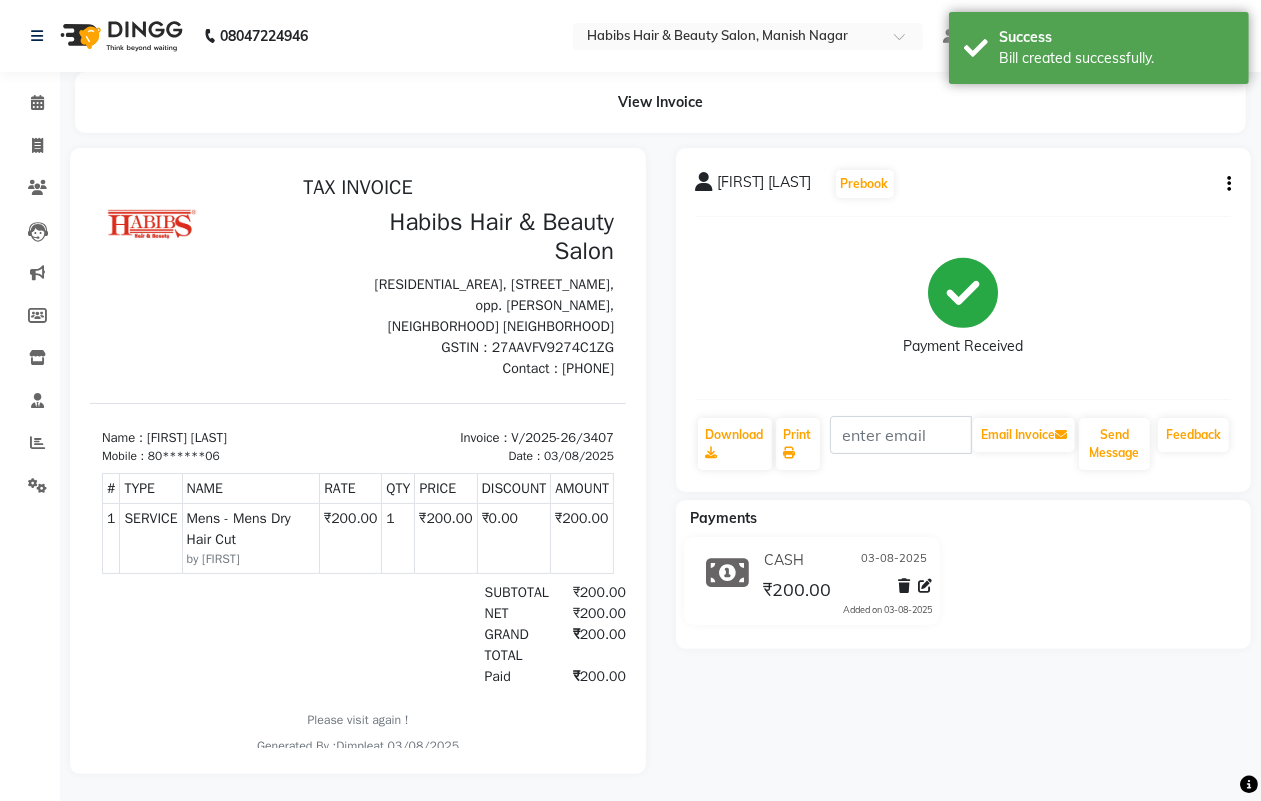 scroll, scrollTop: 0, scrollLeft: 0, axis: both 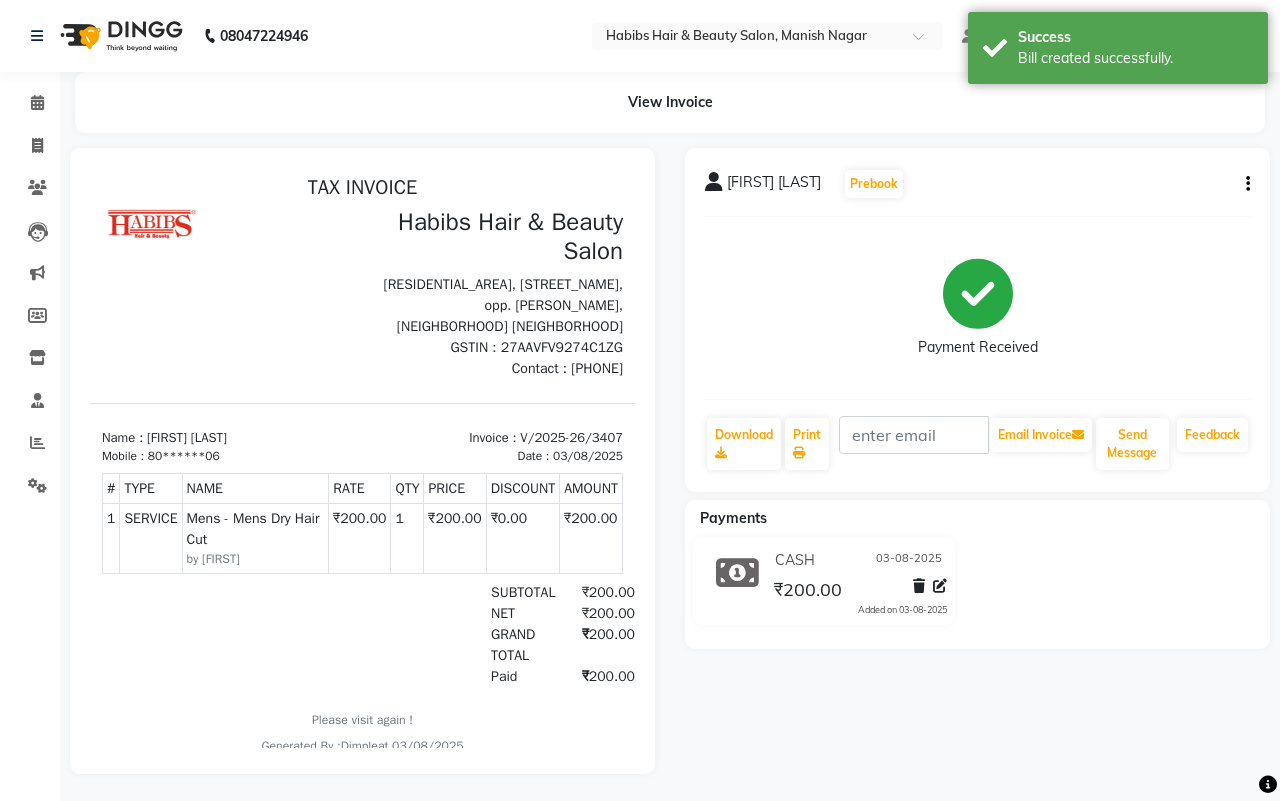 select on "3804" 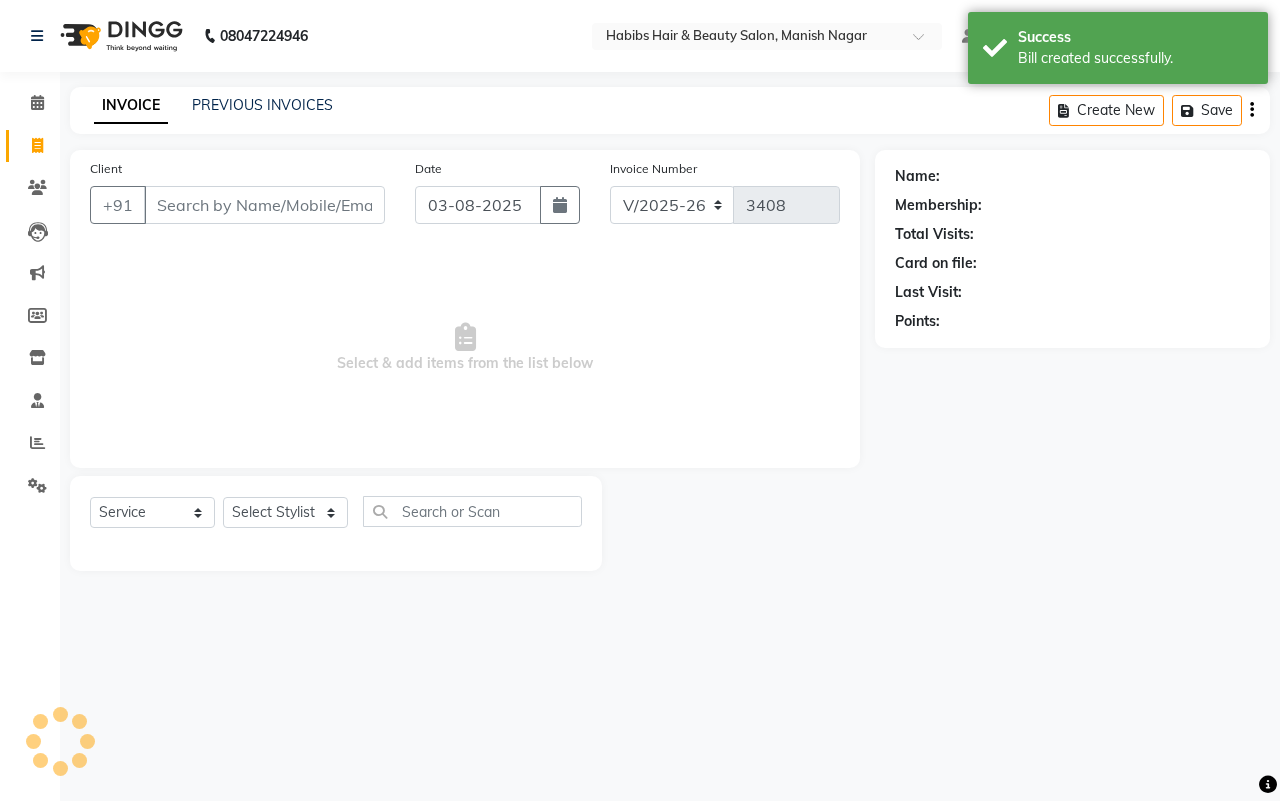 click on "Client" at bounding box center [264, 205] 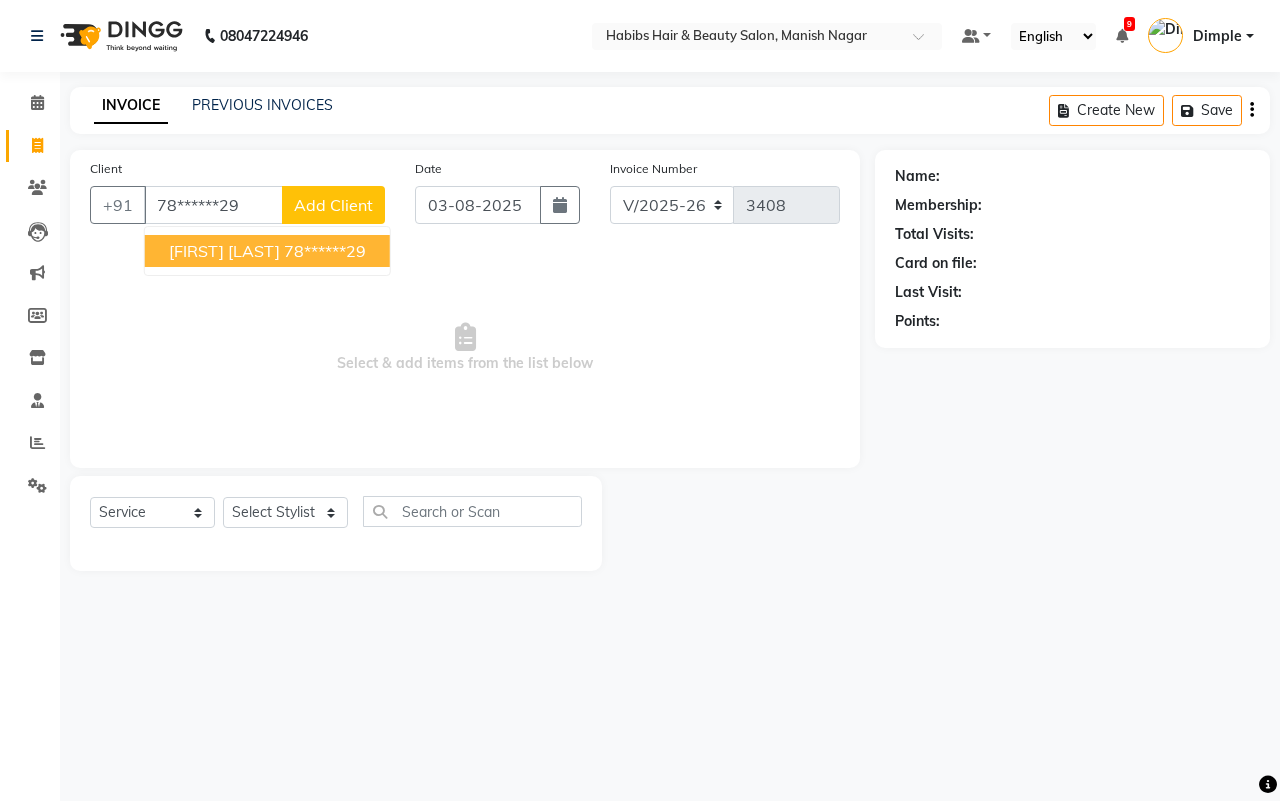 type on "78******29" 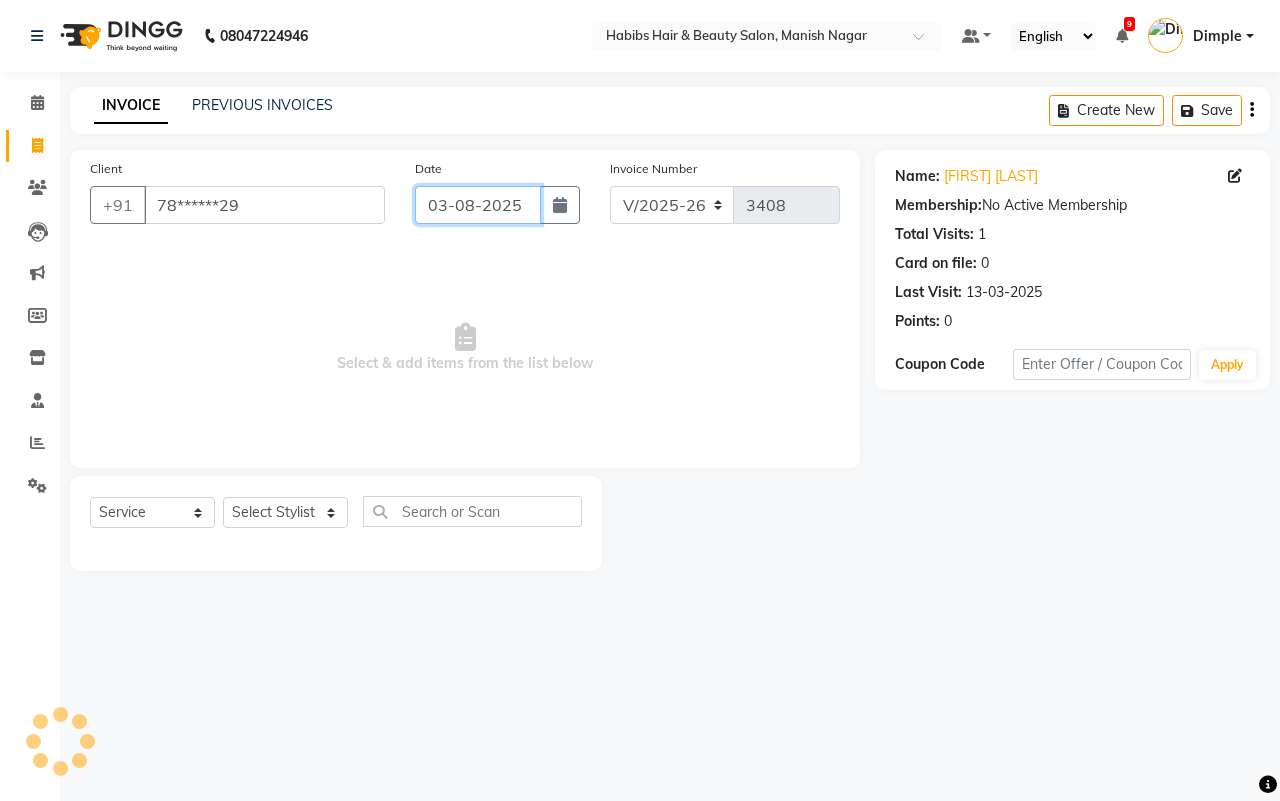 click on "03-08-2025" 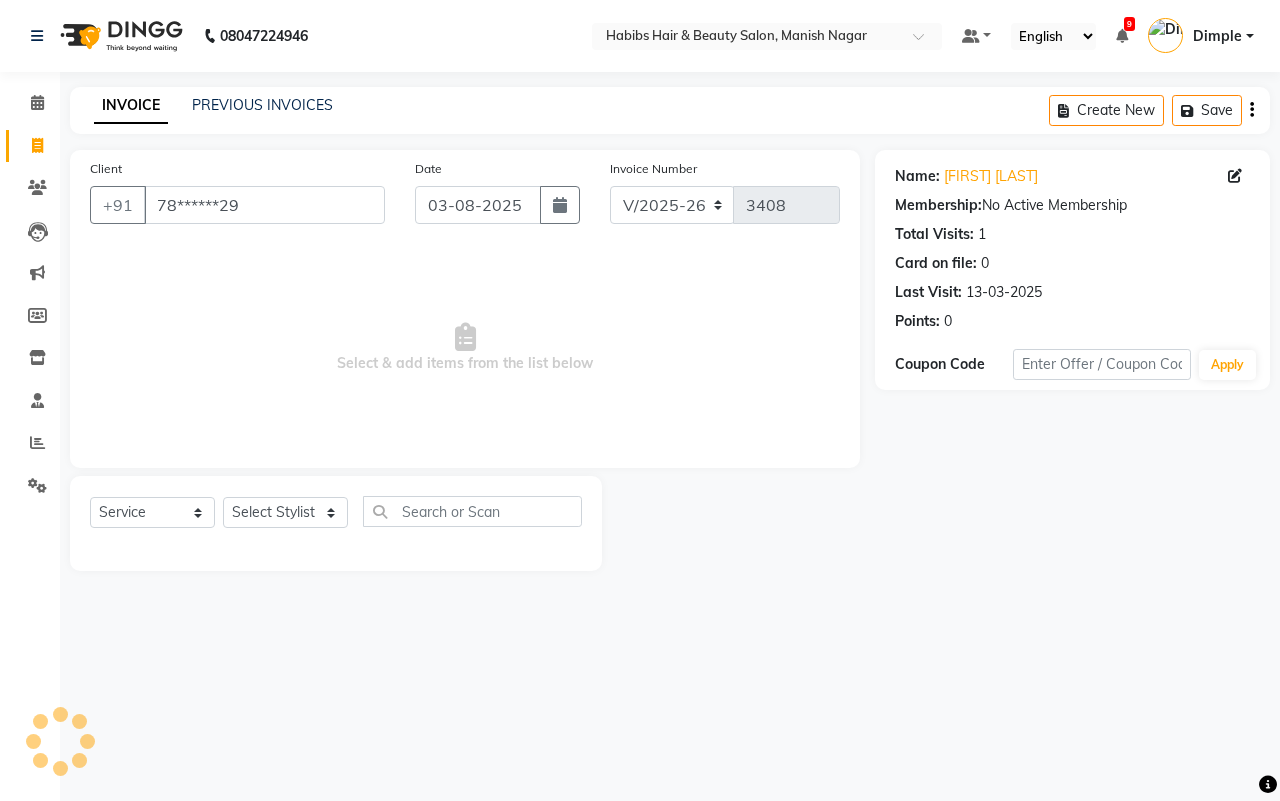 select on "8" 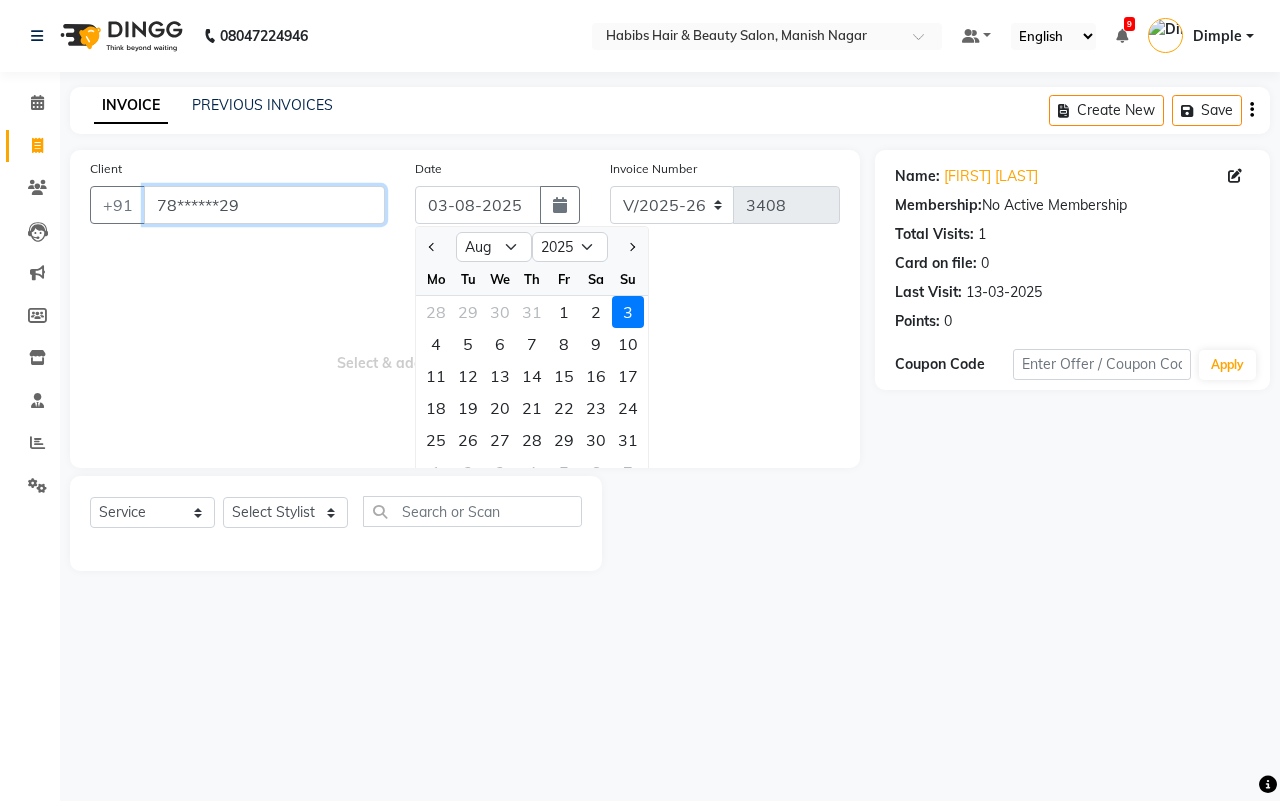 click on "78******29" at bounding box center (264, 205) 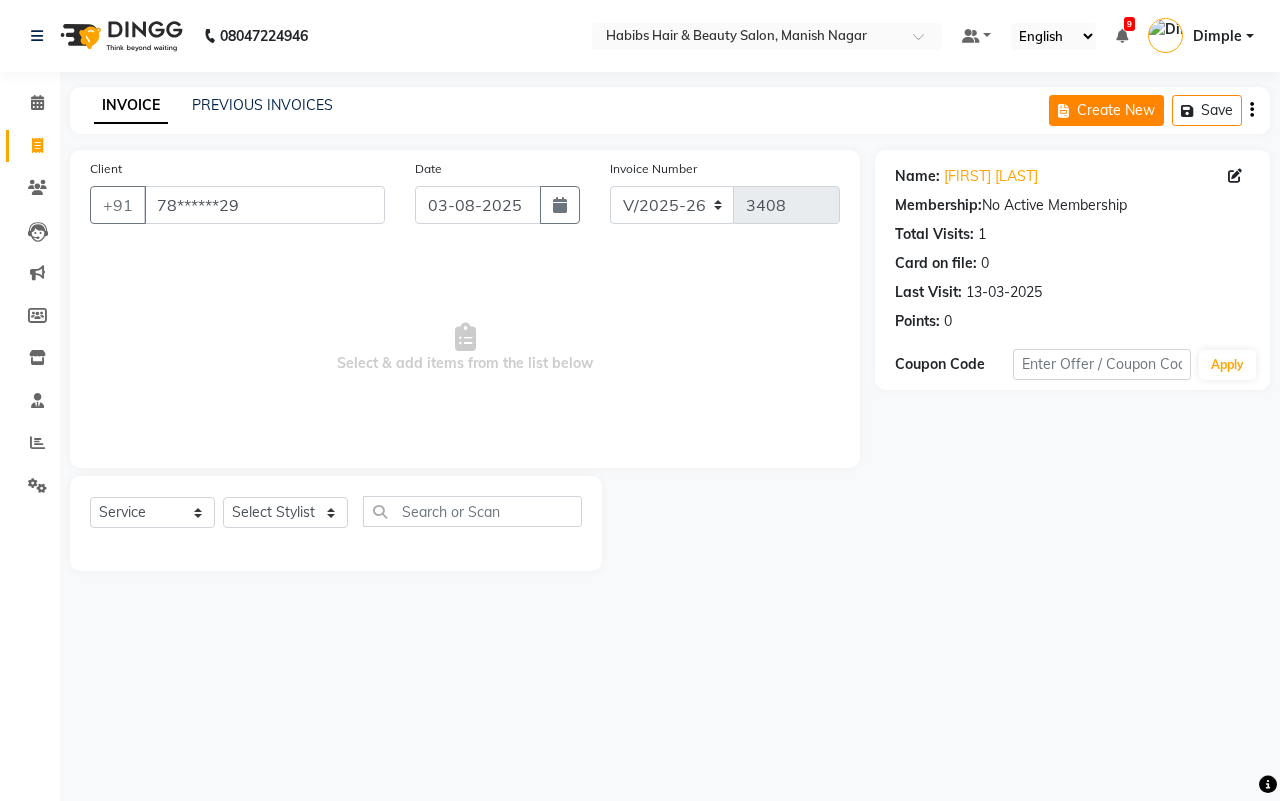 click on "Create New" 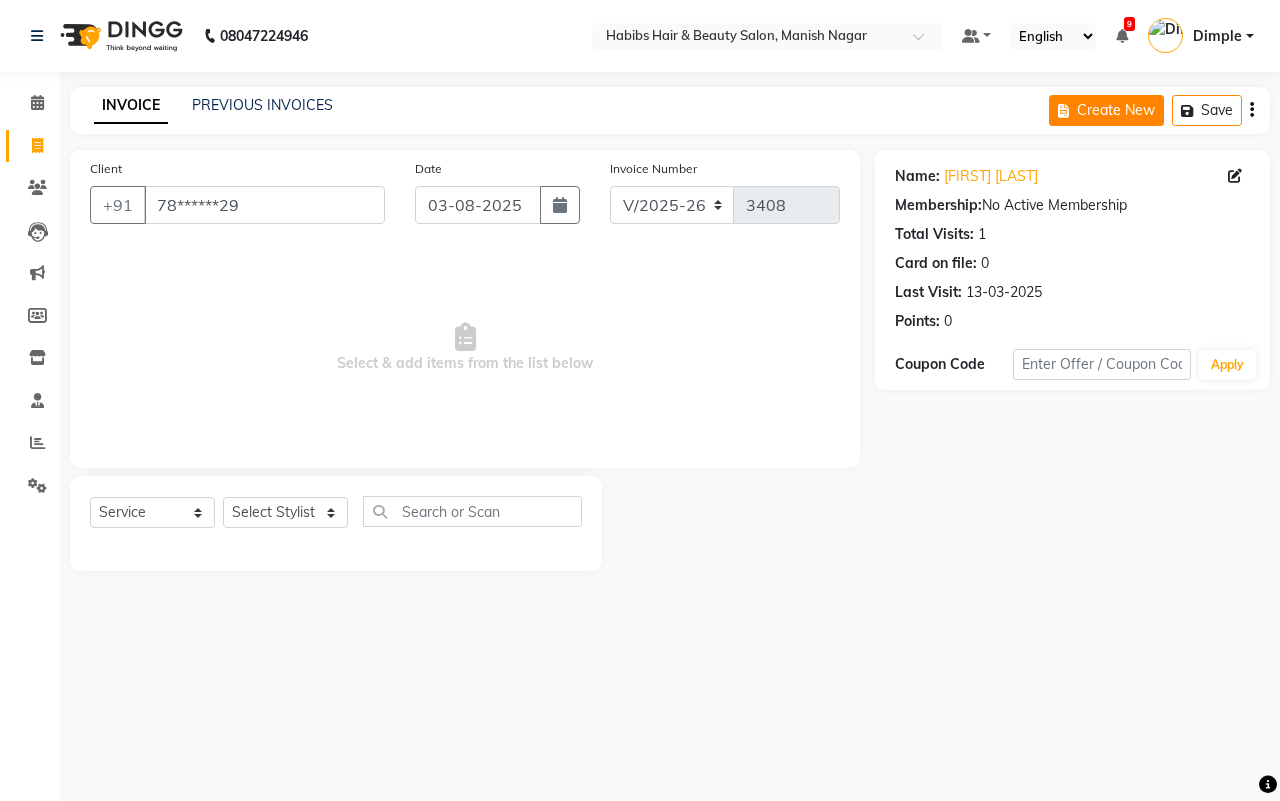 select on "service" 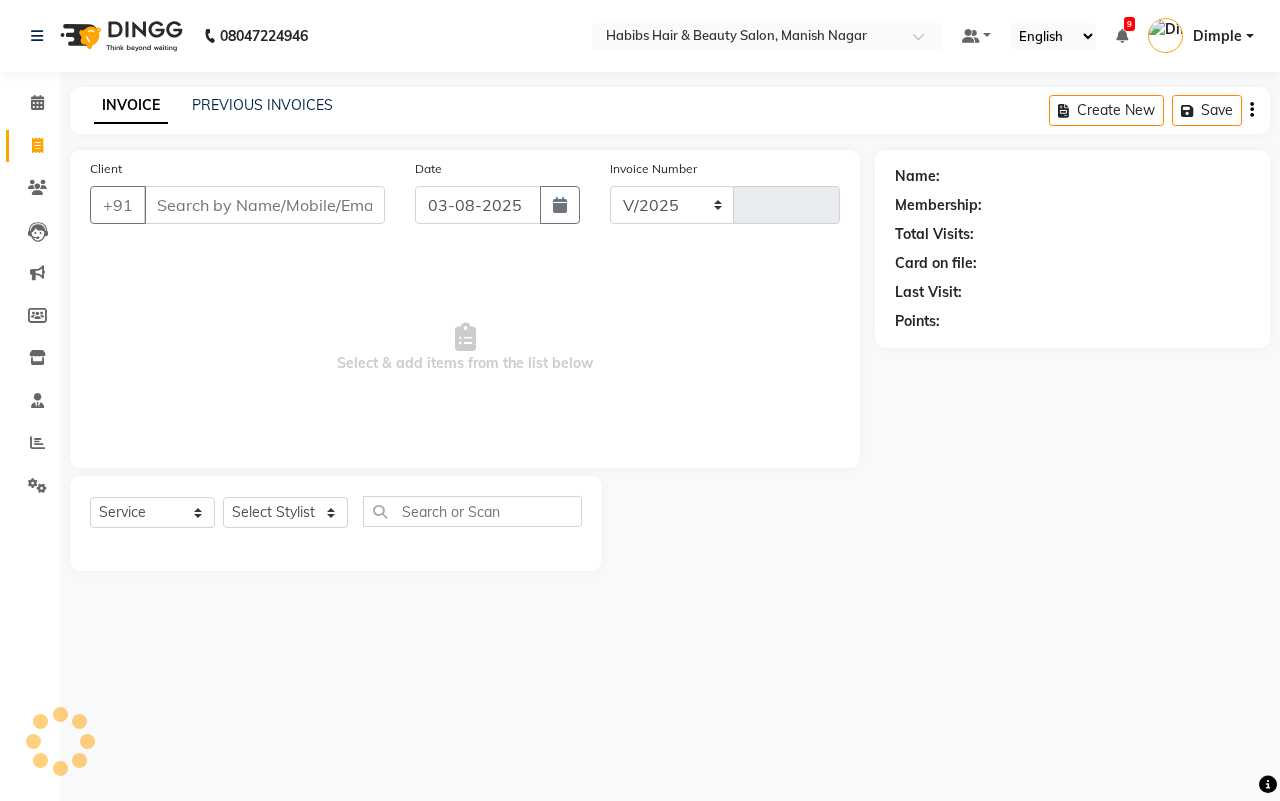 select on "3804" 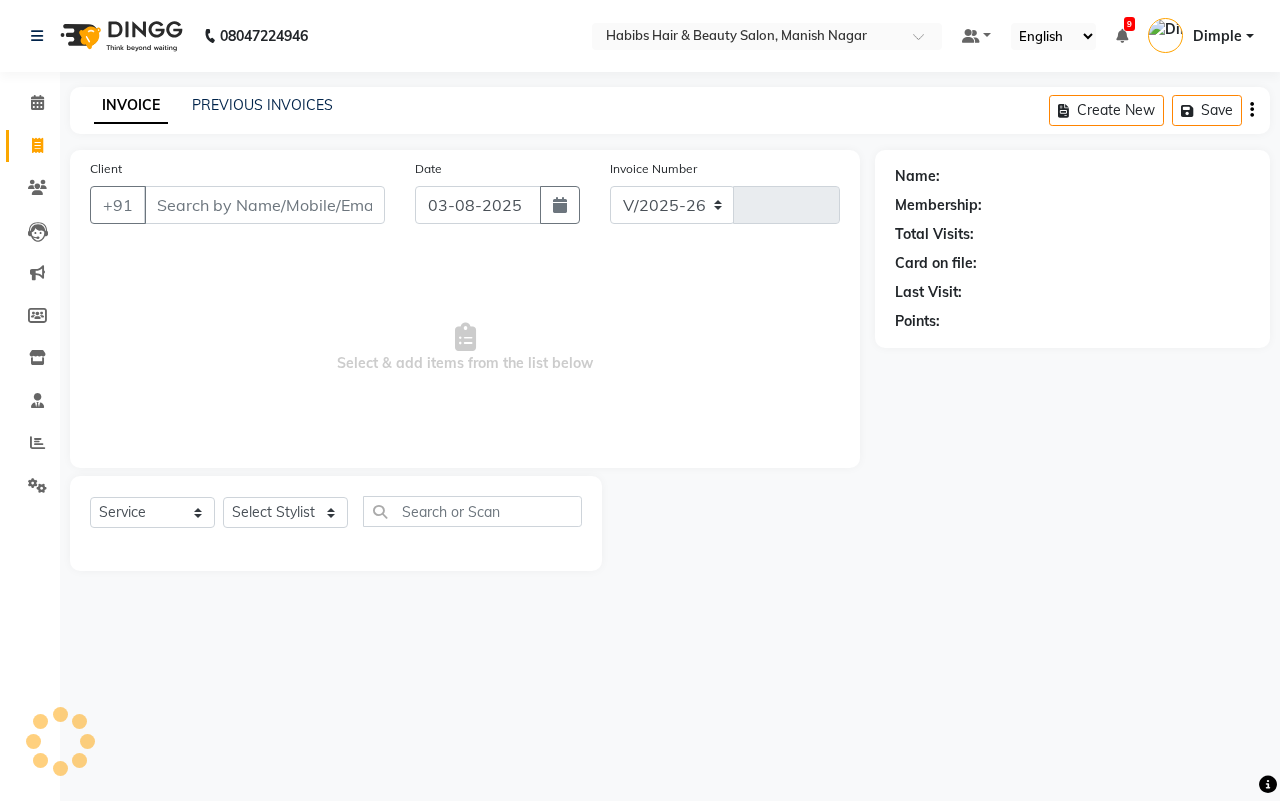 type on "3408" 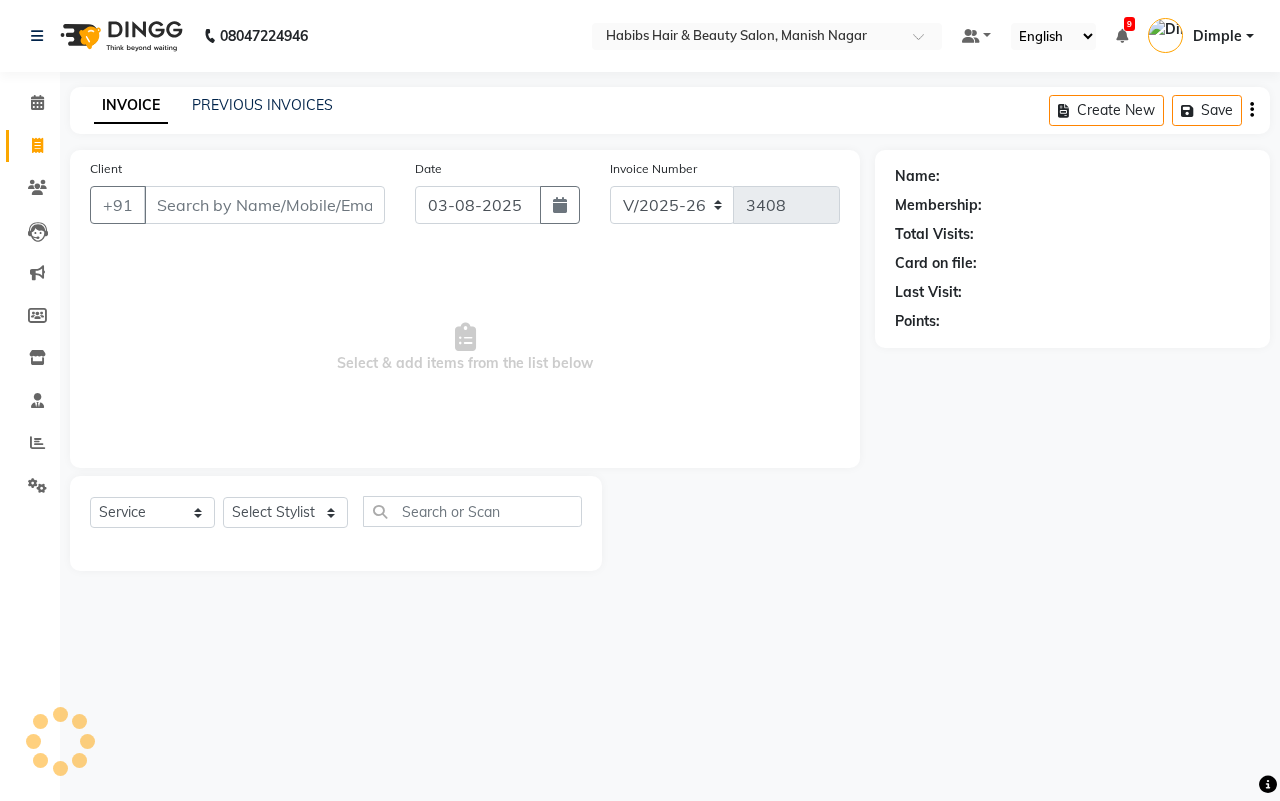 click on "Client" at bounding box center (264, 205) 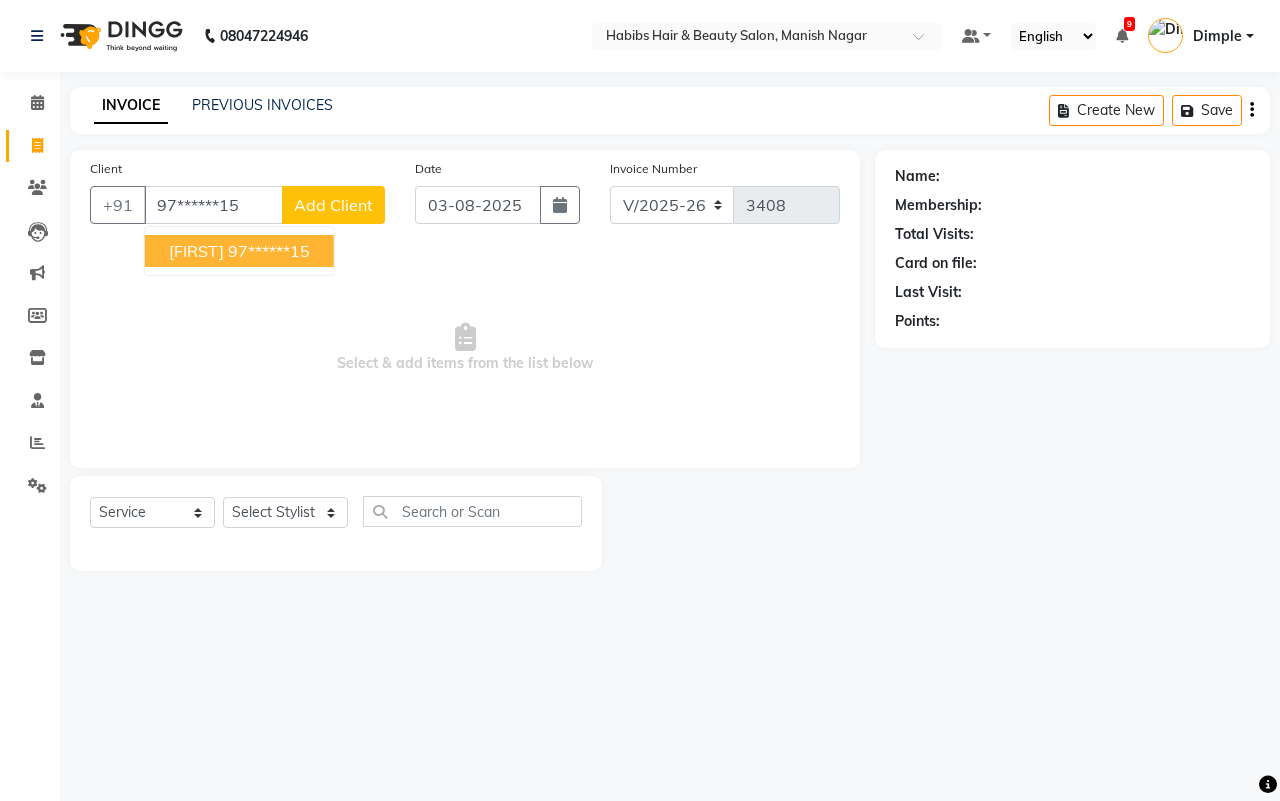 type on "97******15" 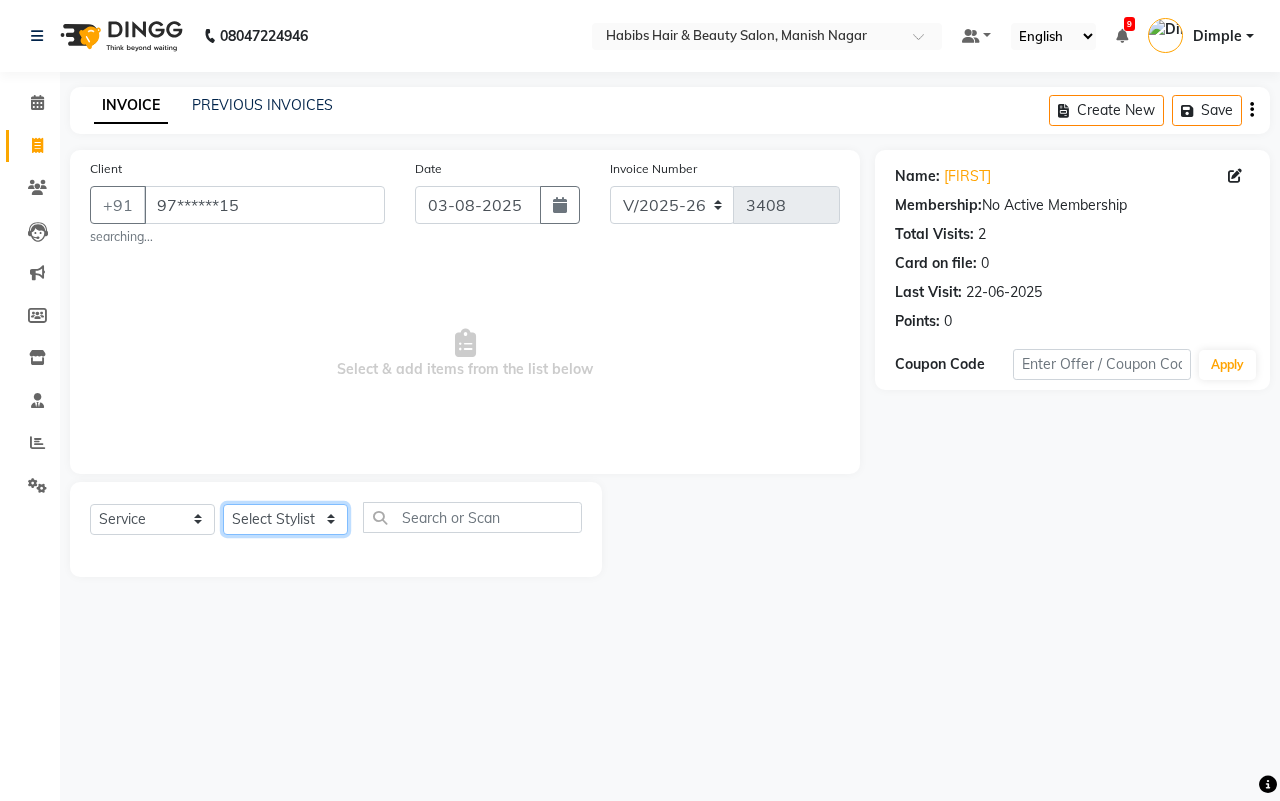 click on "Select Stylist[FIRST] [FIRST] [FIRST] [FIRST] [FIRST]  [FIRST] [FIRST] [FIRST] [FIRST] [FIRST]  [FIRST]" 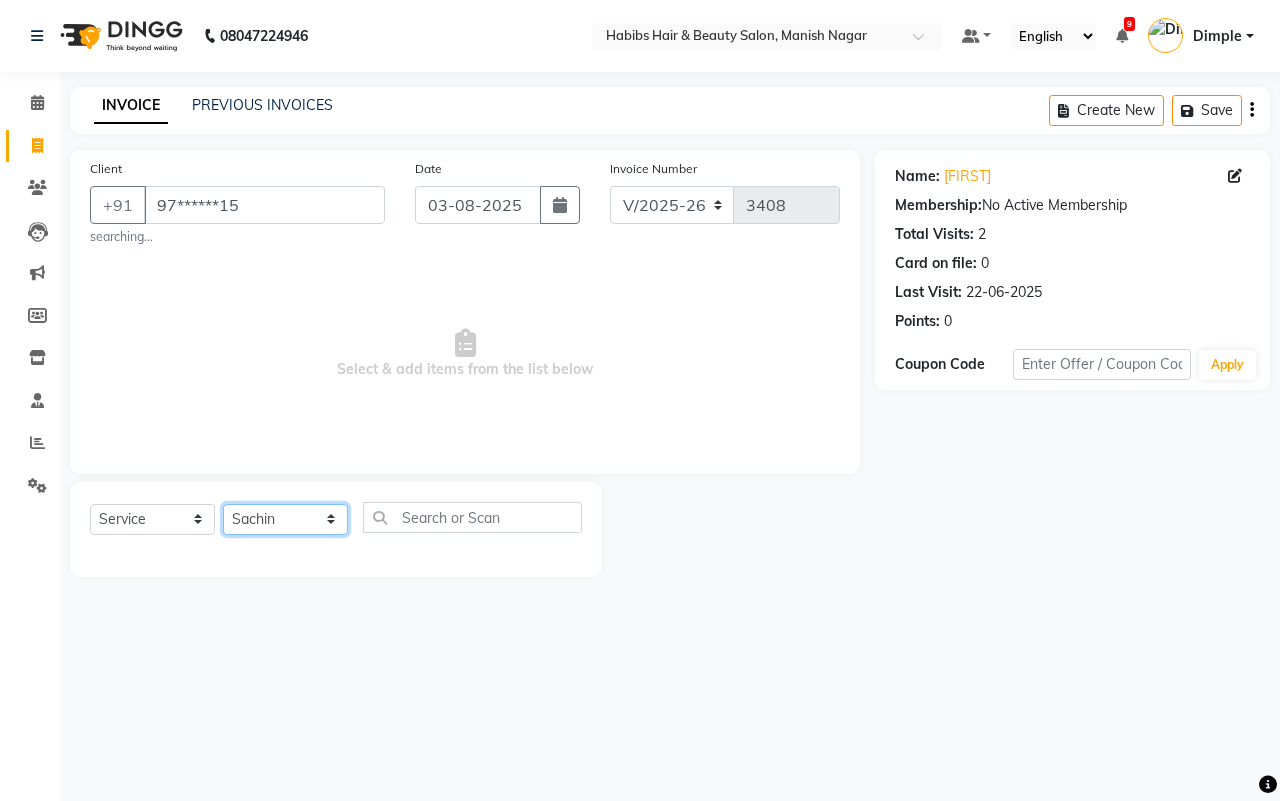 click on "Select Stylist[FIRST] [FIRST] [FIRST] [FIRST] [FIRST]  [FIRST] [FIRST] [FIRST] [FIRST] [FIRST]  [FIRST]" 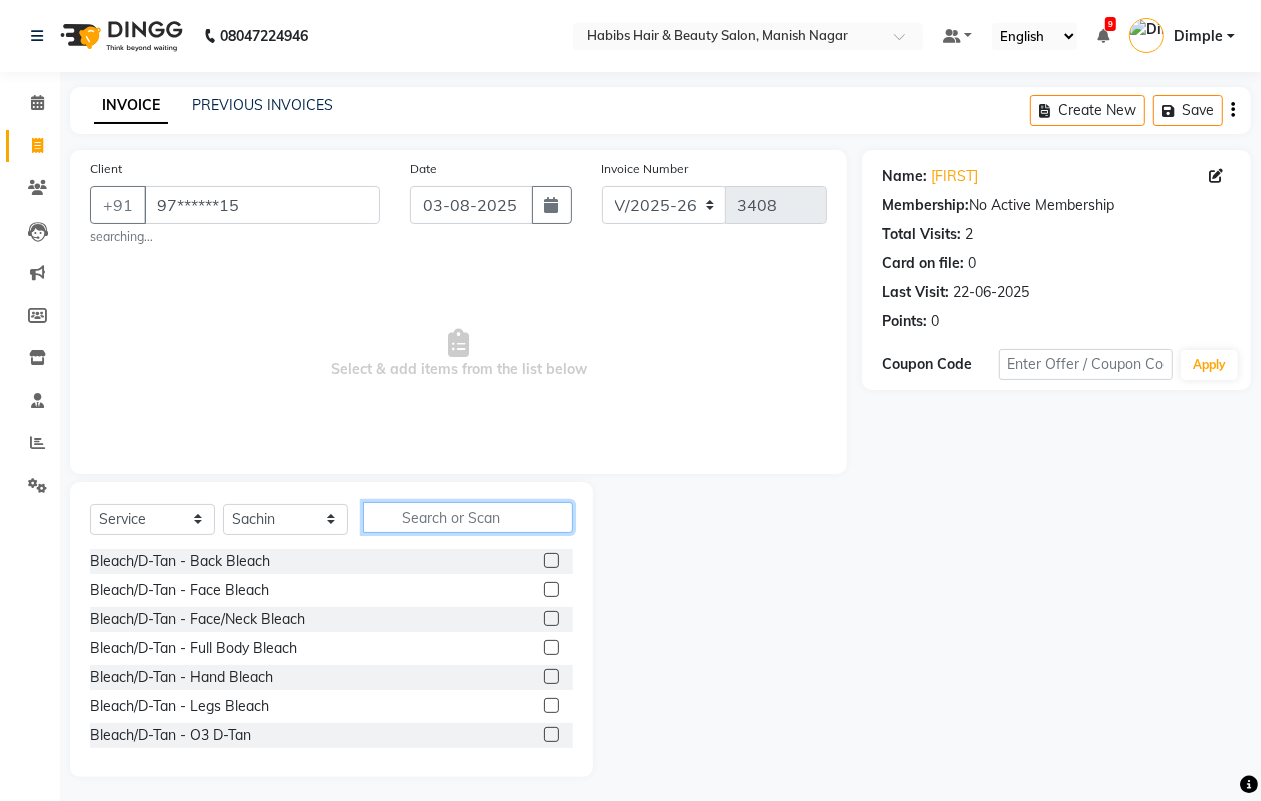 click 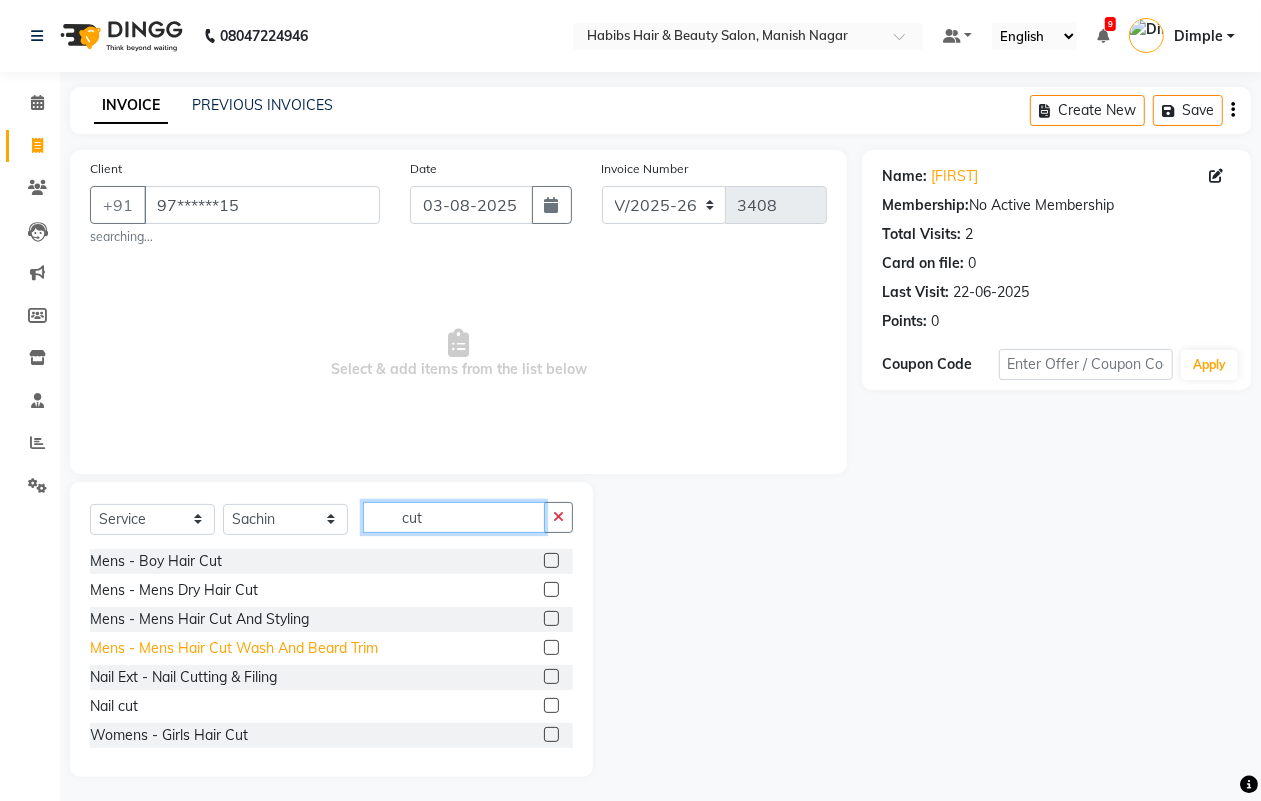 type on "cut" 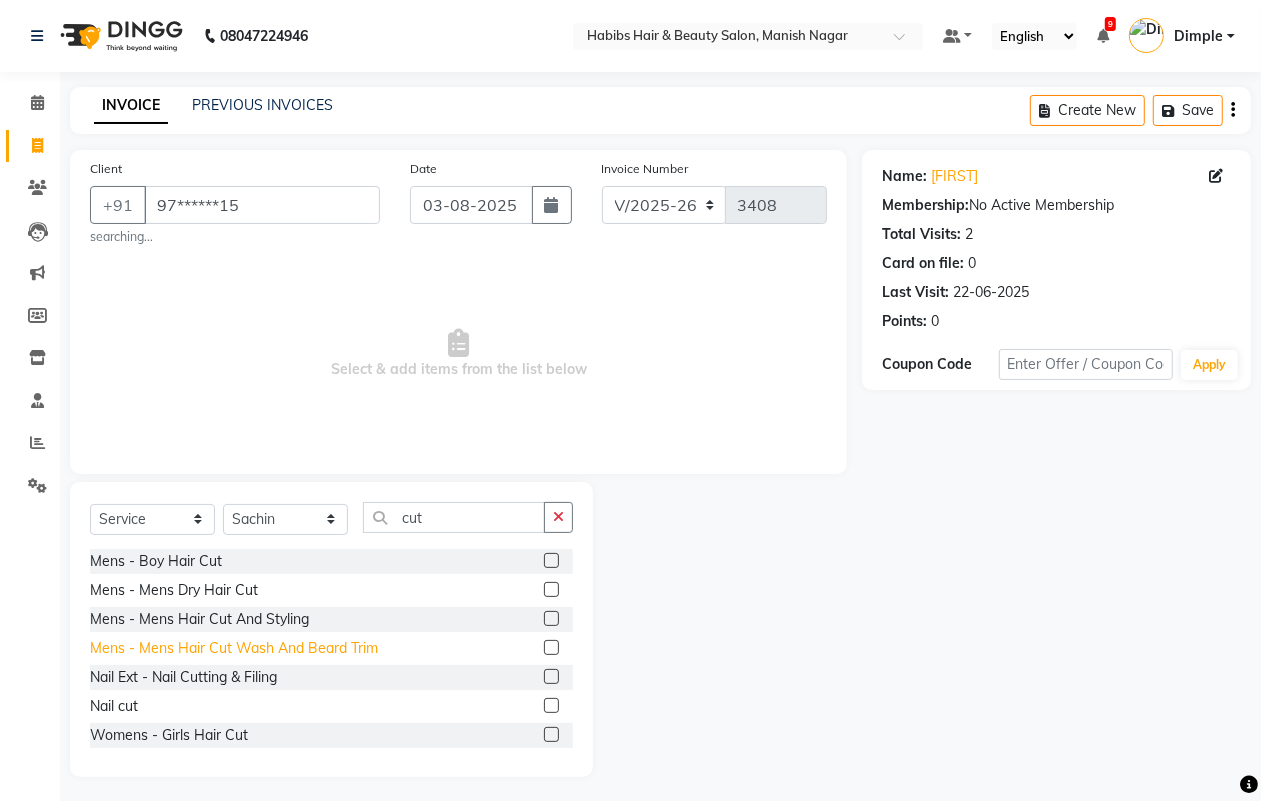 click on "Mens - Mens  Hair Cut Wash And Beard Trim" 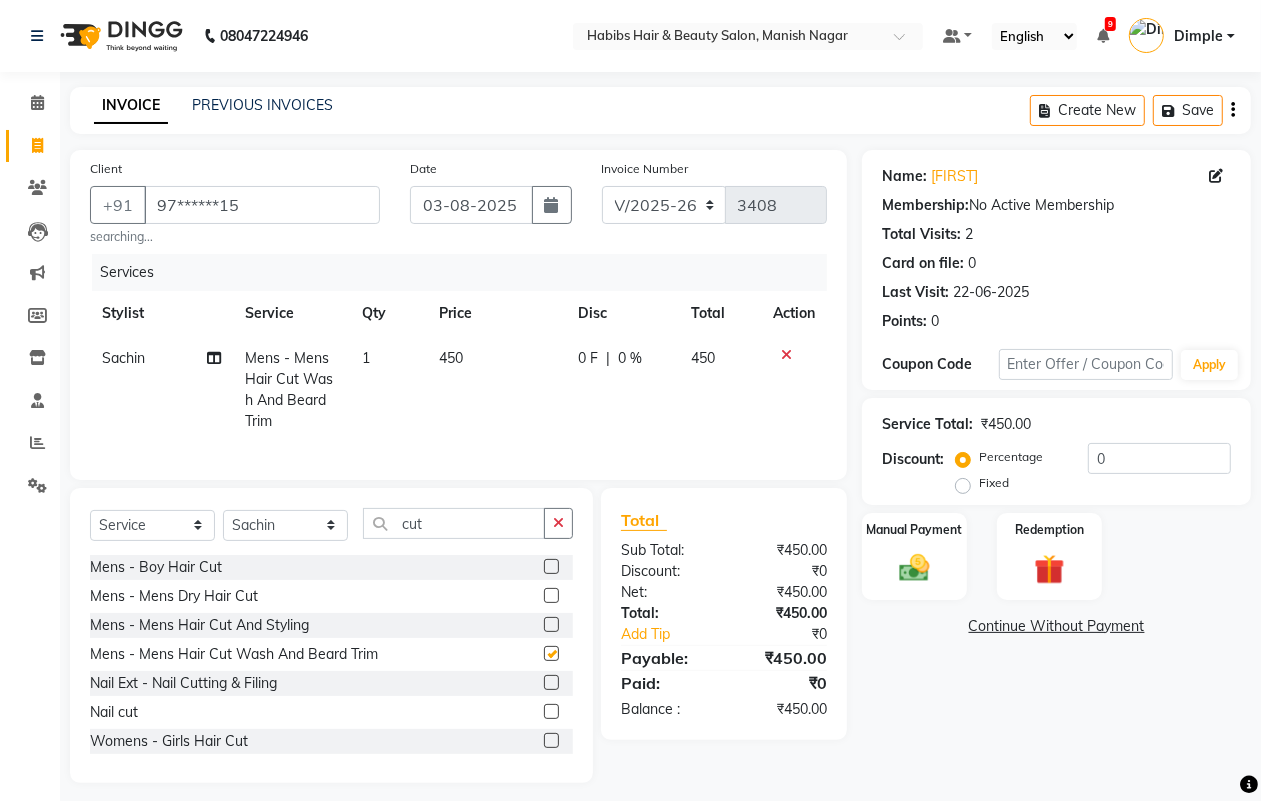 checkbox on "false" 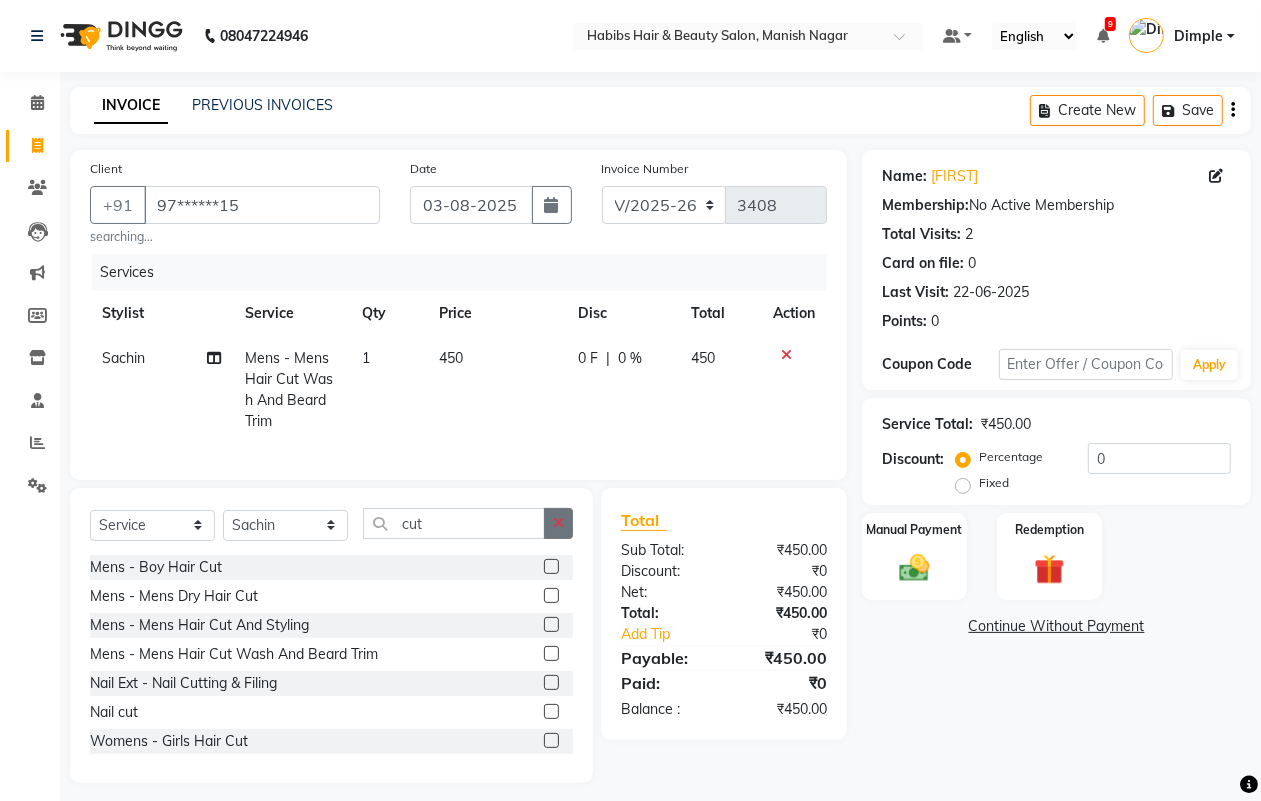 click 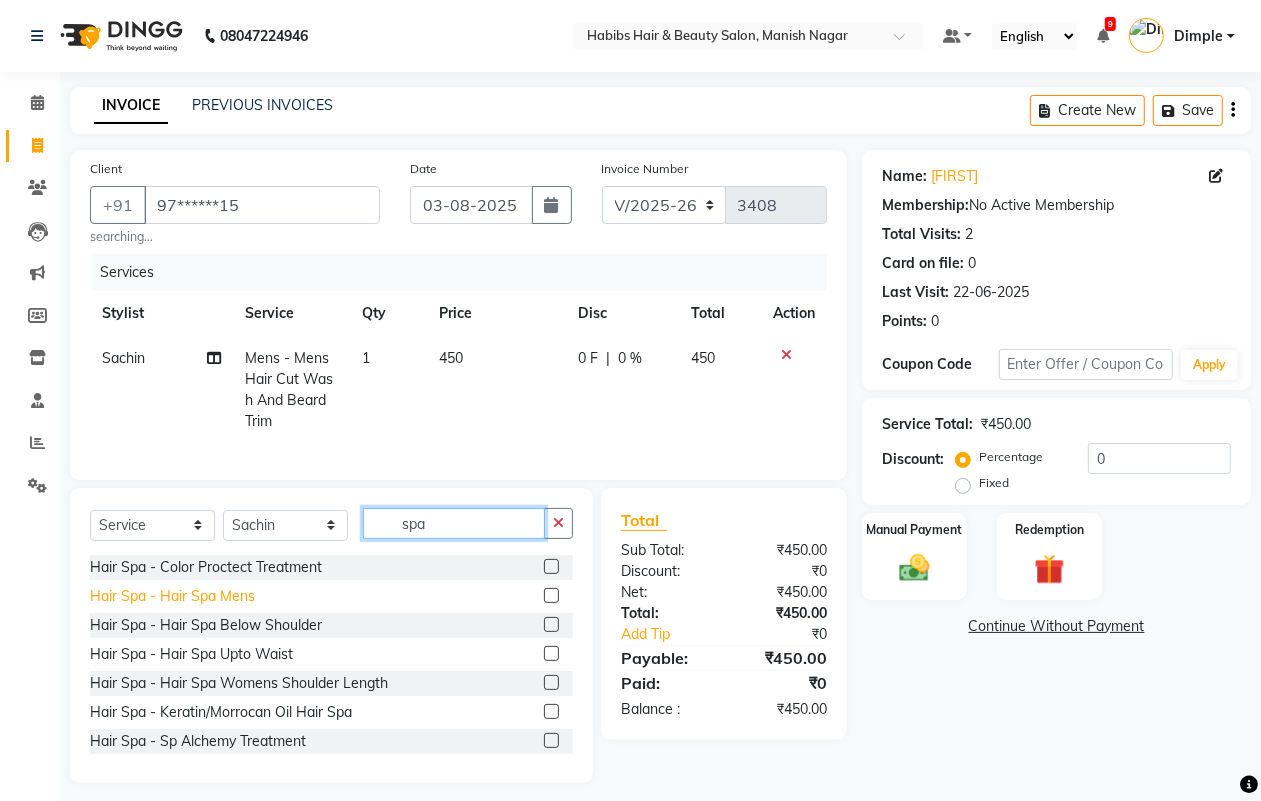 type on "spa" 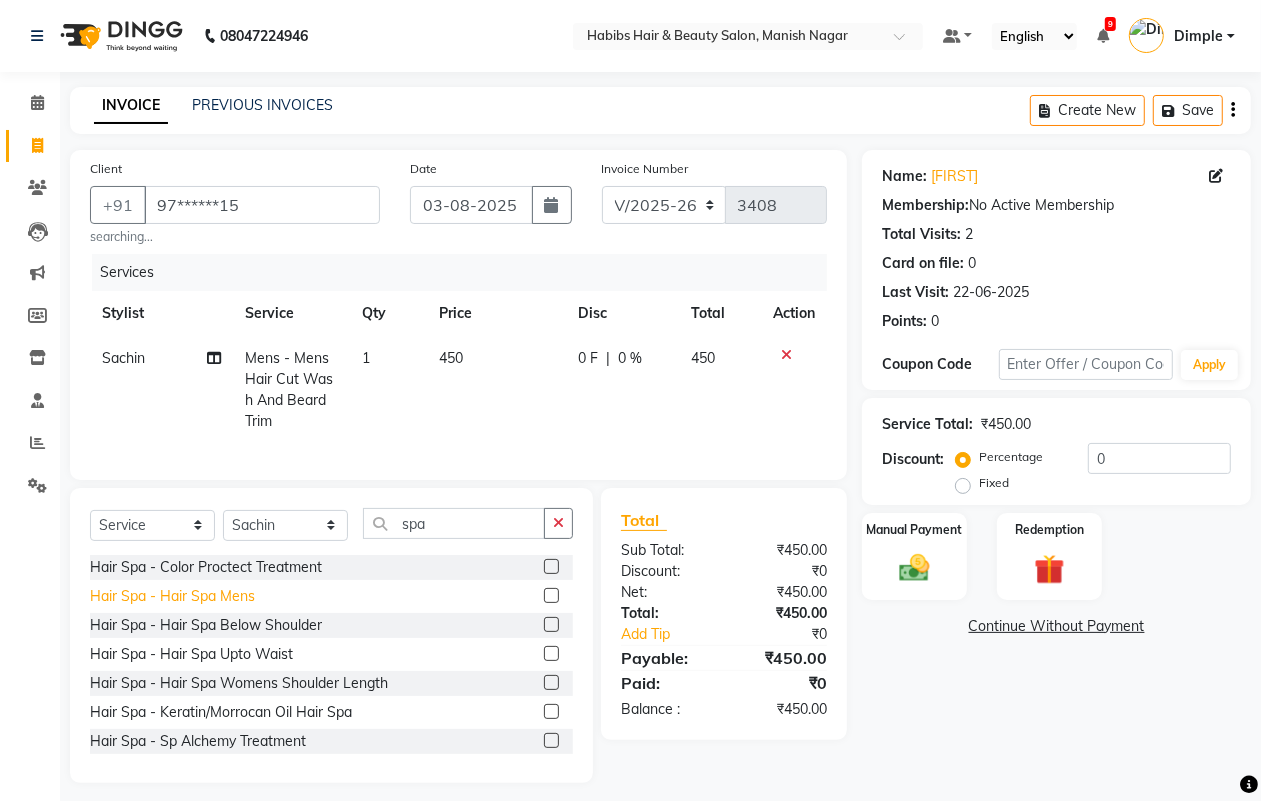 click on "Hair Spa - Hair  Spa Mens" 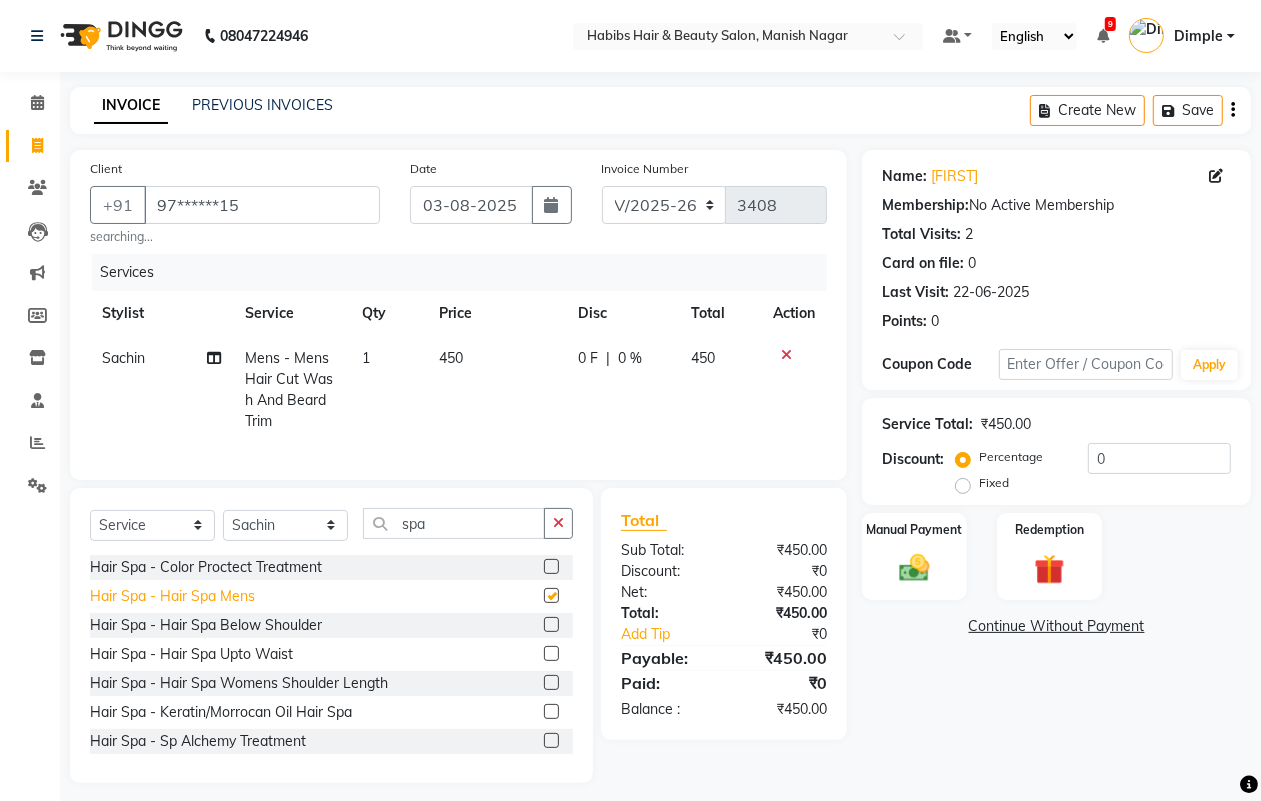 checkbox on "false" 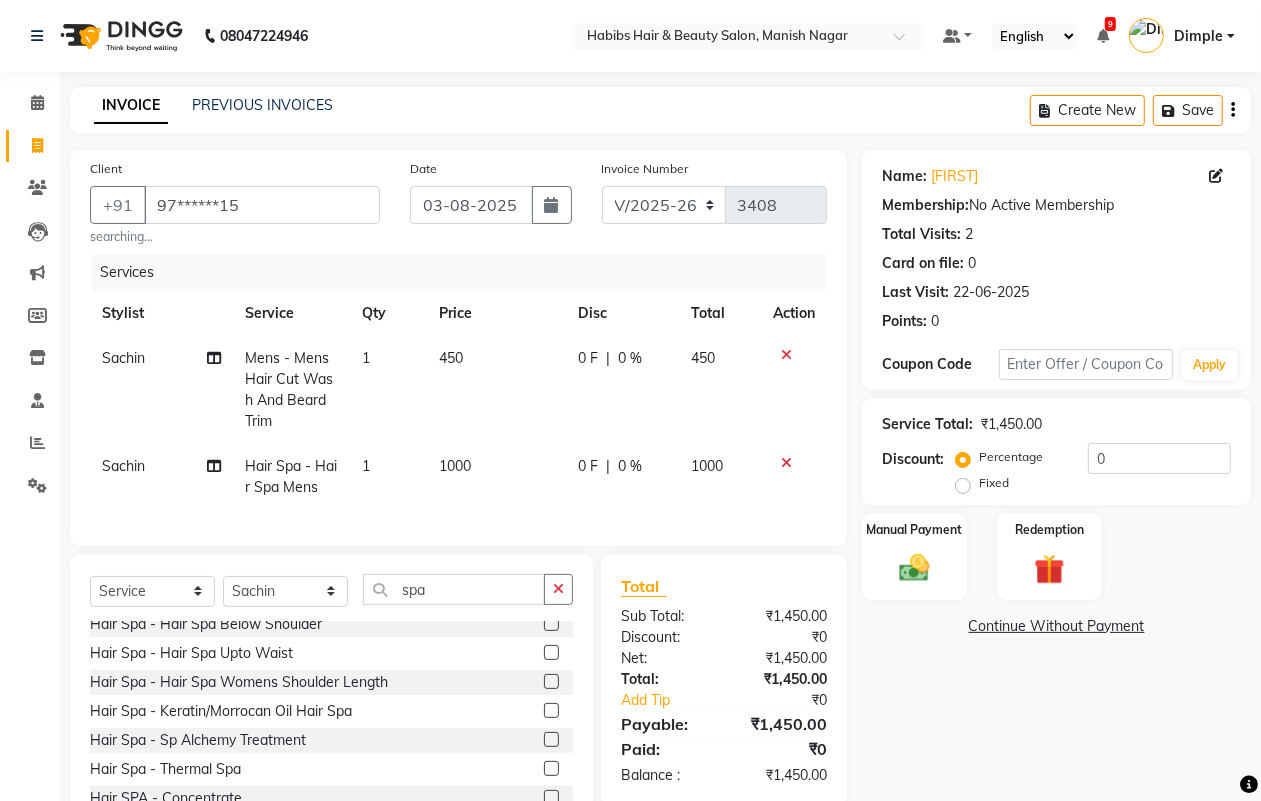 scroll, scrollTop: 125, scrollLeft: 0, axis: vertical 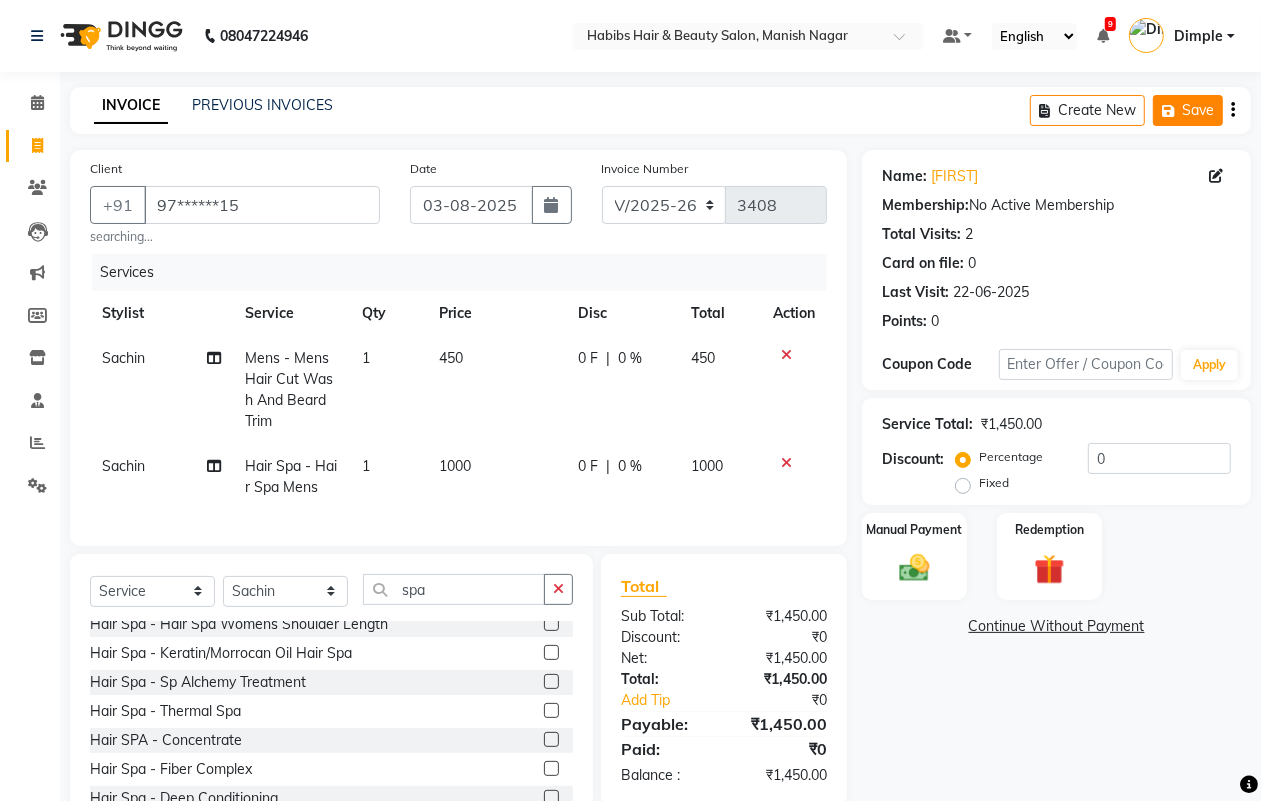 click on "Save" 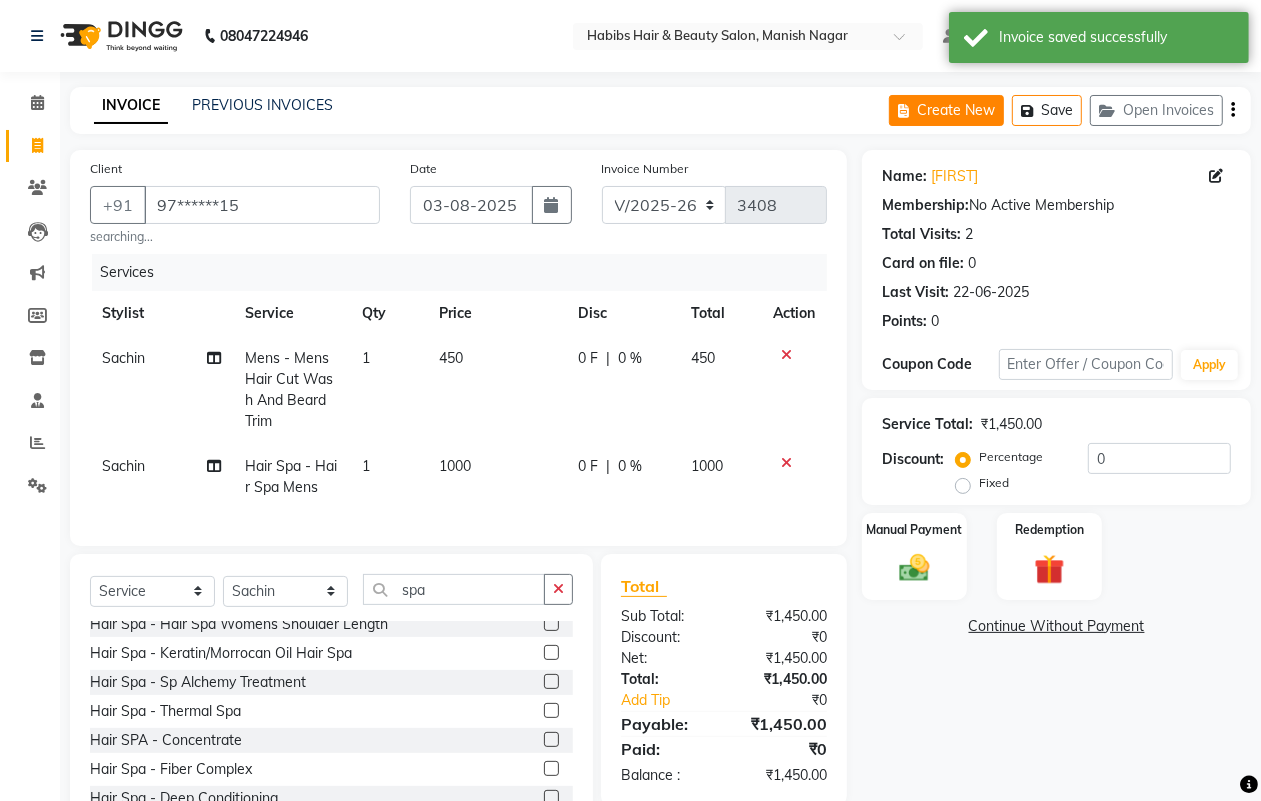 click on "Create New" 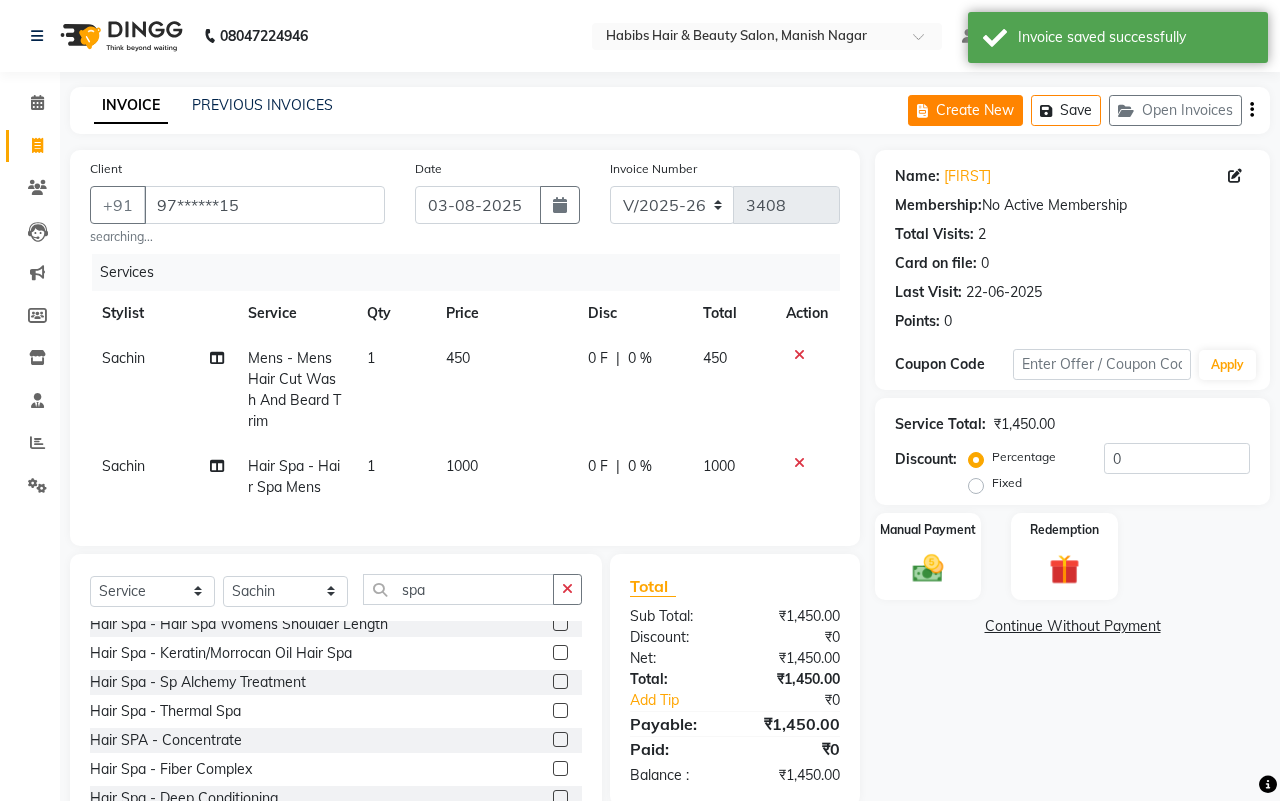 select on "3804" 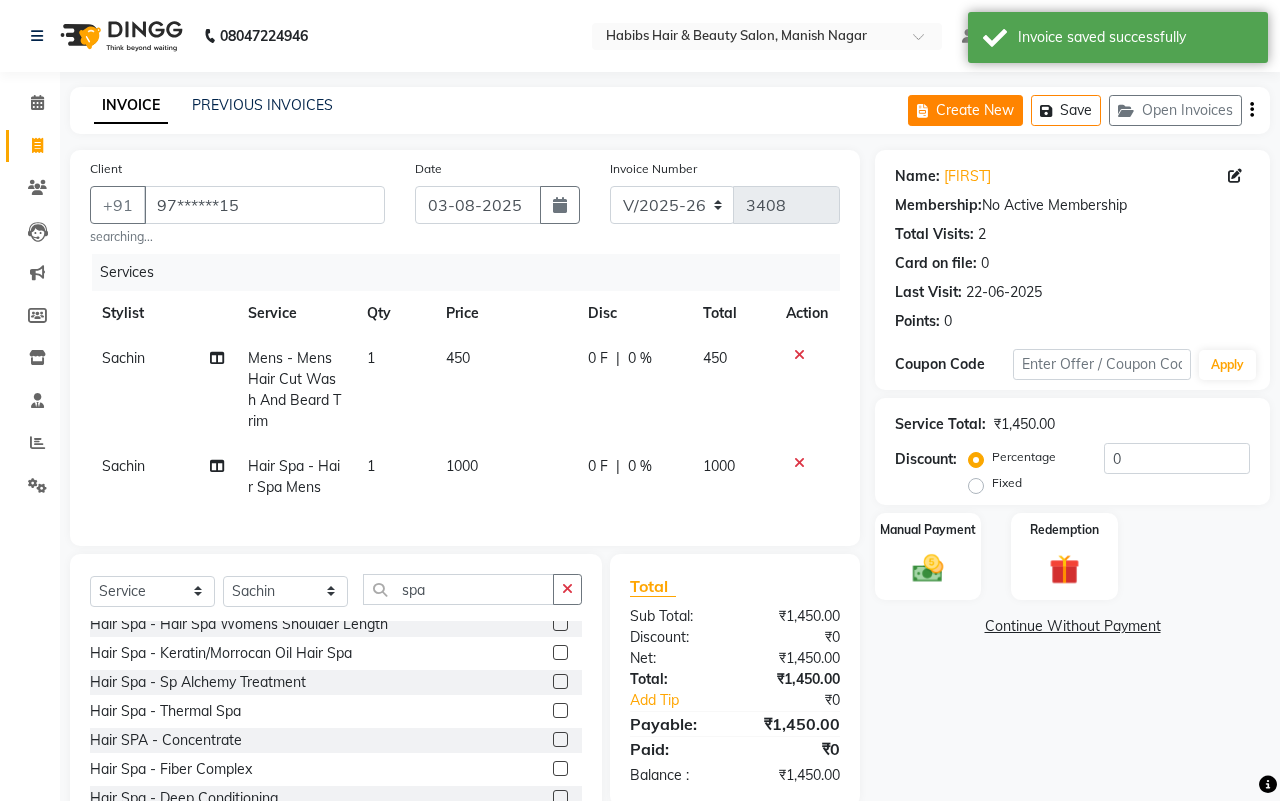 select on "service" 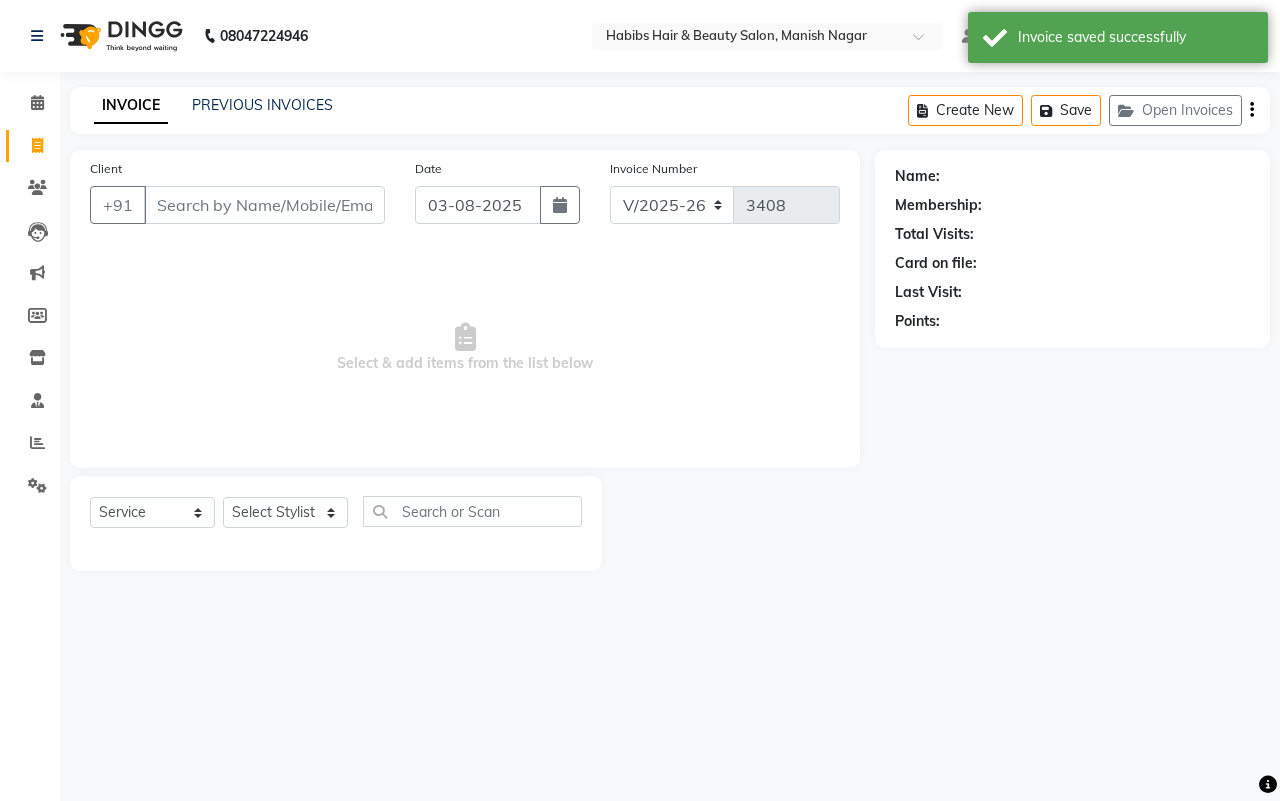 click on "Client" at bounding box center [264, 205] 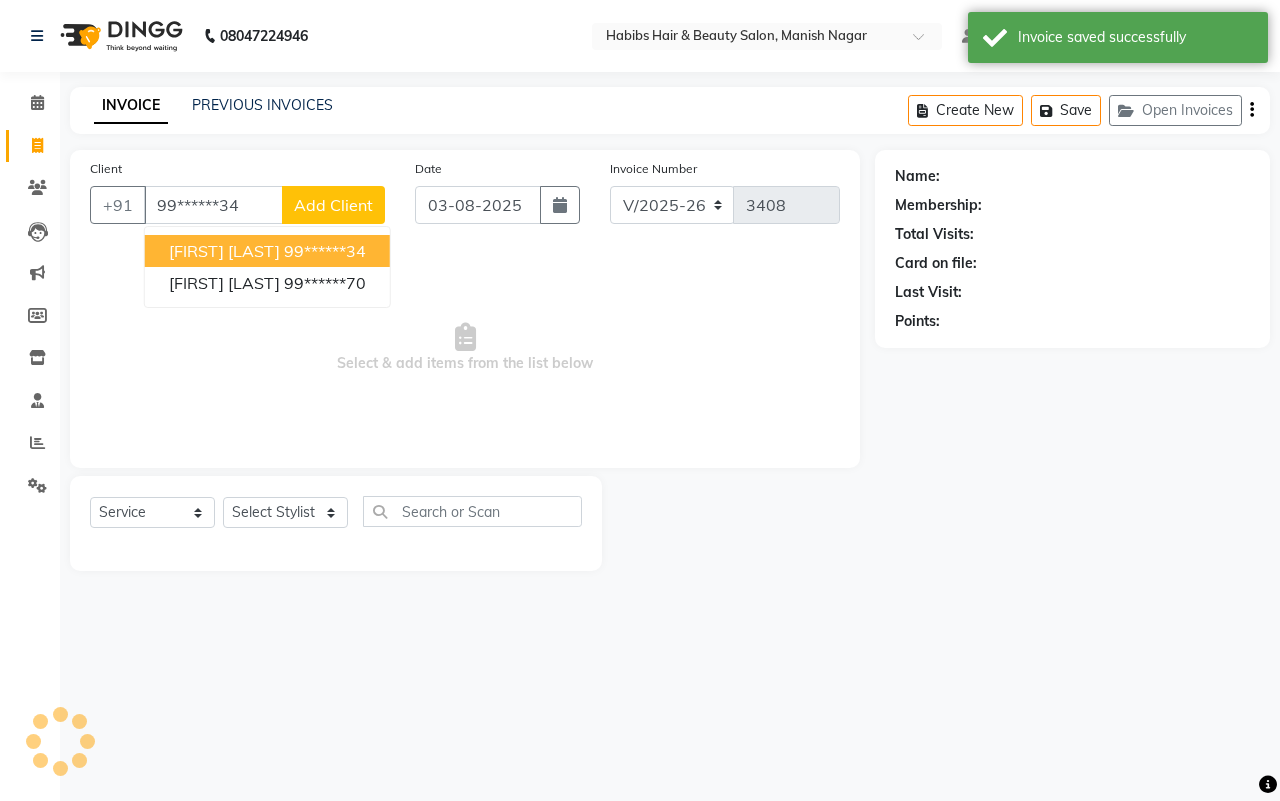 type on "99******34" 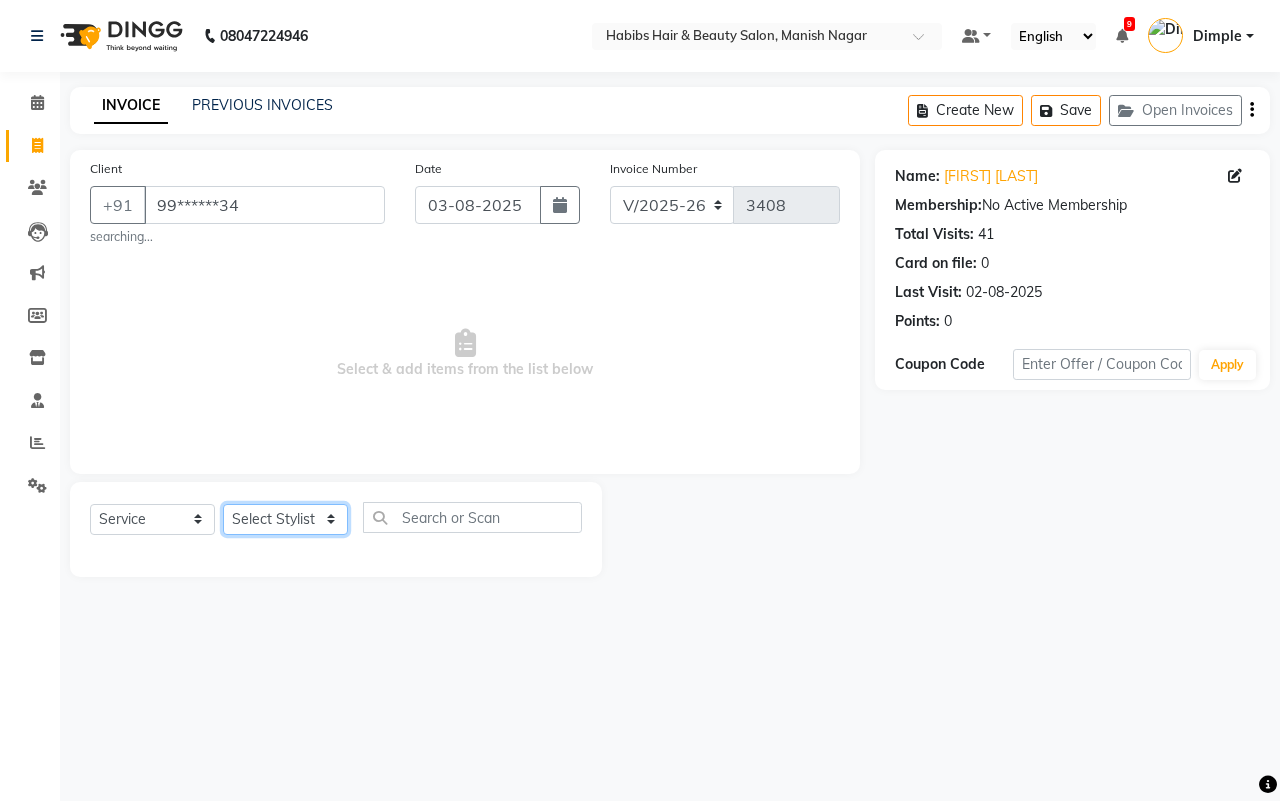 click on "Select Stylist[FIRST] [FIRST] [FIRST] [FIRST] [FIRST]  [FIRST] [FIRST] [FIRST] [FIRST] [FIRST]  [FIRST]" 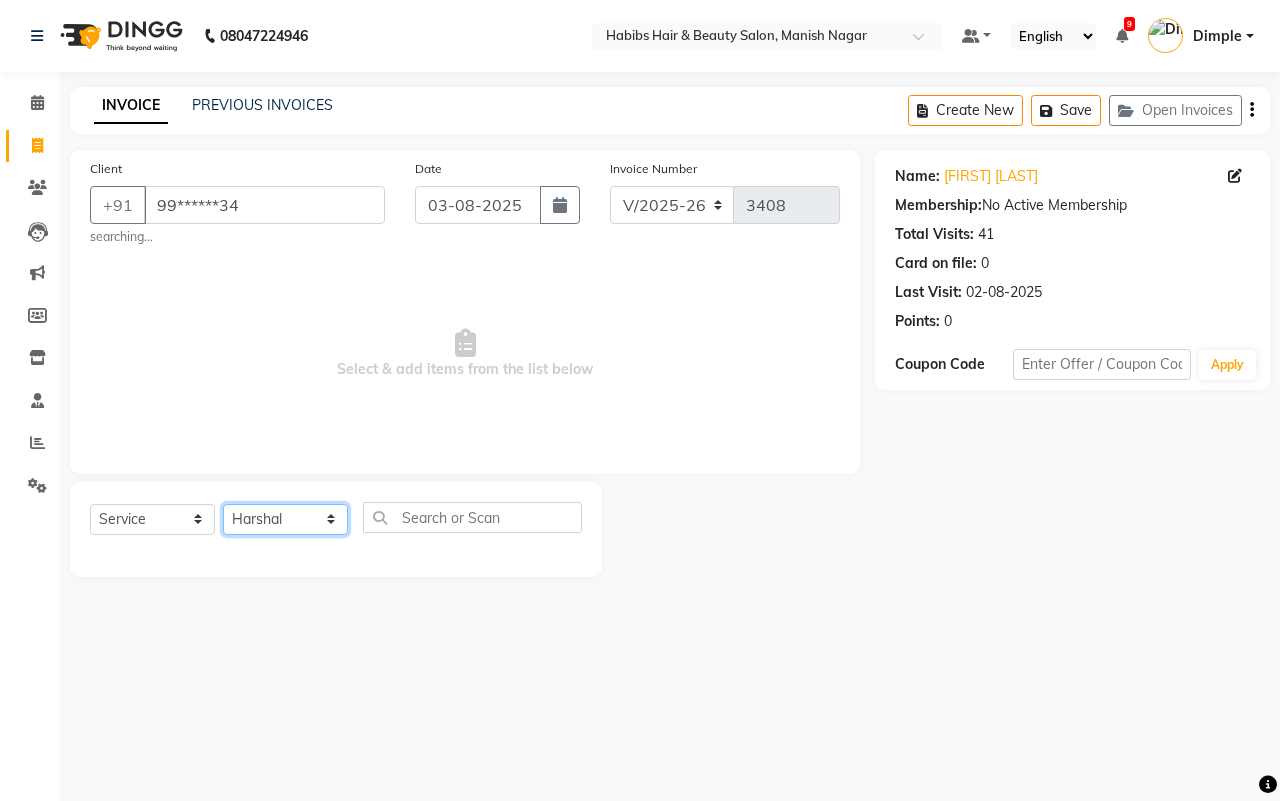 click on "Select Stylist[FIRST] [FIRST] [FIRST] [FIRST] [FIRST]  [FIRST] [FIRST] [FIRST] [FIRST] [FIRST]  [FIRST]" 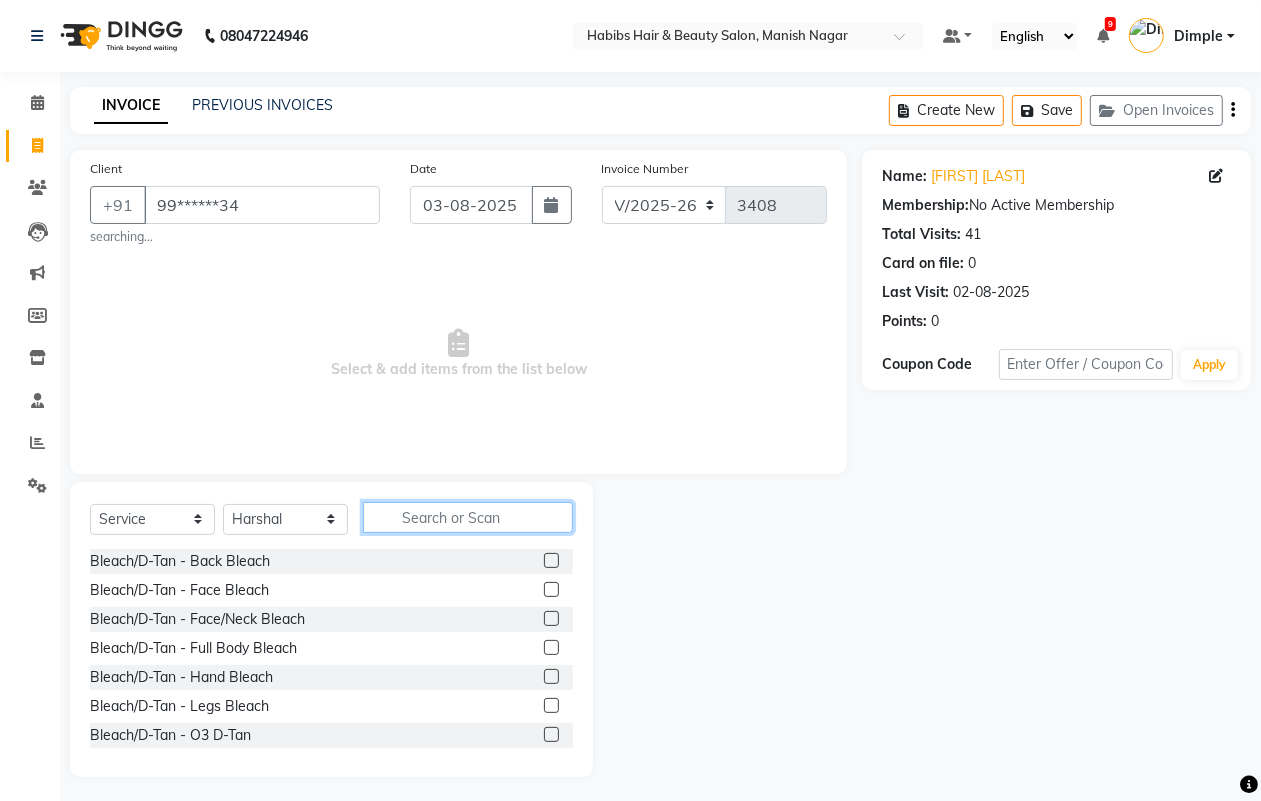 click 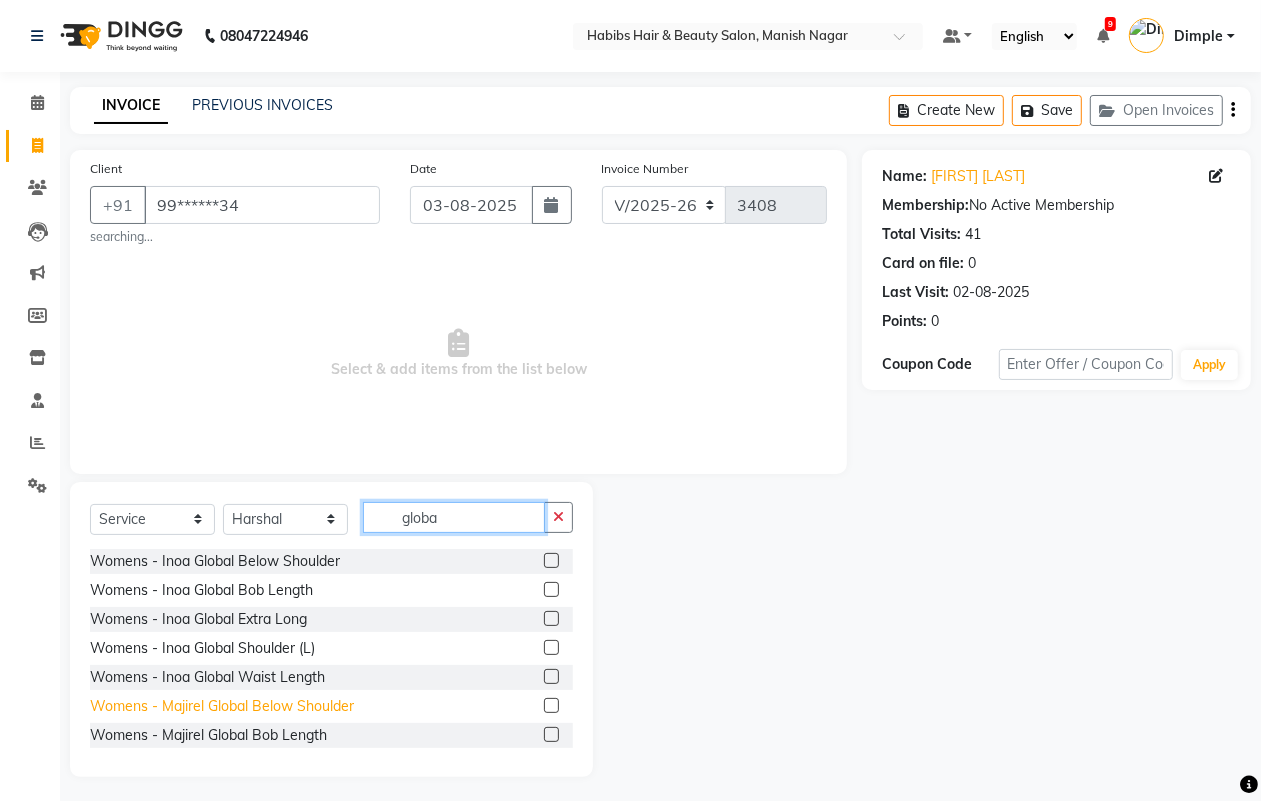 scroll, scrollTop: 90, scrollLeft: 0, axis: vertical 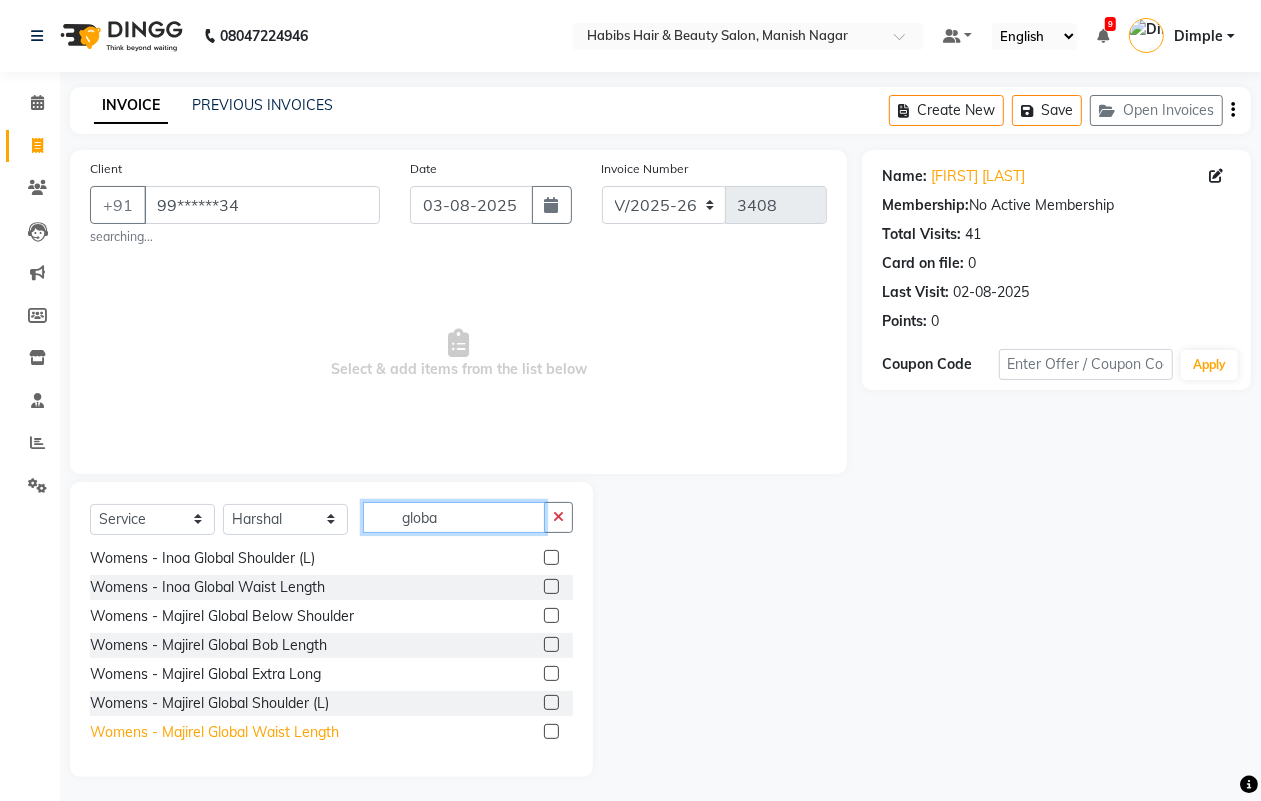 type on "globa" 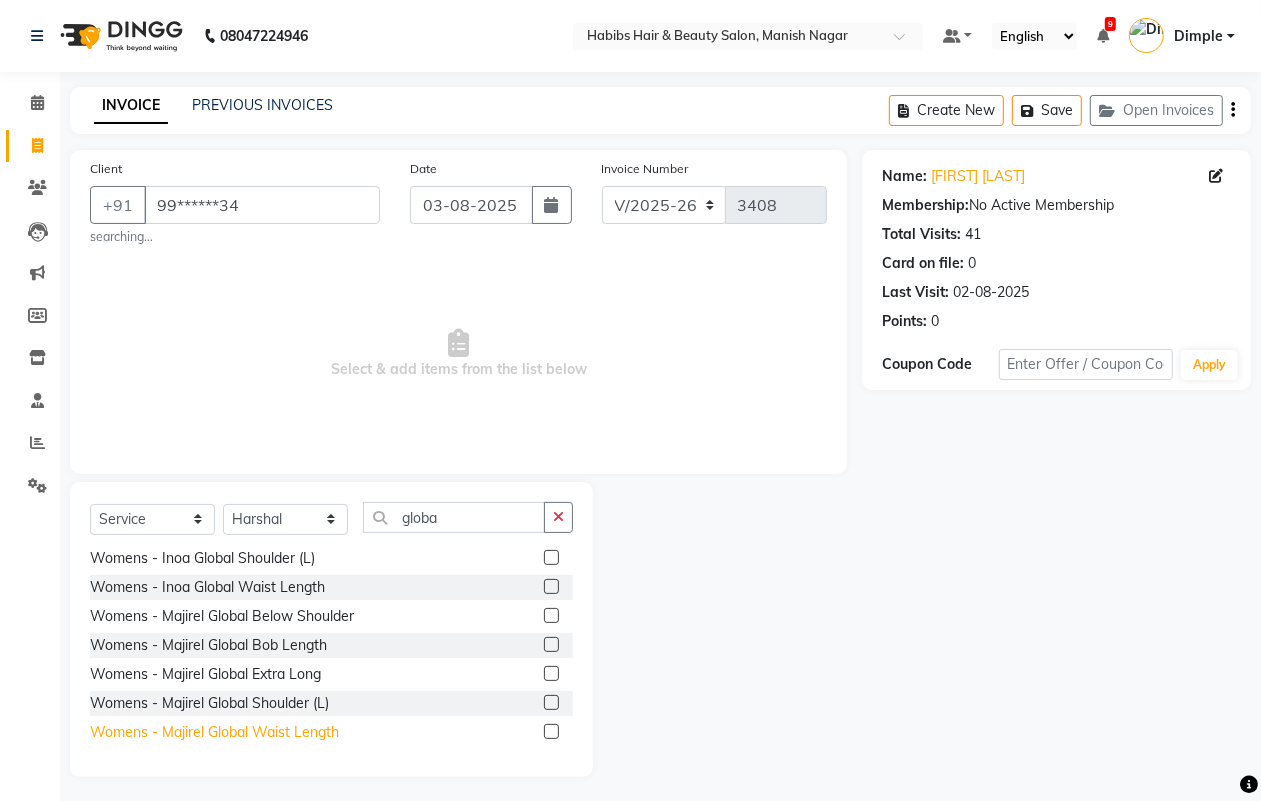 click on "Womens - Majirel Global Waist Length" 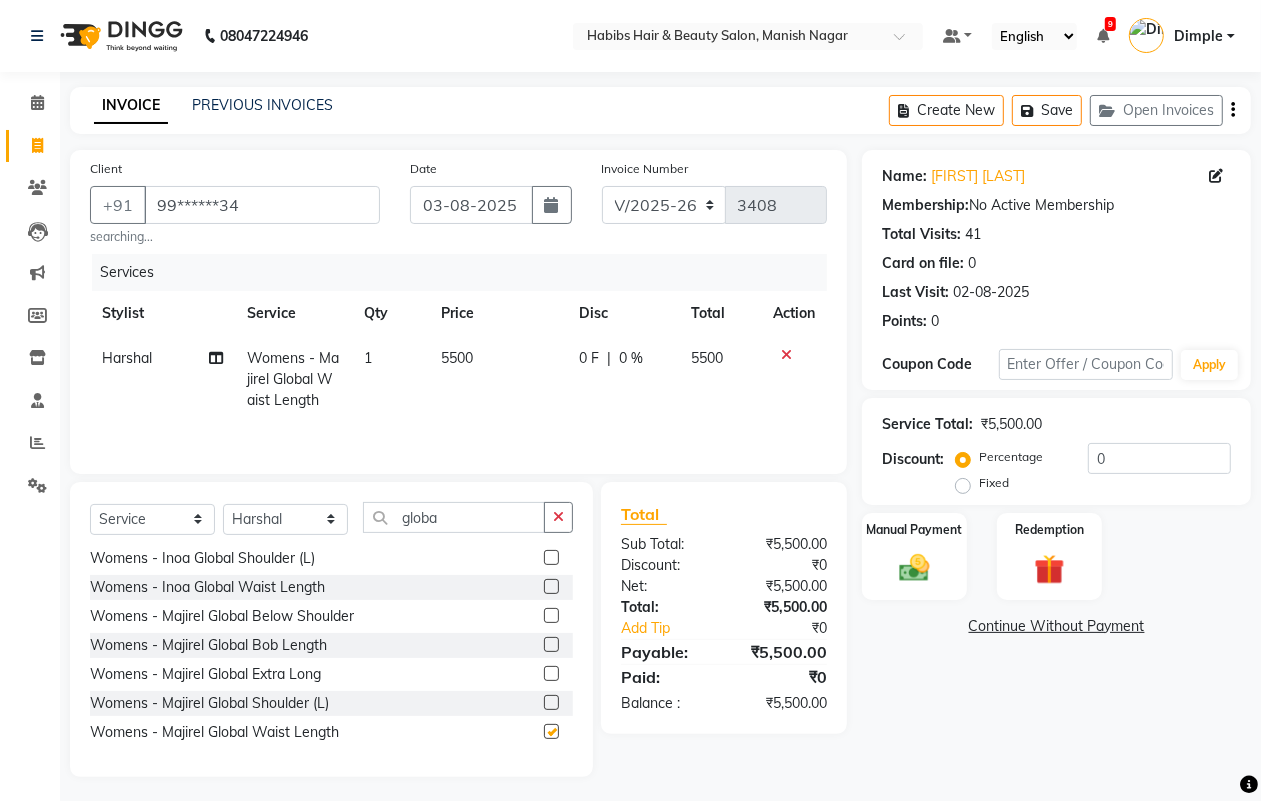 checkbox on "false" 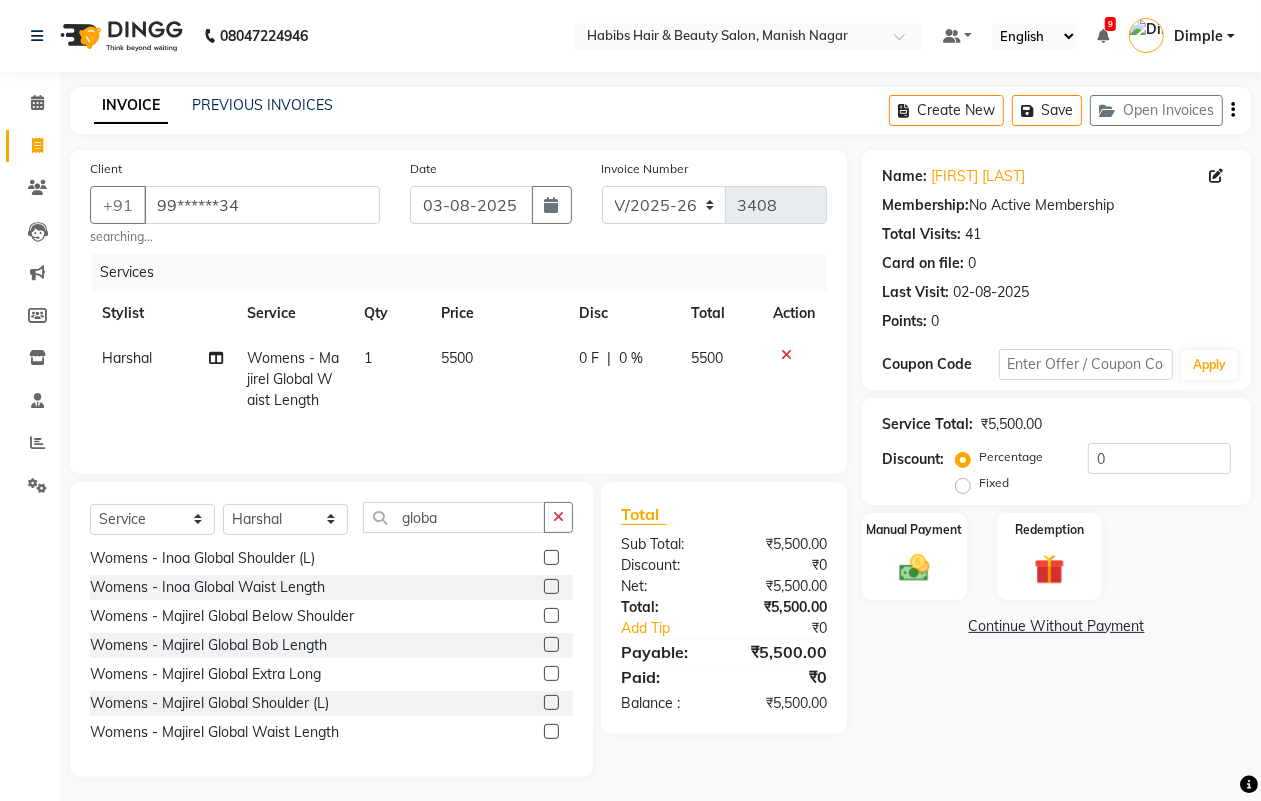 click on "5500" 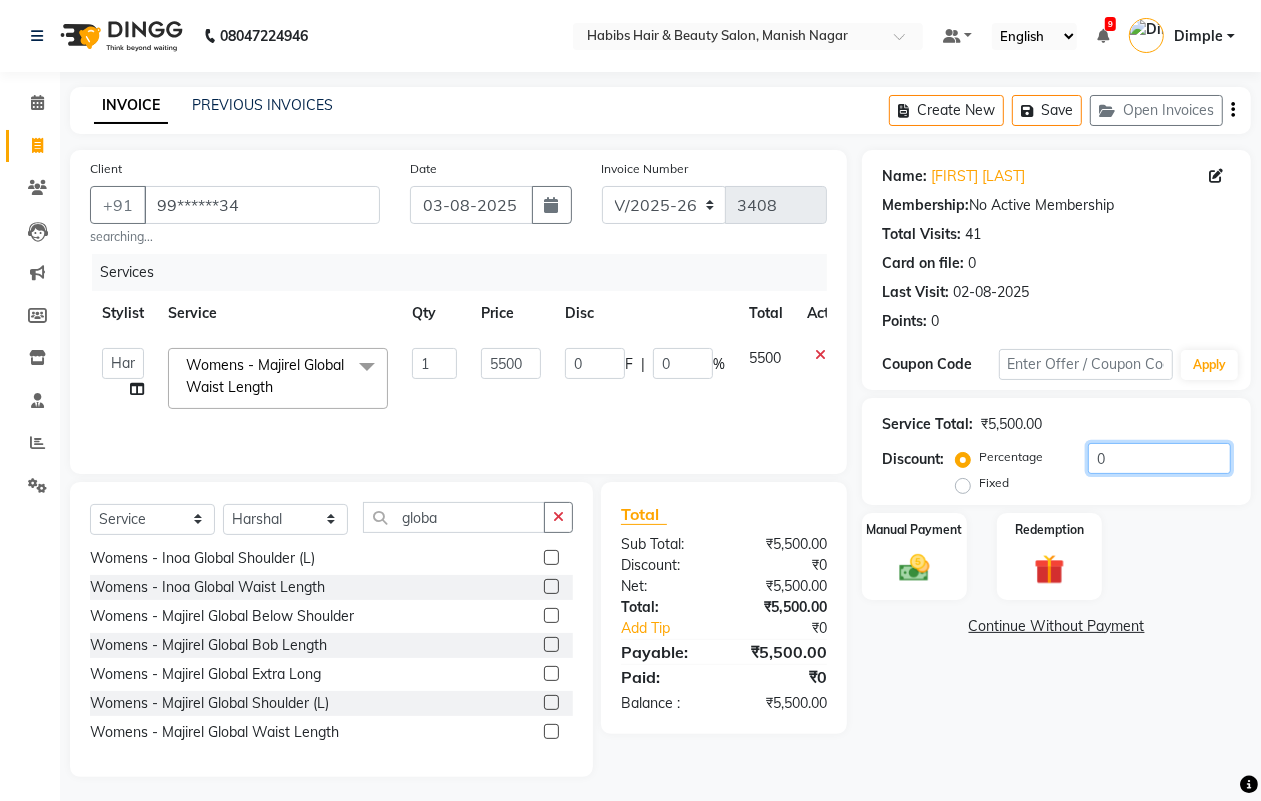 click on "0" 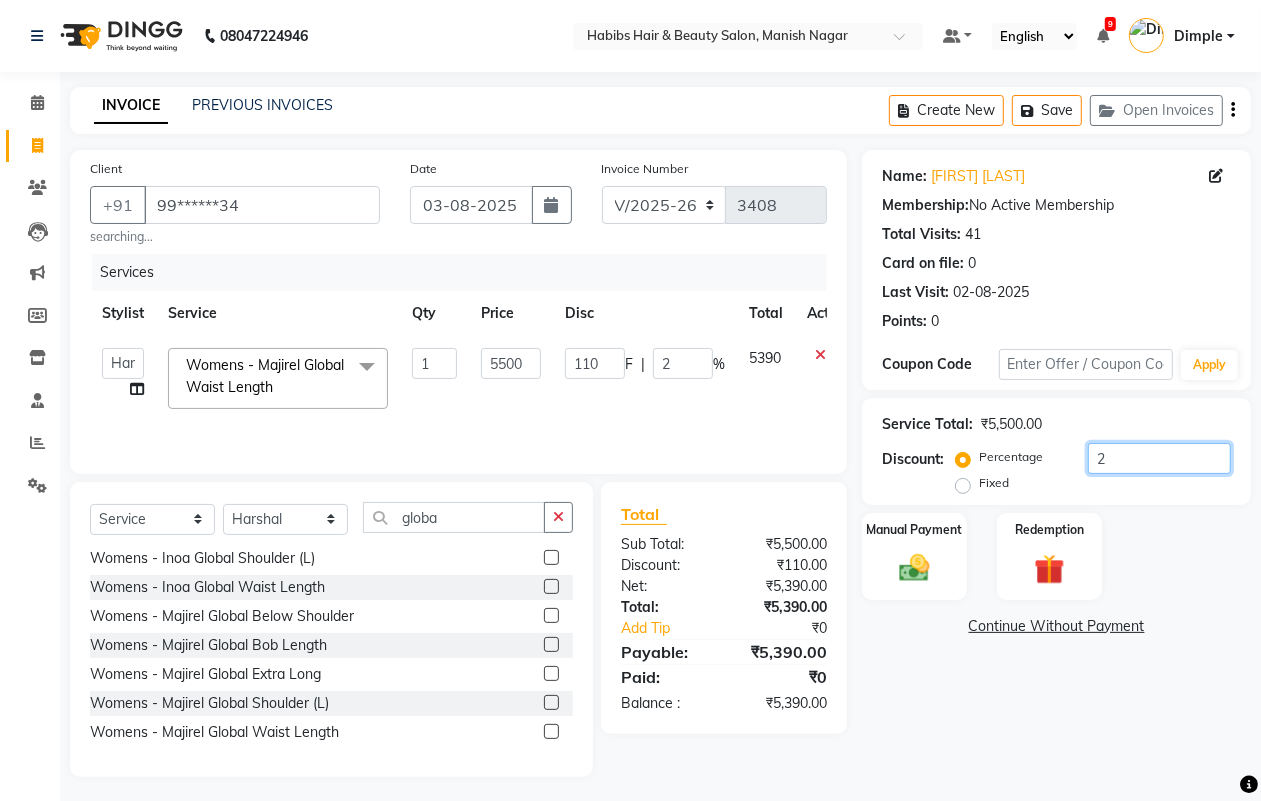 type on "20" 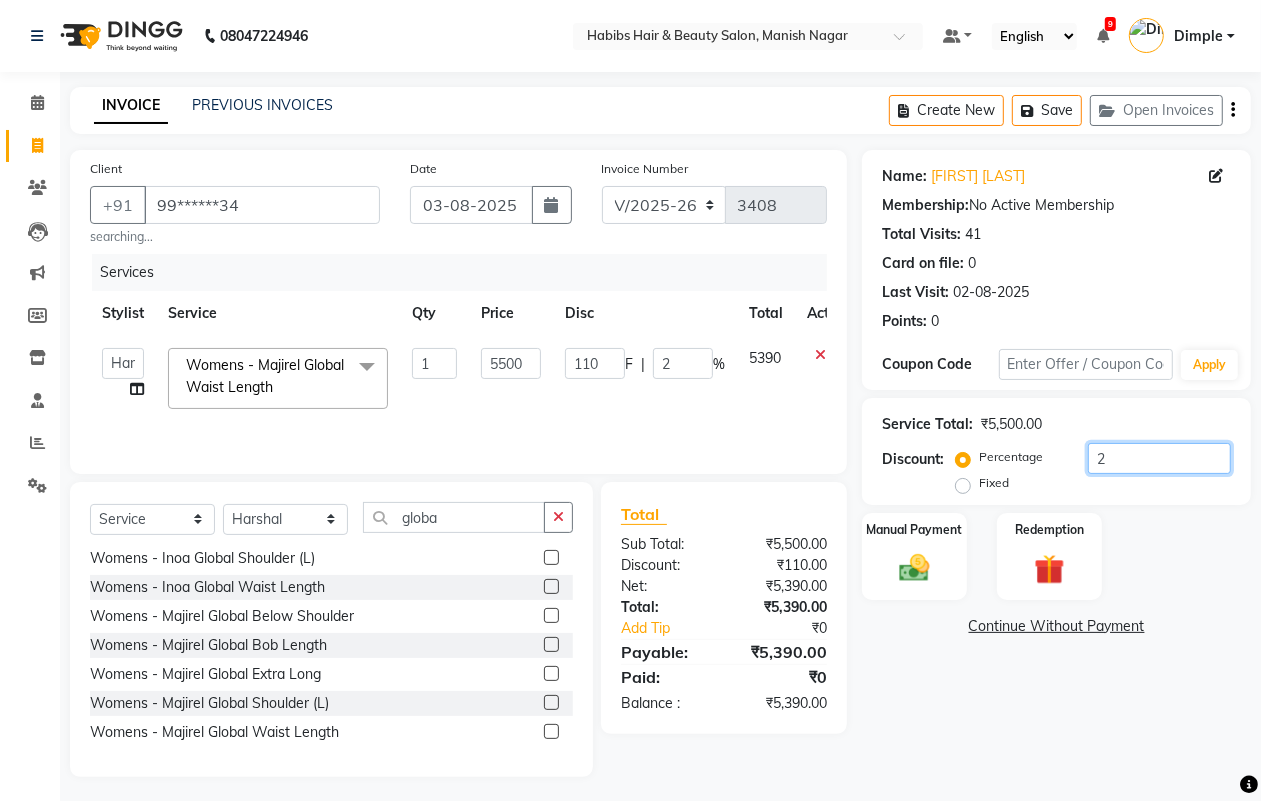 type on "1100" 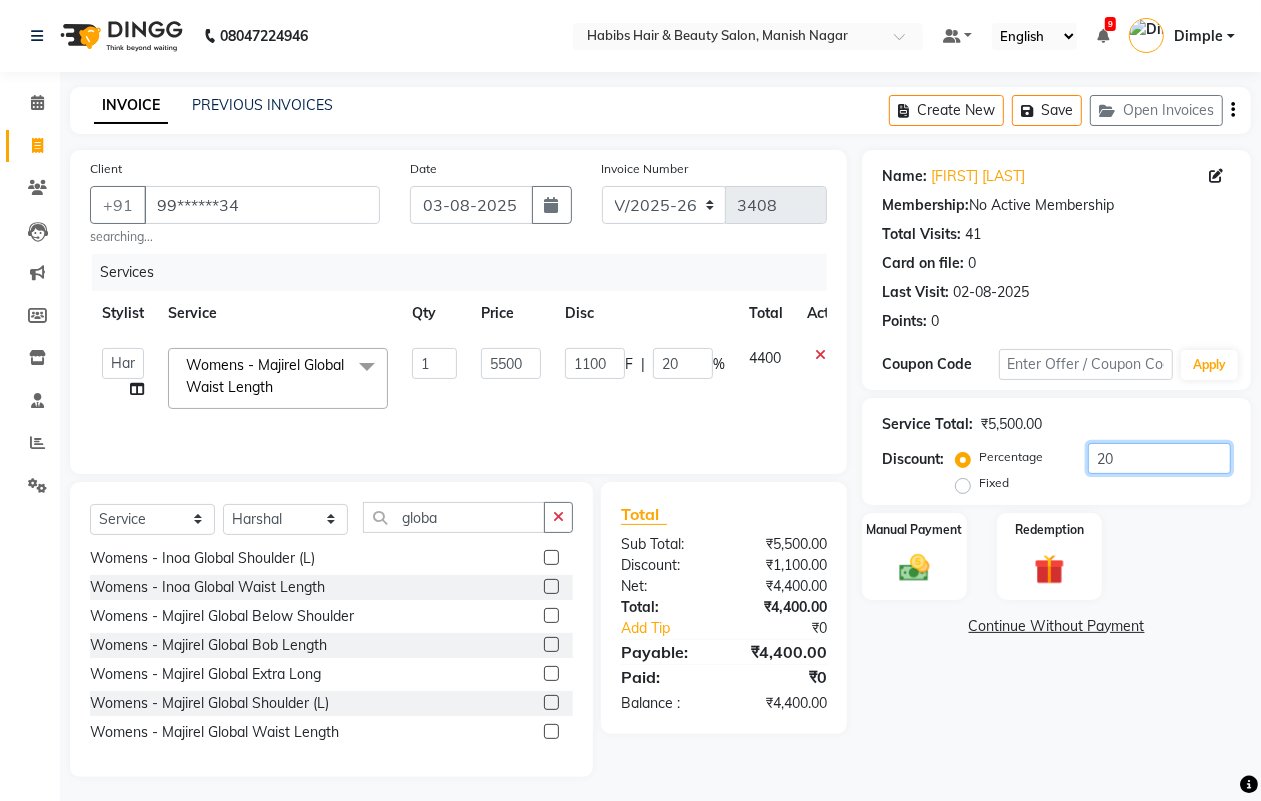 type on "20" 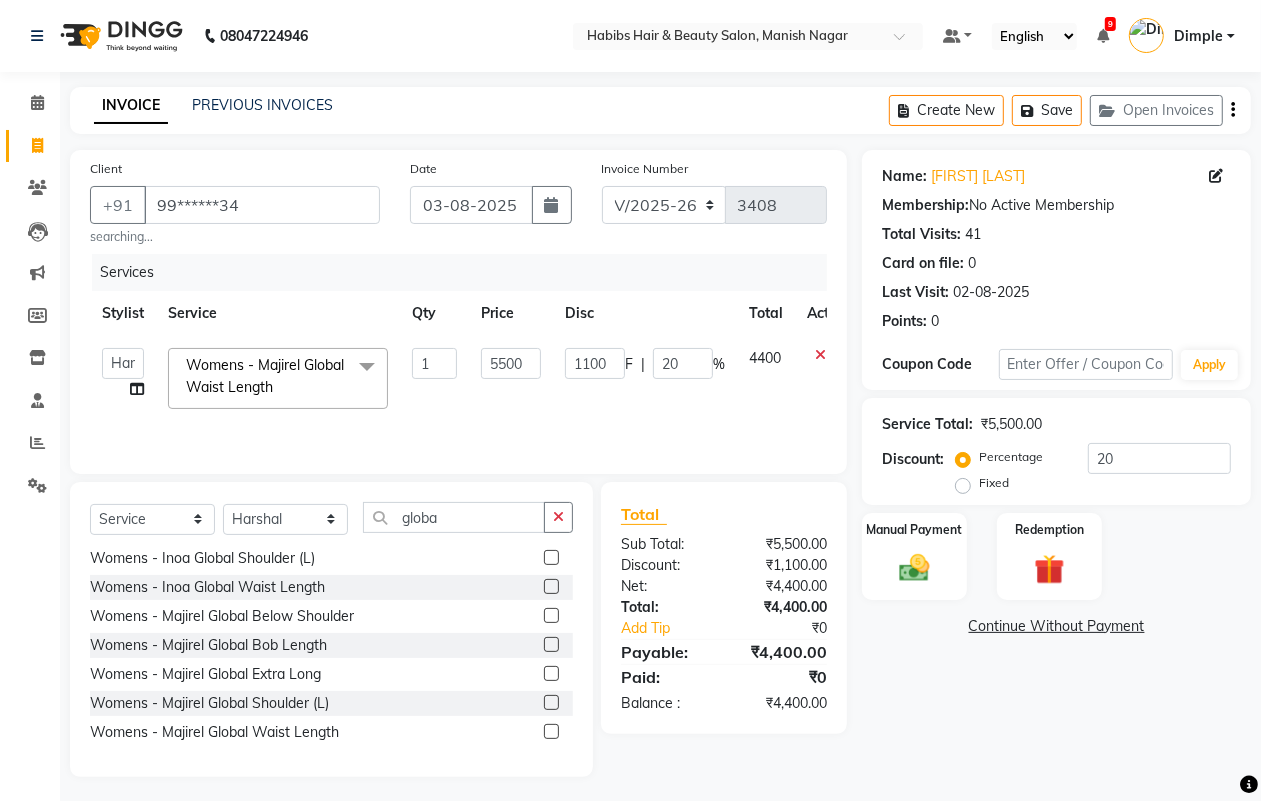 click on "Services Stylist Service Qty Price Disc Total Action  [FIRST]   [FIRST]   [FIRST]   [FIRST]   [FIRST]    [FIRST]   [FIRST]   [FIRST]   [FIRST]   [FIRST]    [FIRST]   Womens - Majirel Global Waist Length  x Bleach/D-Tan - Back Bleach Bleach/D-Tan - Face  Bleach Bleach/D-Tan - Face/Neck Bleach Bleach/D-Tan - Full Body Bleach Bleach/D-Tan - Hand Bleach Bleach/D-Tan - Legs Bleach Bleach/D-Tan - O3 D-Tan Bleach/D-Tan - Raga D- Tan Blow Dry - Blow Dry Below Shoulder Length Blow Dry - Blow Dry Shoulder Length Blow Dry - Blow Dry Waist Length Clean Up - Aroma Clean Up Clean Up - Herbal Cleanup Clean Up - Instglow Claenup Clean Up - O3 Pore Clean Up Clean Up - Vlcc Gold Clean Up Clean Up - D Tan Clean UP Clean Up- Hydra Clean Up Face Pack - Black Mask Charcoal Face Pack - Black Mask O3 Face Pack - O3 Peel Off Face Pack - Thermal Sheet Mask Facial - Anti Tan Facial Facial - Clariglow Cheryls Facial - Dermalite Cheryls Facial - Diamond Facial Facial - Glovite Cheryls Facial - Habibs Charcoal Facial Facial - Habibs Wine Facial" 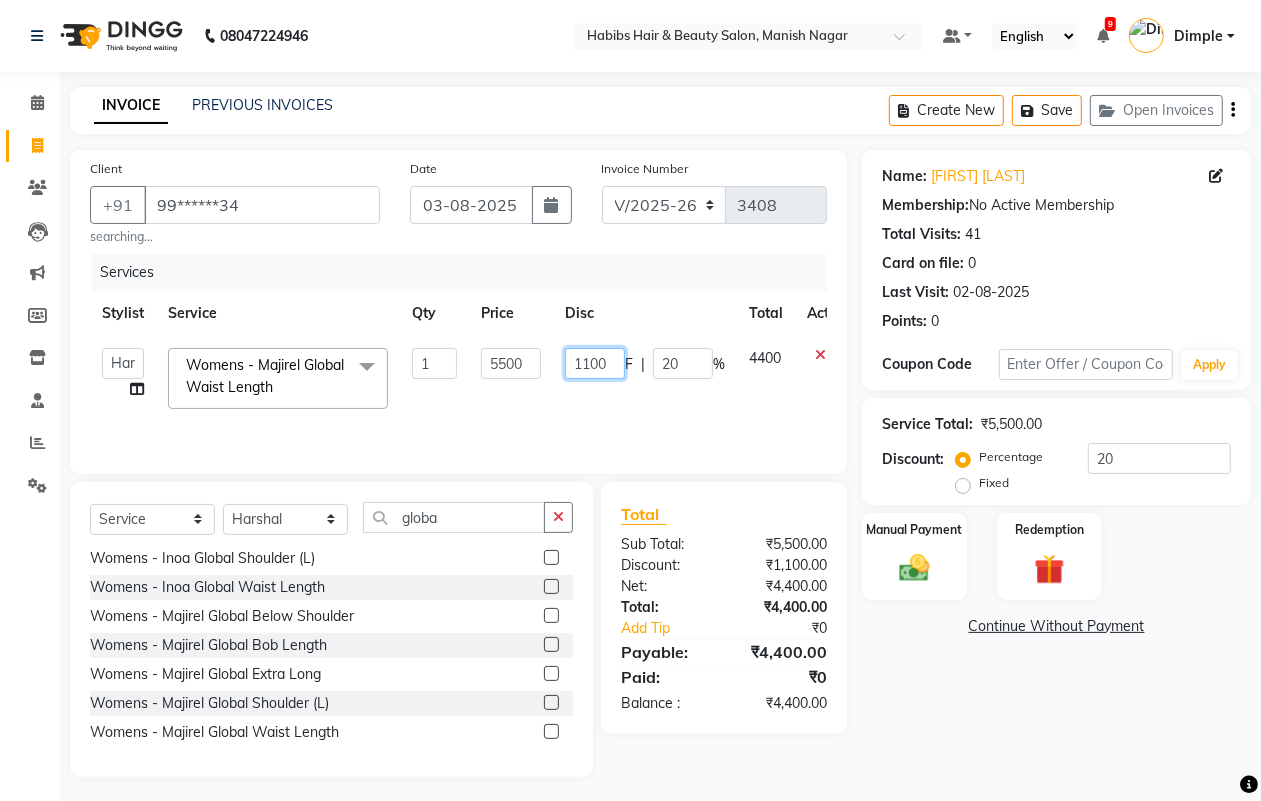 drag, startPoint x: 586, startPoint y: 368, endPoint x: 597, endPoint y: 377, distance: 14.21267 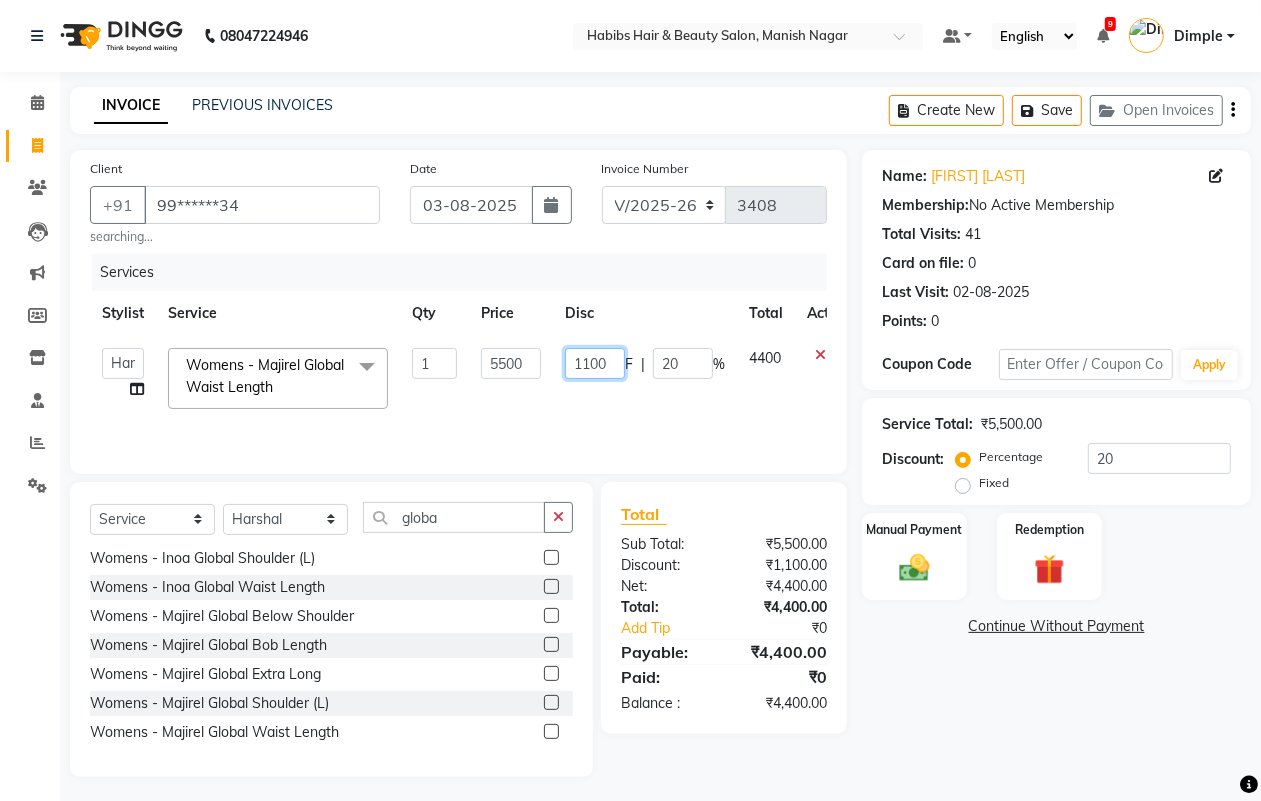 type on "1500" 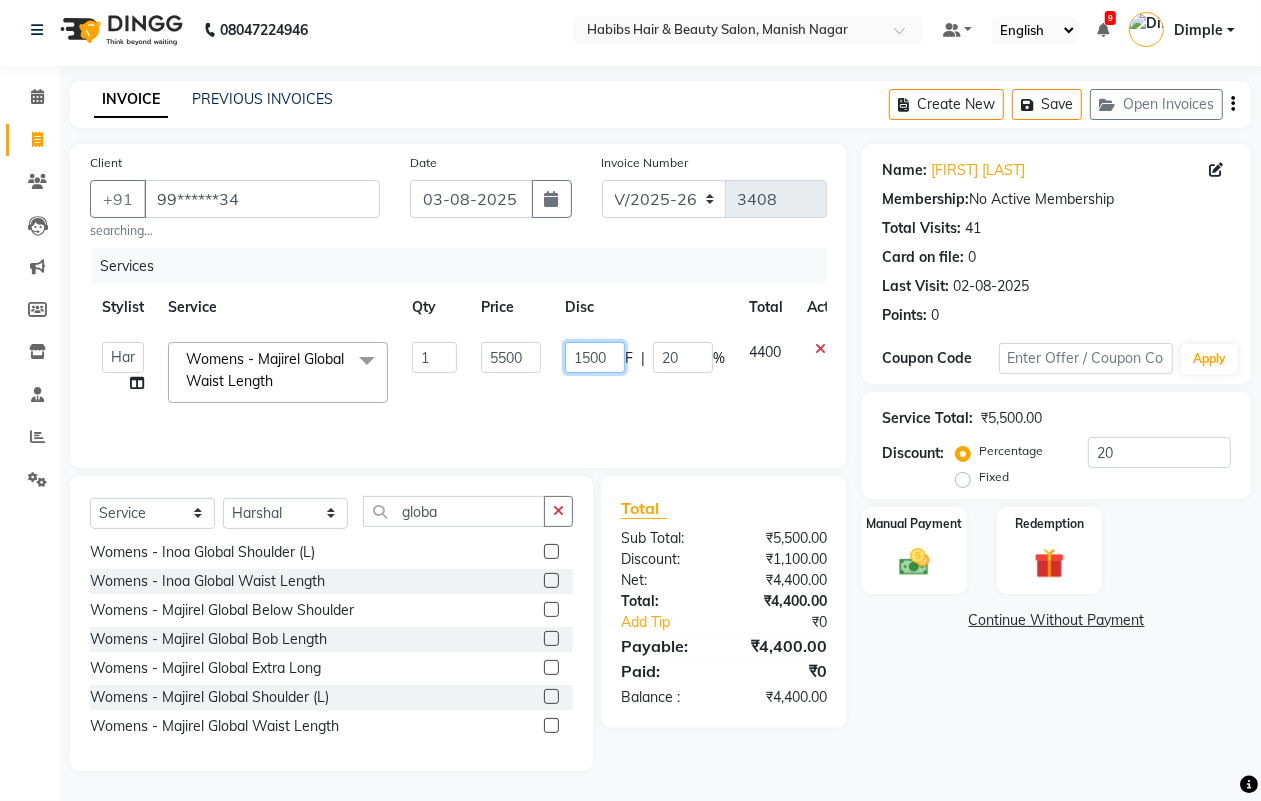 scroll, scrollTop: 8, scrollLeft: 0, axis: vertical 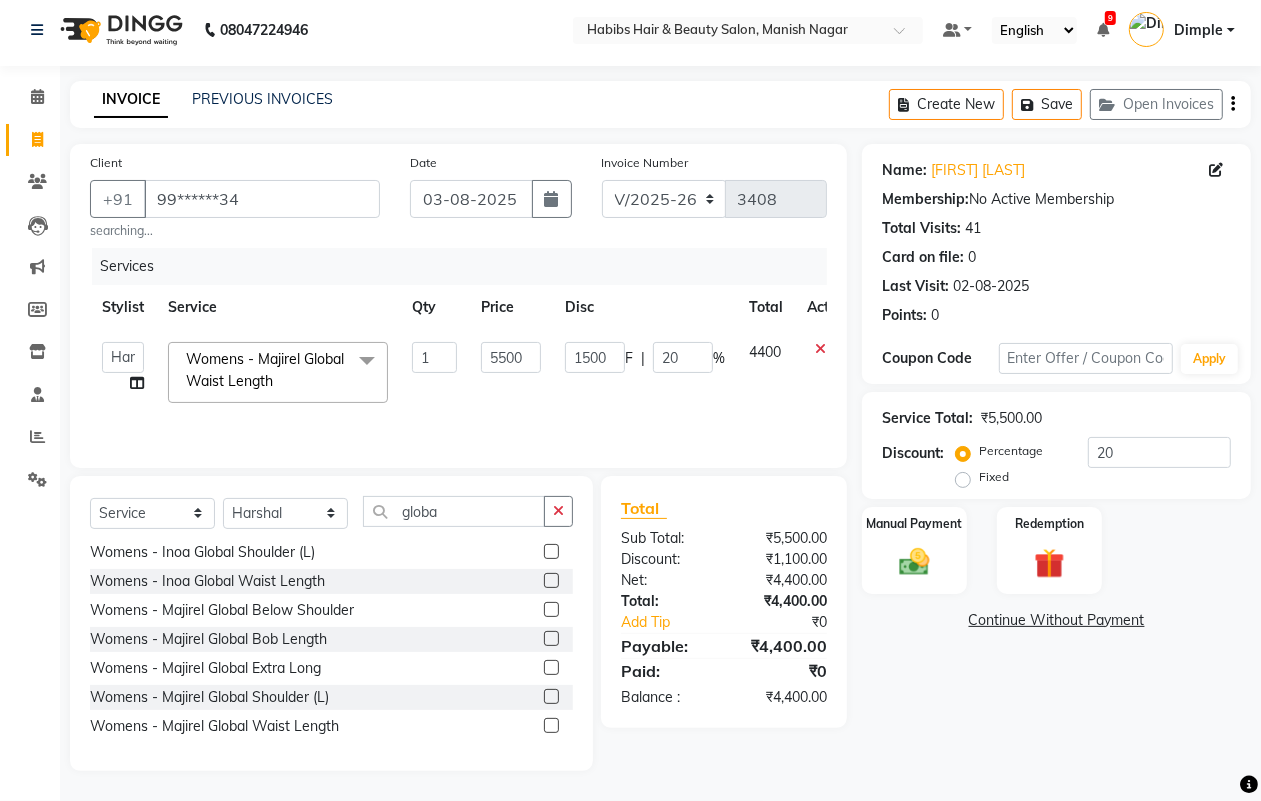 click on "Name: [FIRST] [LAST] Membership:  No Active Membership  Total Visits:  41 Card on file:  0 Last Visit:   02-08-2025 Points:   0  Coupon Code Apply Service Total:  ₹5,500.00  Discount:  Percentage   Fixed  20 Manual Payment Redemption  Continue Without Payment" 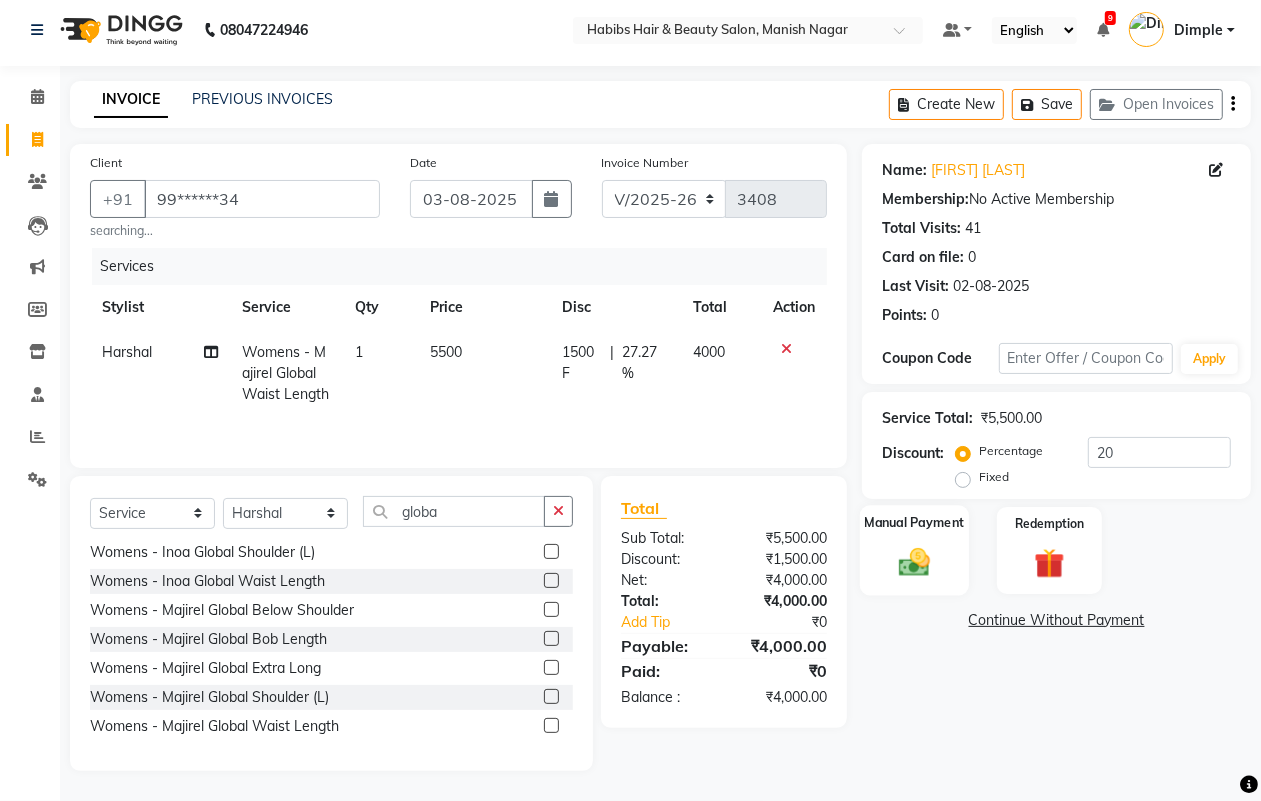 click 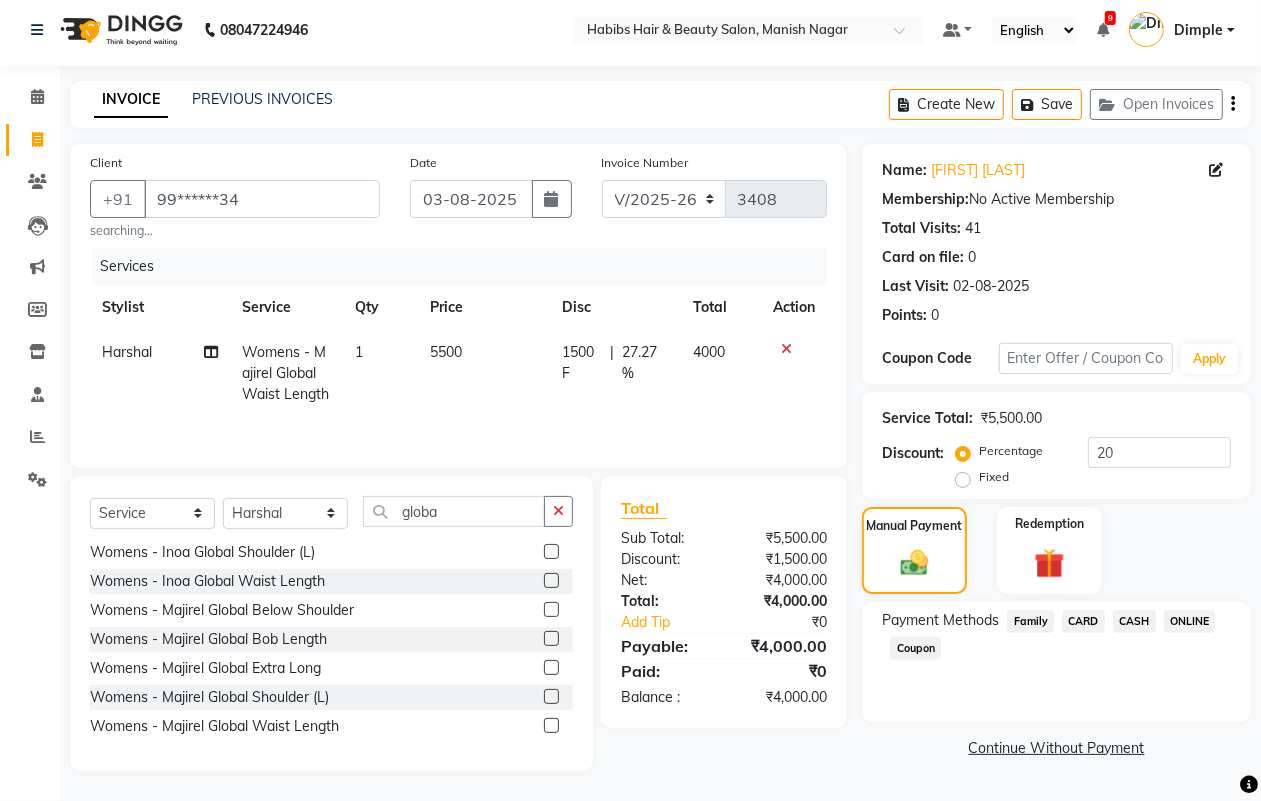 click on "ONLINE" 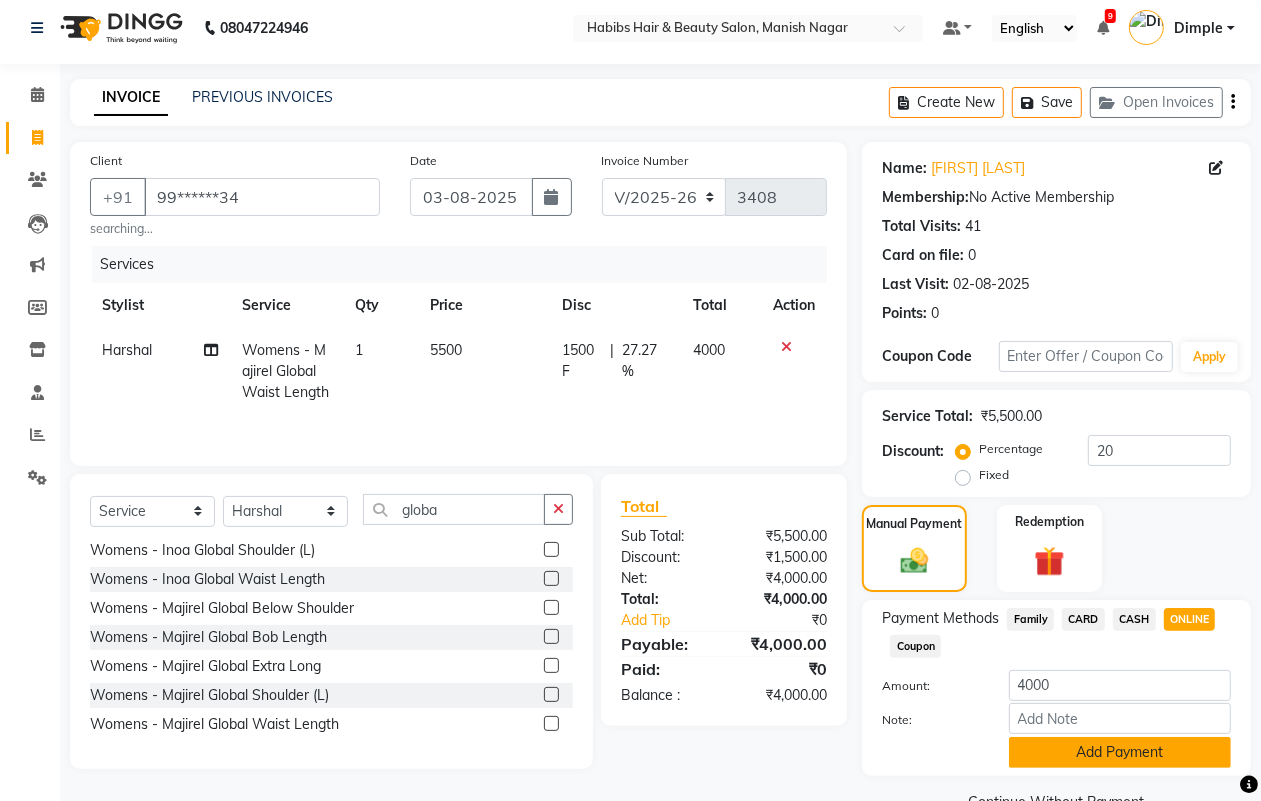 click on "Add Payment" 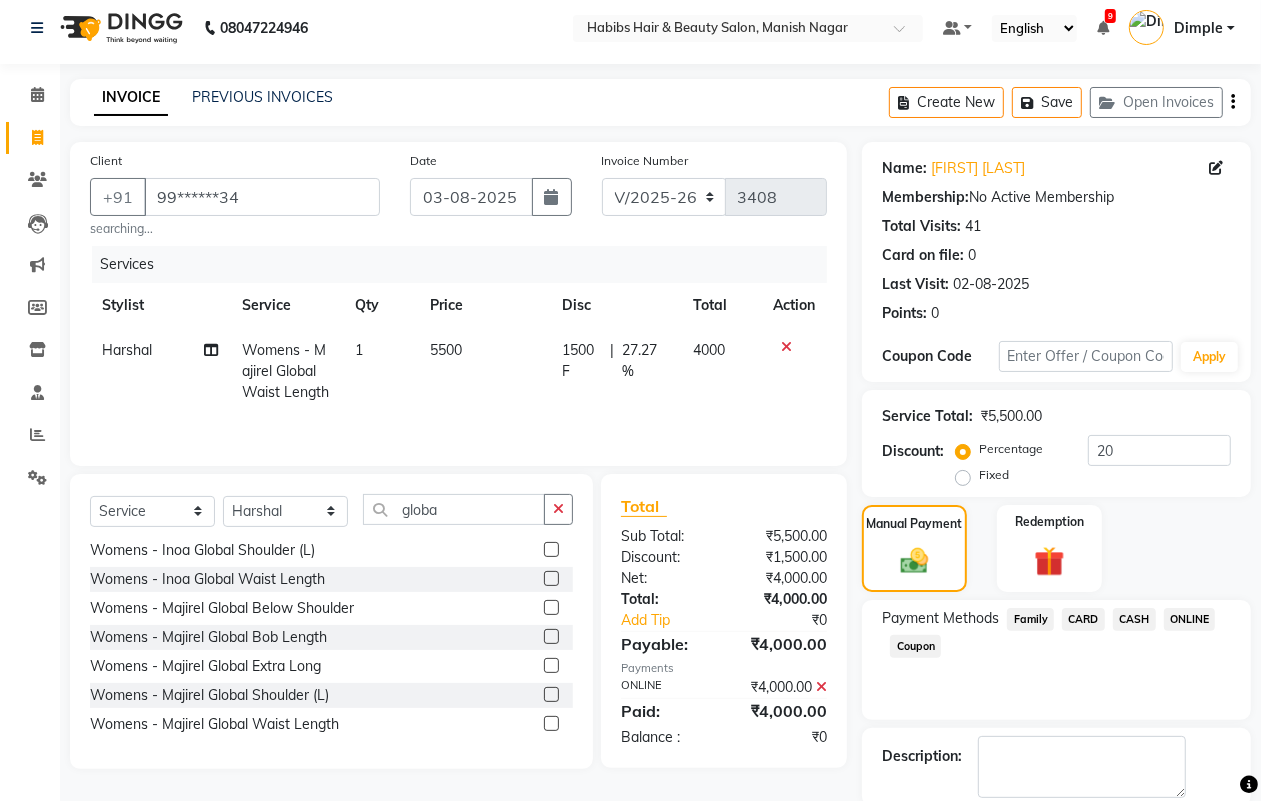 scroll, scrollTop: 111, scrollLeft: 0, axis: vertical 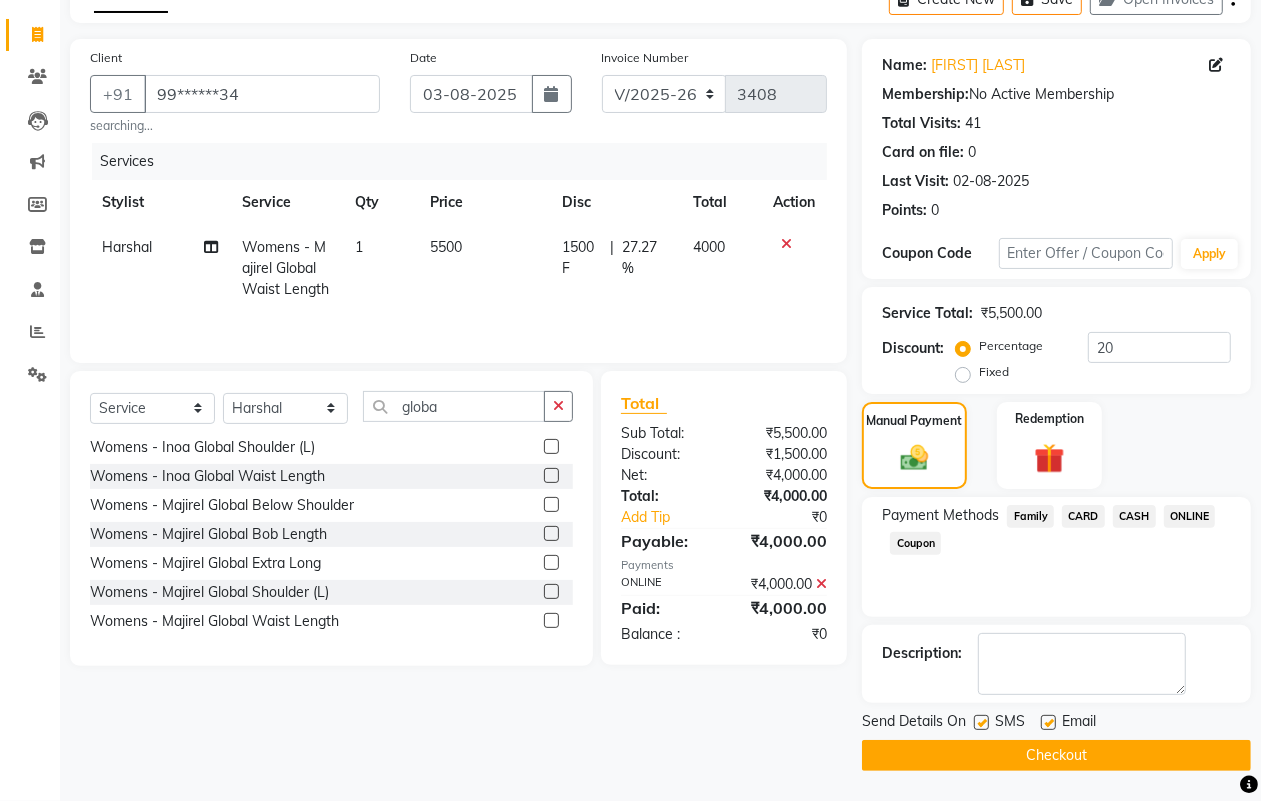 click on "Checkout" 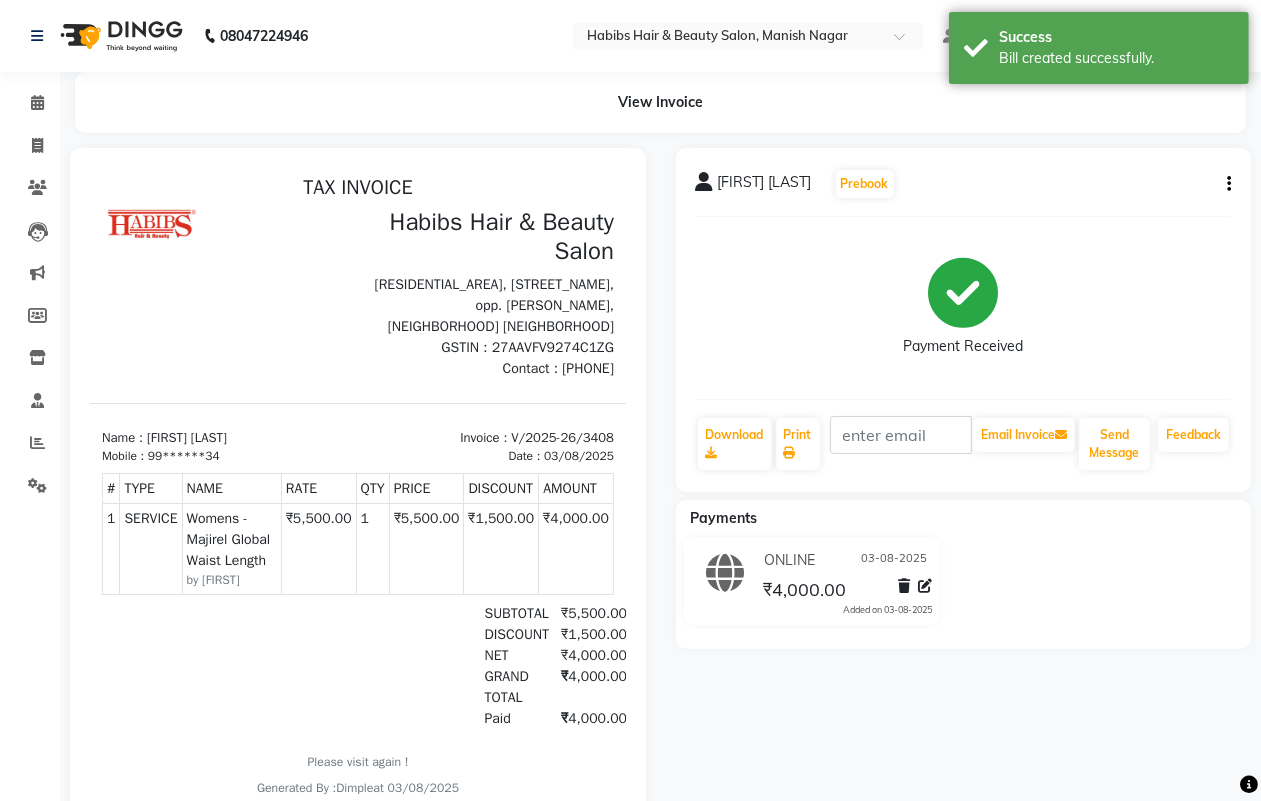 scroll, scrollTop: 0, scrollLeft: 0, axis: both 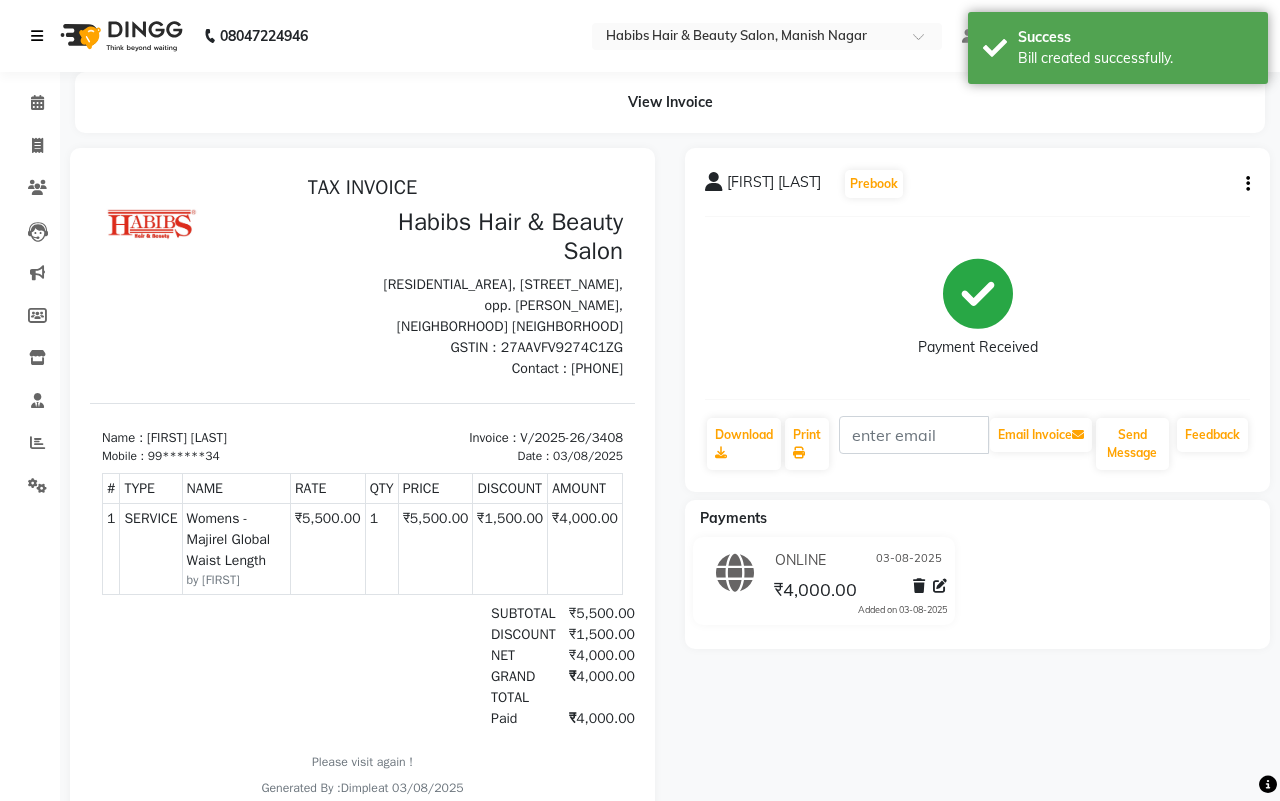 select on "3804" 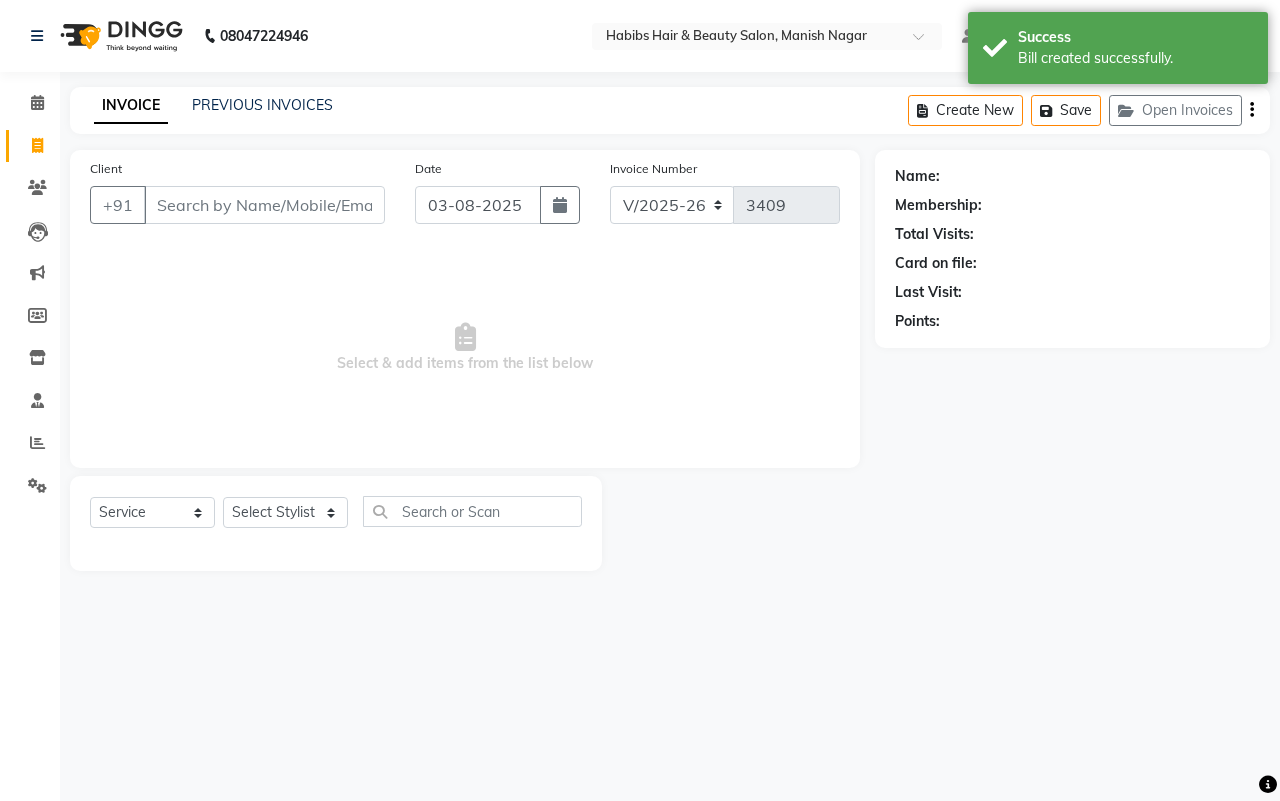 click on "Client" at bounding box center [264, 205] 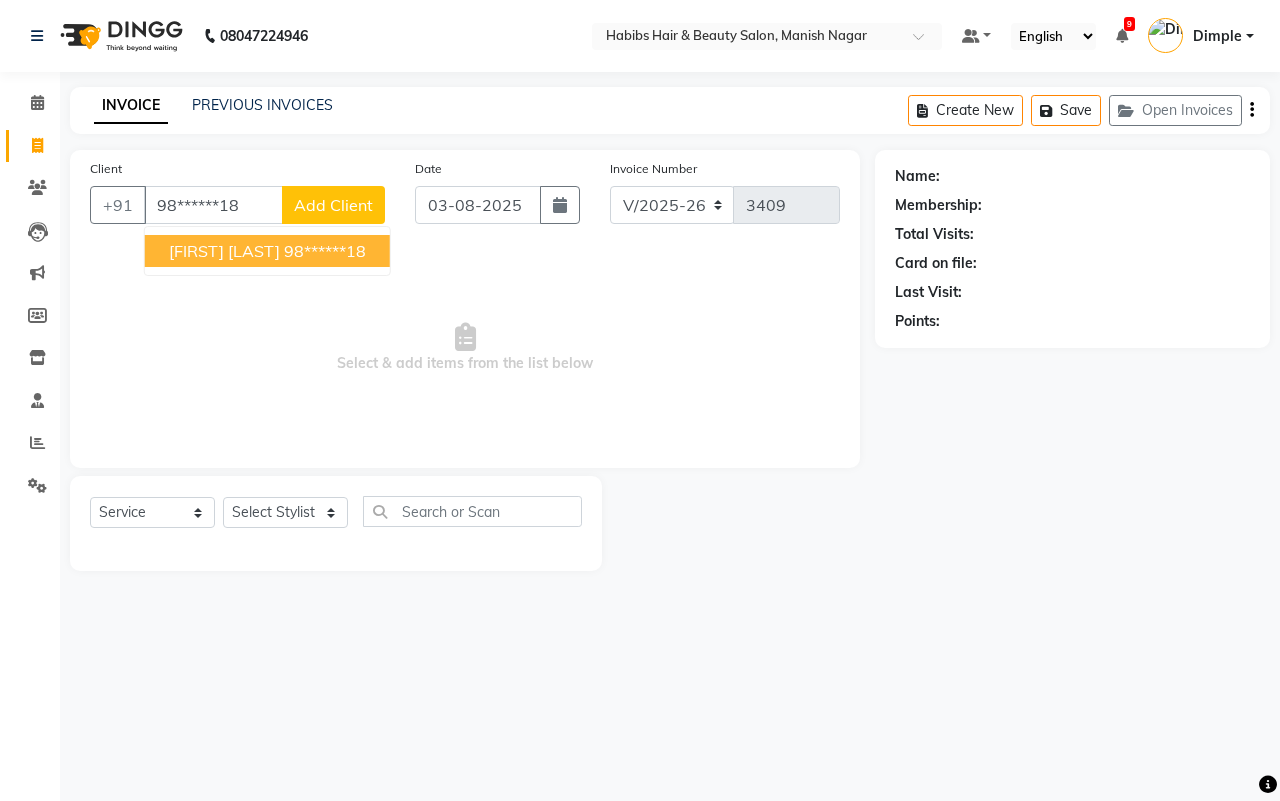 type on "98******18" 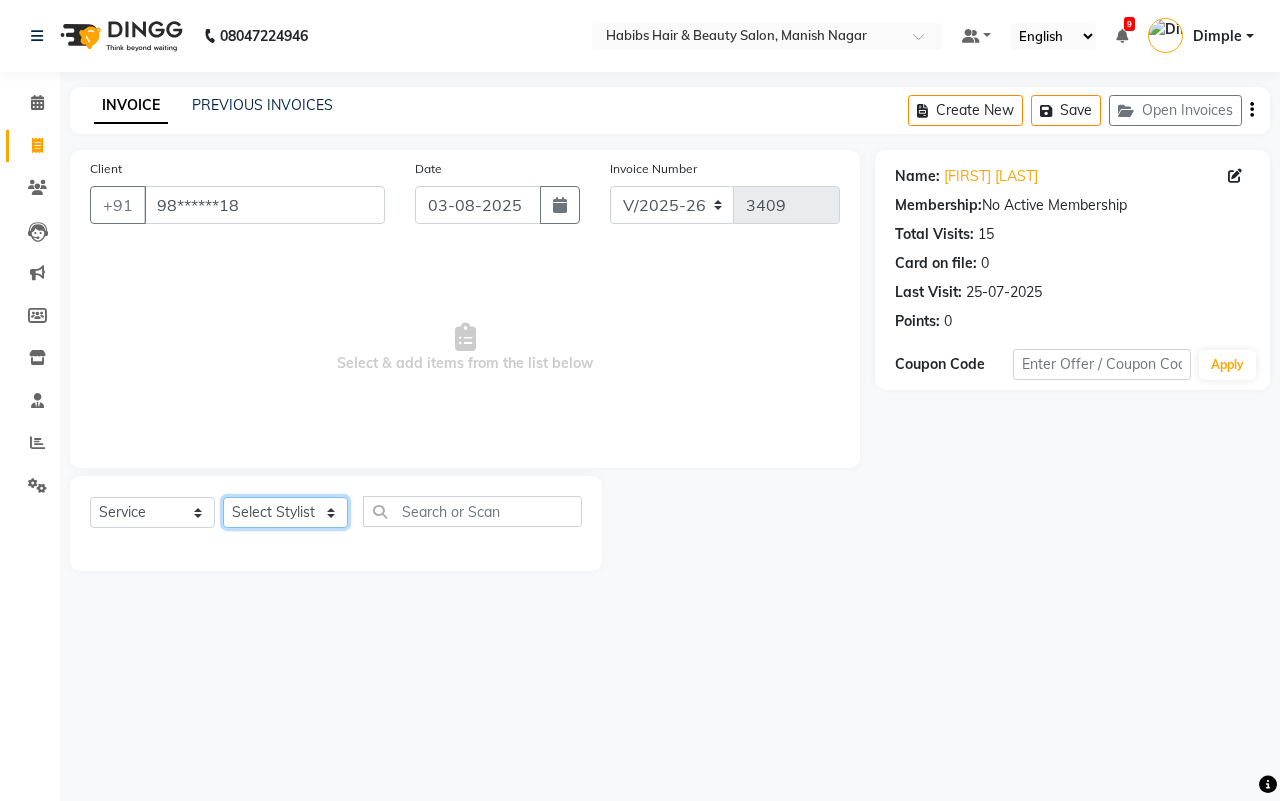 click on "Select Stylist[FIRST] [FIRST] [FIRST] [FIRST] [FIRST]  [FIRST] [FIRST] [FIRST] [FIRST] [FIRST]  [FIRST]" 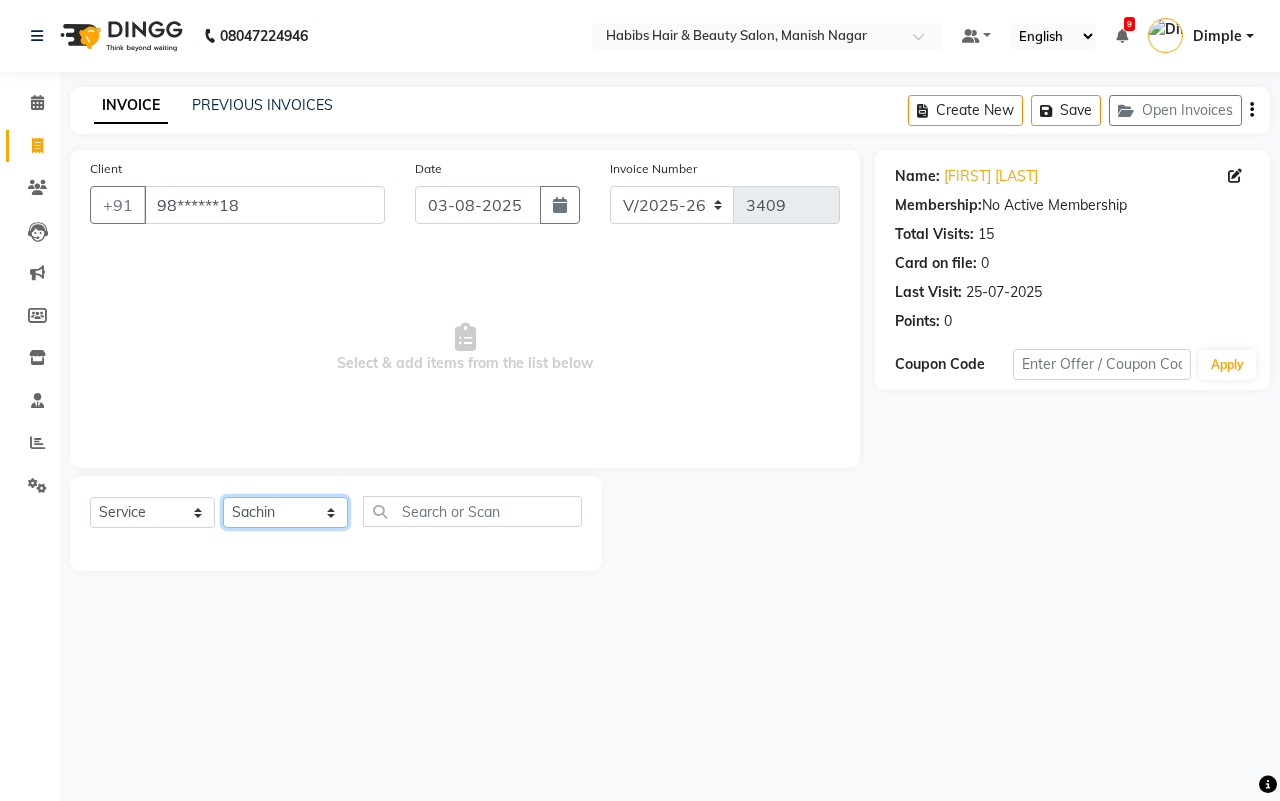 click on "Select Stylist[FIRST] [FIRST] [FIRST] [FIRST] [FIRST]  [FIRST] [FIRST] [FIRST] [FIRST] [FIRST]  [FIRST]" 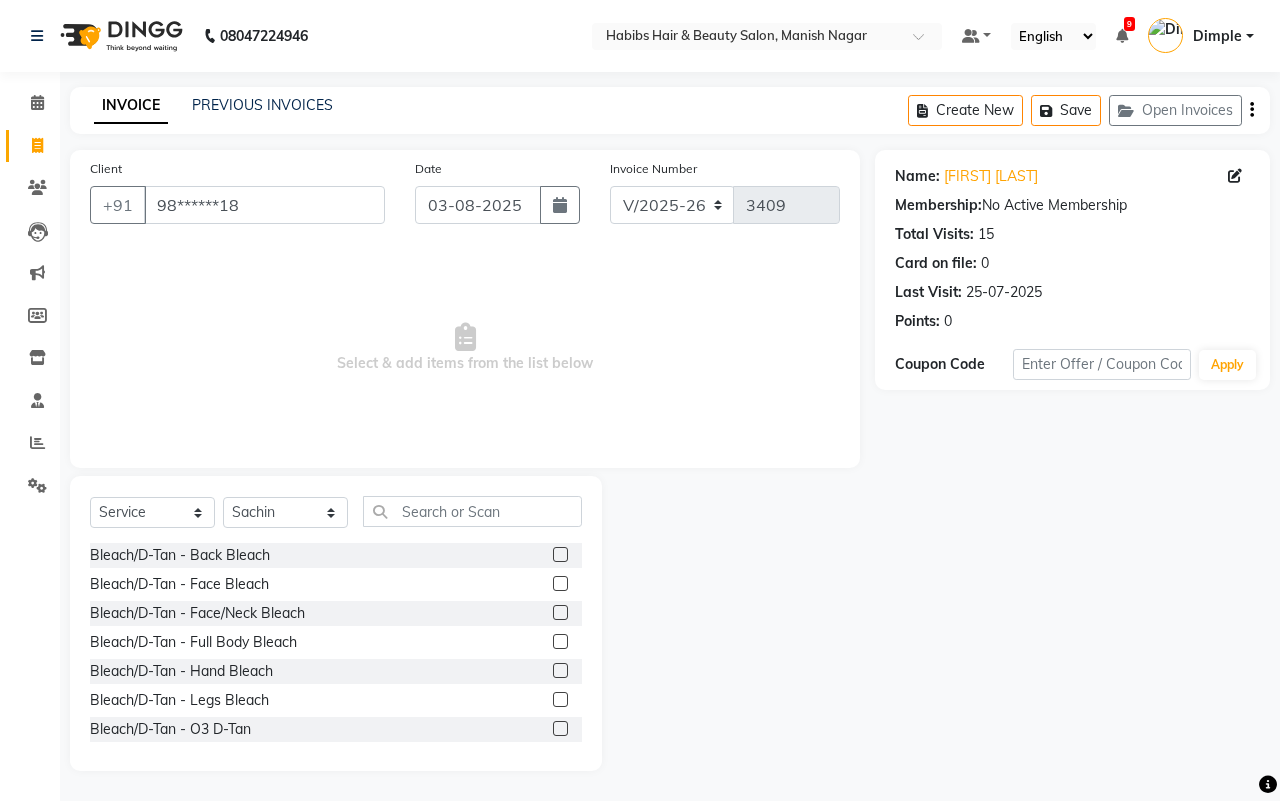 click on "Select  Service  Product  Membership  Package Voucher Prepaid Gift Card  Select Stylist[FIRST] [FIRST] [FIRST] [FIRST] [FIRST] [FIRST] [FIRST] [FIRST] [FIRST] [FIRST]  Bleach/D-Tan - Back Bleach  Bleach/D-Tan - Face  Bleach  Bleach/D-Tan - Face/Neck Bleach  Bleach/D-Tan - Full Body Bleach  Bleach/D-Tan - Hand Bleach  Bleach/D-Tan - Legs Bleach  Bleach/D-Tan - O3 D-Tan  Bleach/D-Tan - Raga D- Tan  Blow Dry - Blow Dry Below Shoulder Length  Blow Dry - Blow Dry Shoulder Length  Blow Dry - Blow Dry Waist Length  Clean Up - Aroma Clean Up  Clean Up - Herbal Cleanup  Clean Up - Instglow Claenup  Clean Up - O3 Pore Clean Up  Clean Up - Vlcc Gold Clean Up  Clean Up - D Tan Clean UP  Clean Up- Hydra Clean Up  Face Pack - Black Mask Charcoal  Face Pack - Black Mask O3  Face Pack - O3 Peel Off  Face Pack - Thermal Sheet Mask  Facial - Anti Tan Facial  Facial - Clariglow Cheryls  Facial - Dermalite Cheryls  Facial - Diamond Facial  Facial - Glovite Cheryls  Facial - Habibs Charcoal Facial  Facial - Habibs Wine Facial" 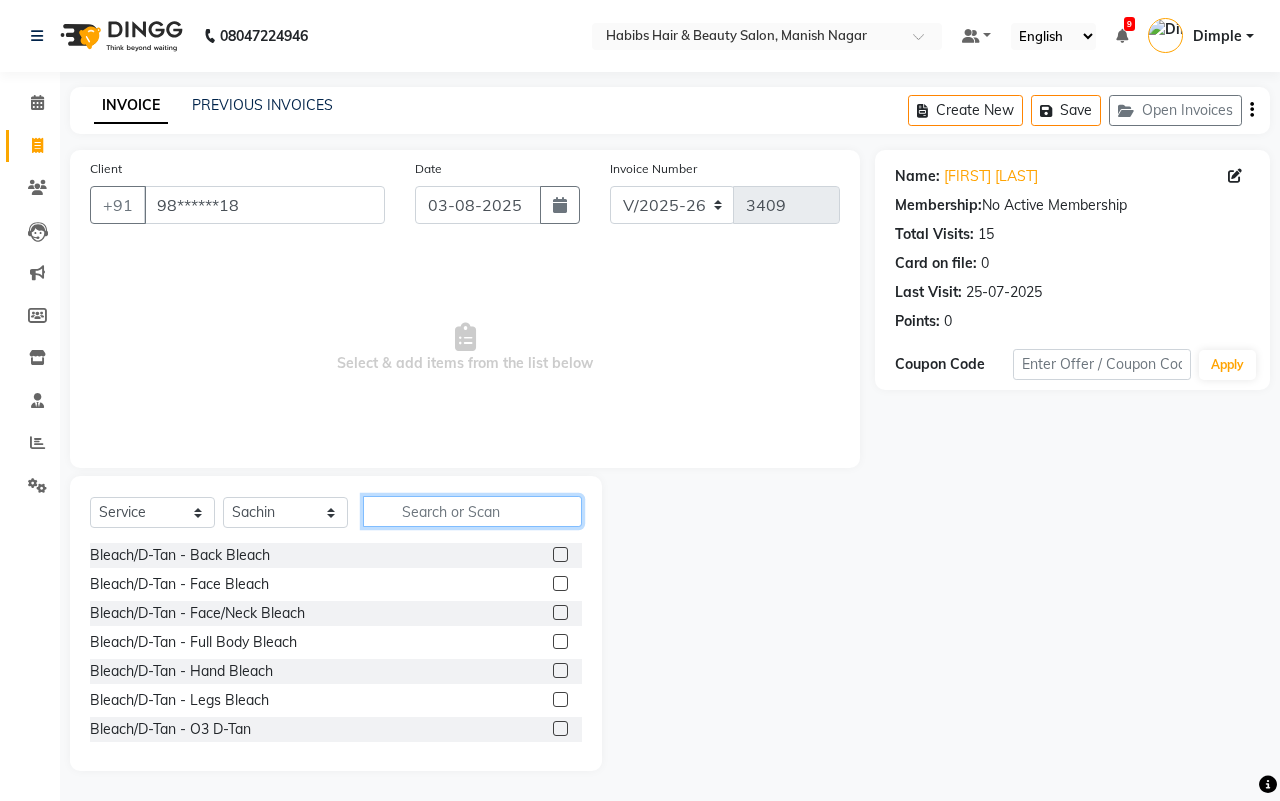 click 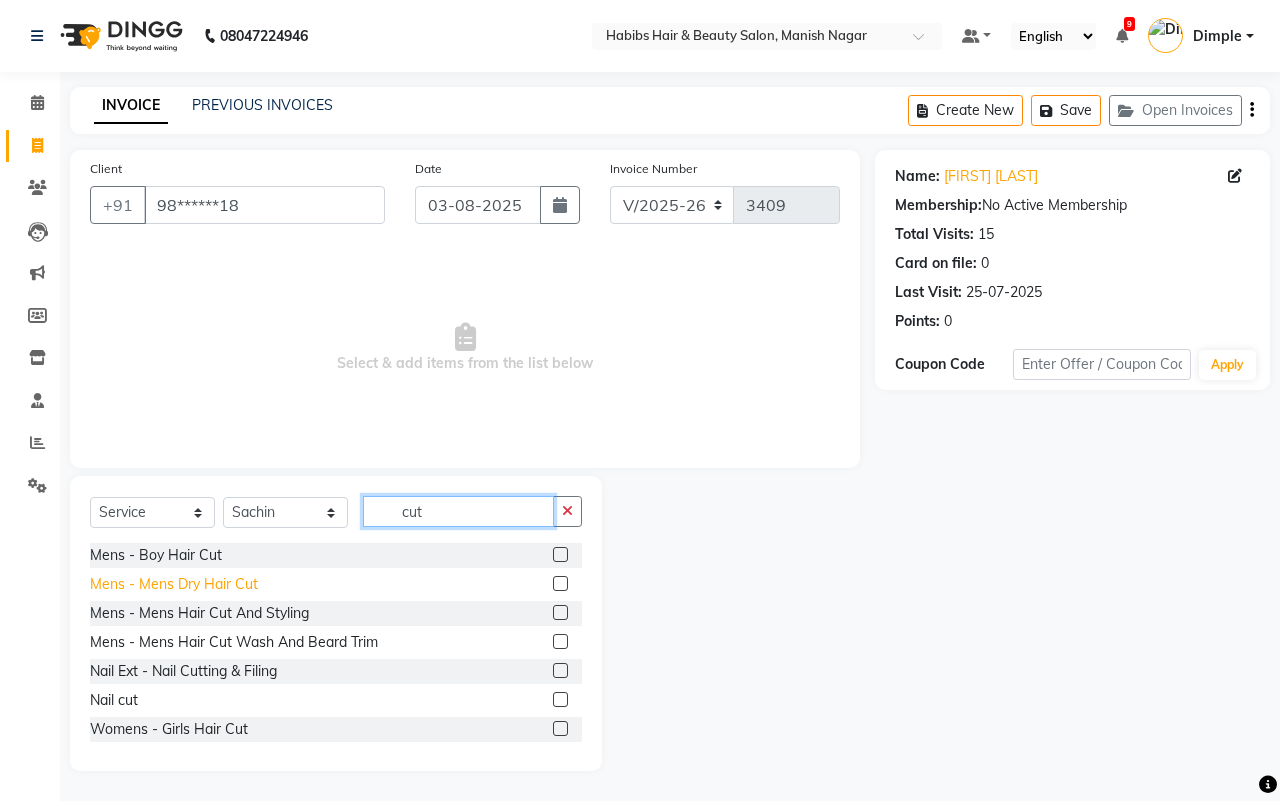 type on "cut" 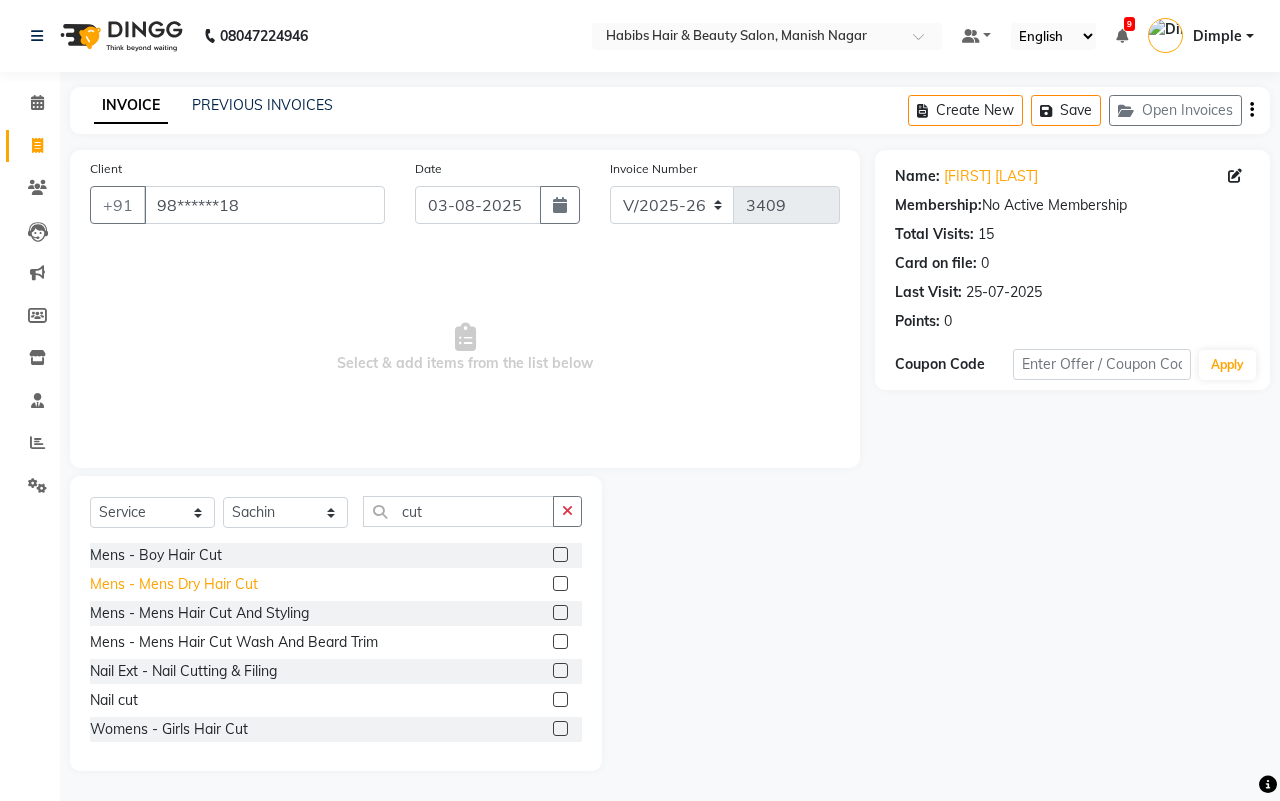 click on "Mens - Mens Dry Hair Cut" 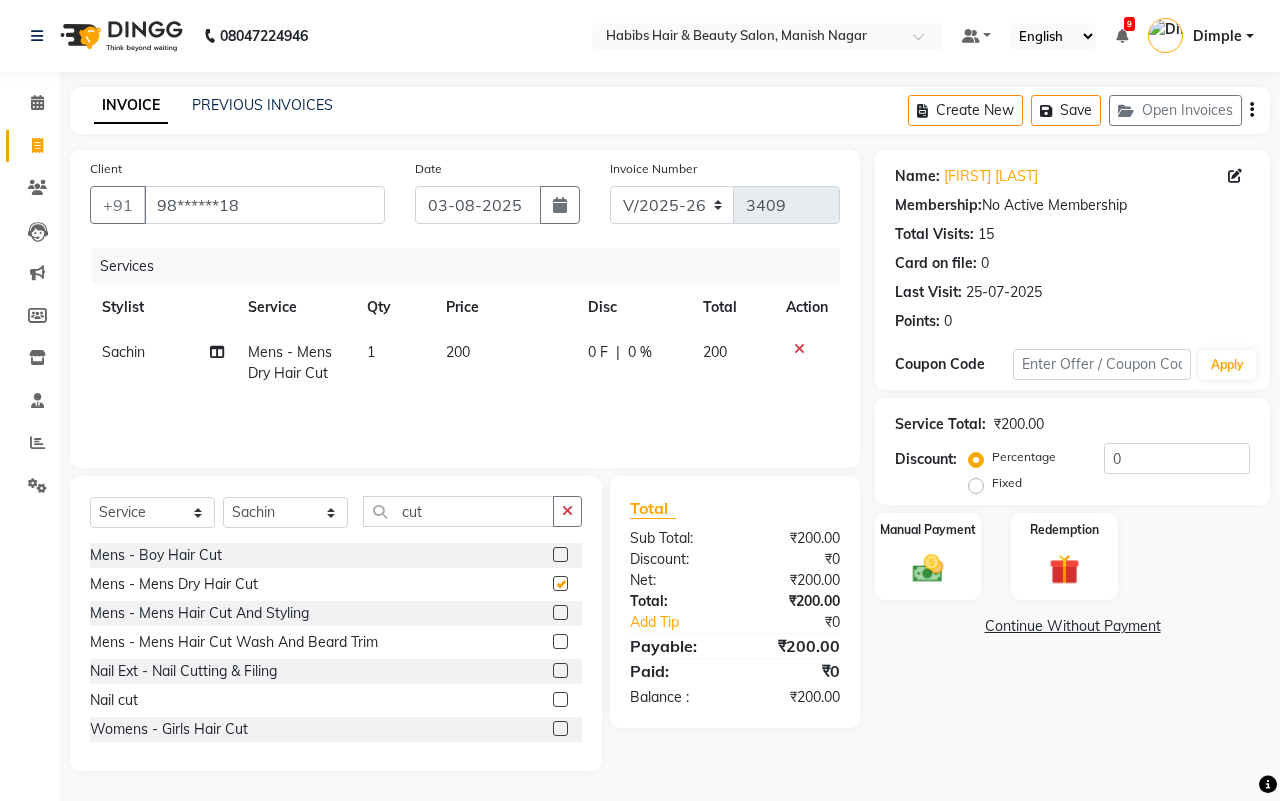 checkbox on "false" 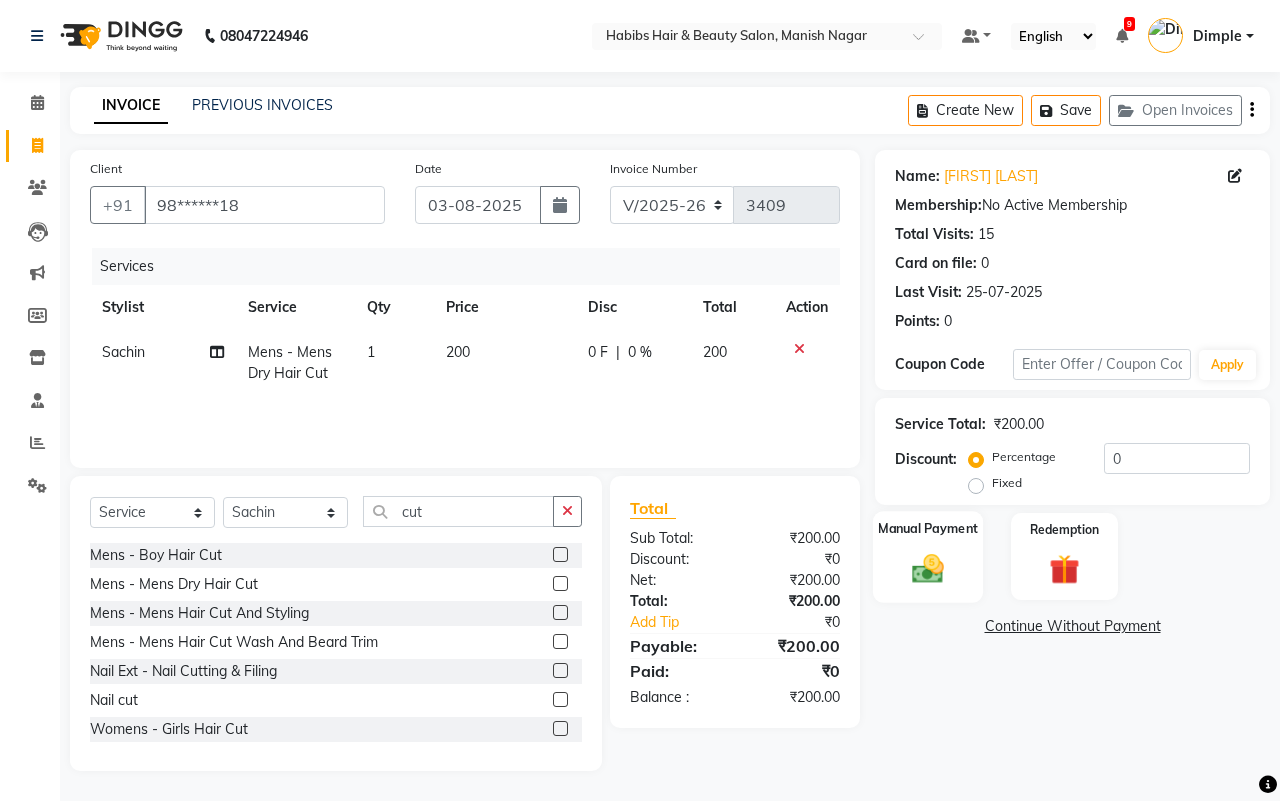 click 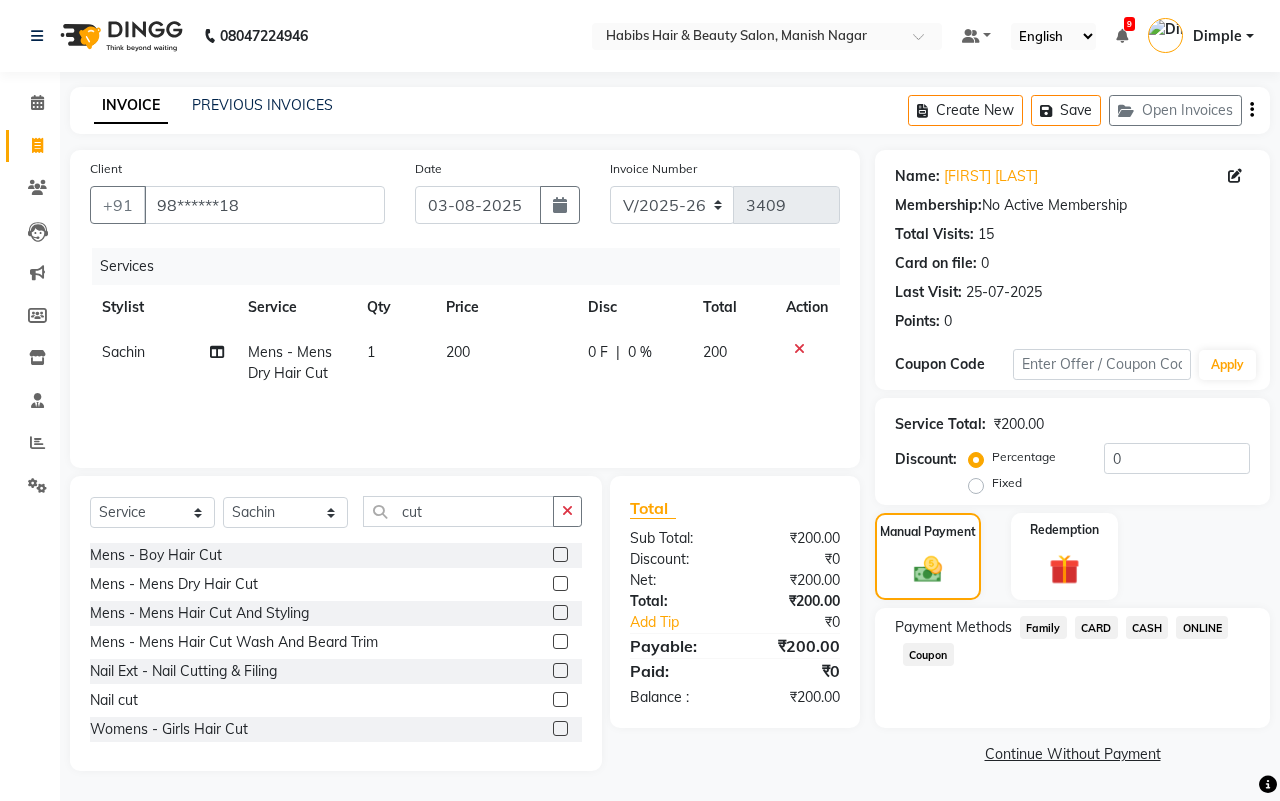 click on "ONLINE" 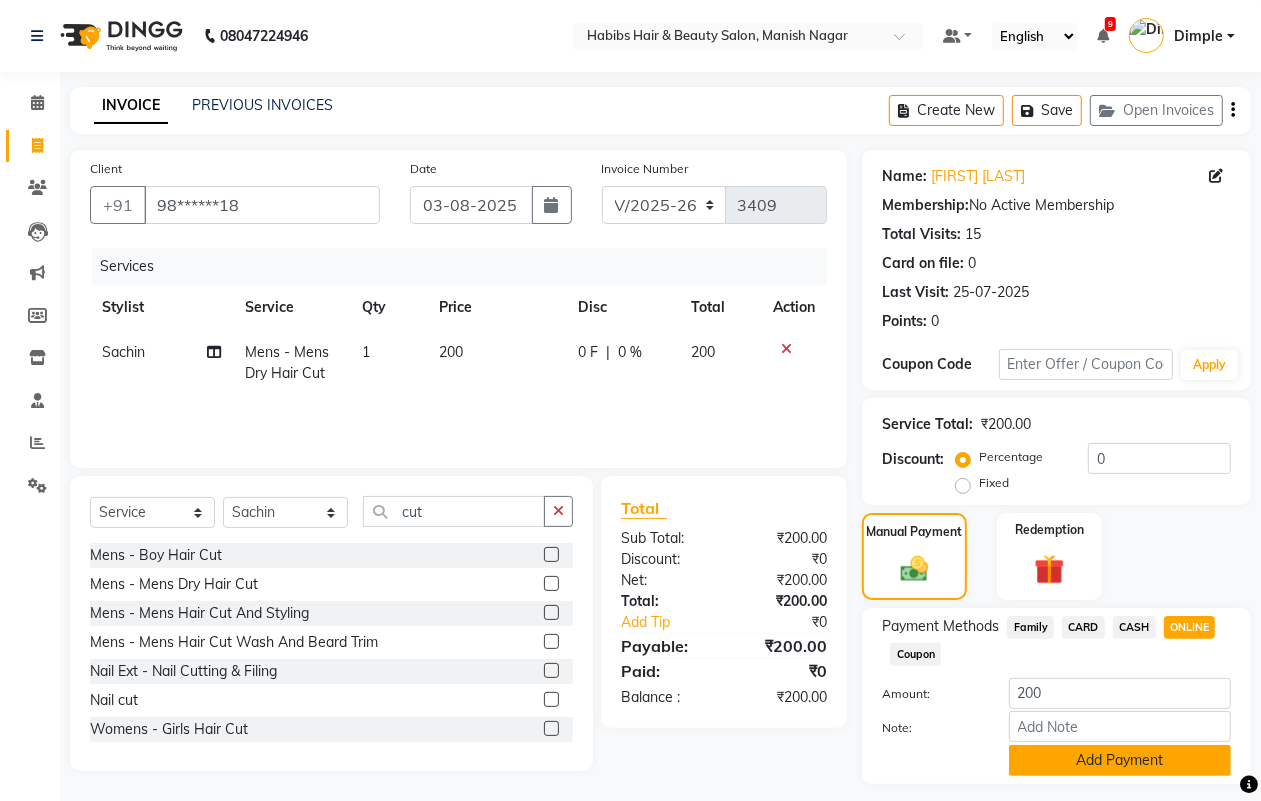 click on "Add Payment" 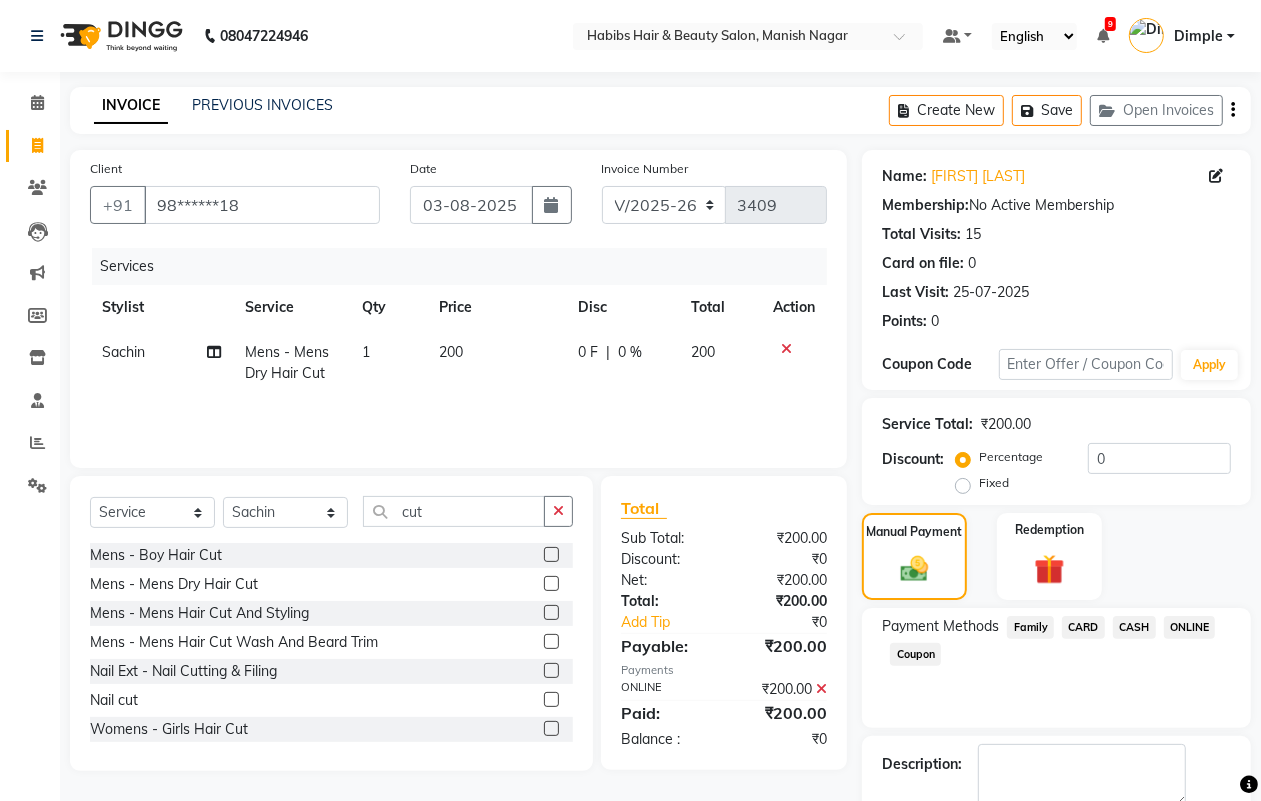 scroll, scrollTop: 111, scrollLeft: 0, axis: vertical 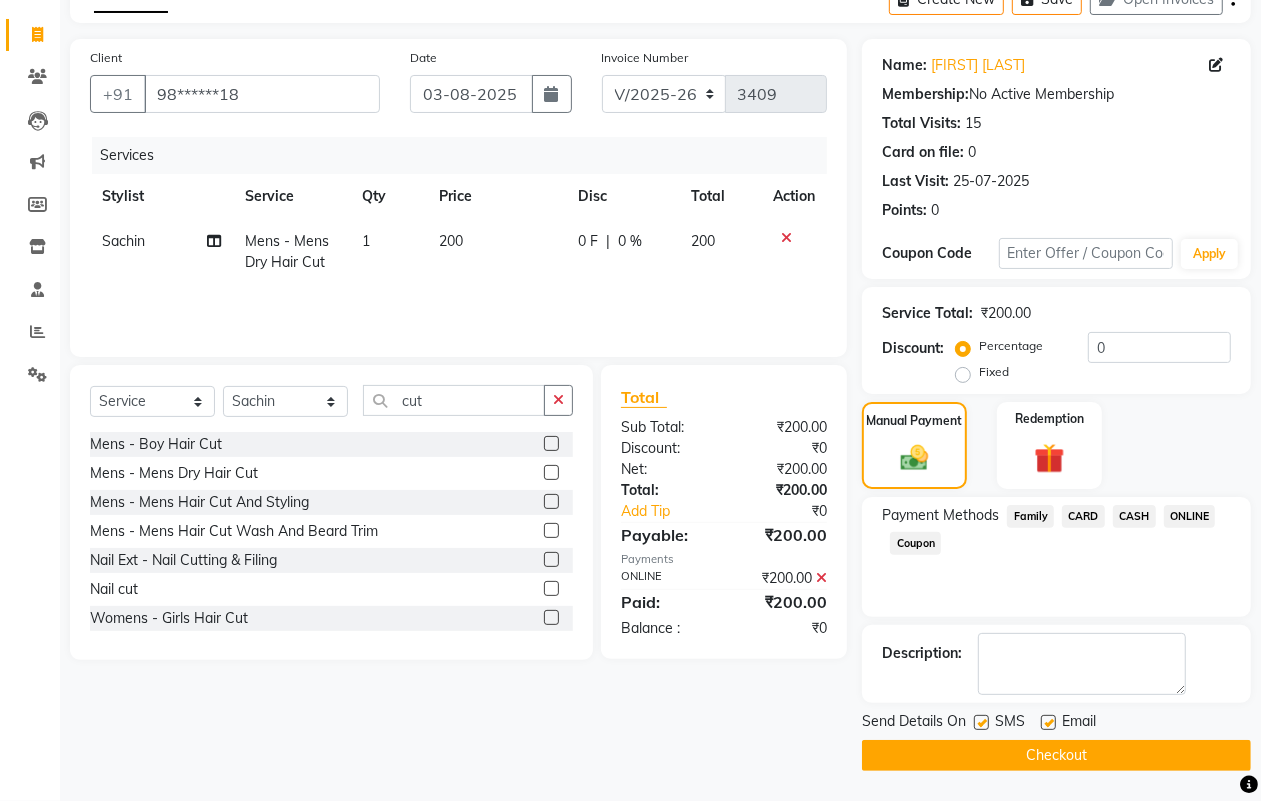 click on "Checkout" 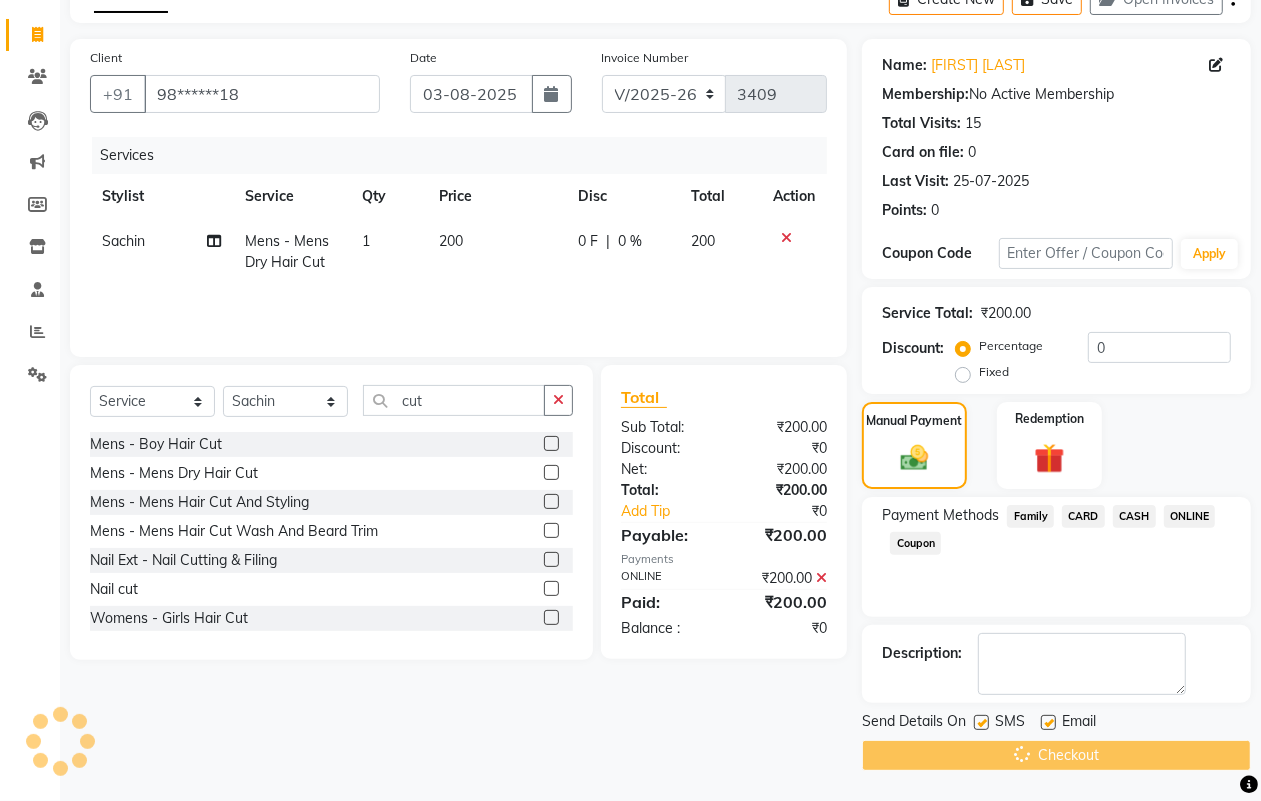 click on "Checkout" 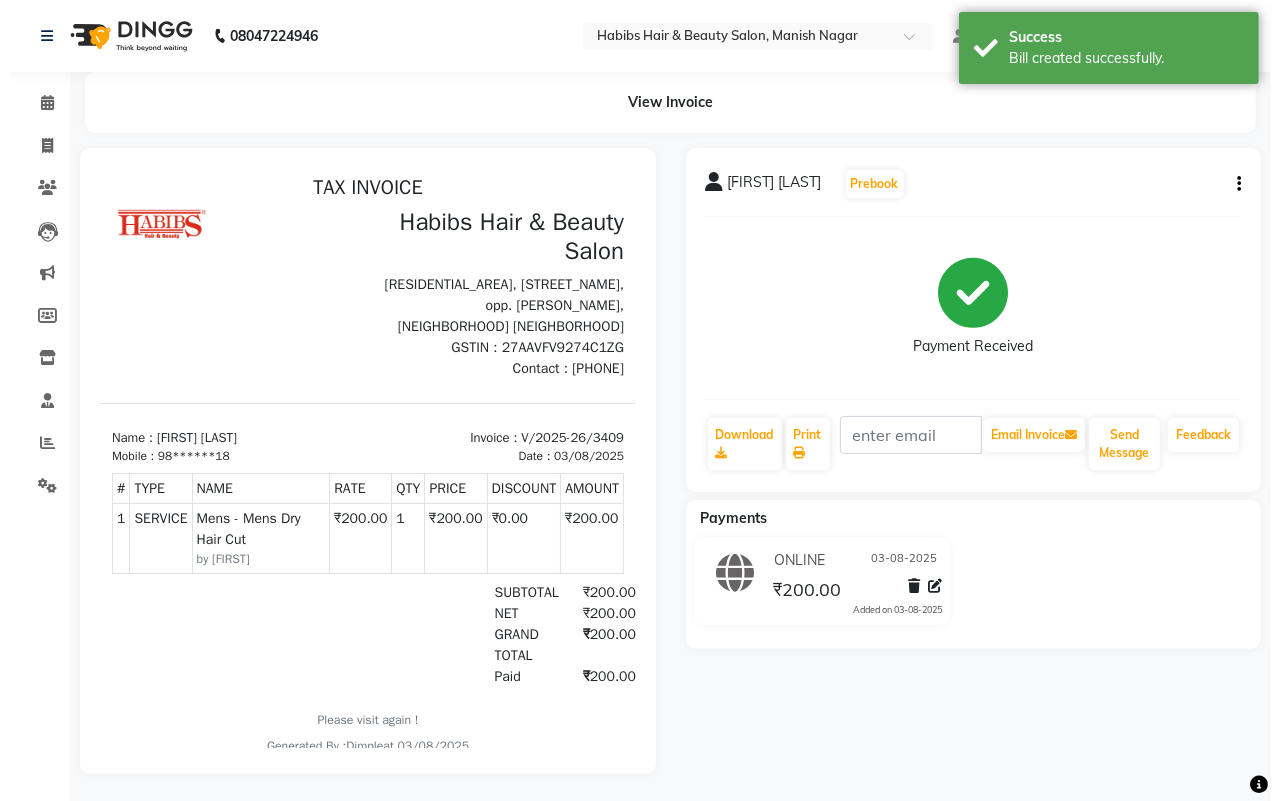 scroll, scrollTop: 0, scrollLeft: 0, axis: both 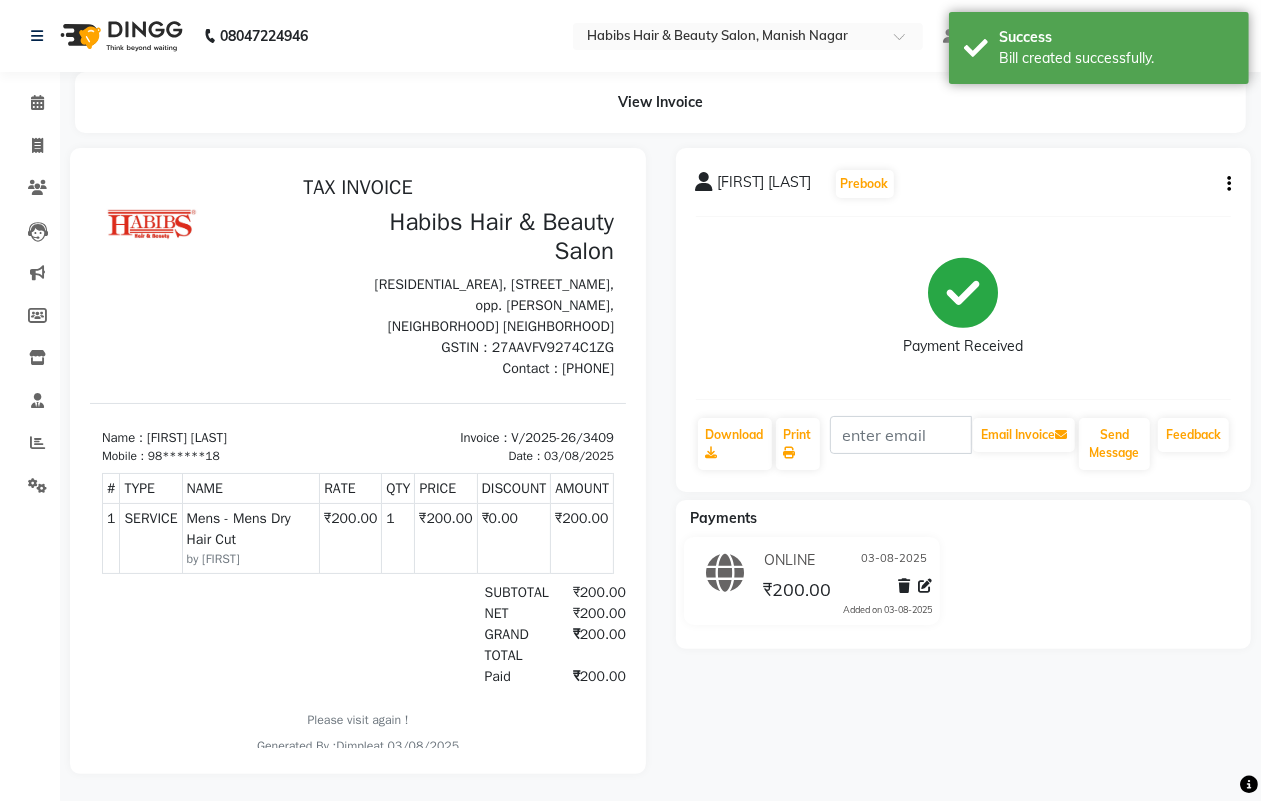 select on "3804" 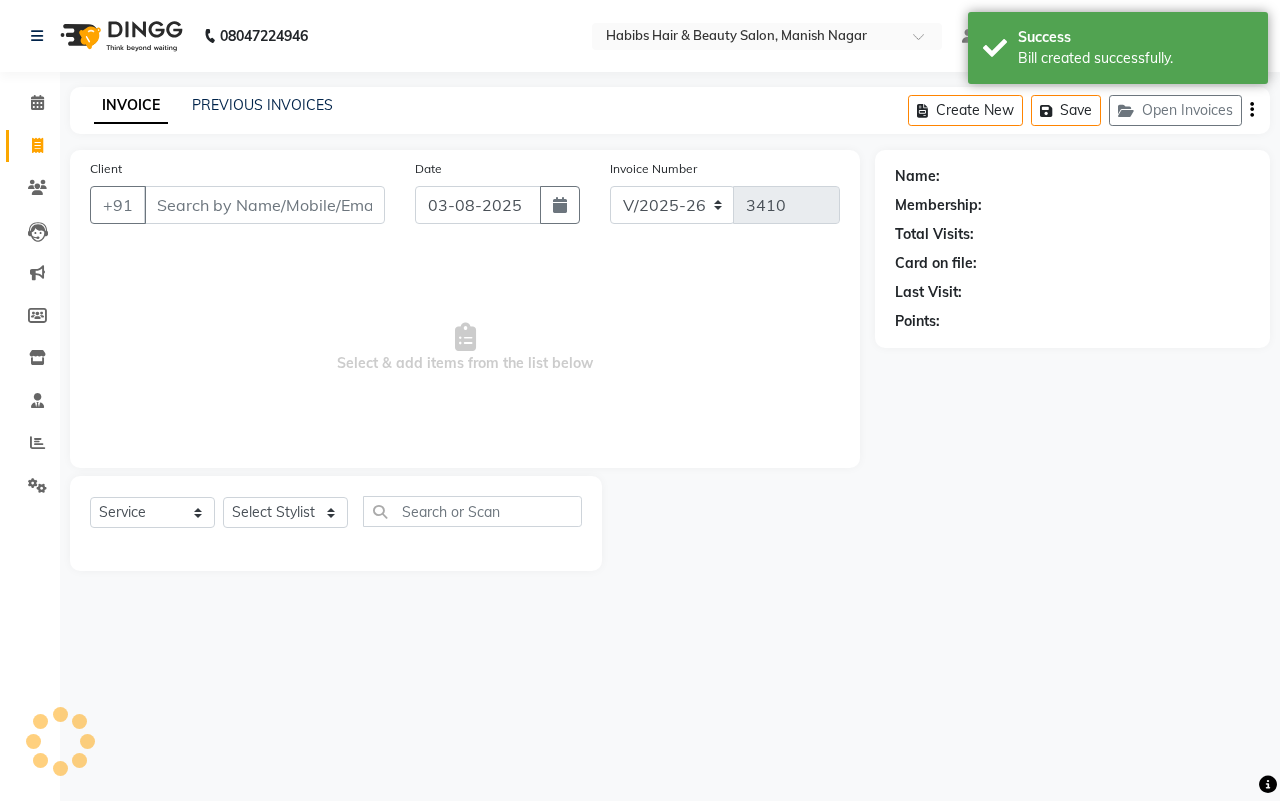 click on "Client" at bounding box center [264, 205] 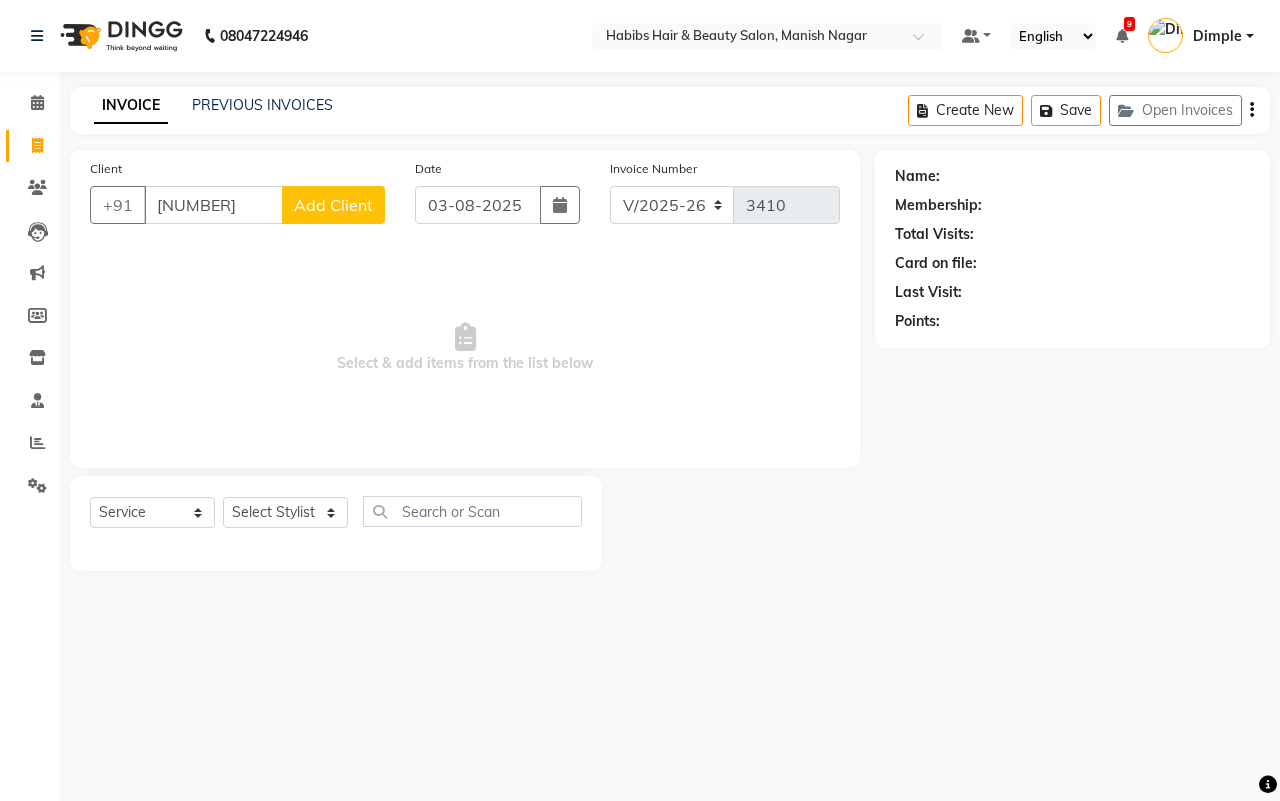 type on "[NUMBER]" 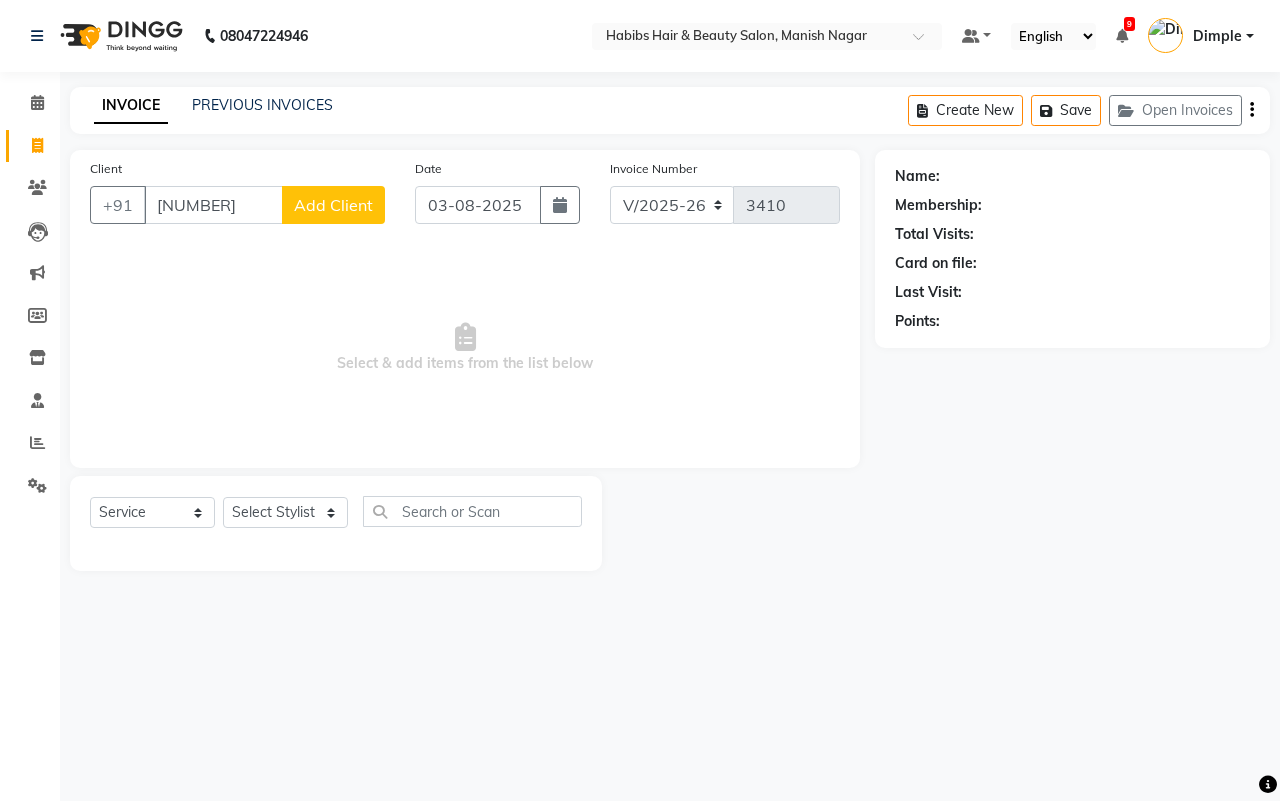 select on "22" 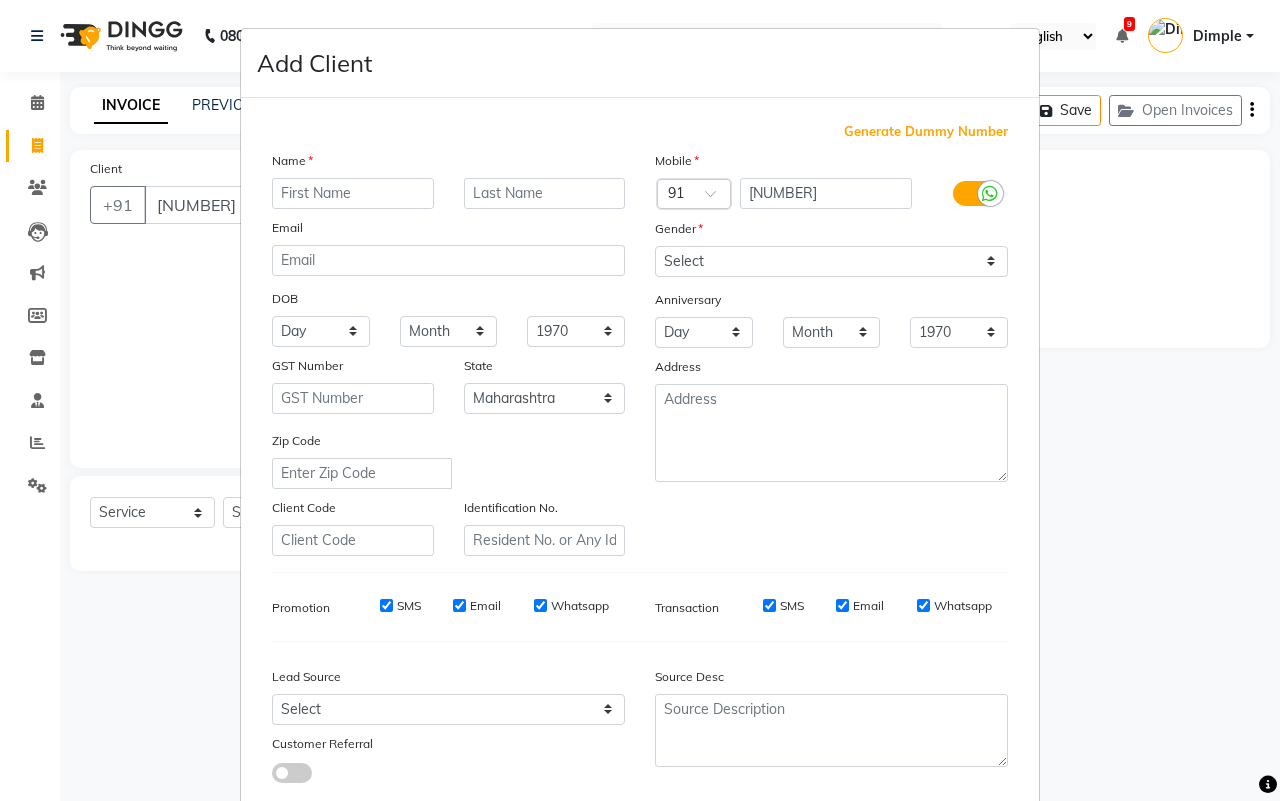 click at bounding box center [353, 193] 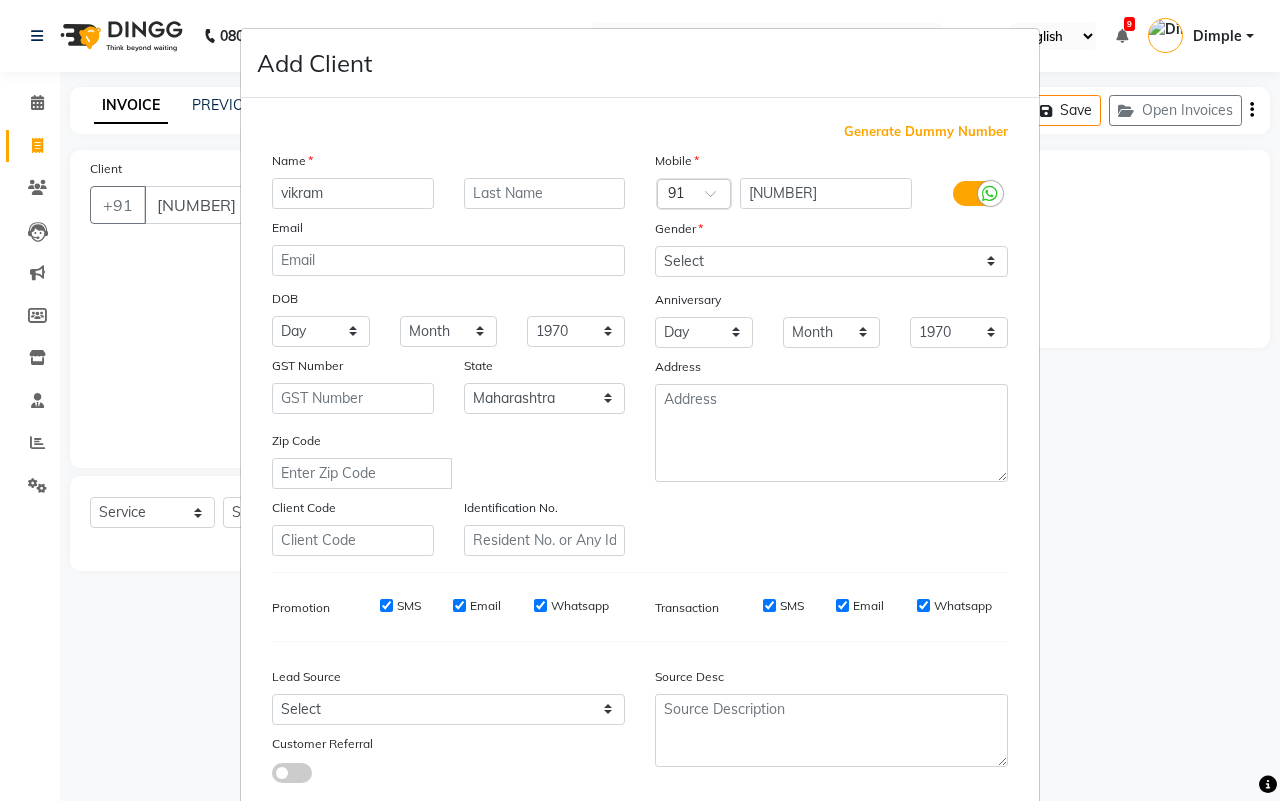 type on "vikram" 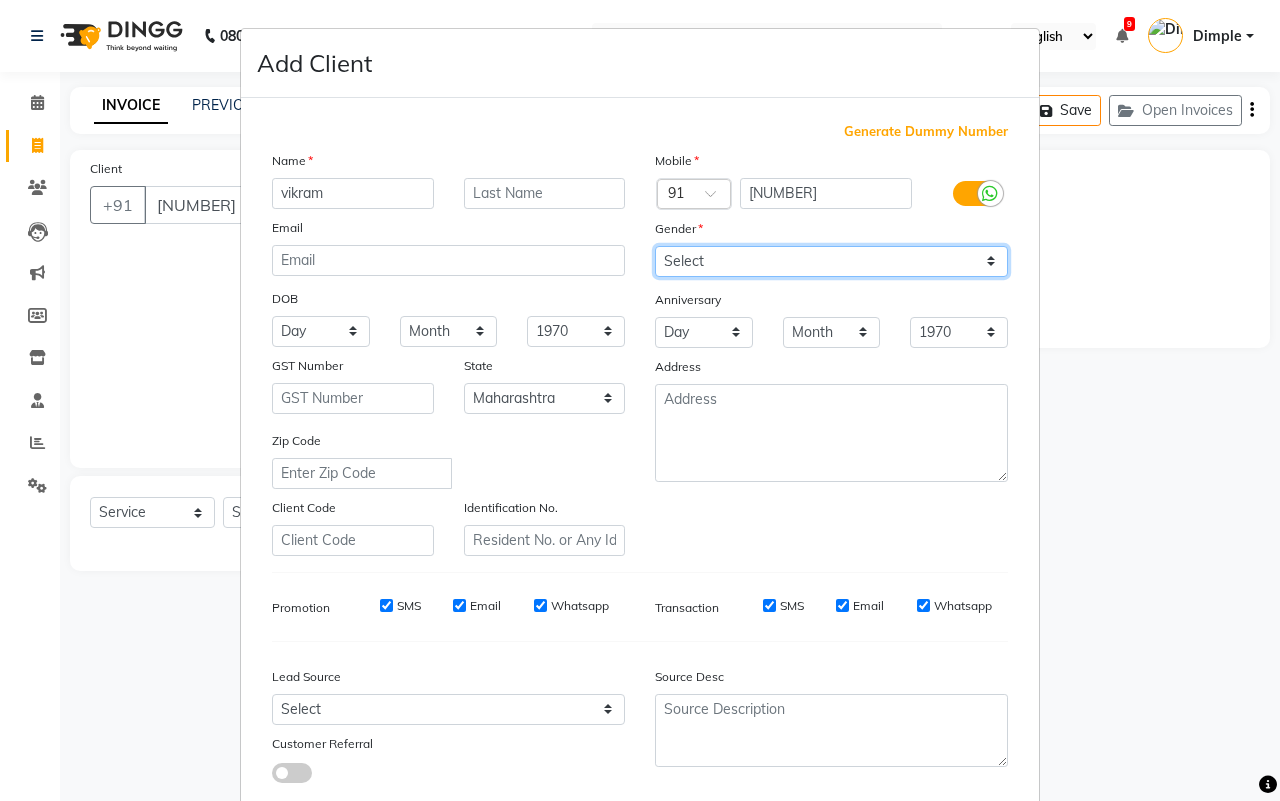 click on "Select Male Female Other Prefer Not To Say" at bounding box center (831, 261) 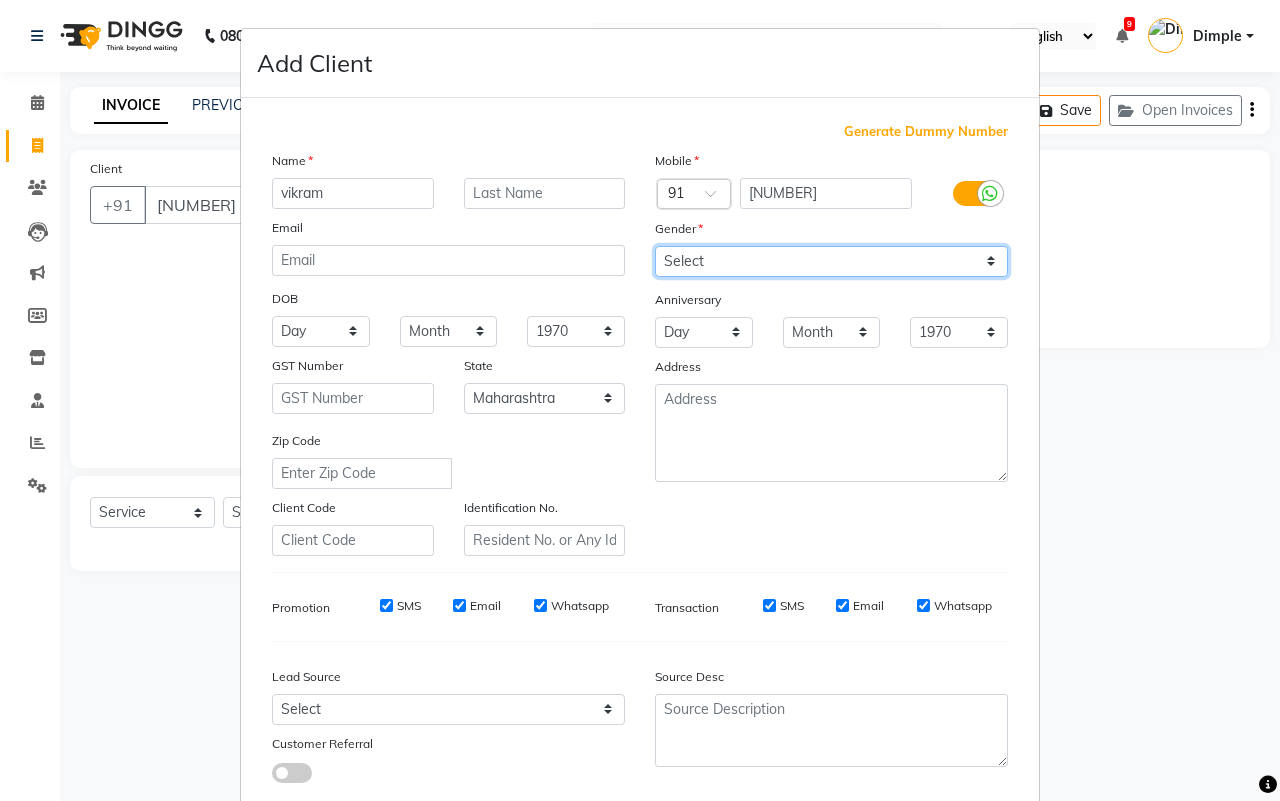 select on "male" 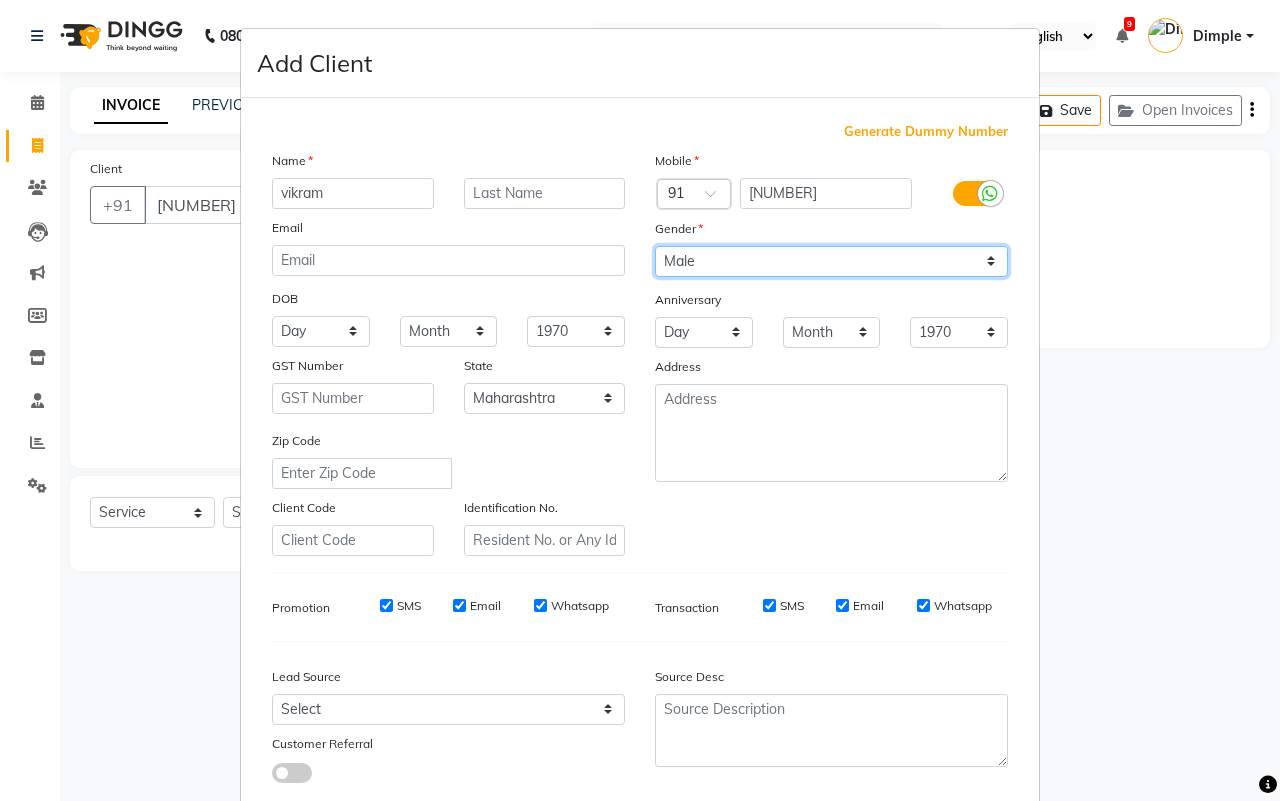 click on "Select Male Female Other Prefer Not To Say" at bounding box center [831, 261] 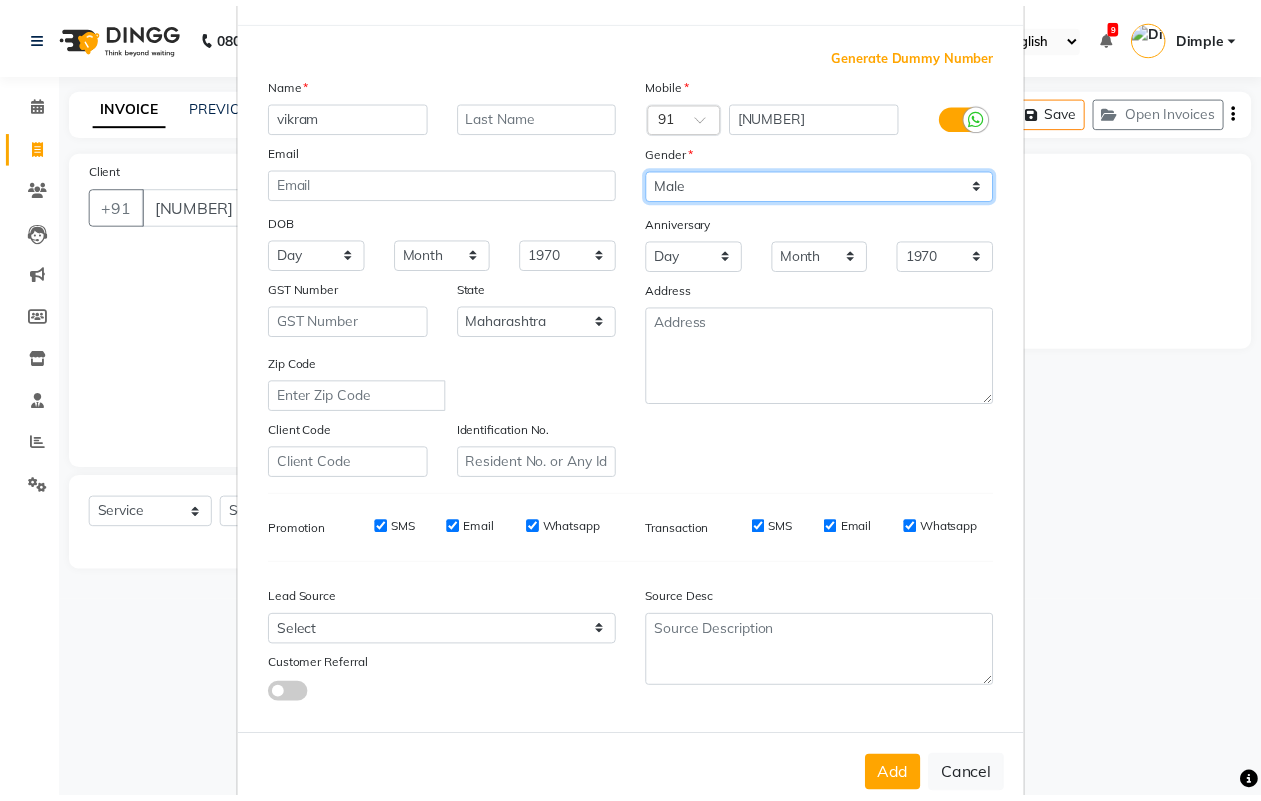 scroll, scrollTop: 115, scrollLeft: 0, axis: vertical 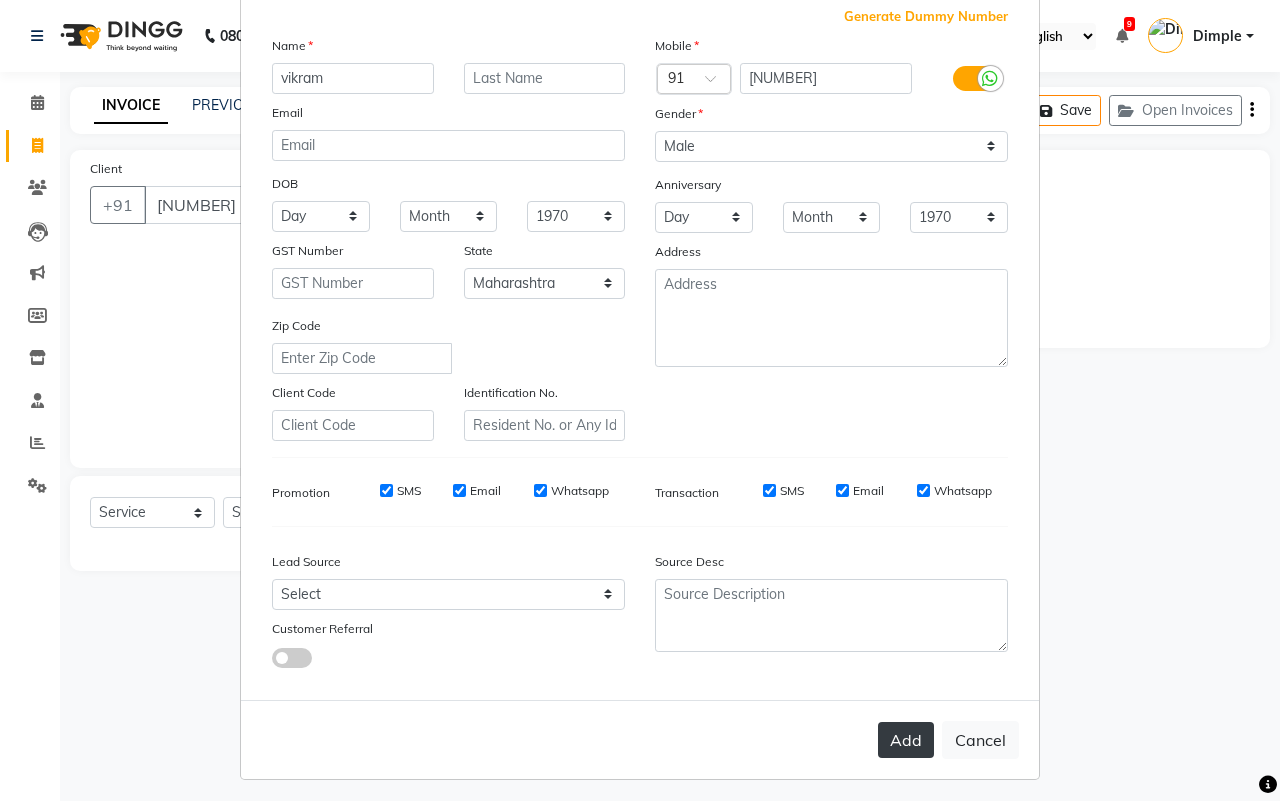 click on "Add" at bounding box center [906, 740] 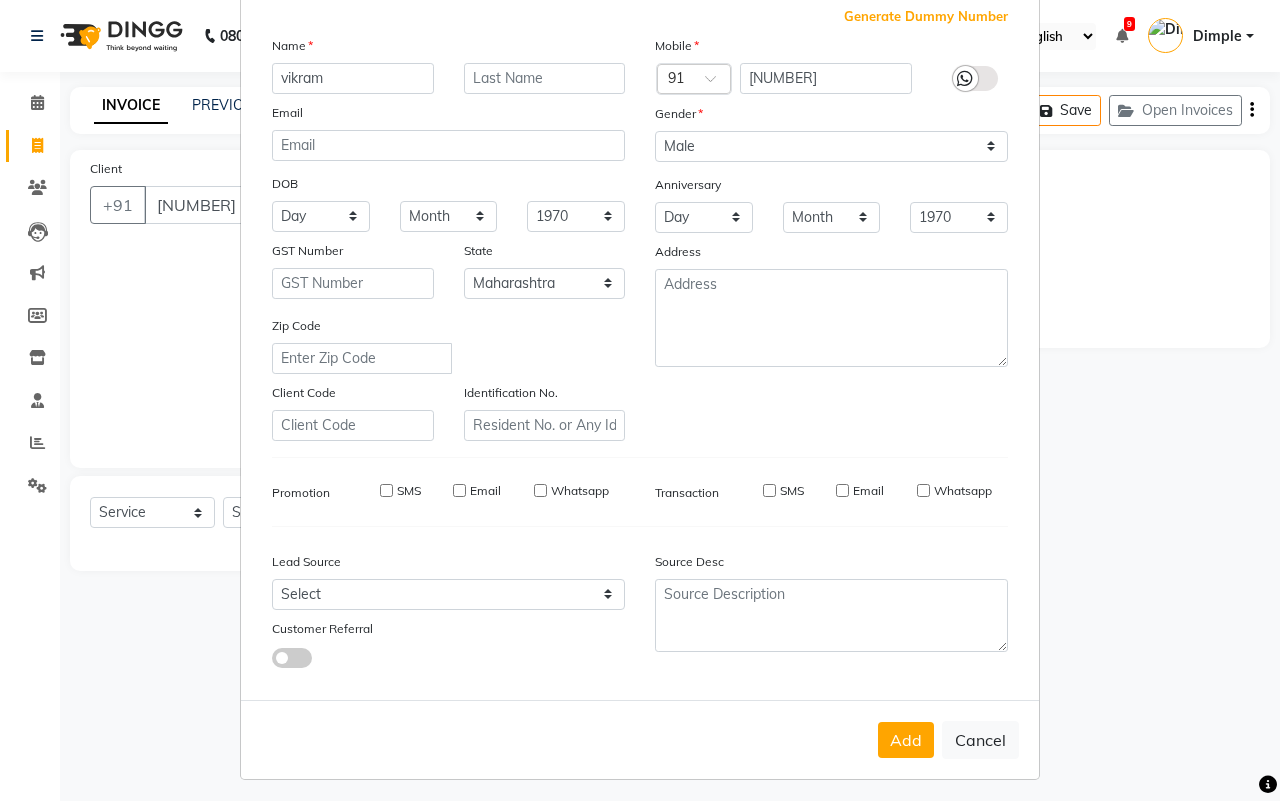 type on "99******66" 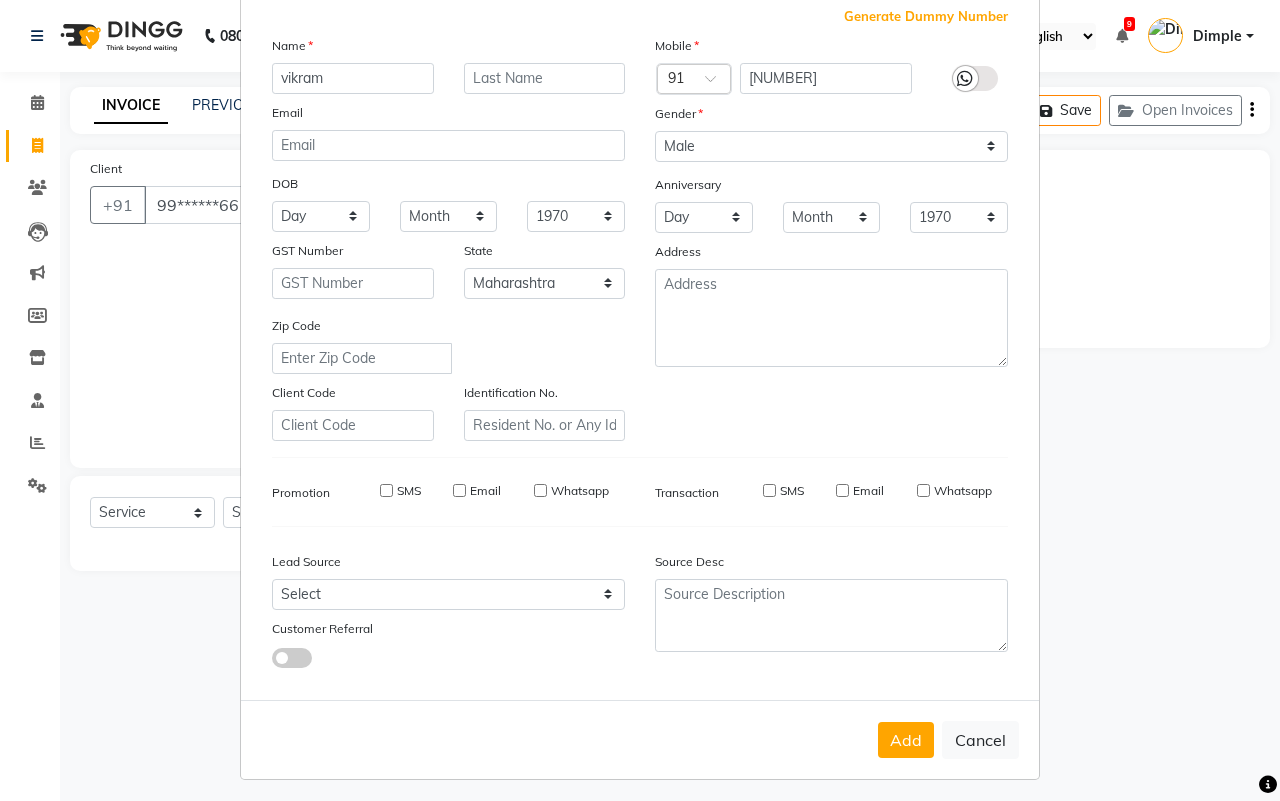 type 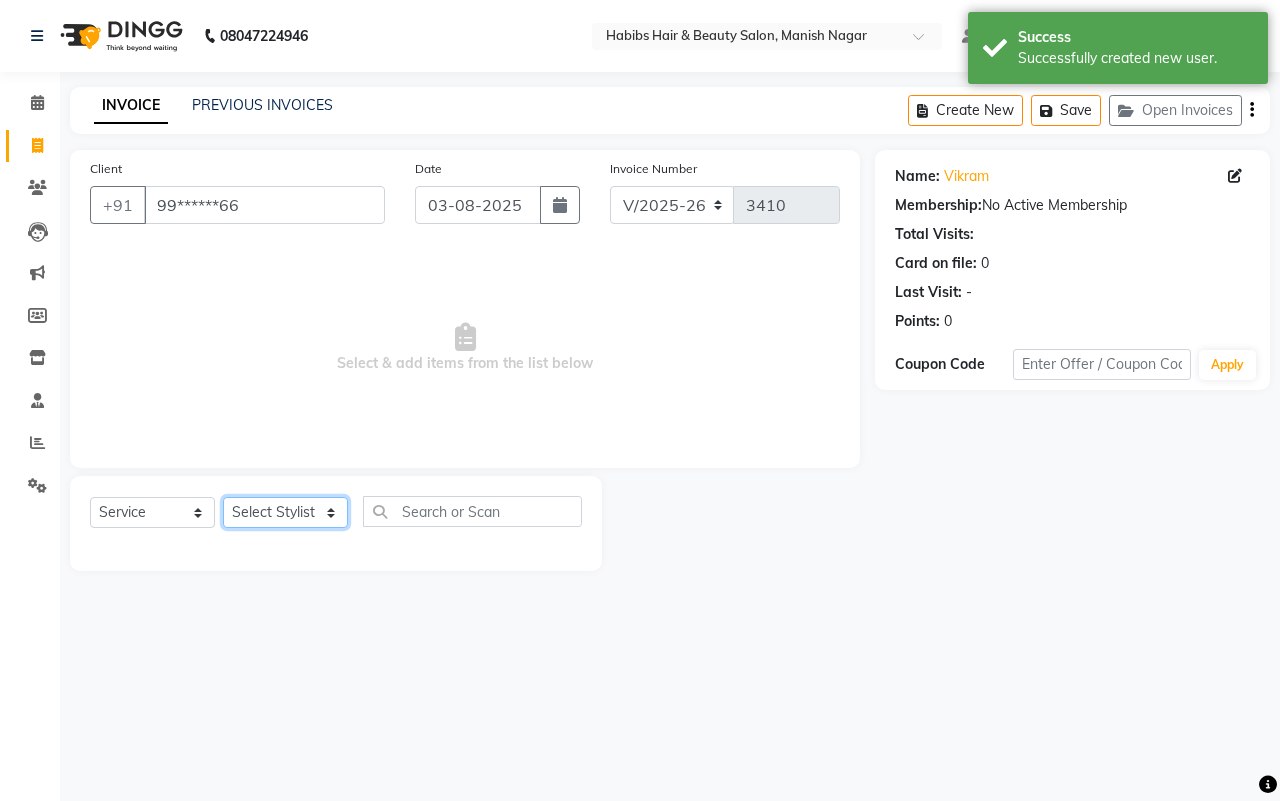 click on "Select Stylist[FIRST] [FIRST] [FIRST] [FIRST] [FIRST]  [FIRST] [FIRST] [FIRST] [FIRST] [FIRST]  [FIRST]" 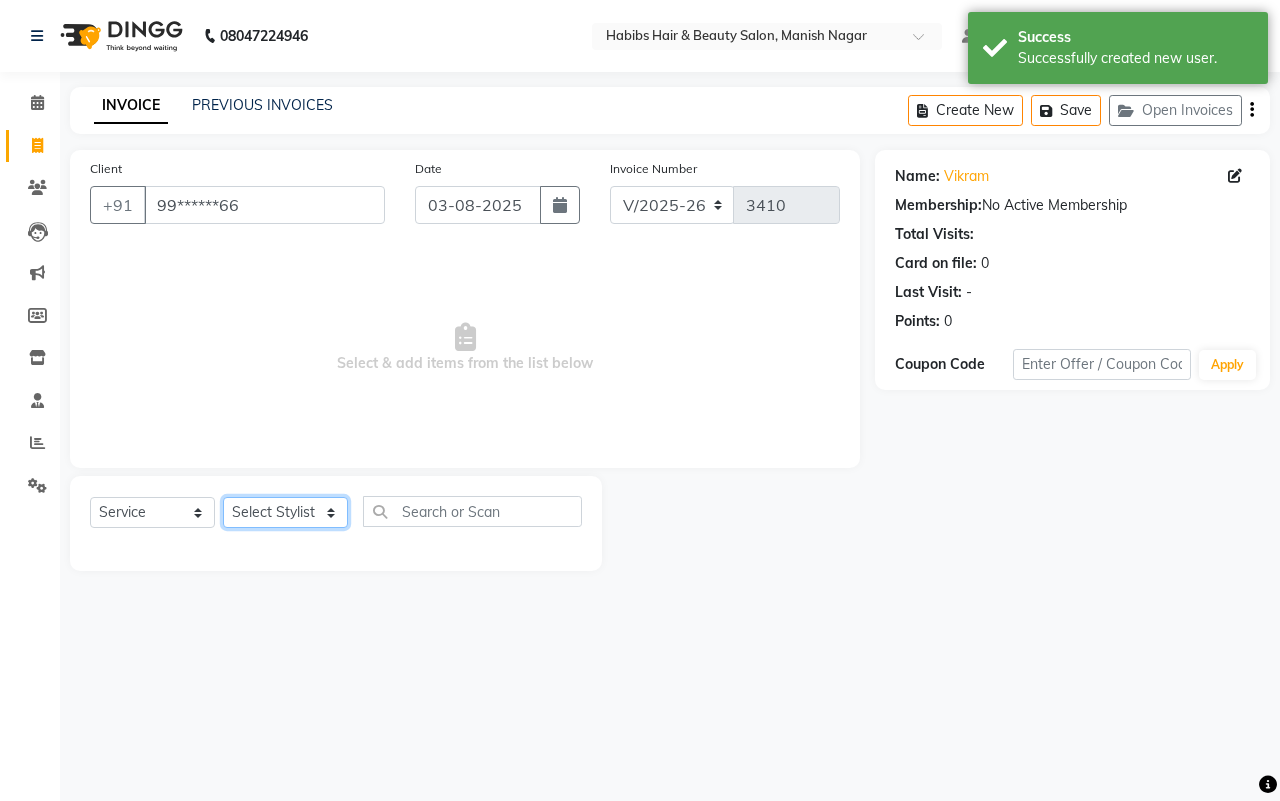 select on "47216" 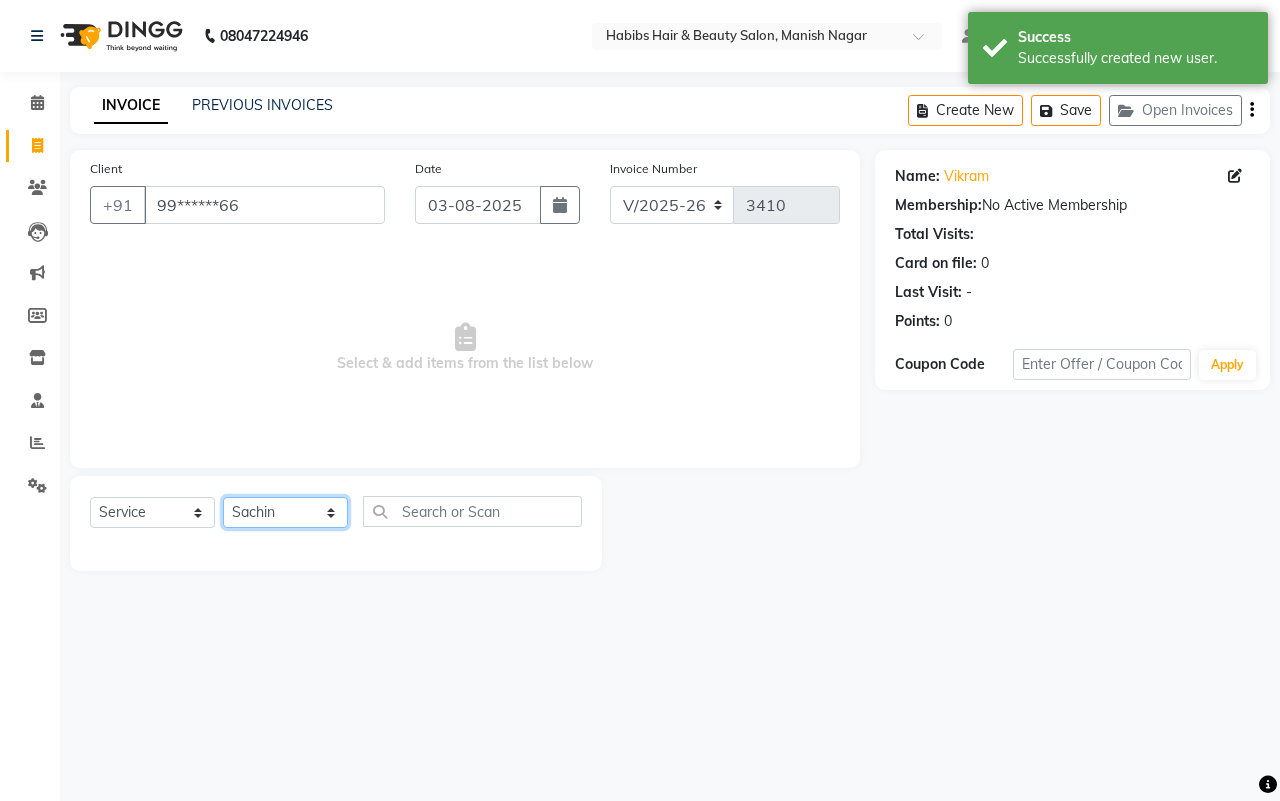 click on "Select Stylist[FIRST] [FIRST] [FIRST] [FIRST] [FIRST]  [FIRST] [FIRST] [FIRST] [FIRST] [FIRST]  [FIRST]" 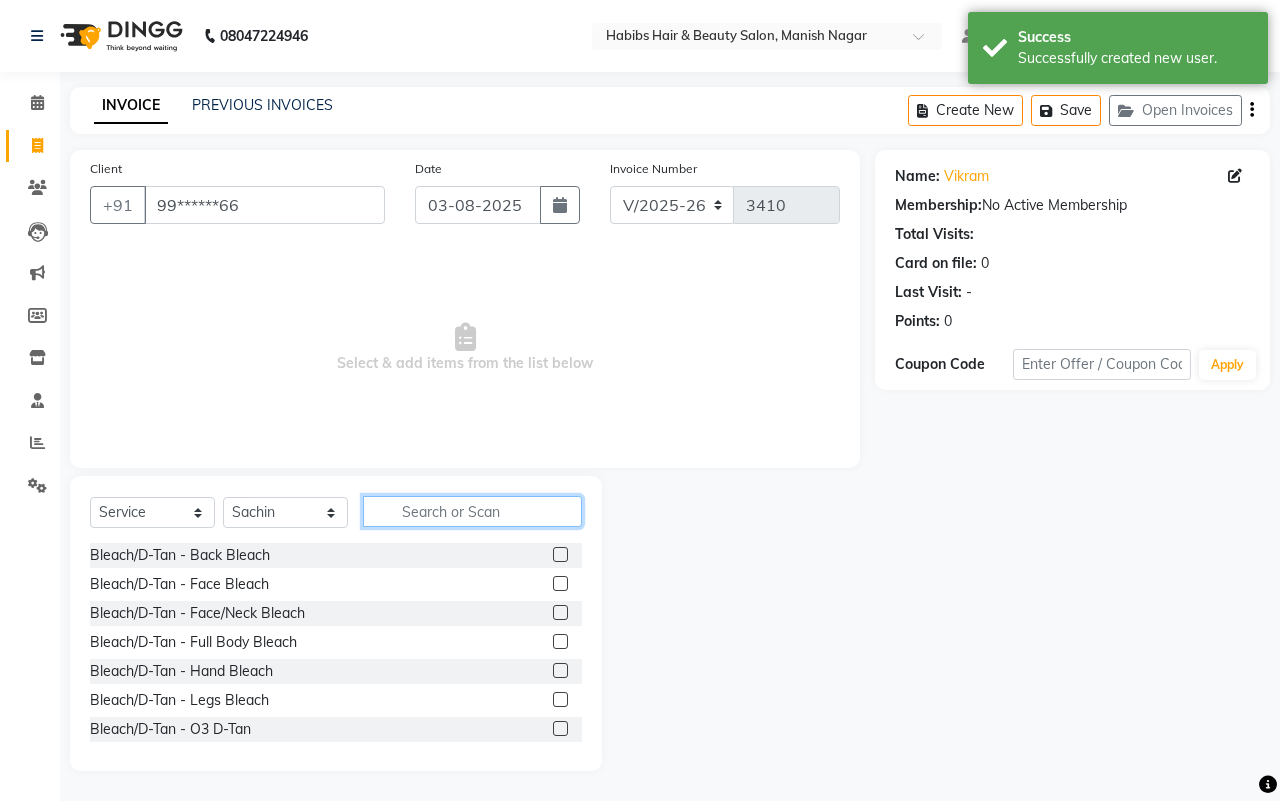 click 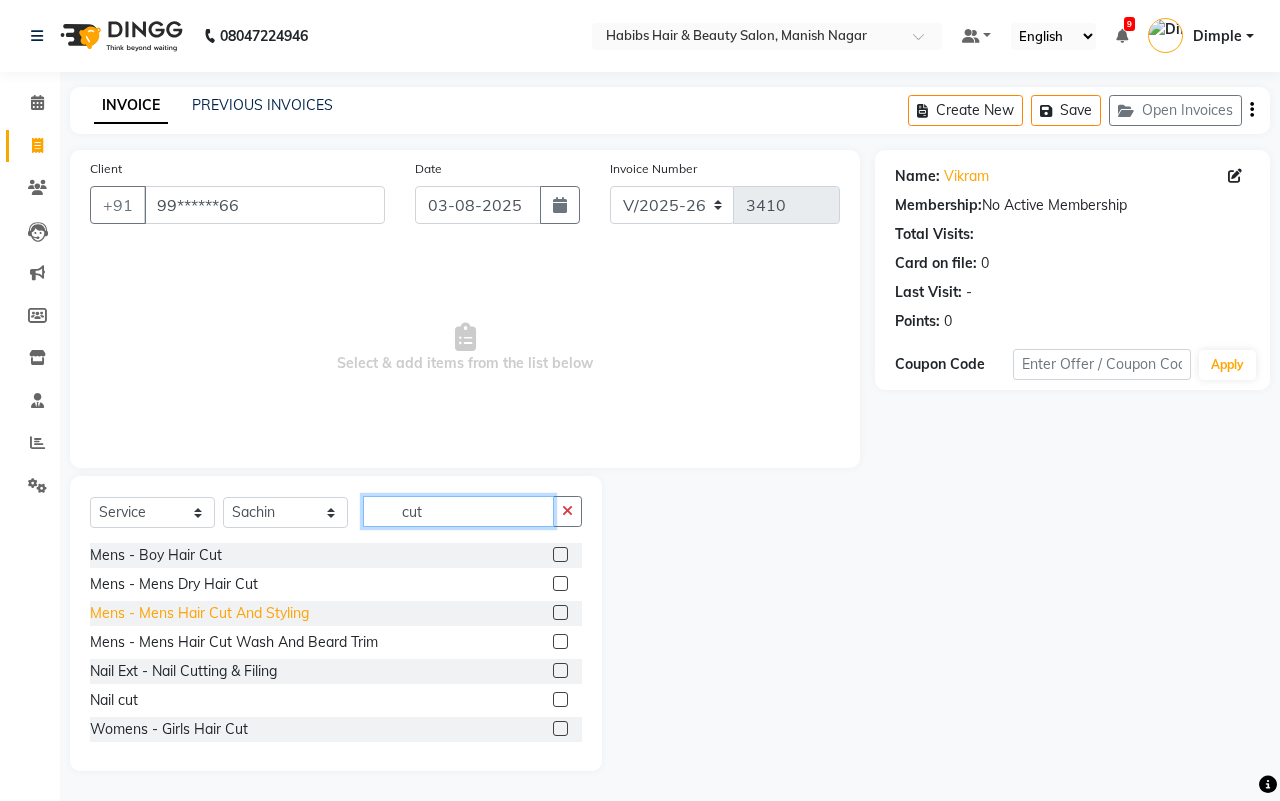 type on "cut" 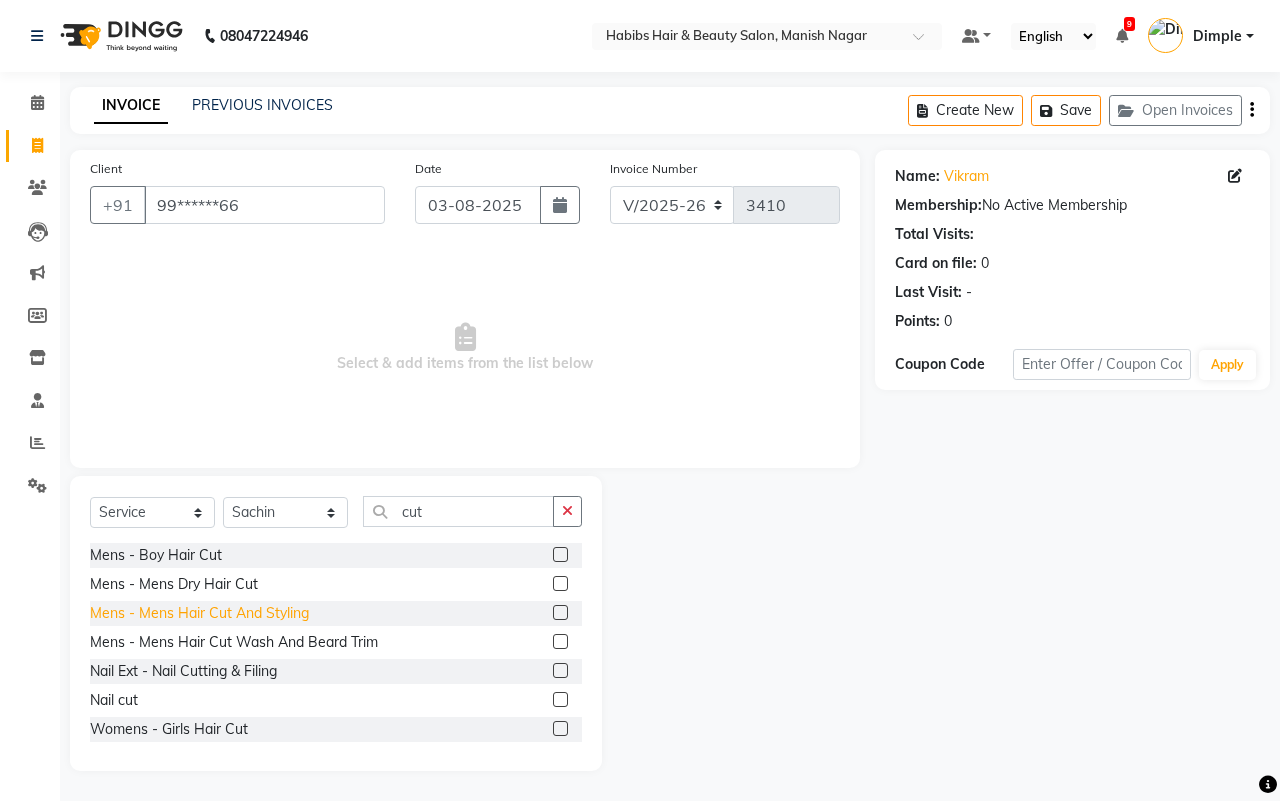 click on "Mens - Mens Hair Cut And Styling" 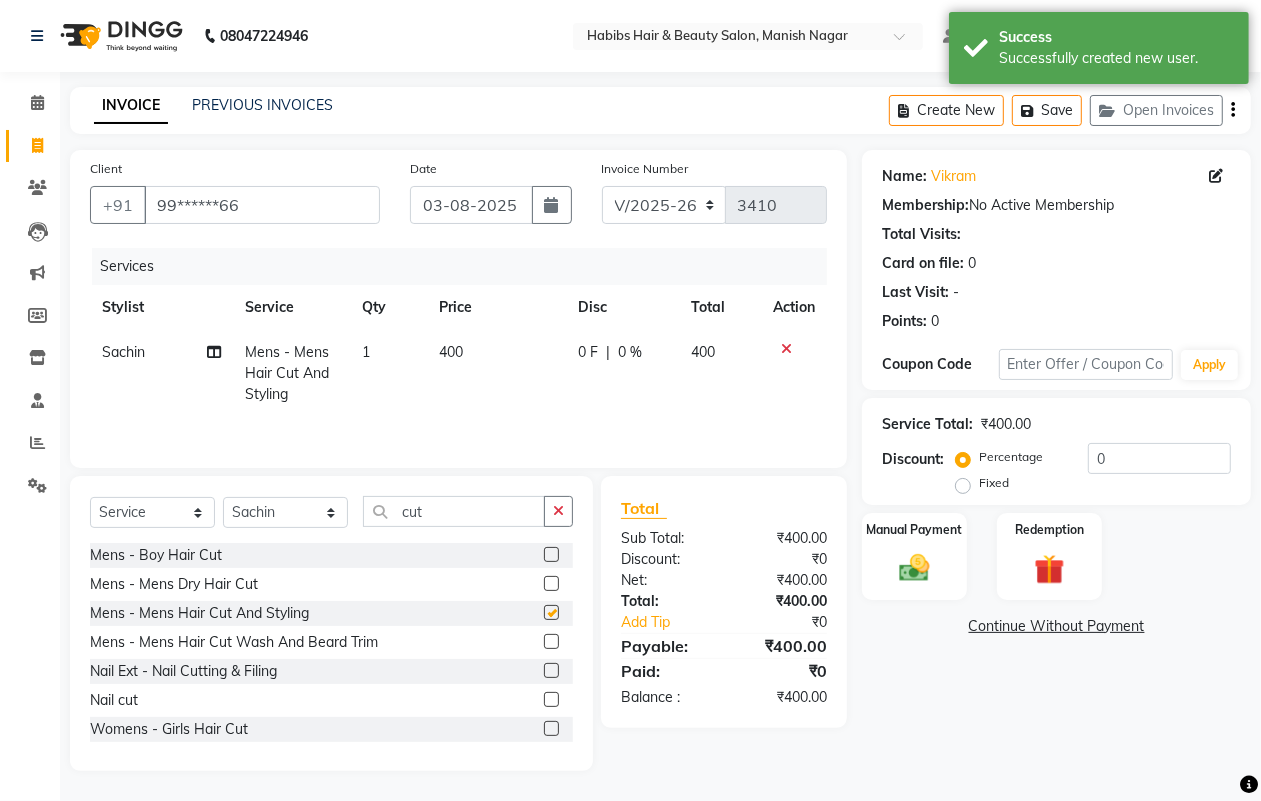 checkbox on "false" 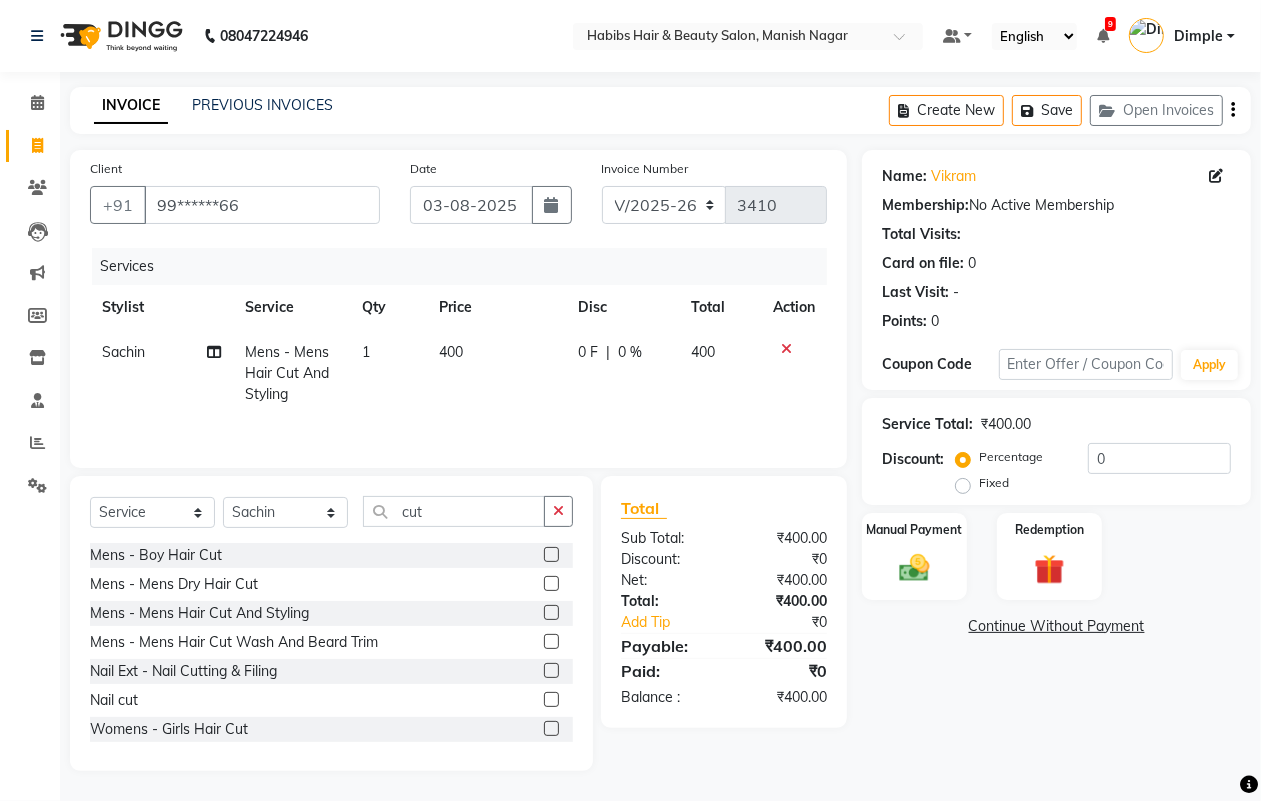 click on "400" 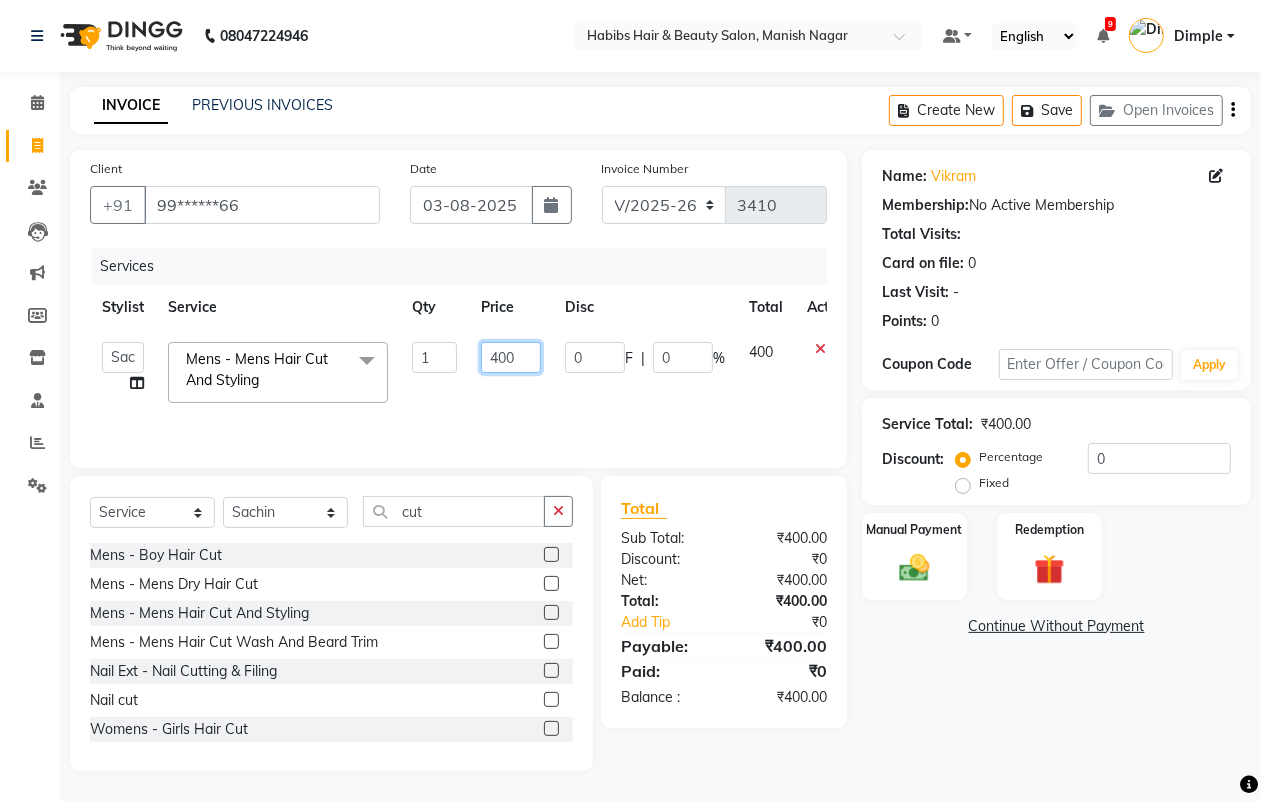 click on "400" 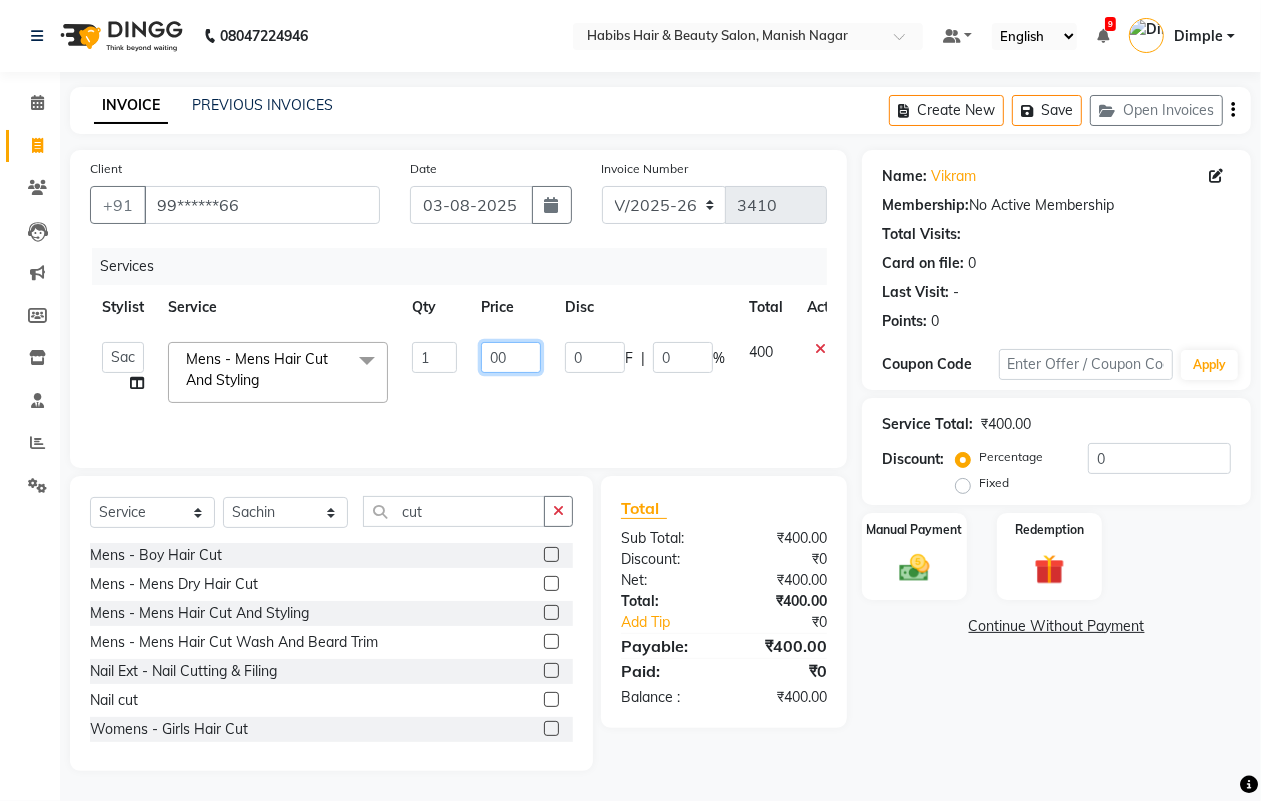 type on "300" 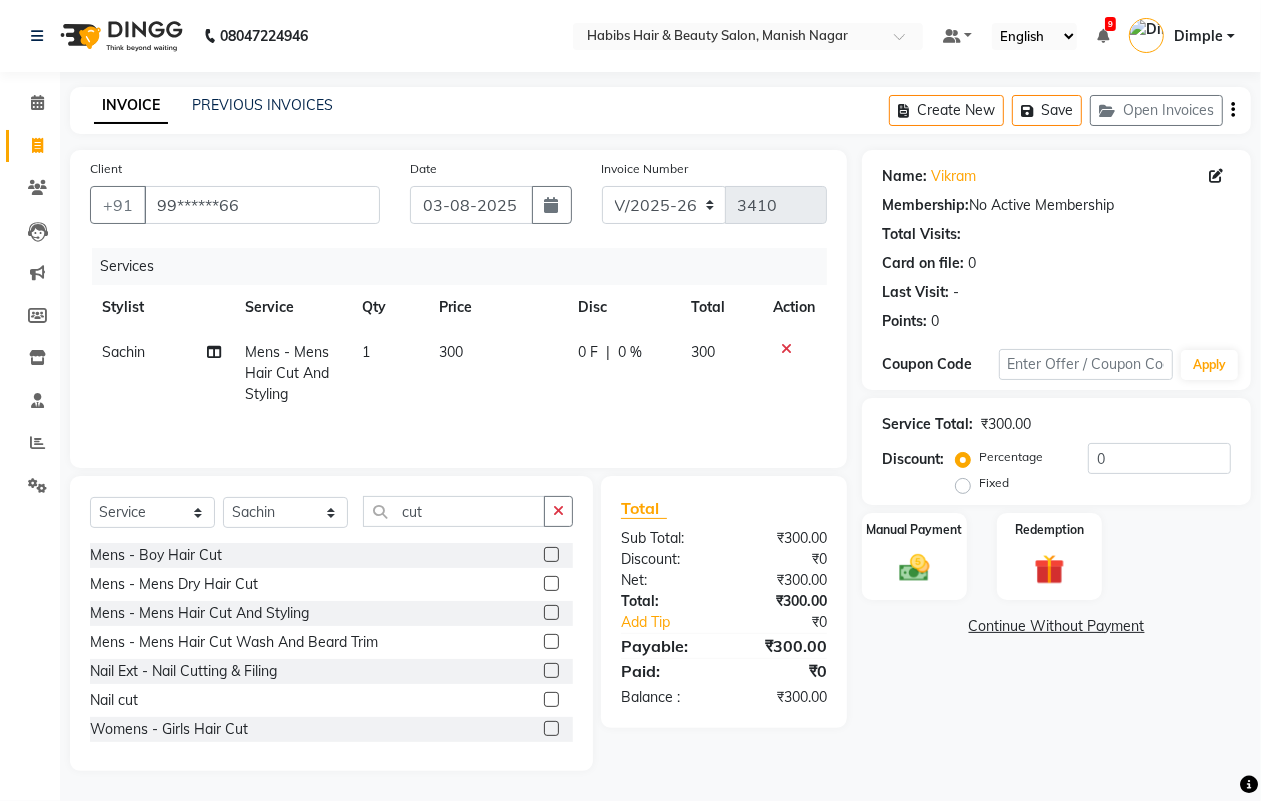 click on "Name: [FIRST]  Membership:  No Active Membership  Total Visits:   Card on file:  0 Last Visit:   - Points:   0  Coupon Code Apply Service Total:  ₹300.00  Discount:  Percentage   Fixed  0 Manual Payment Redemption  Continue Without Payment" 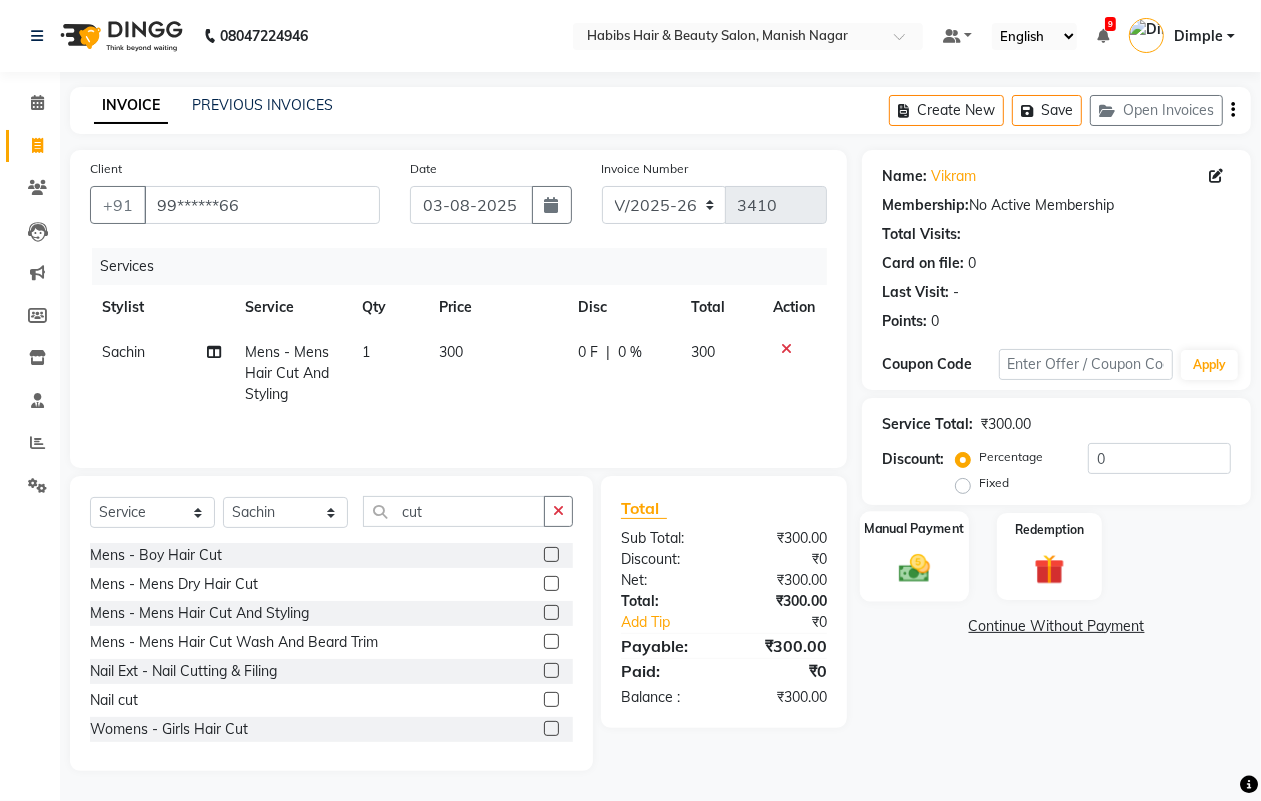 click 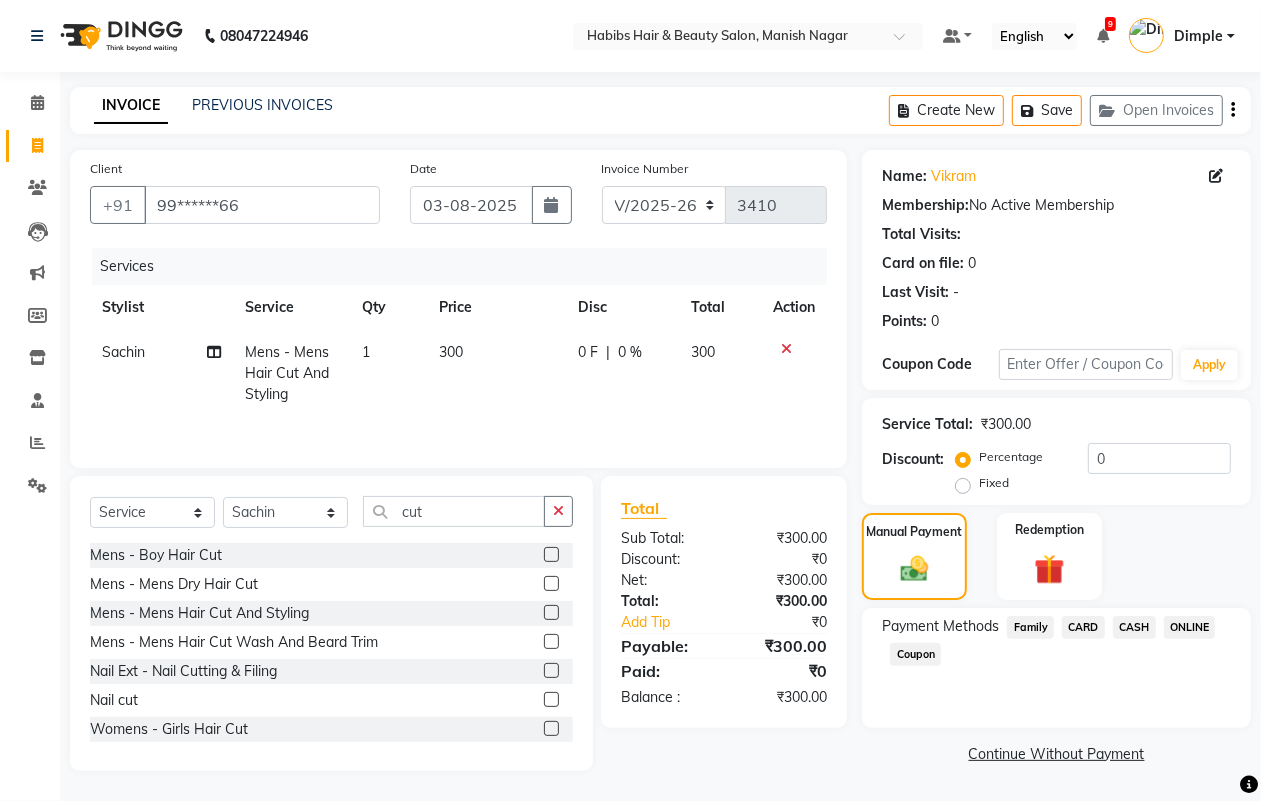 click on "ONLINE" 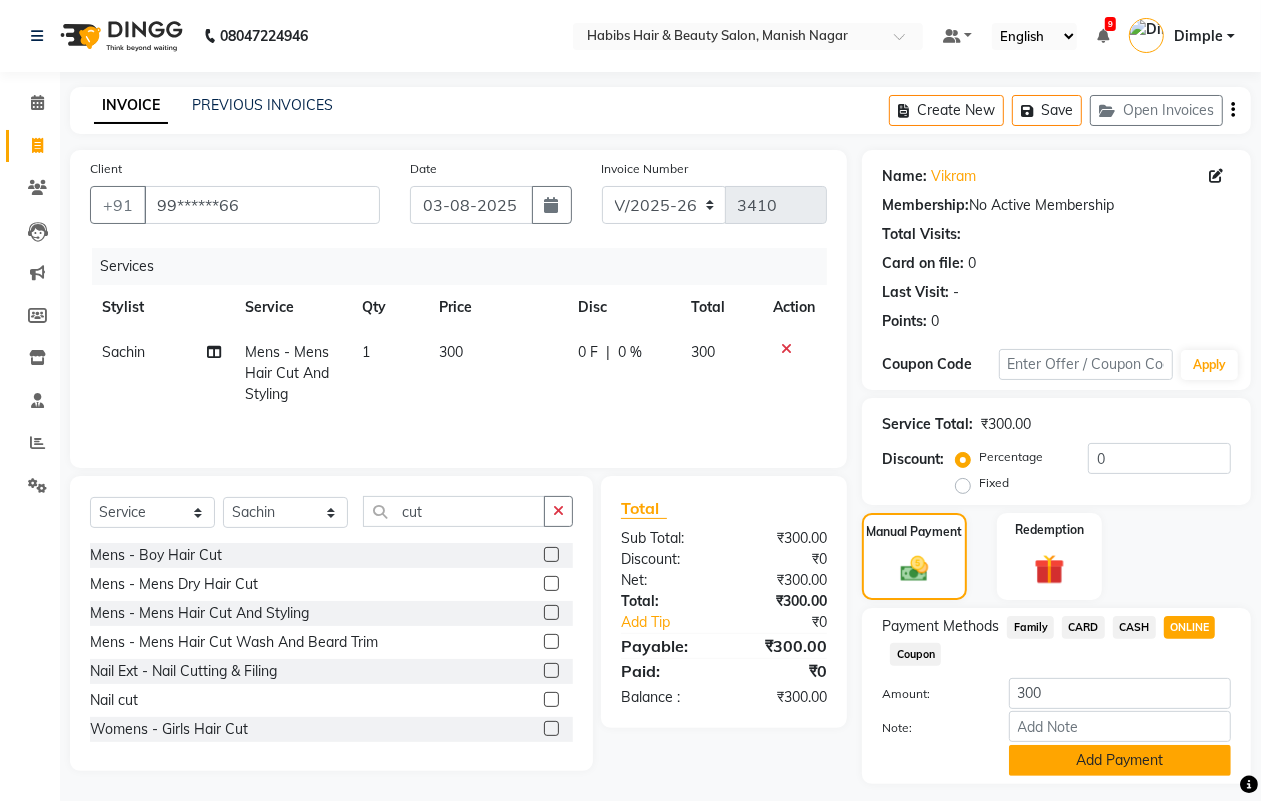 click on "Add Payment" 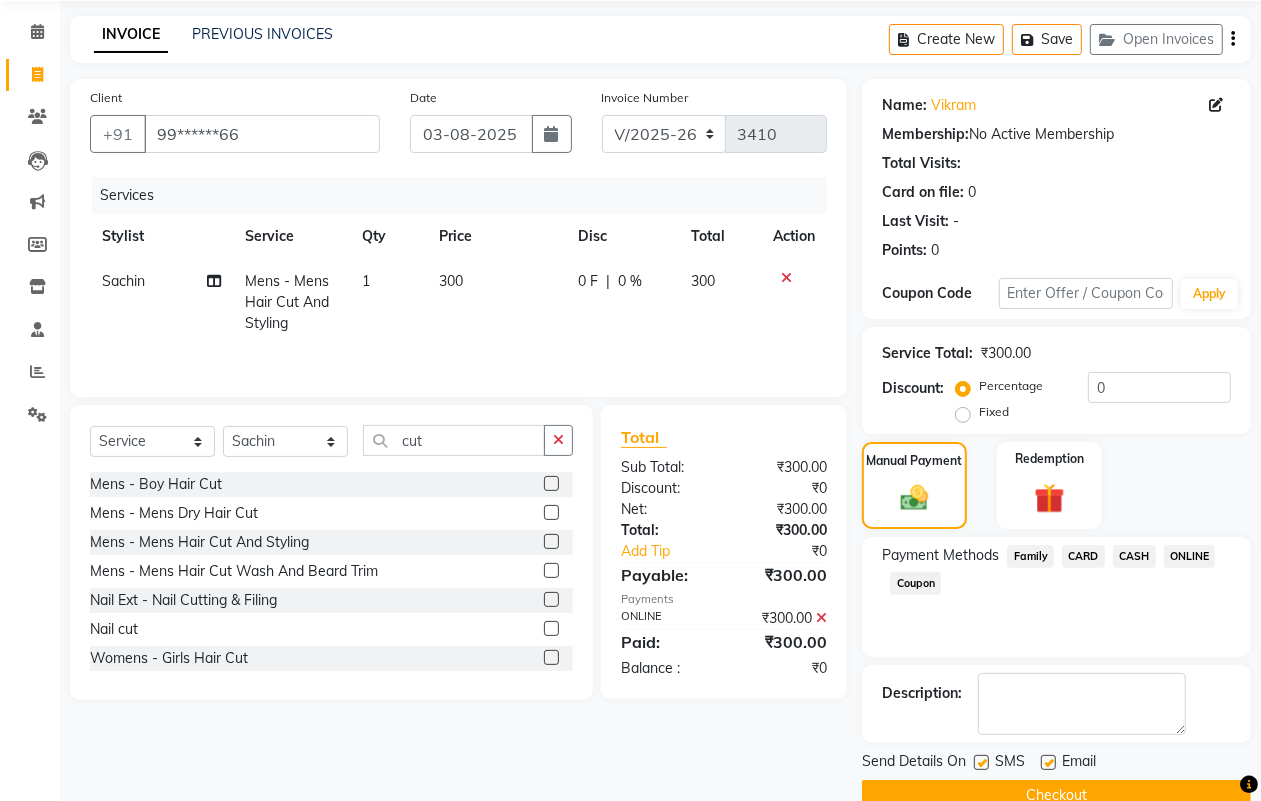 scroll, scrollTop: 111, scrollLeft: 0, axis: vertical 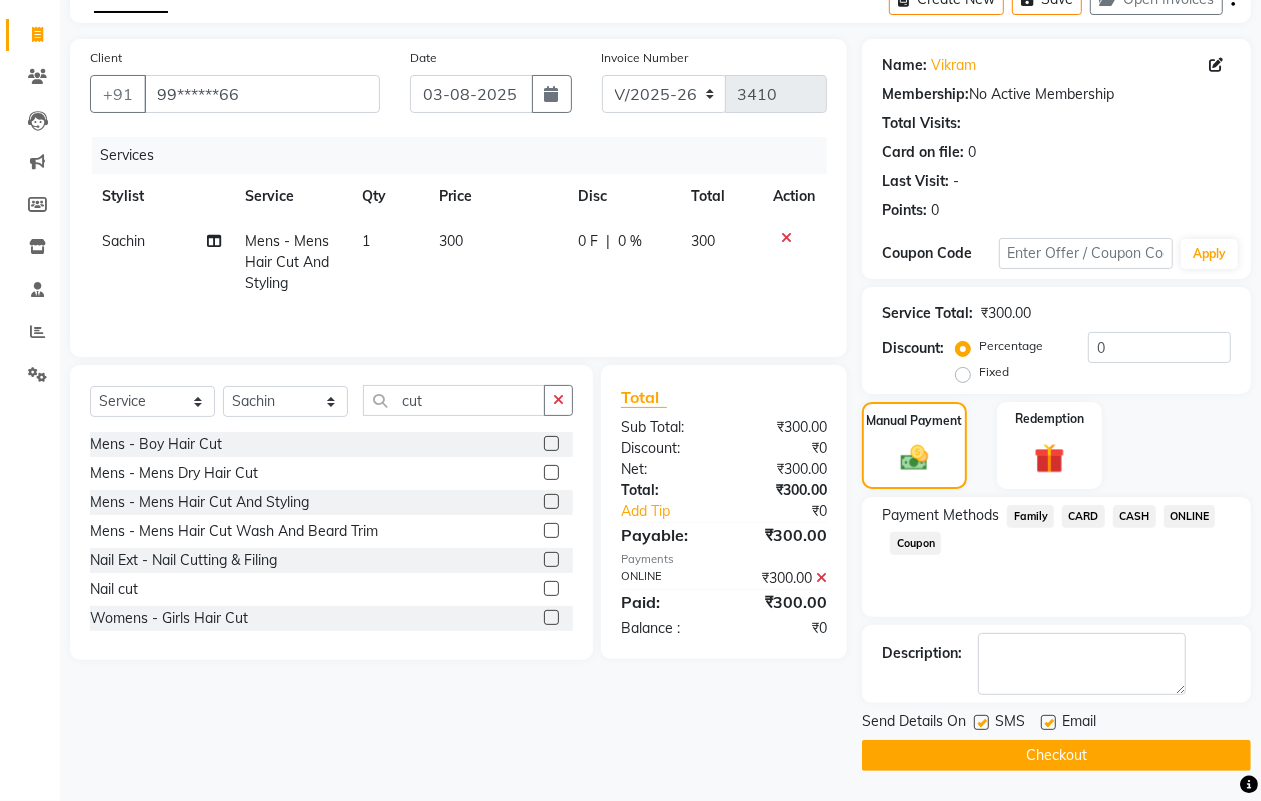 click on "Checkout" 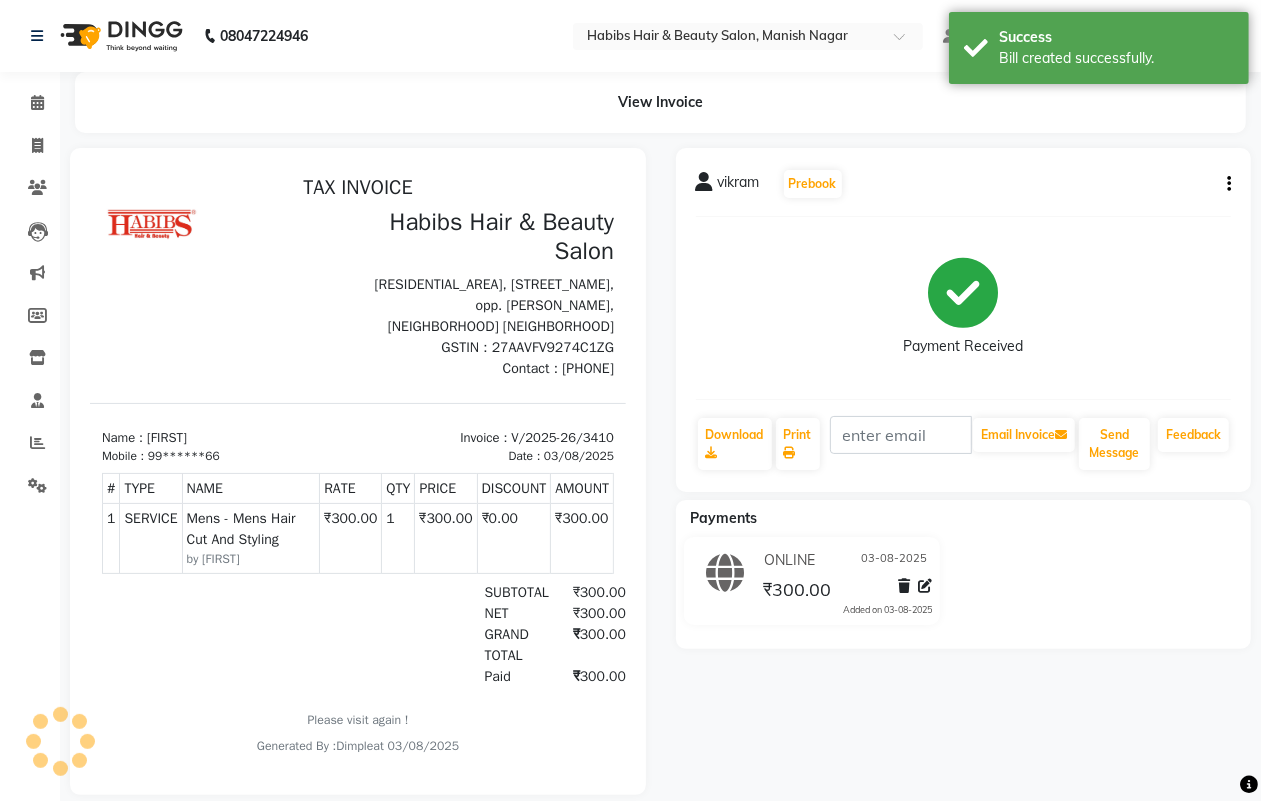 scroll, scrollTop: 0, scrollLeft: 0, axis: both 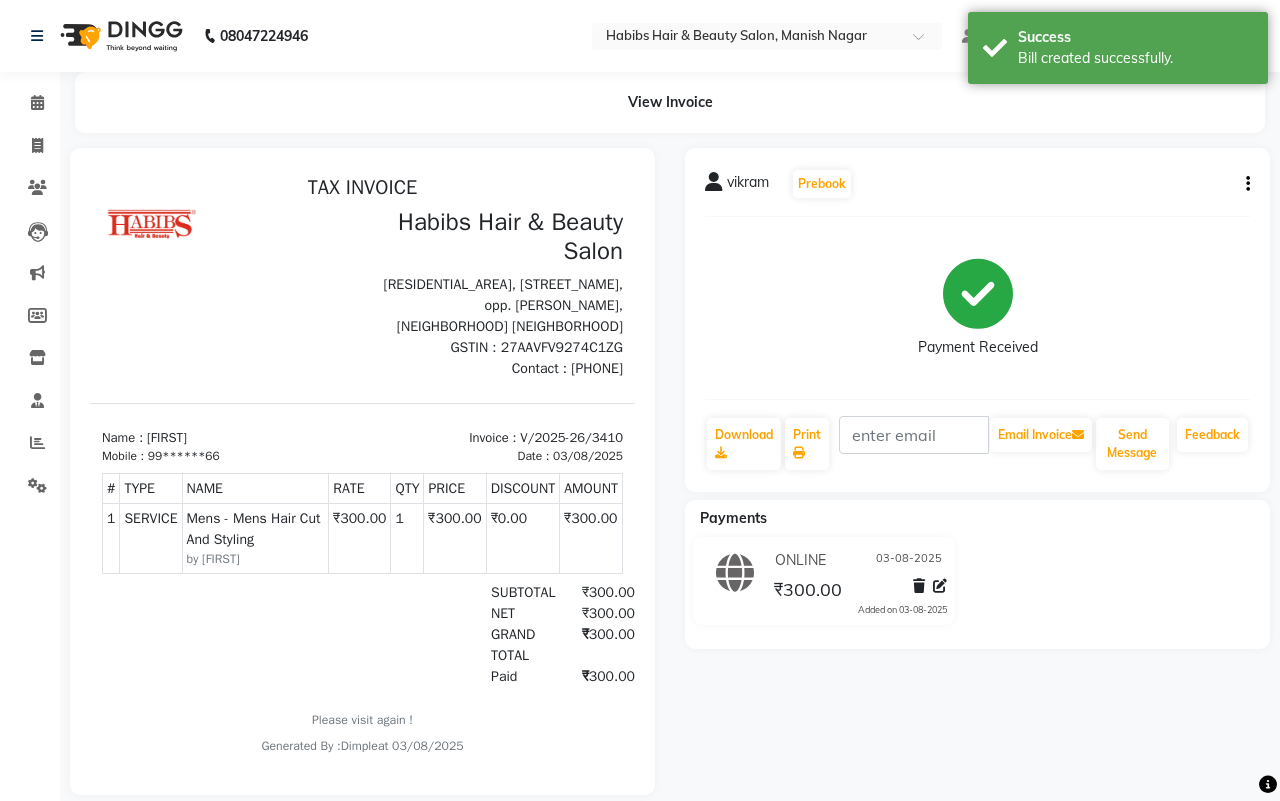select on "3804" 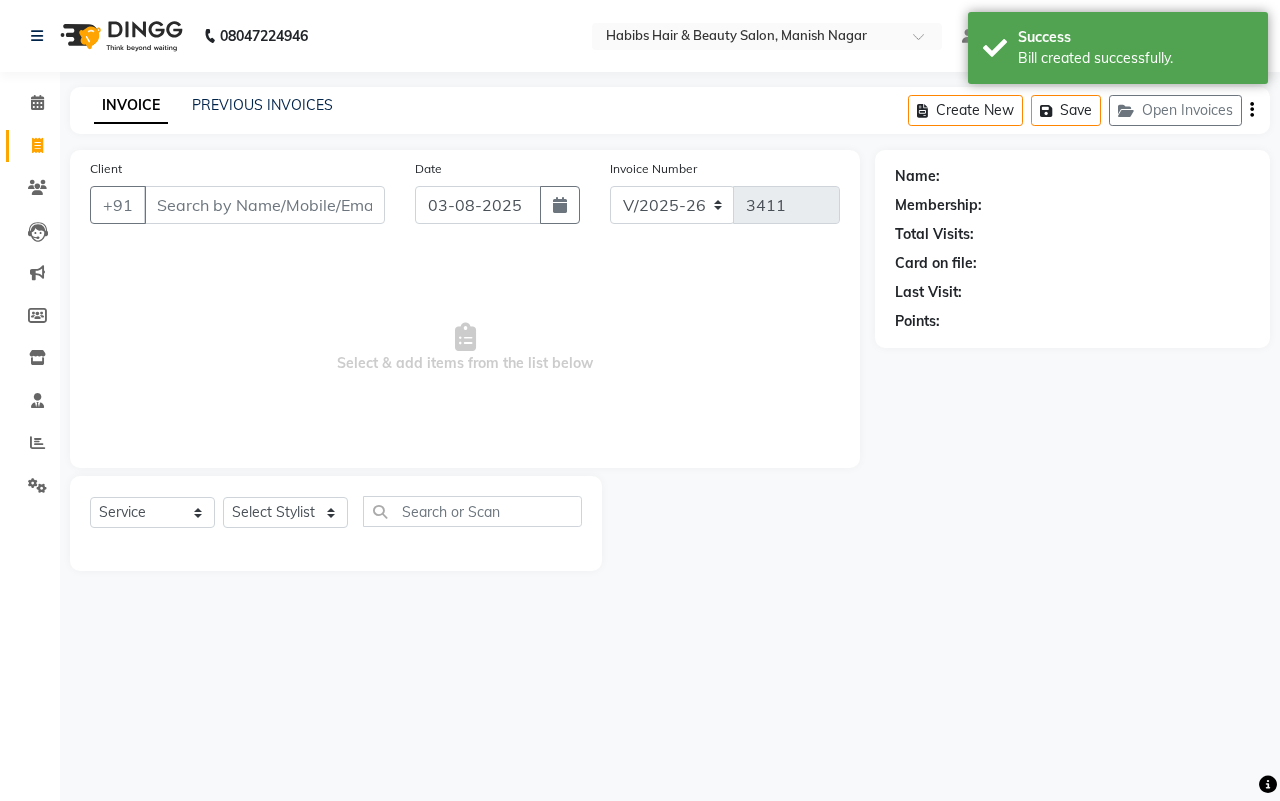 click on "Client" at bounding box center (264, 205) 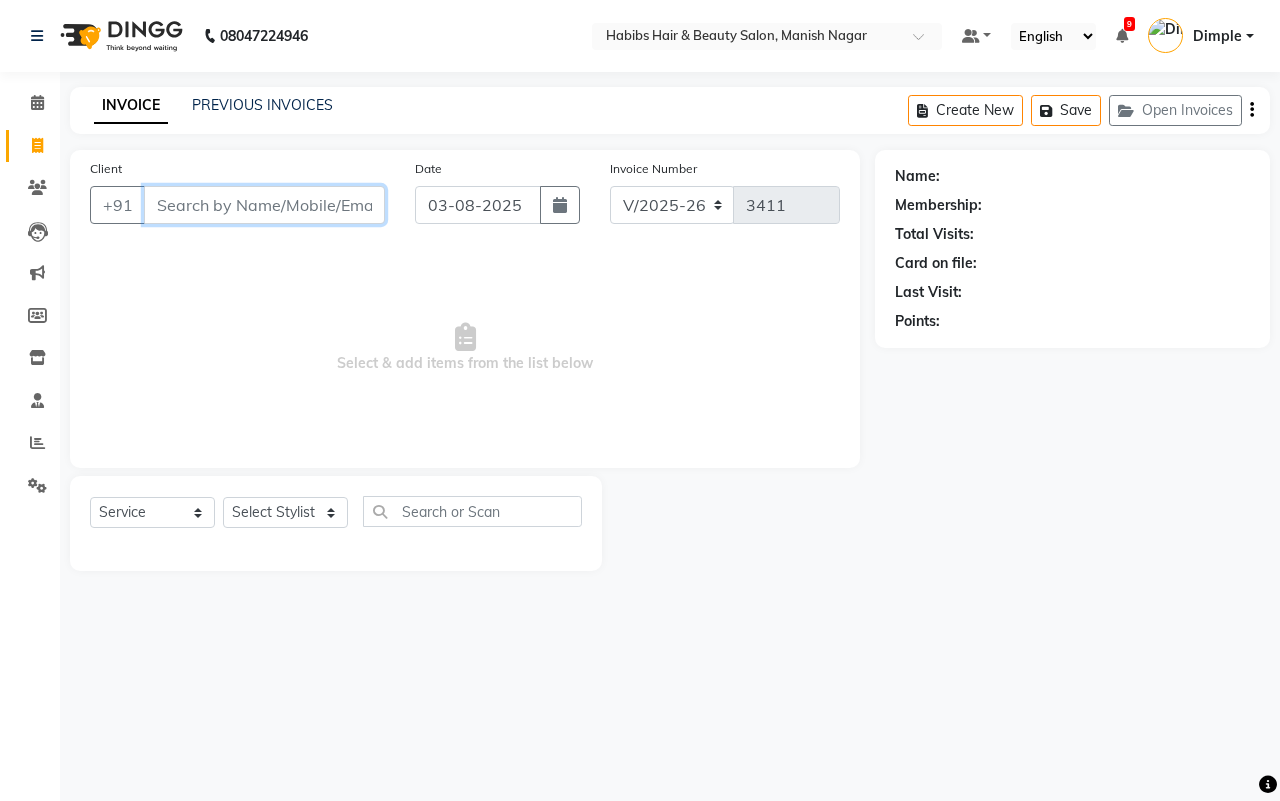 click on "Client" at bounding box center [264, 205] 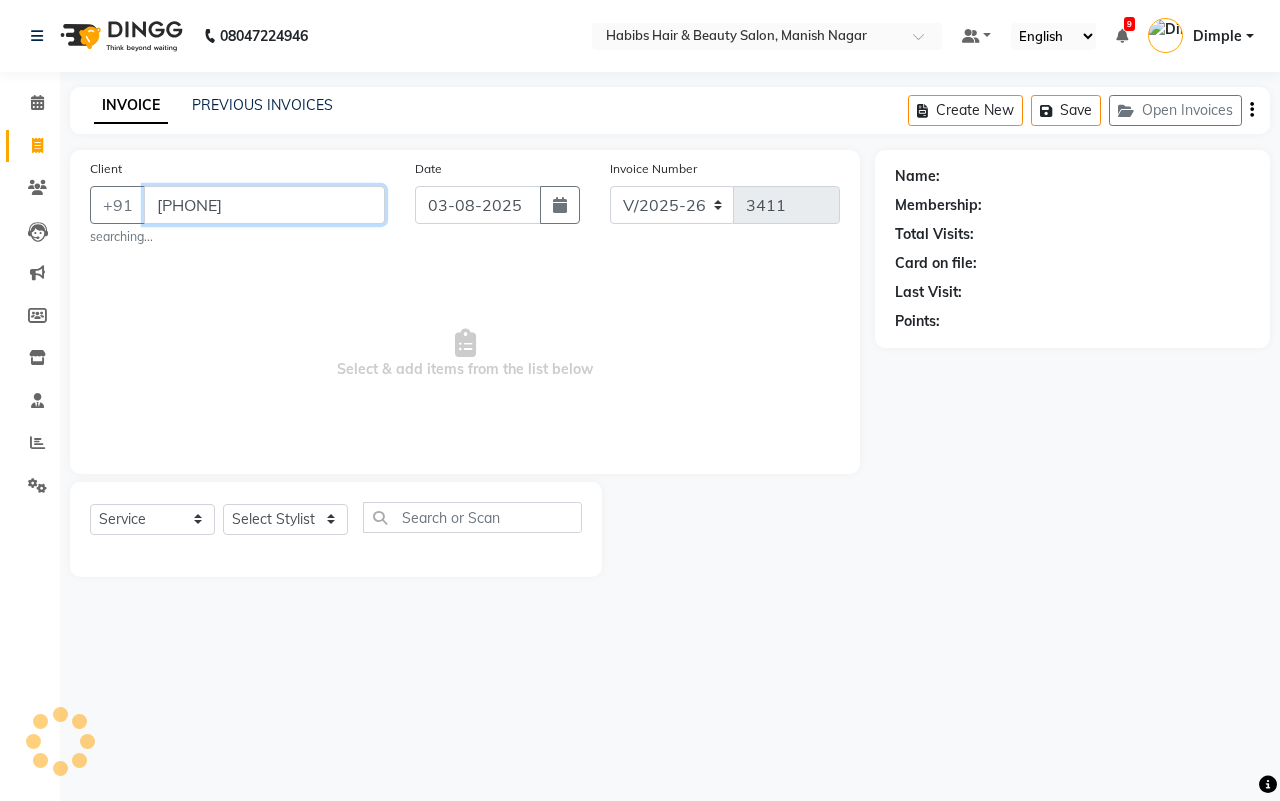 type on "[PHONE]" 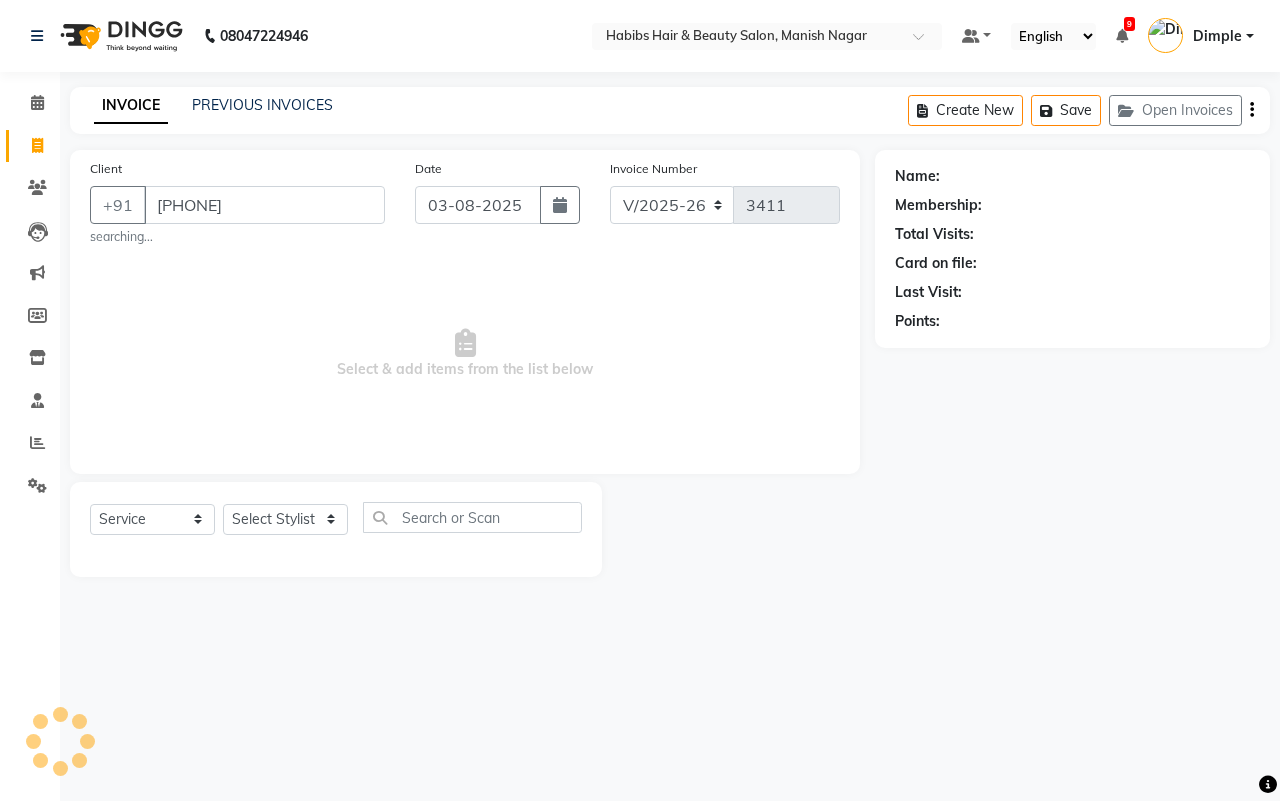 select on "1: Object" 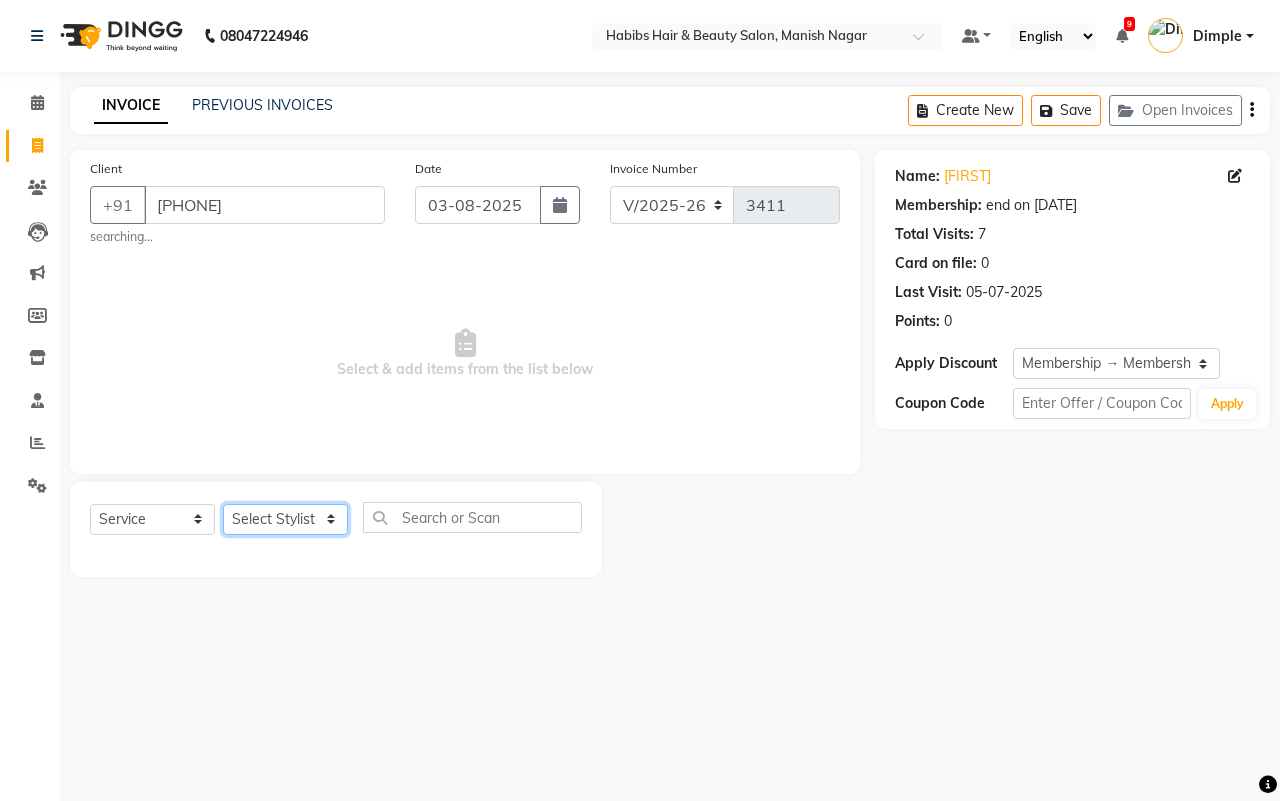 click on "Select Stylist[FIRST] [FIRST] [FIRST] [FIRST] [FIRST]  [FIRST] [FIRST] [FIRST] [FIRST] [FIRST]  [FIRST]" 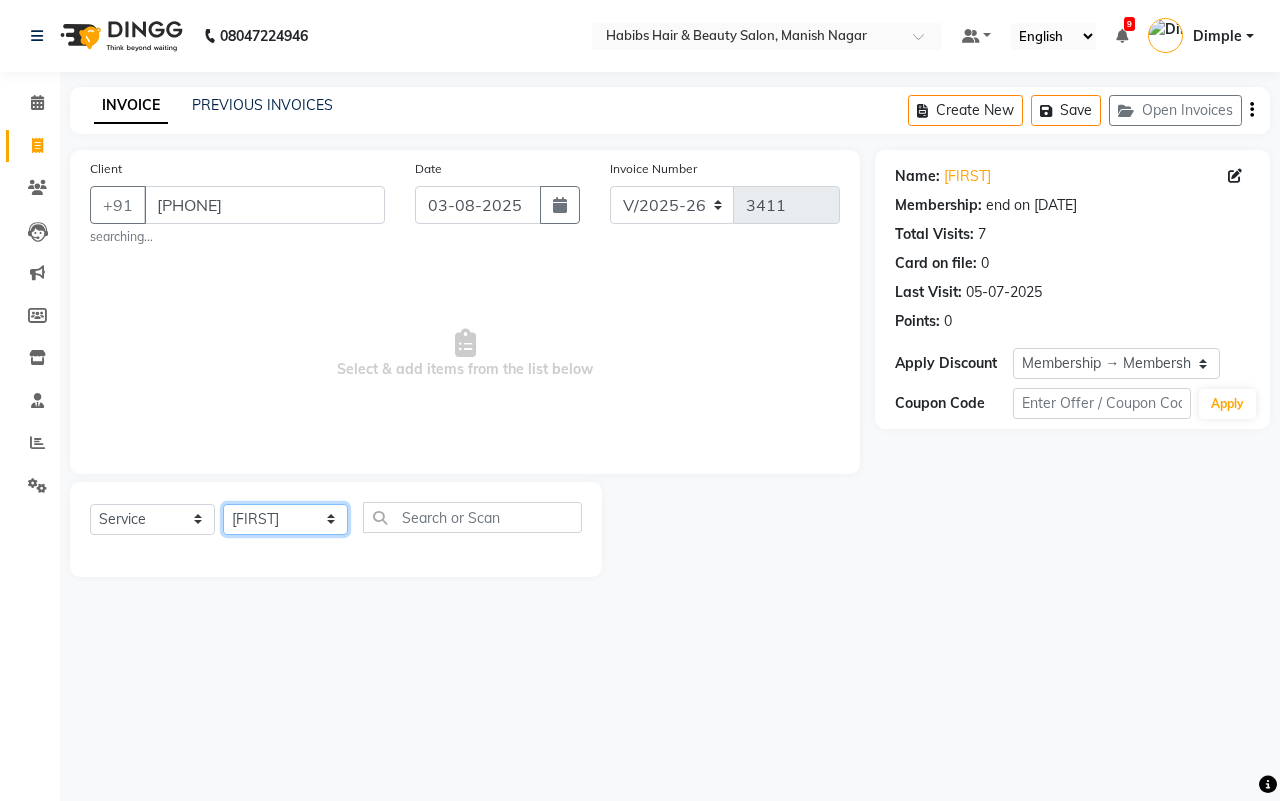 click on "Select Stylist[FIRST] [FIRST] [FIRST] [FIRST] [FIRST]  [FIRST] [FIRST] [FIRST] [FIRST] [FIRST]  [FIRST]" 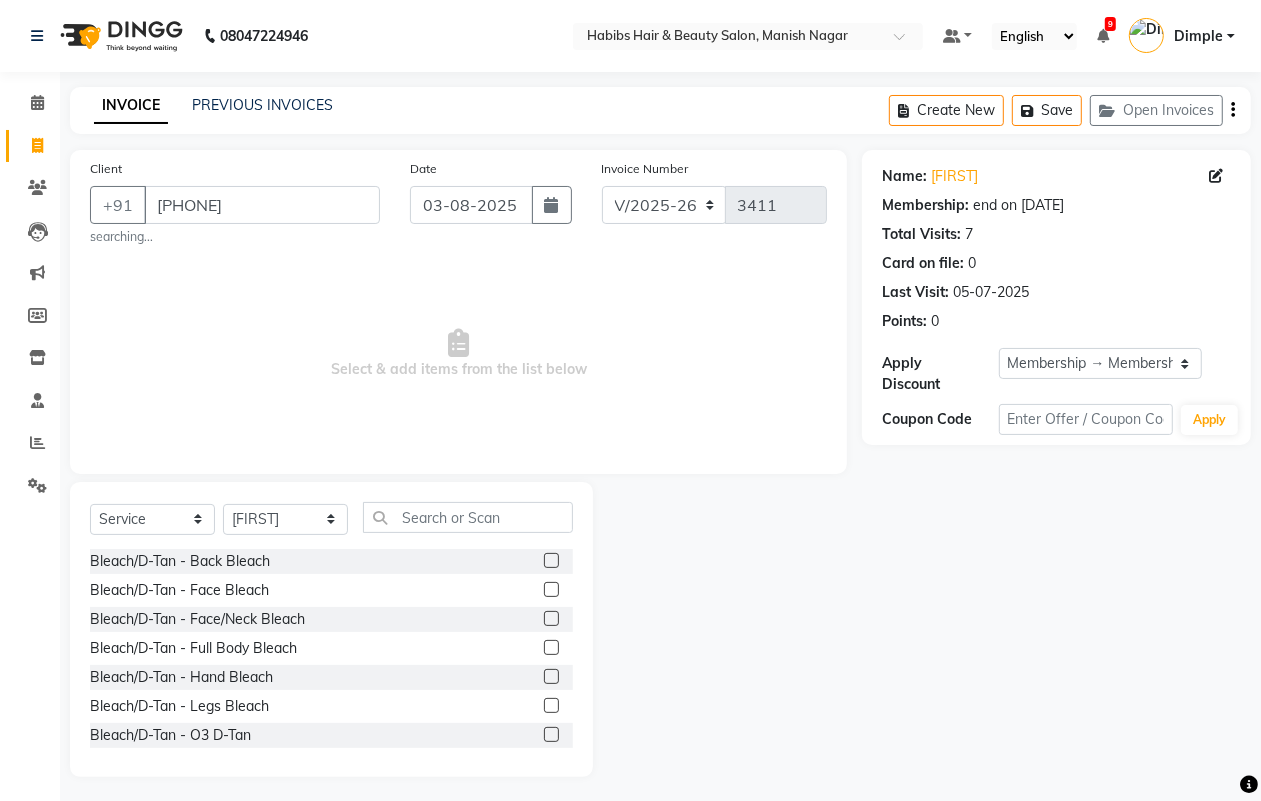 click on "Select  Service  Product  Membership  Package Voucher Prepaid Gift Card  Select Stylist[FIRST] [FIRST] [FIRST] [FIRST] [FIRST]  [FIRST] [FIRST] [FIRST] [FIRST] [FIRST]  [FIRST]" 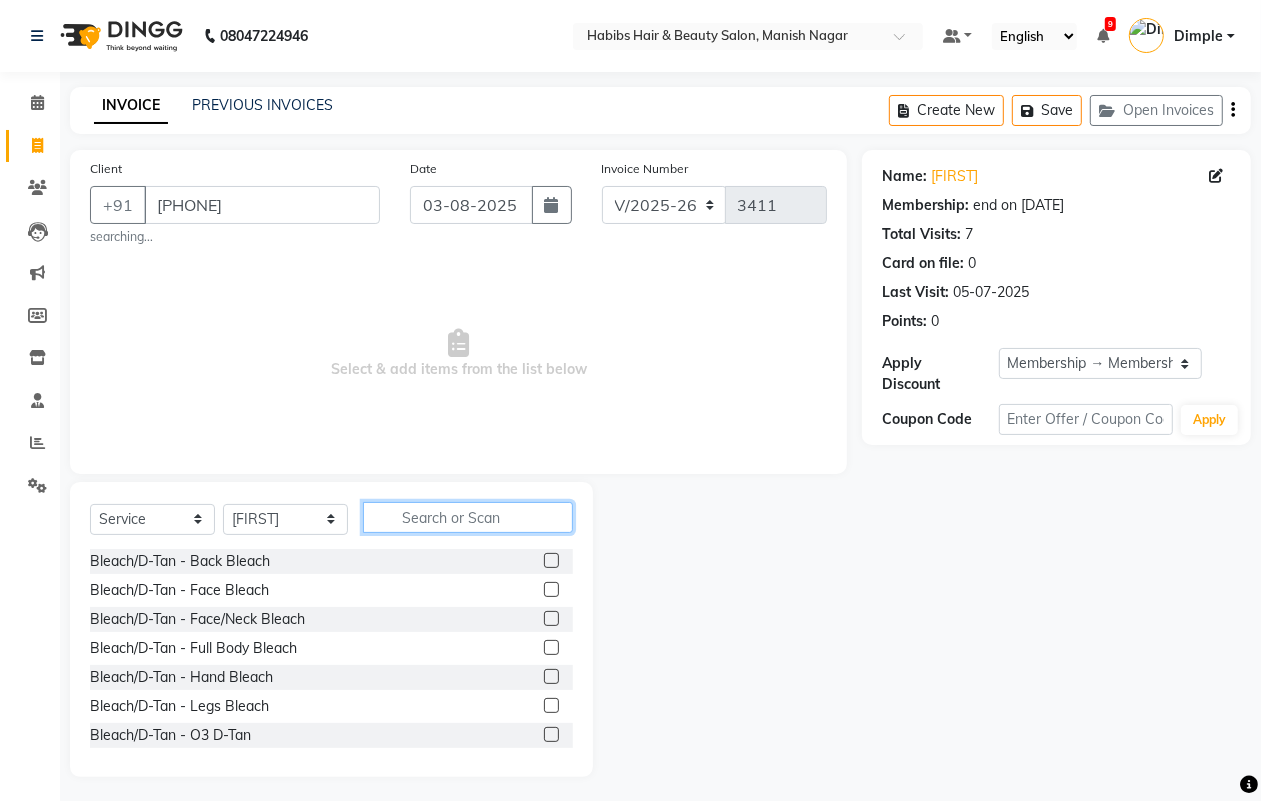 click 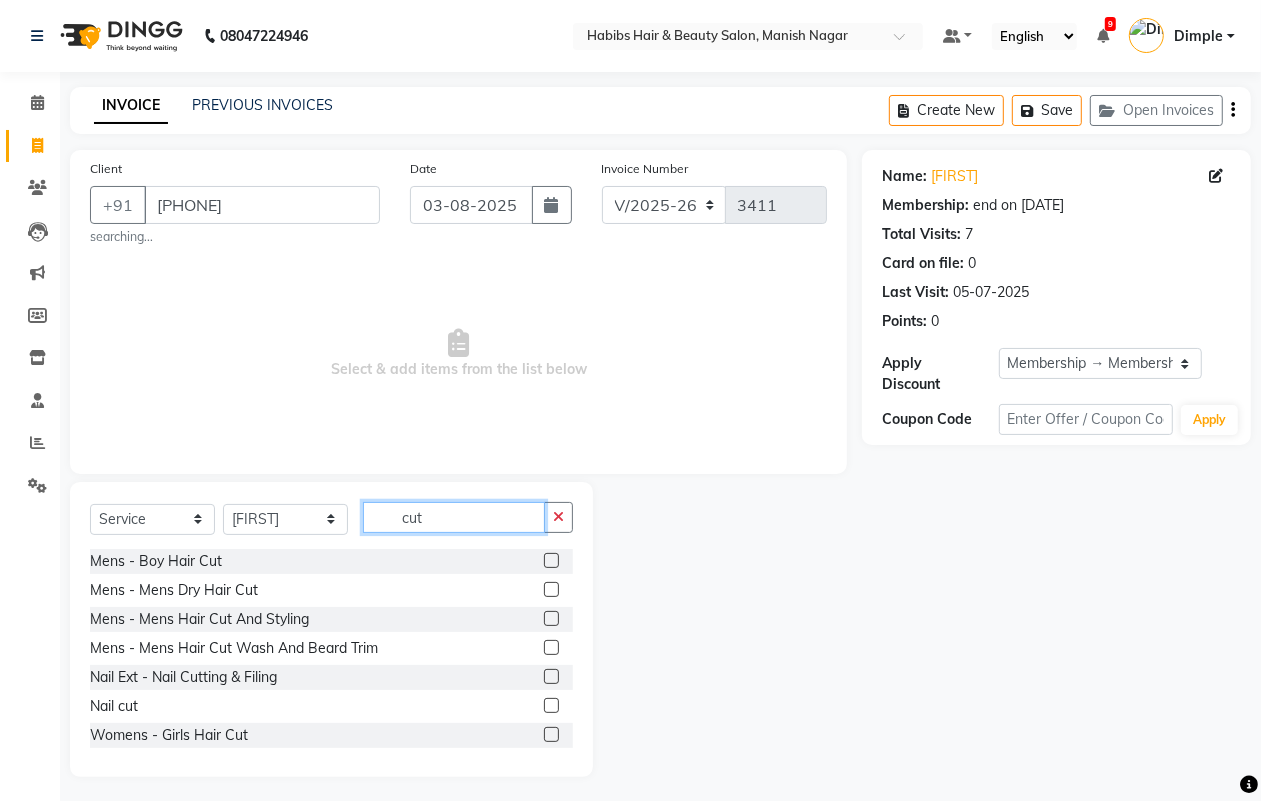 type on "cut" 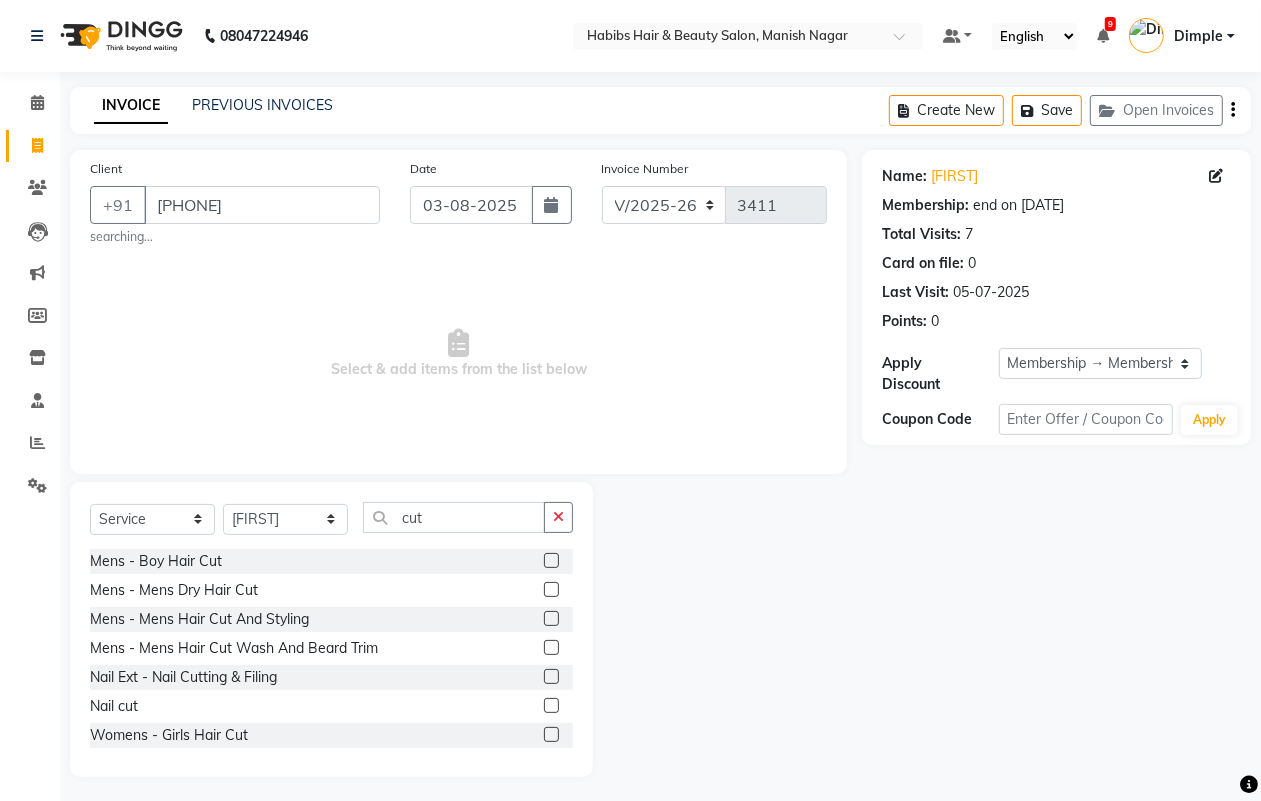click on "Mens - Mens  Hair Cut Wash And Beard Trim" 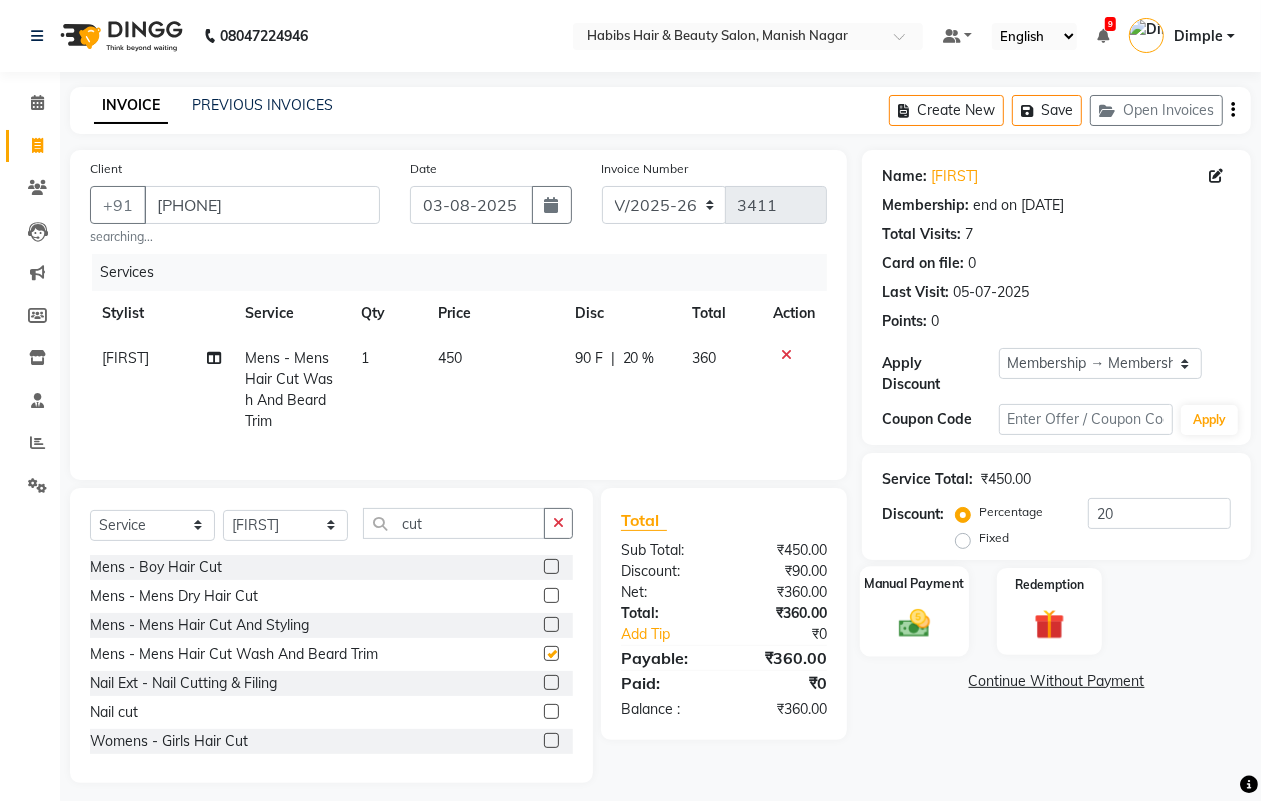 checkbox on "false" 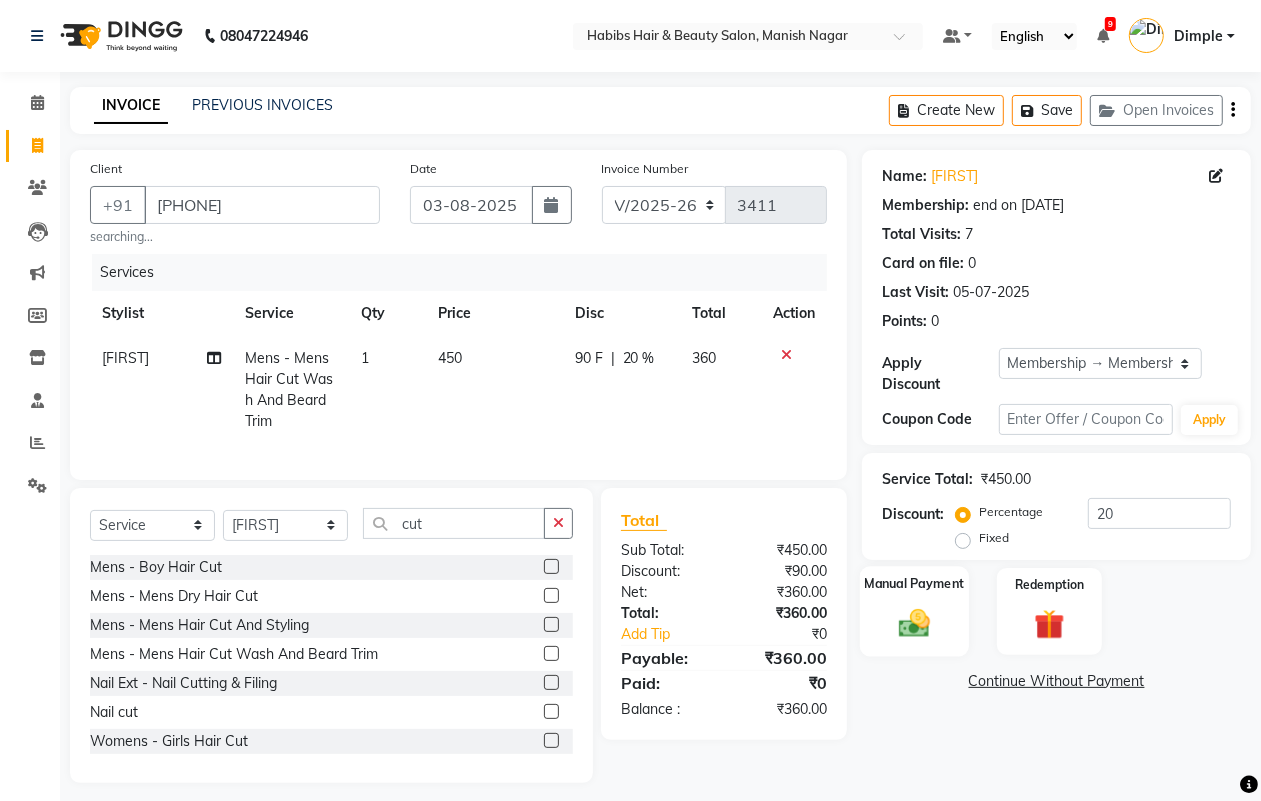 click 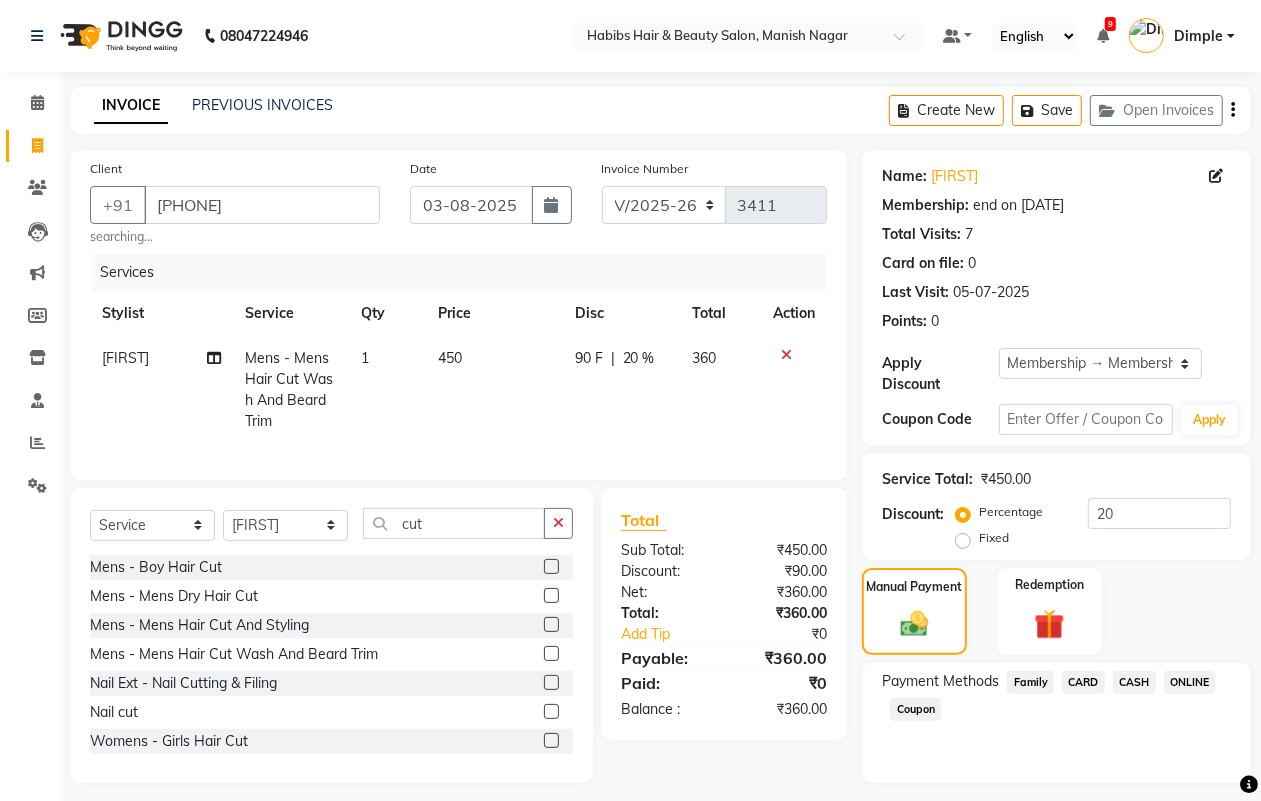 click on "ONLINE" 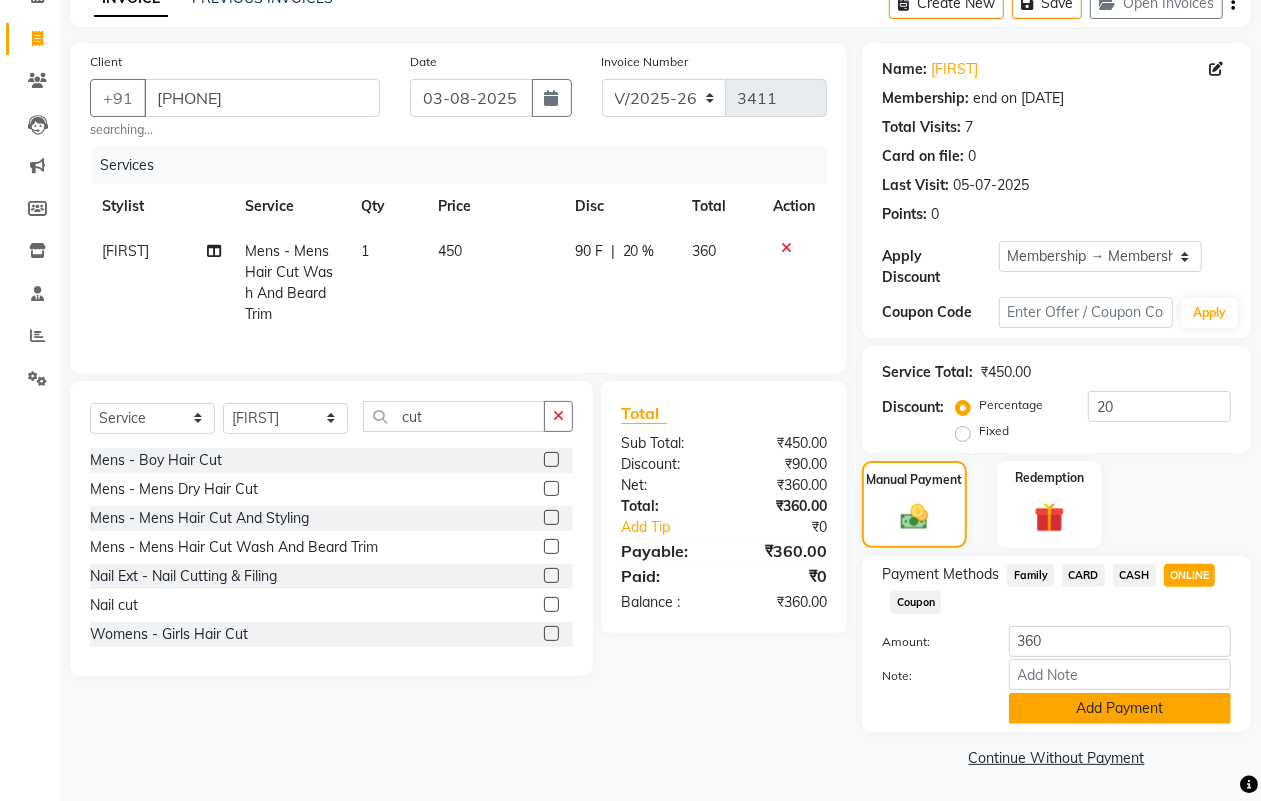 click on "Add Payment" 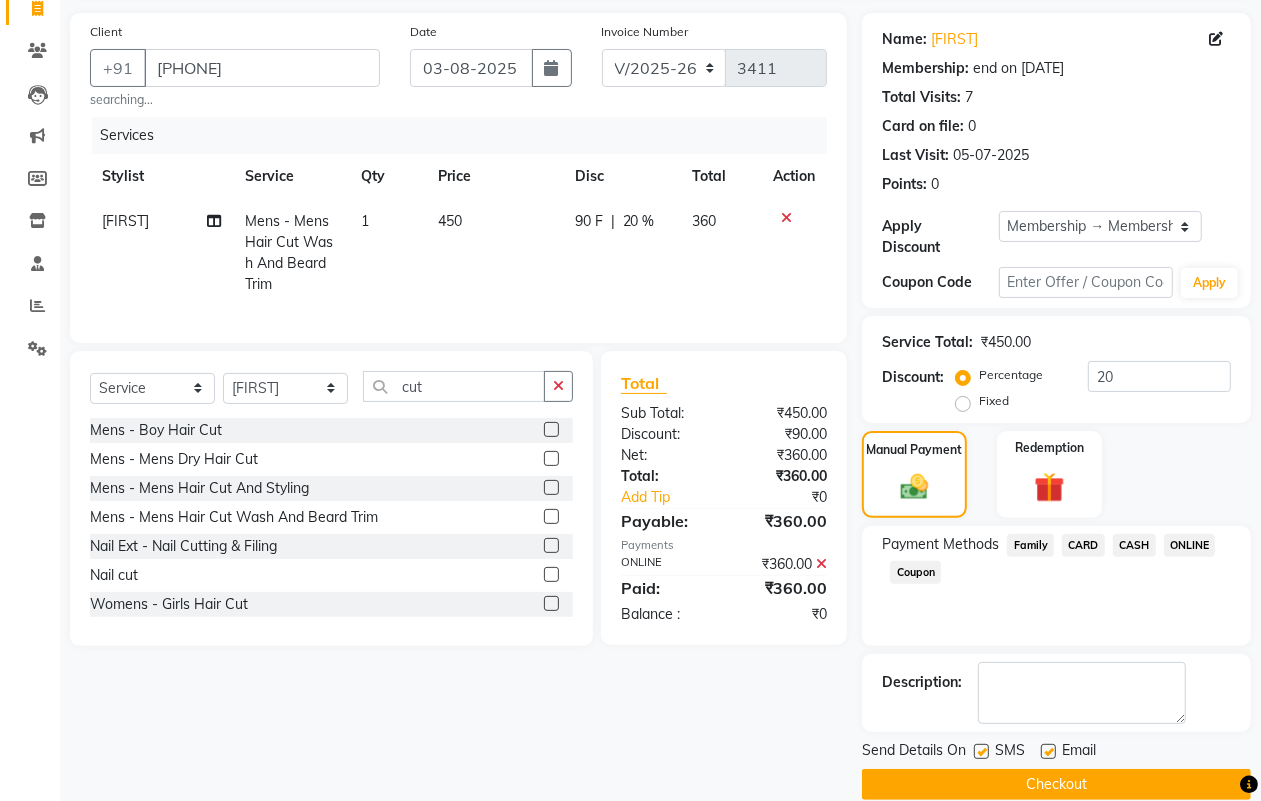 scroll, scrollTop: 166, scrollLeft: 0, axis: vertical 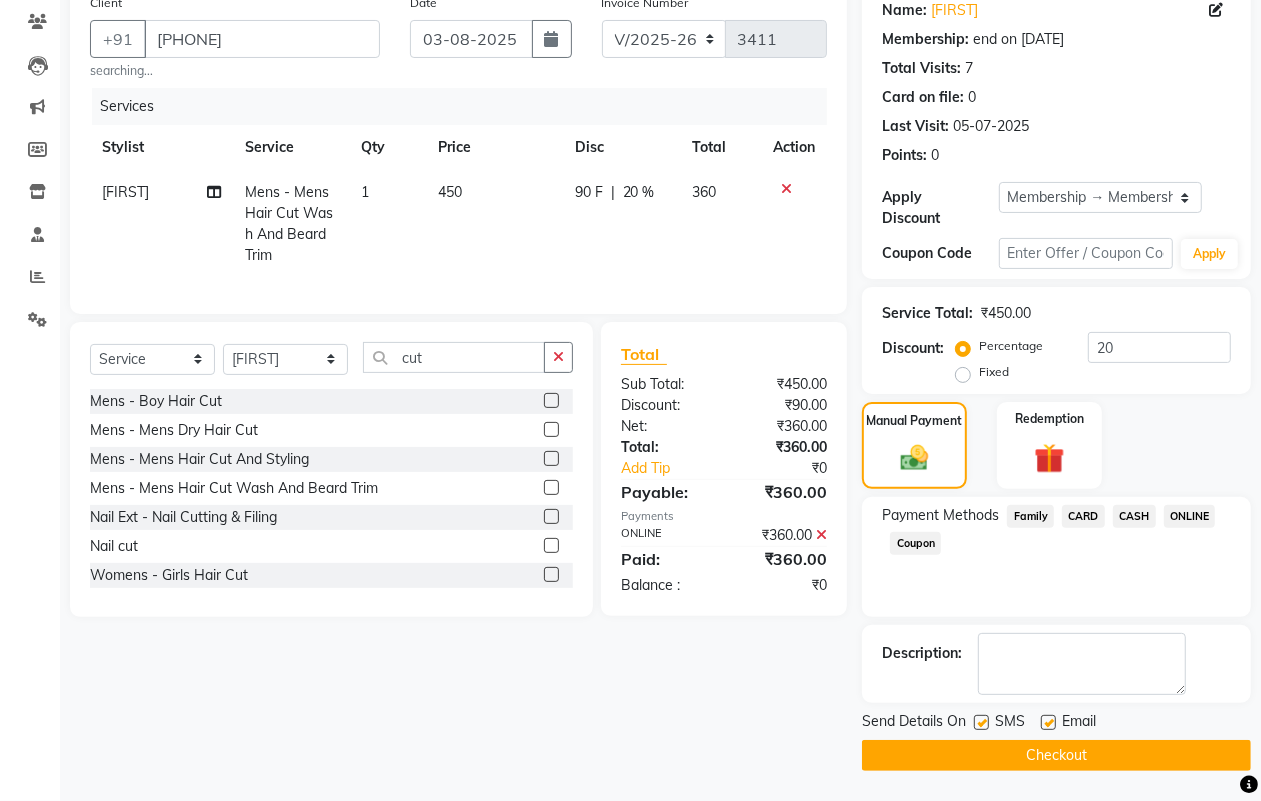 click on "Checkout" 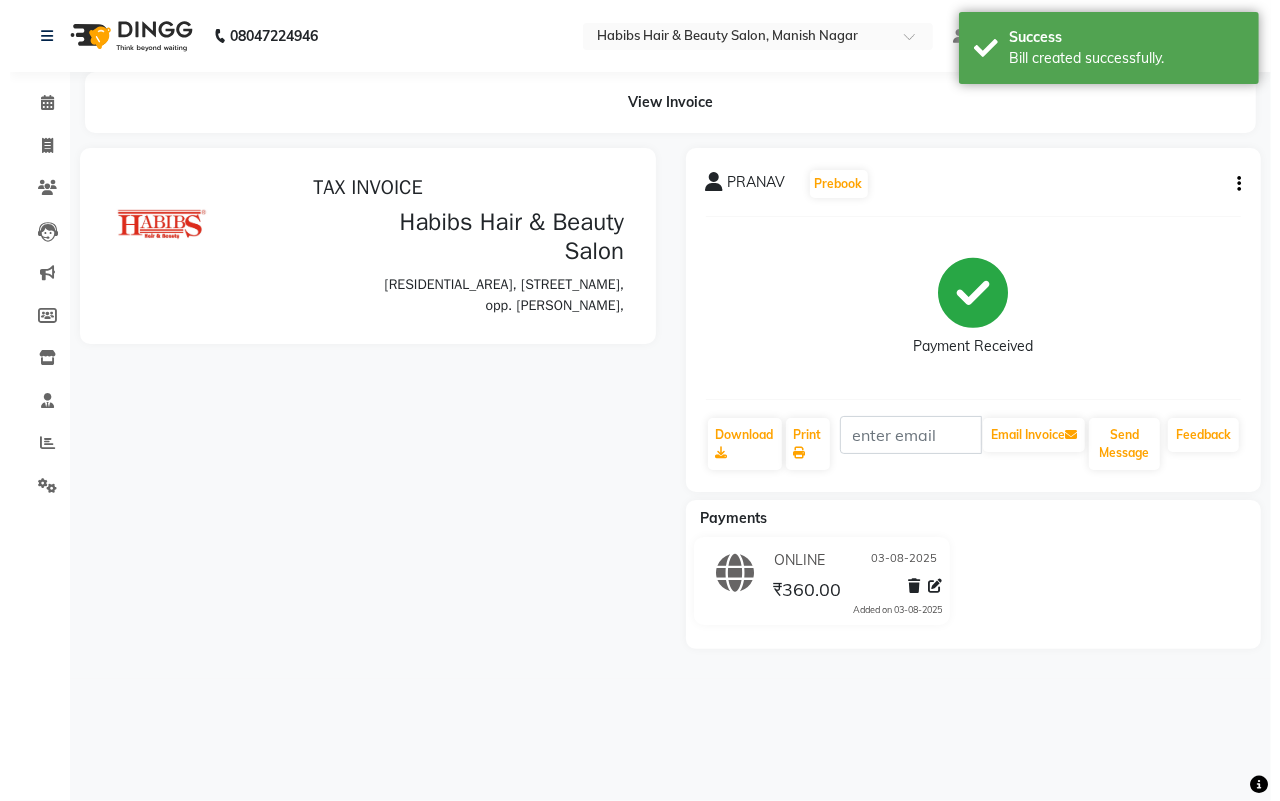 scroll, scrollTop: 0, scrollLeft: 0, axis: both 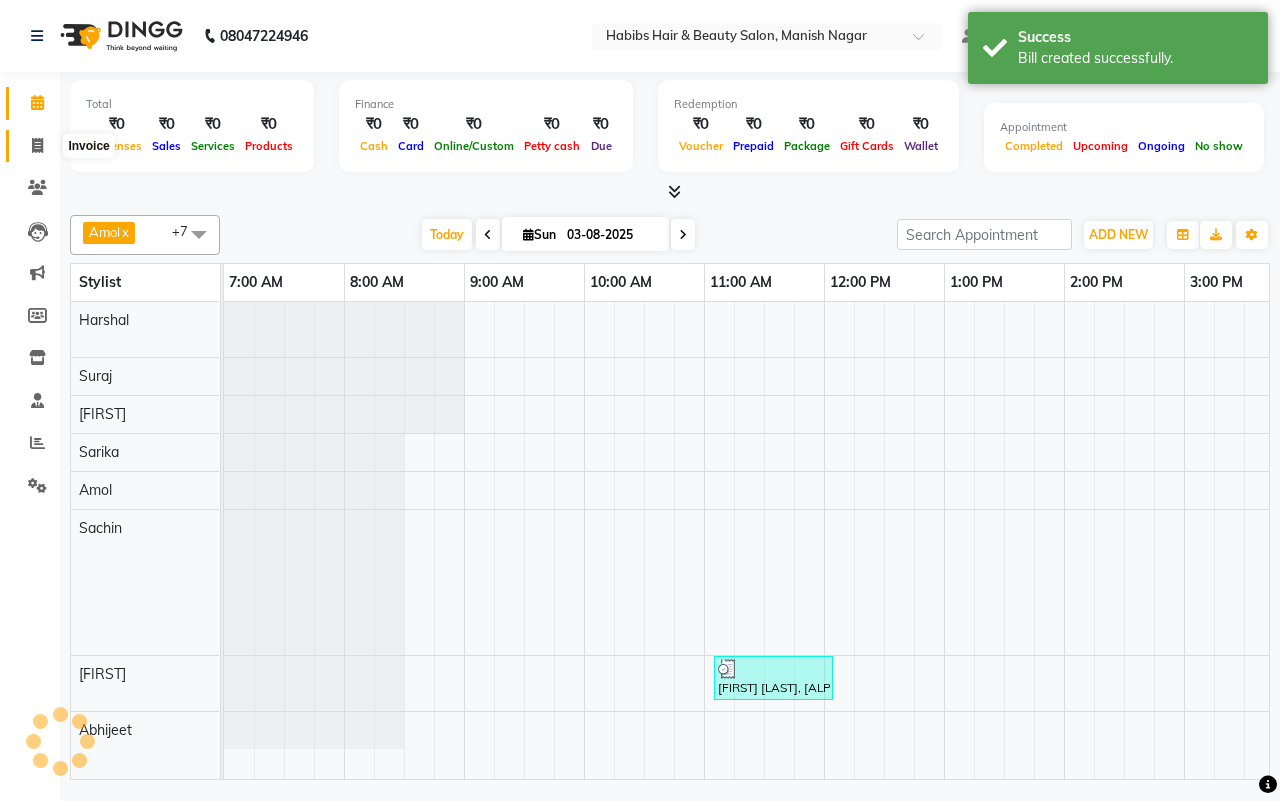 drag, startPoint x: 42, startPoint y: 141, endPoint x: 76, endPoint y: 150, distance: 35.17101 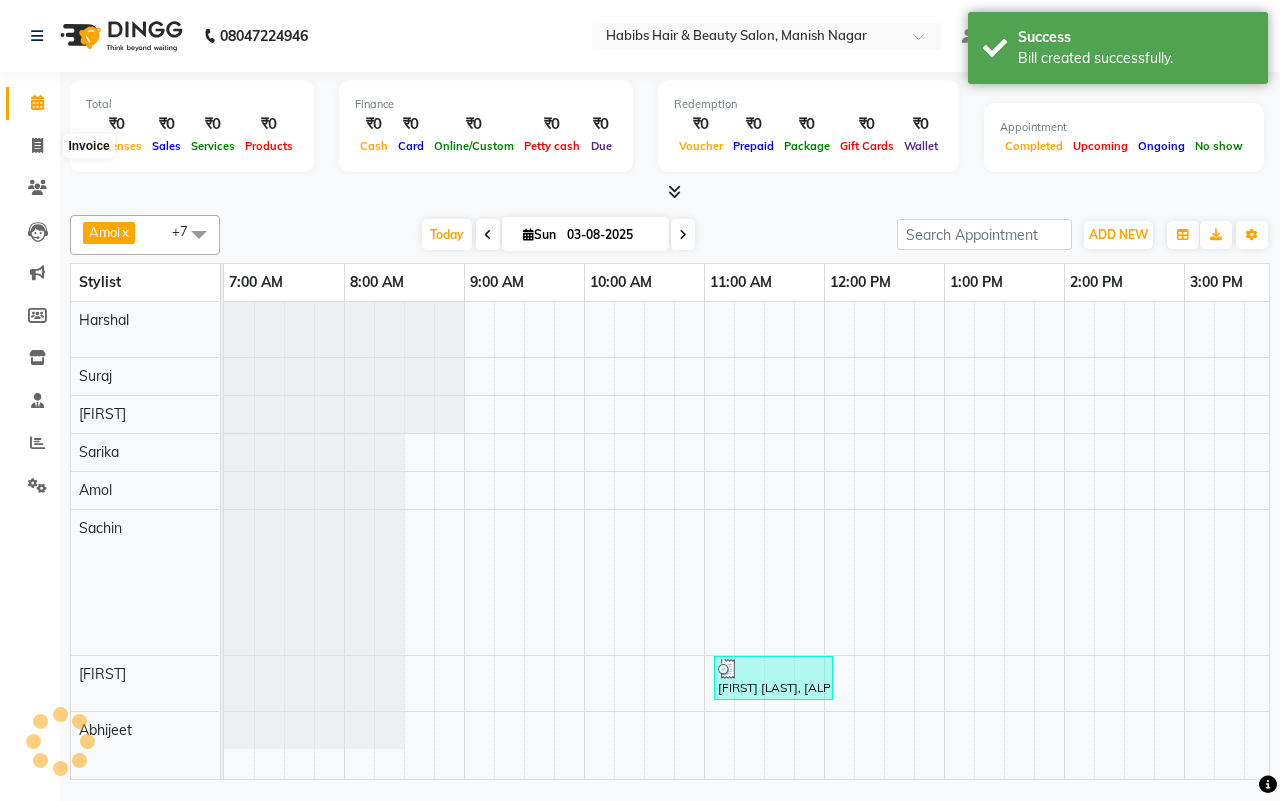 select on "3804" 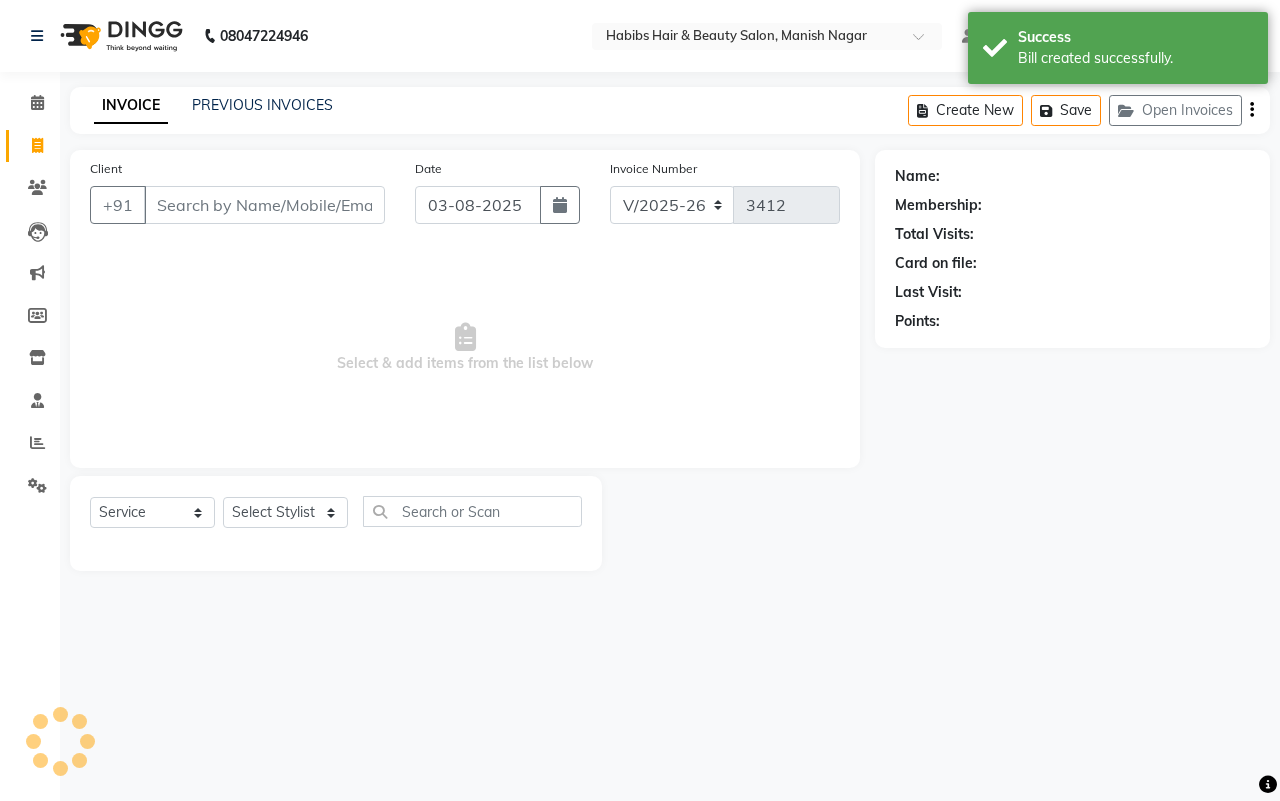 click on "Client" at bounding box center (264, 205) 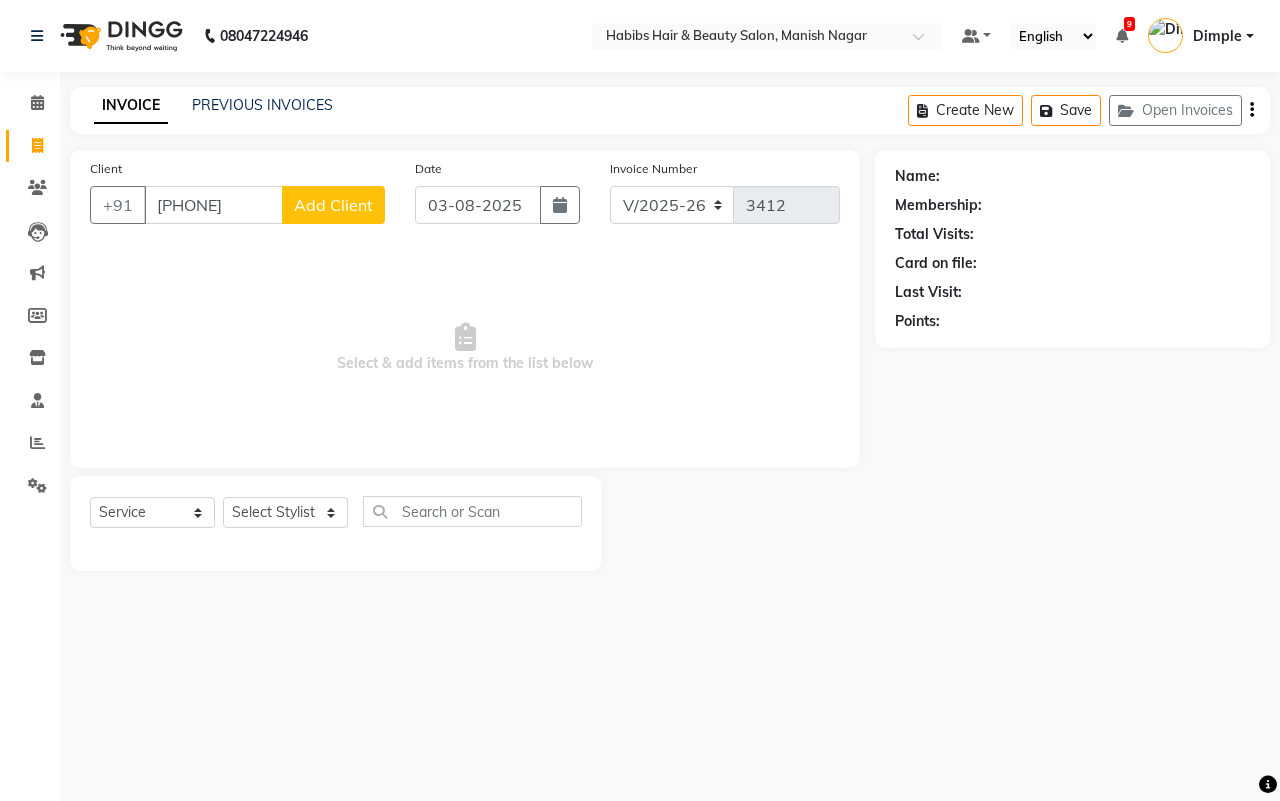 type on "[PHONE]" 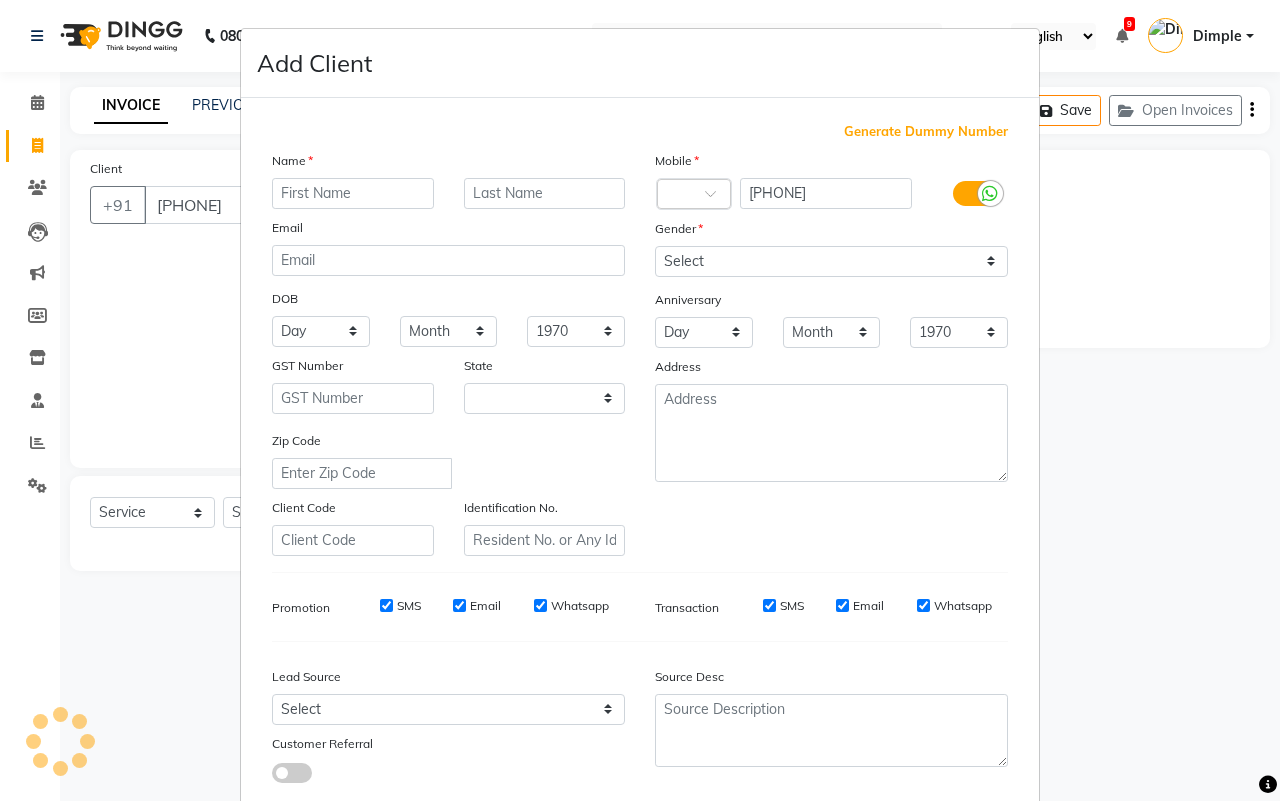 select on "22" 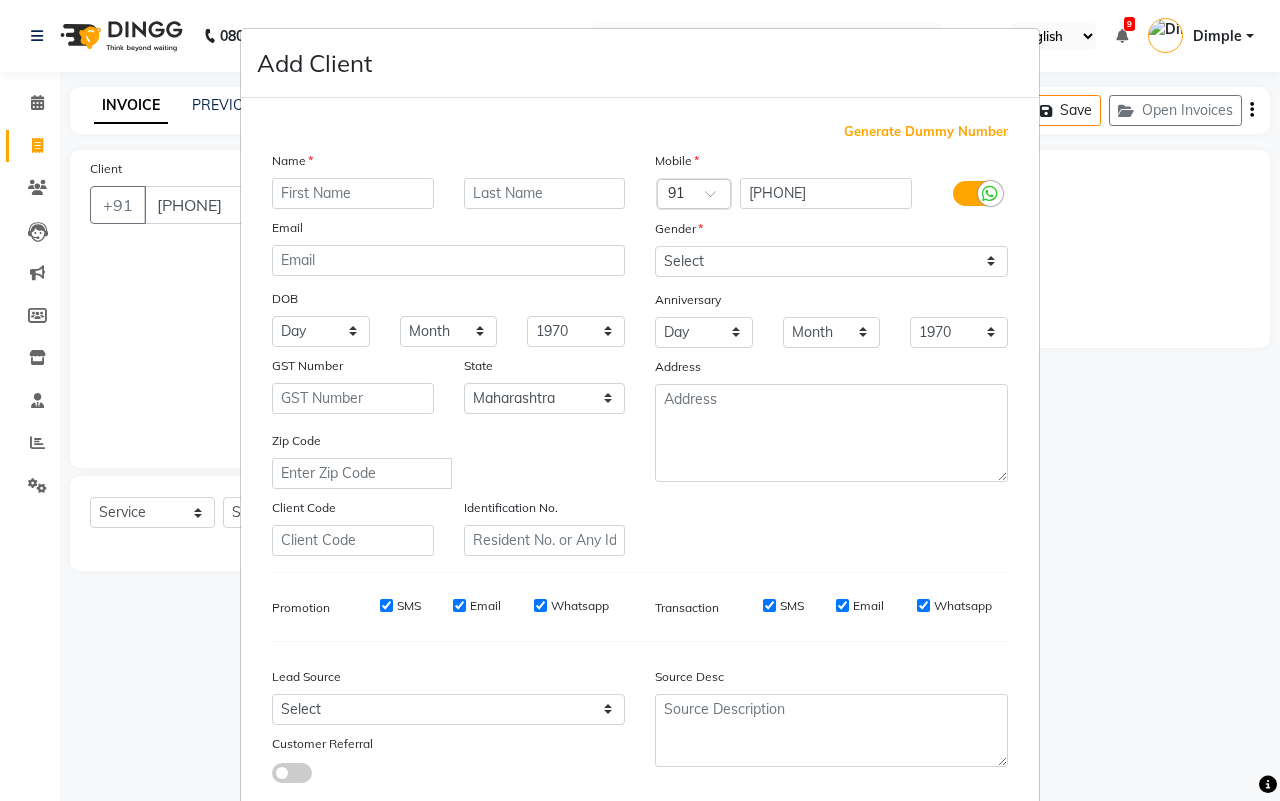 click at bounding box center (353, 193) 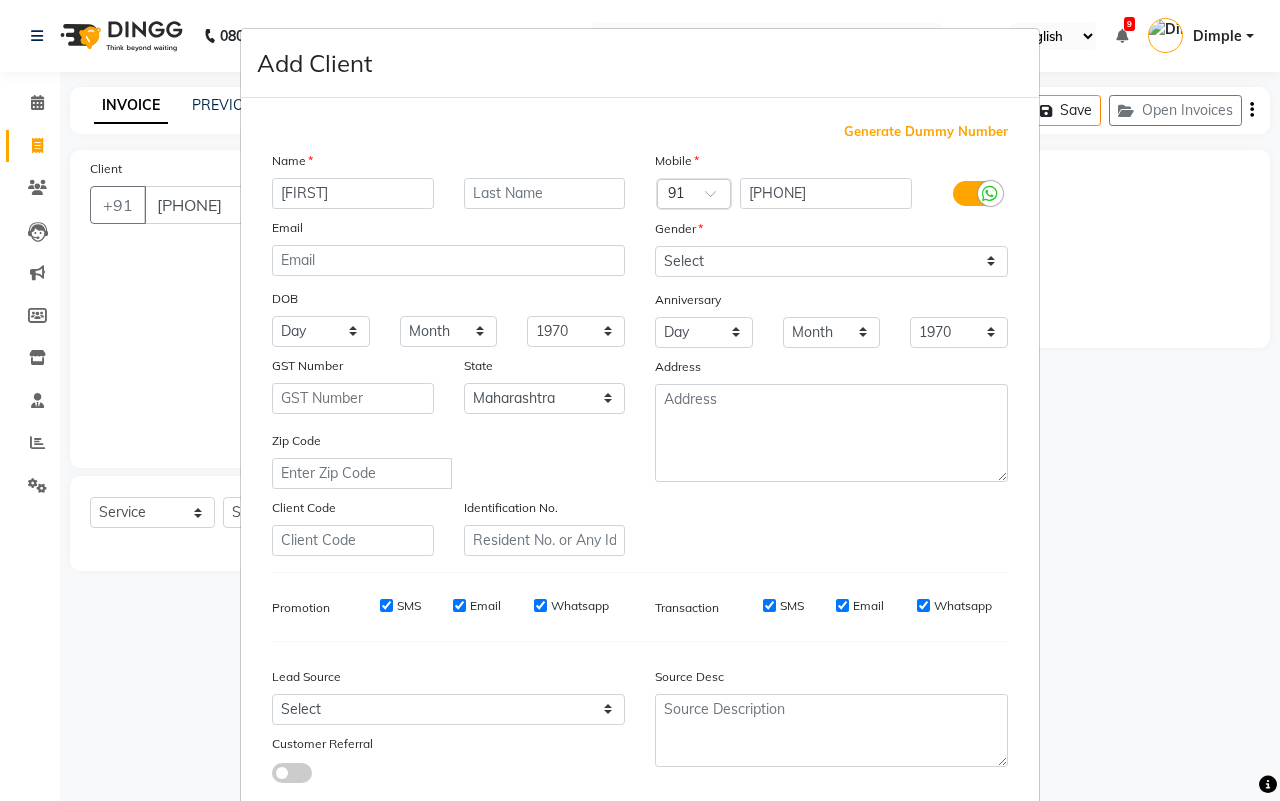 type on "[FIRST]" 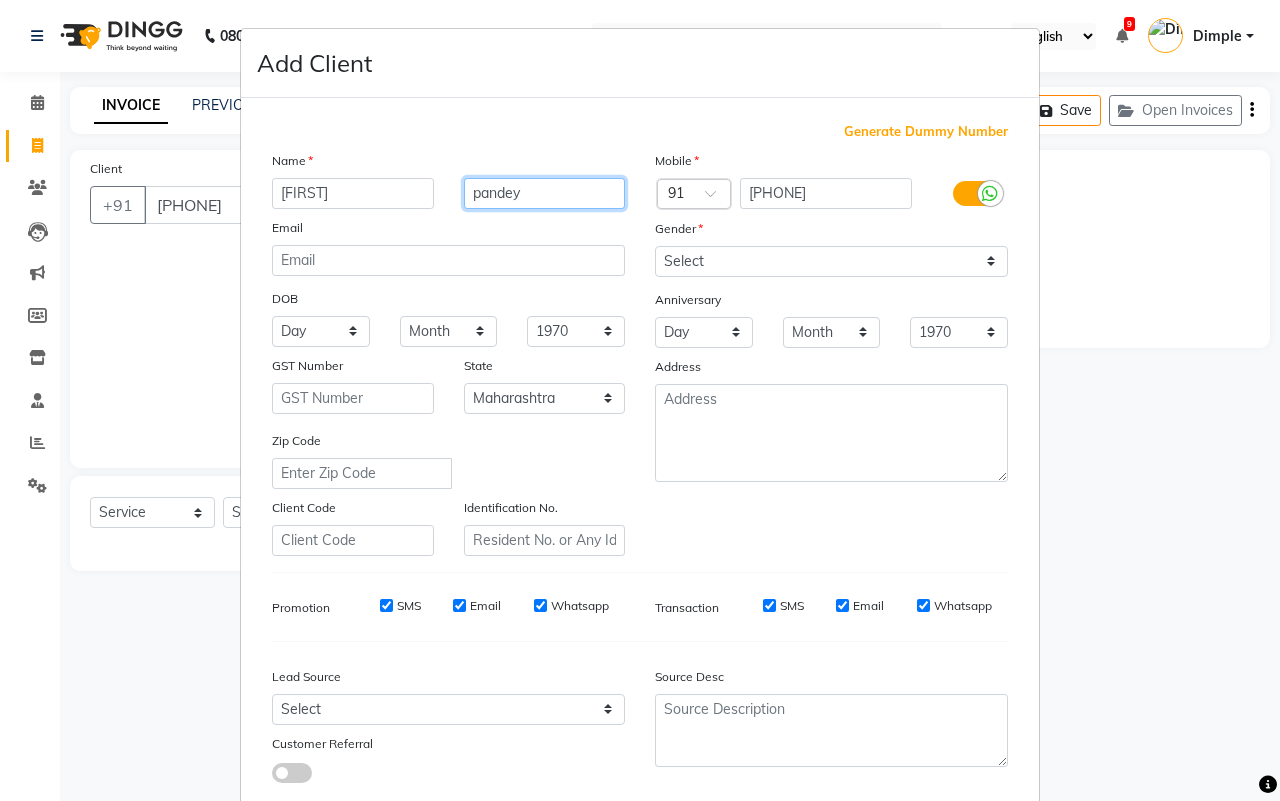 type on "pandey" 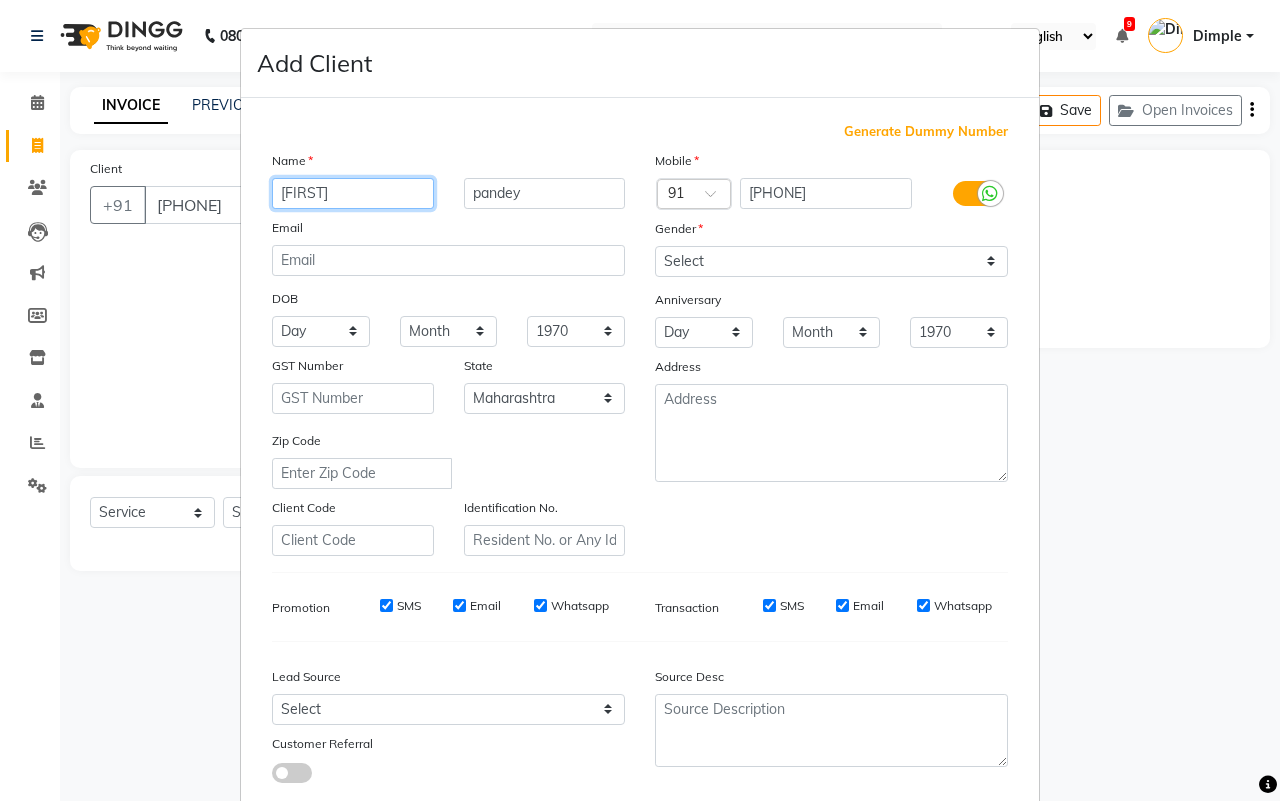 click on "[FIRST]" at bounding box center [353, 193] 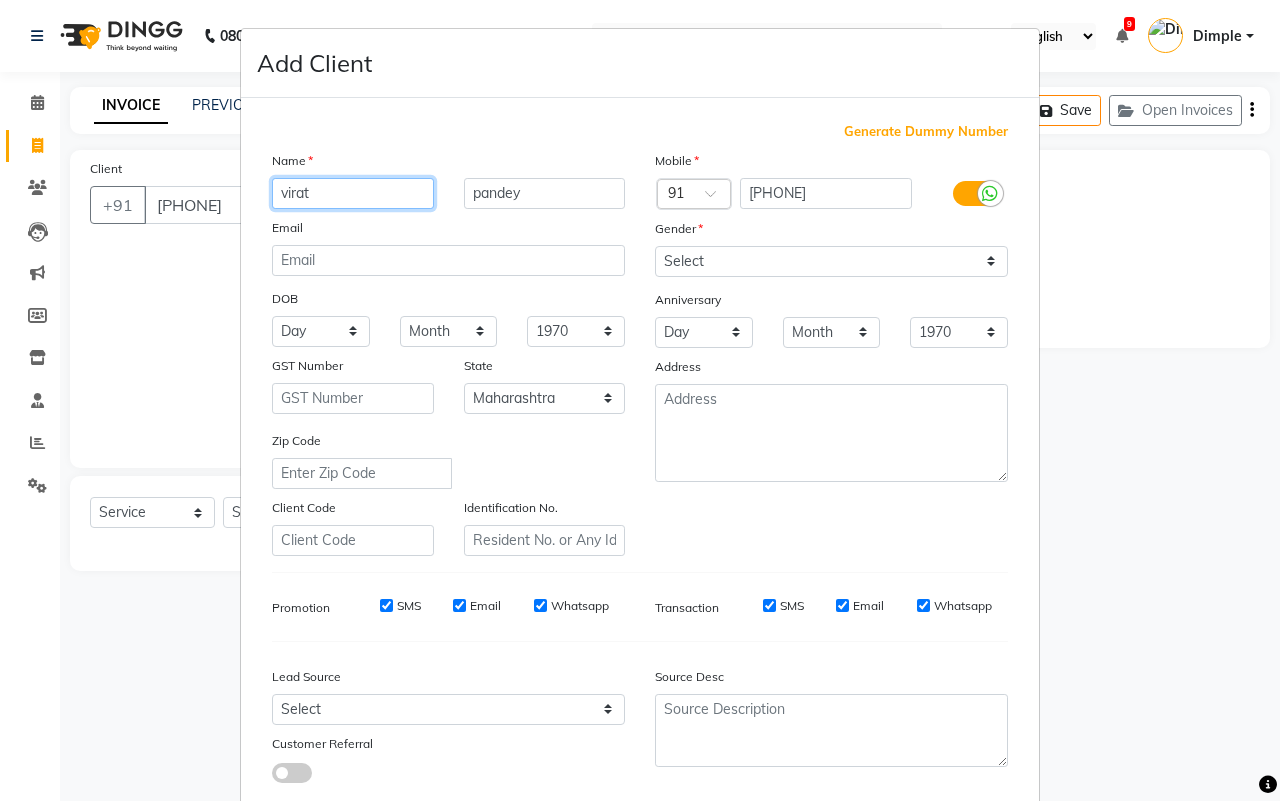 type on "virat" 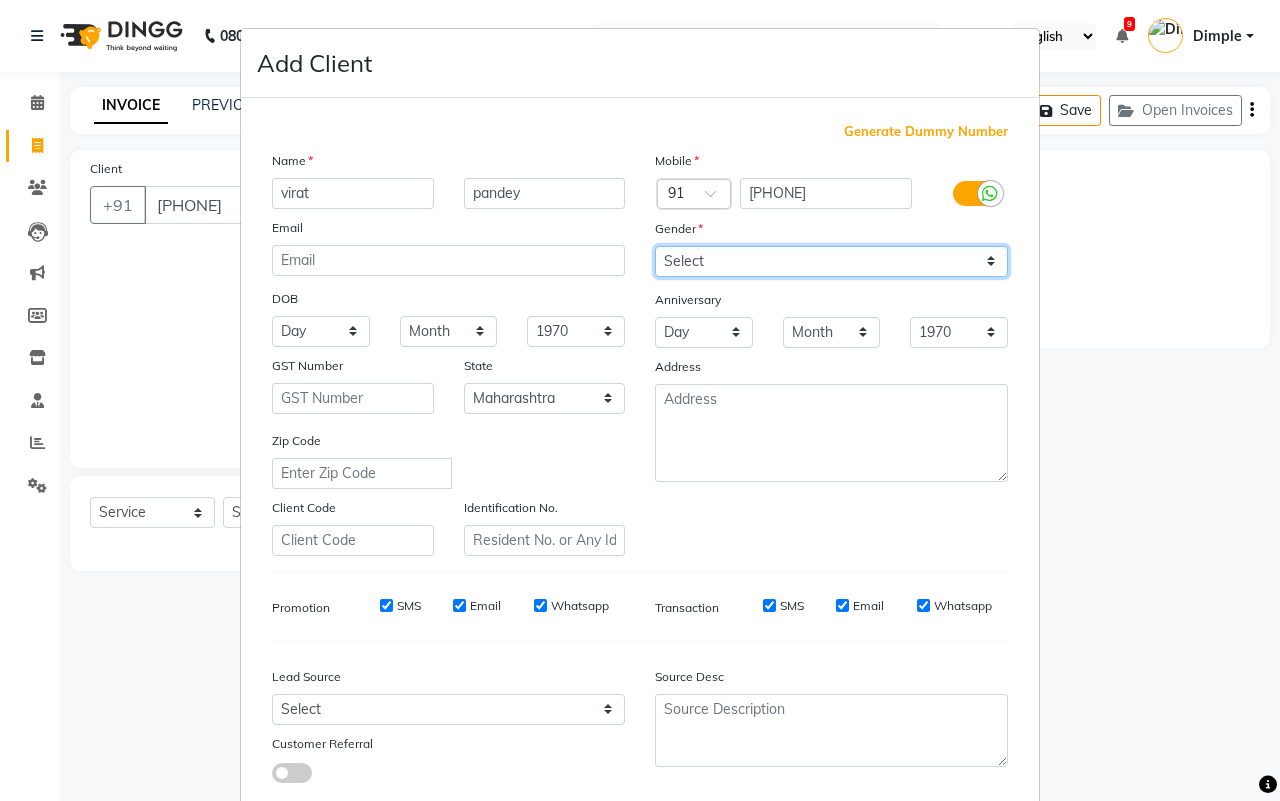 click on "Select Male Female Other Prefer Not To Say" at bounding box center [831, 261] 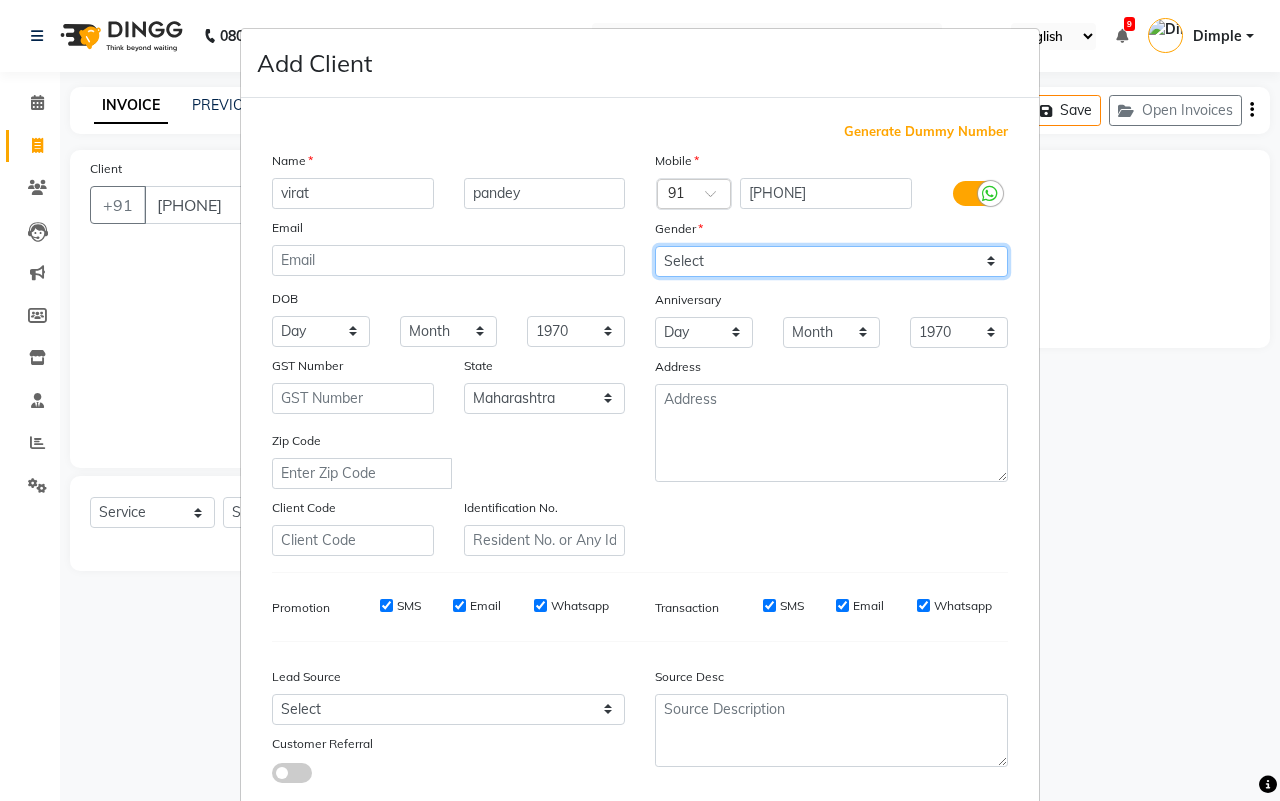 select on "male" 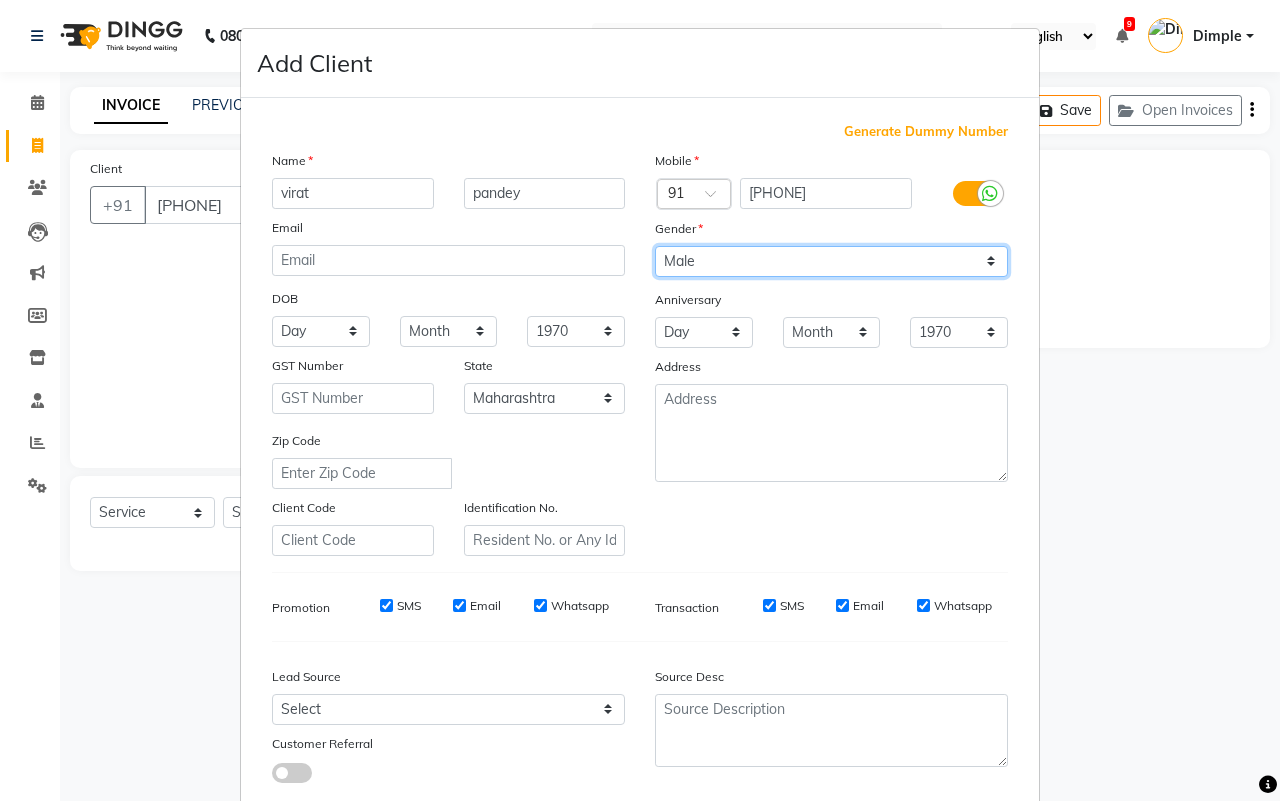 click on "Select Male Female Other Prefer Not To Say" at bounding box center (831, 261) 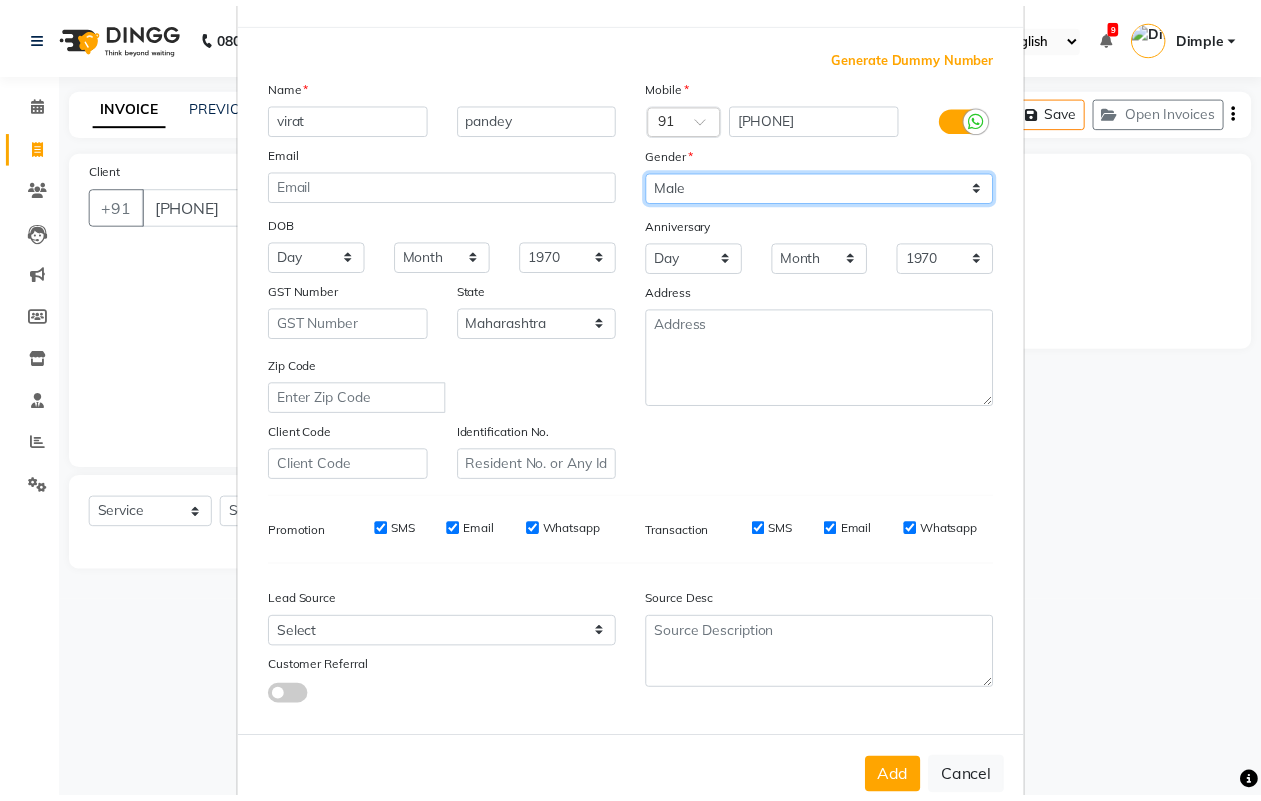 scroll, scrollTop: 115, scrollLeft: 0, axis: vertical 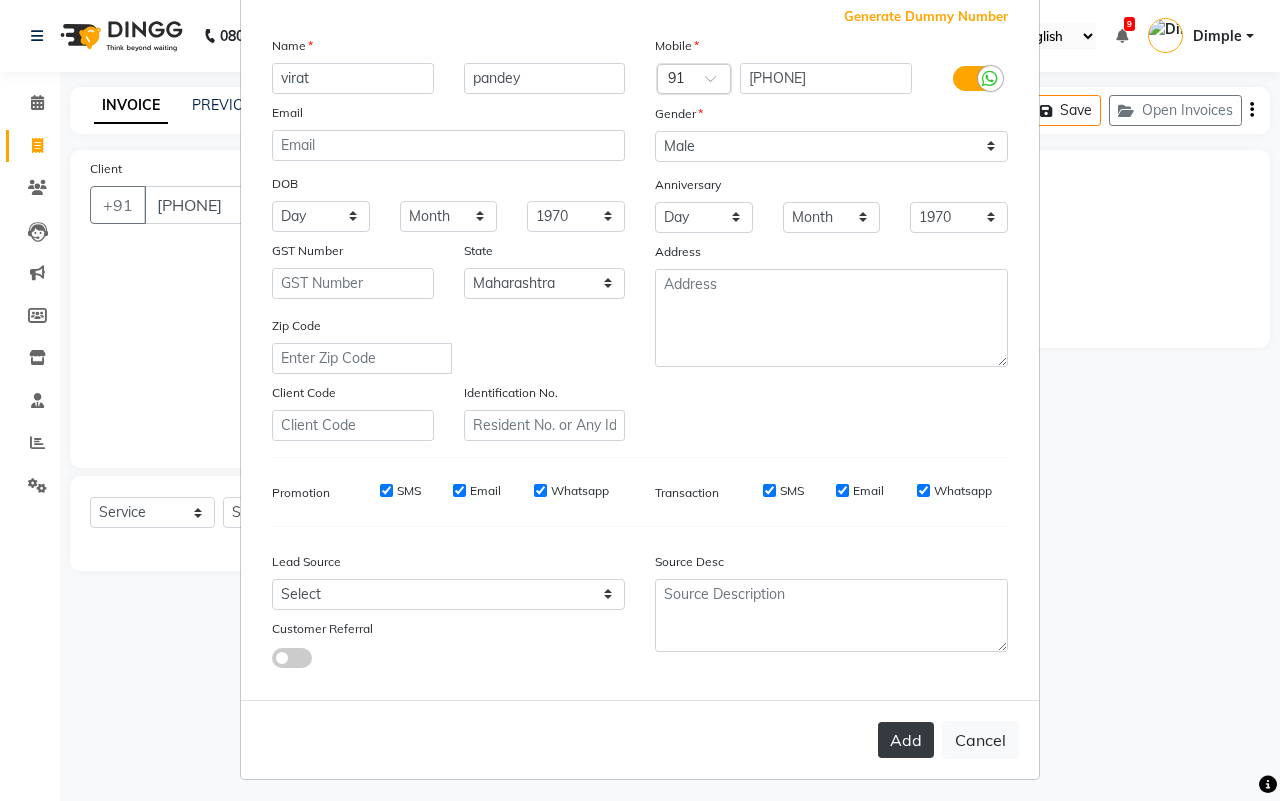 click on "Add" at bounding box center (906, 740) 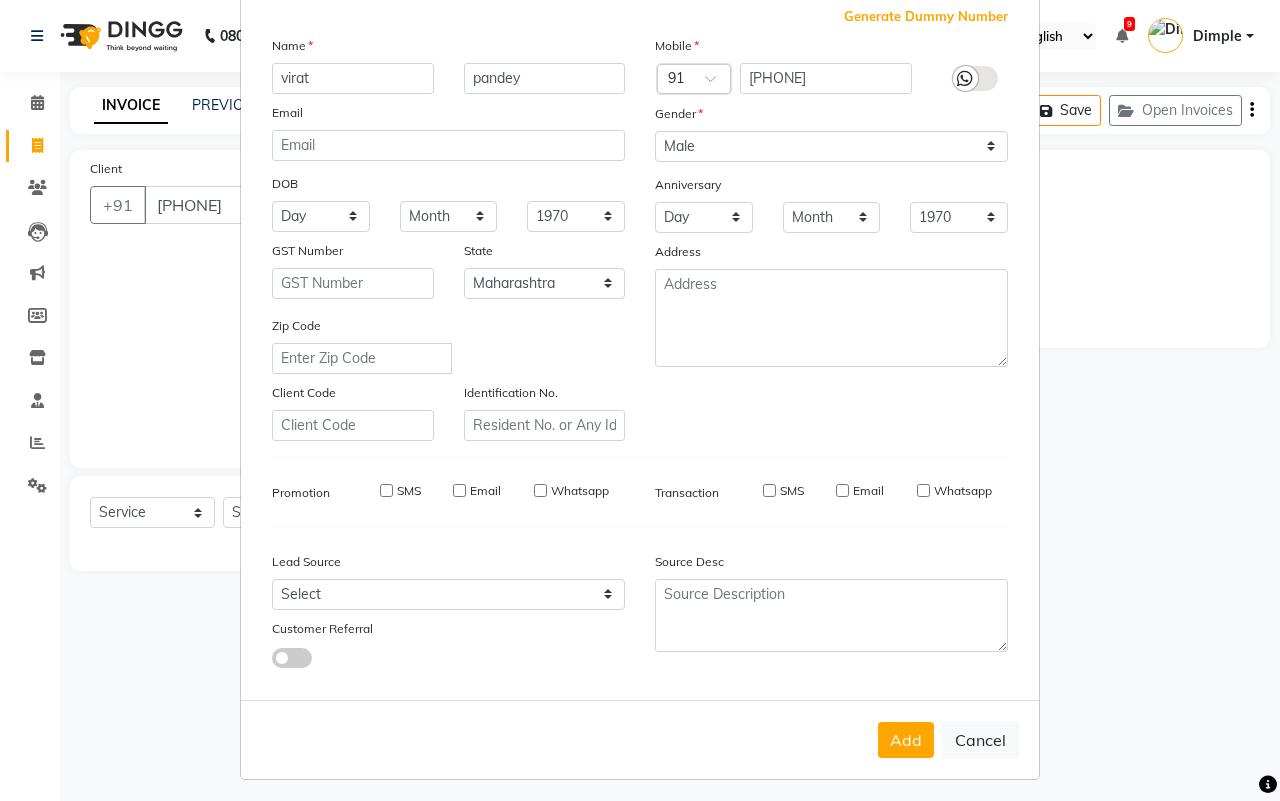 type on "76******78" 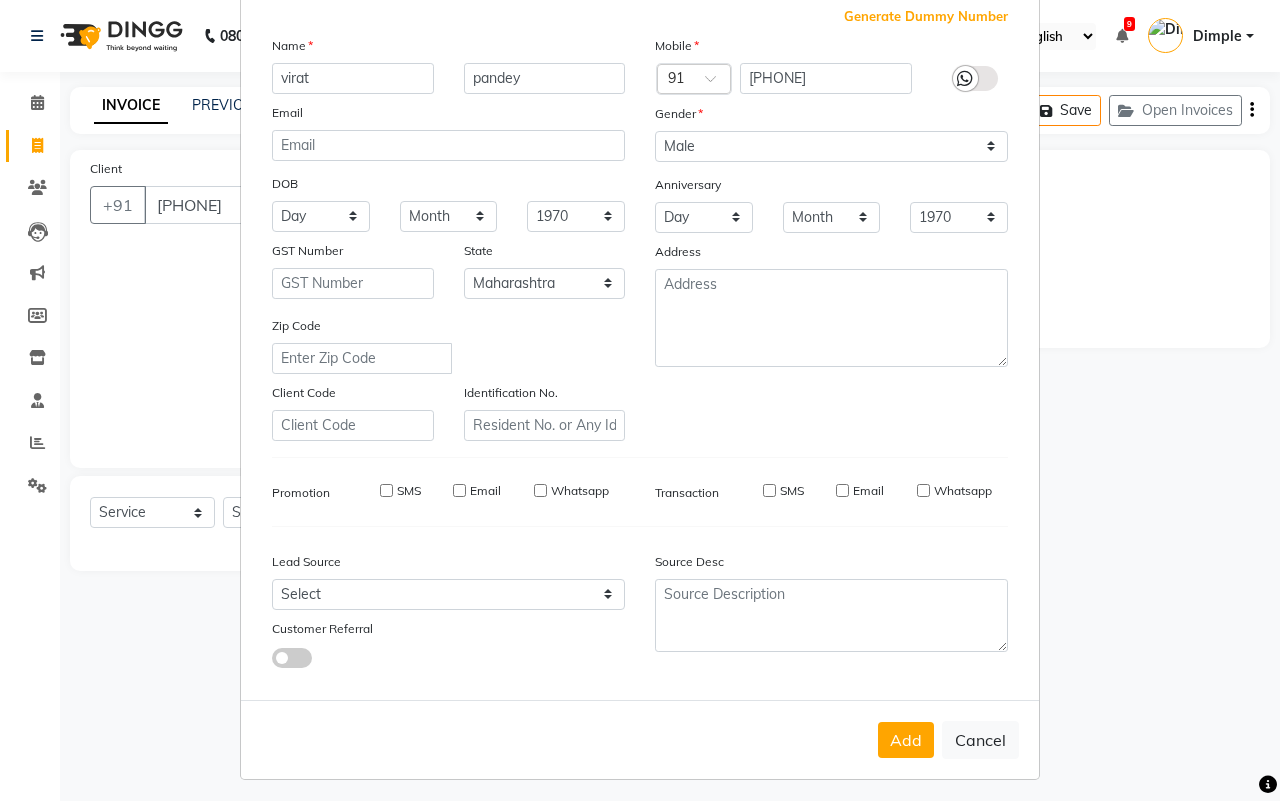 type 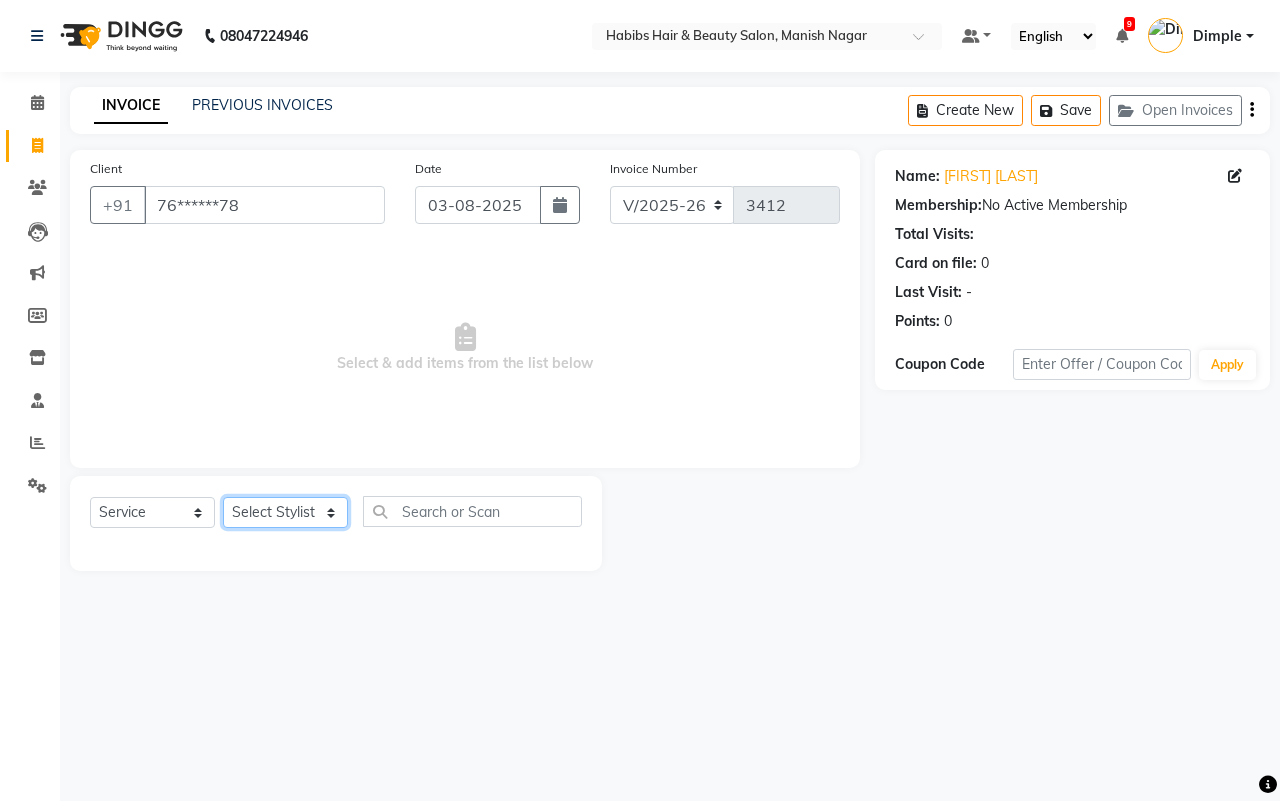 click on "Select Stylist[FIRST] [FIRST] [FIRST] [FIRST] [FIRST]  [FIRST] [FIRST] [FIRST] [FIRST] [FIRST]  [FIRST]" 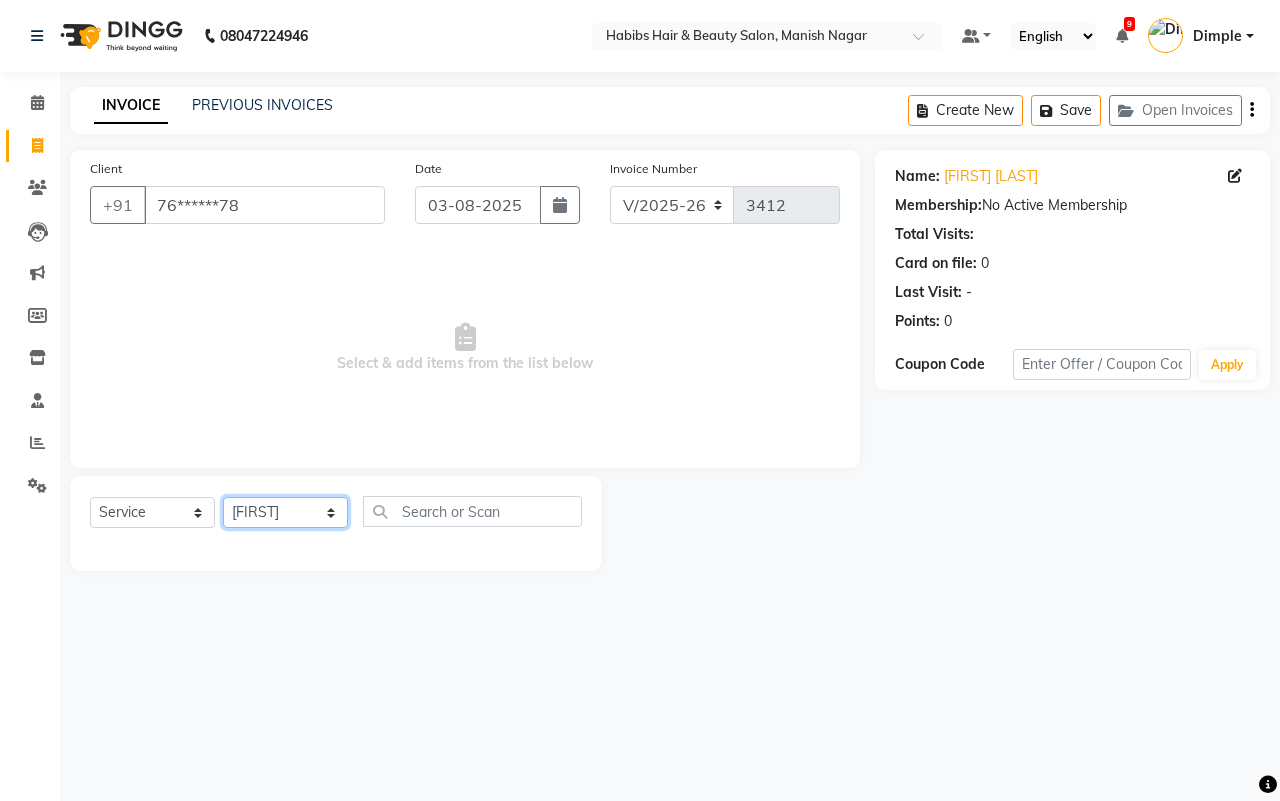 click on "Select Stylist[FIRST] [FIRST] [FIRST] [FIRST] [FIRST]  [FIRST] [FIRST] [FIRST] [FIRST] [FIRST]  [FIRST]" 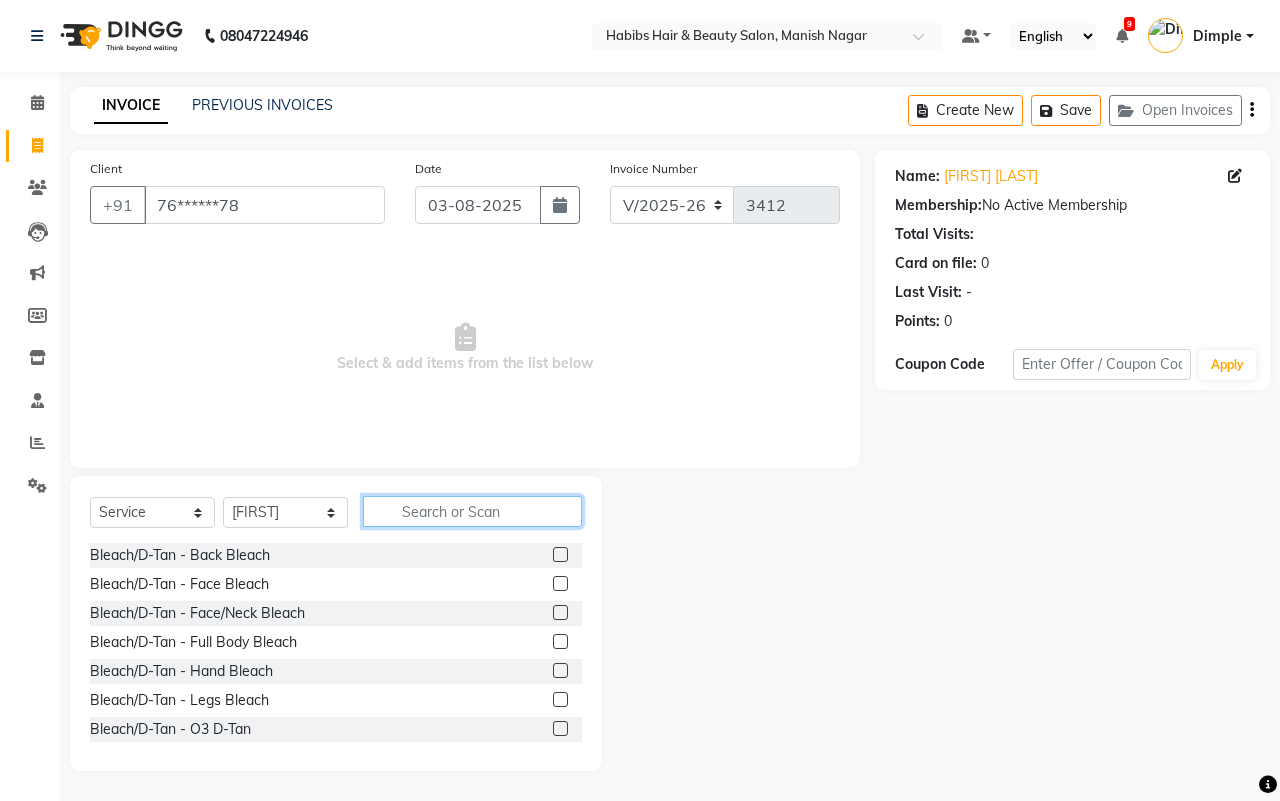 click 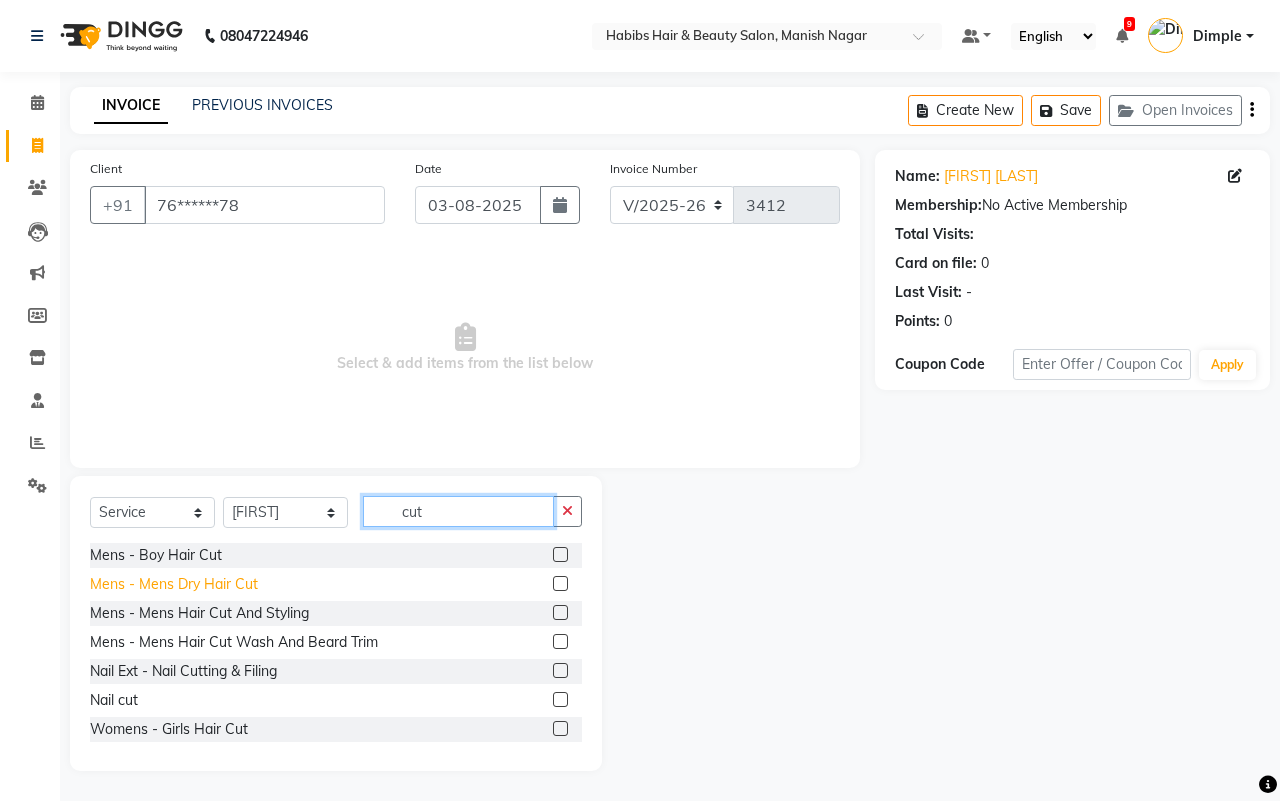type on "cut" 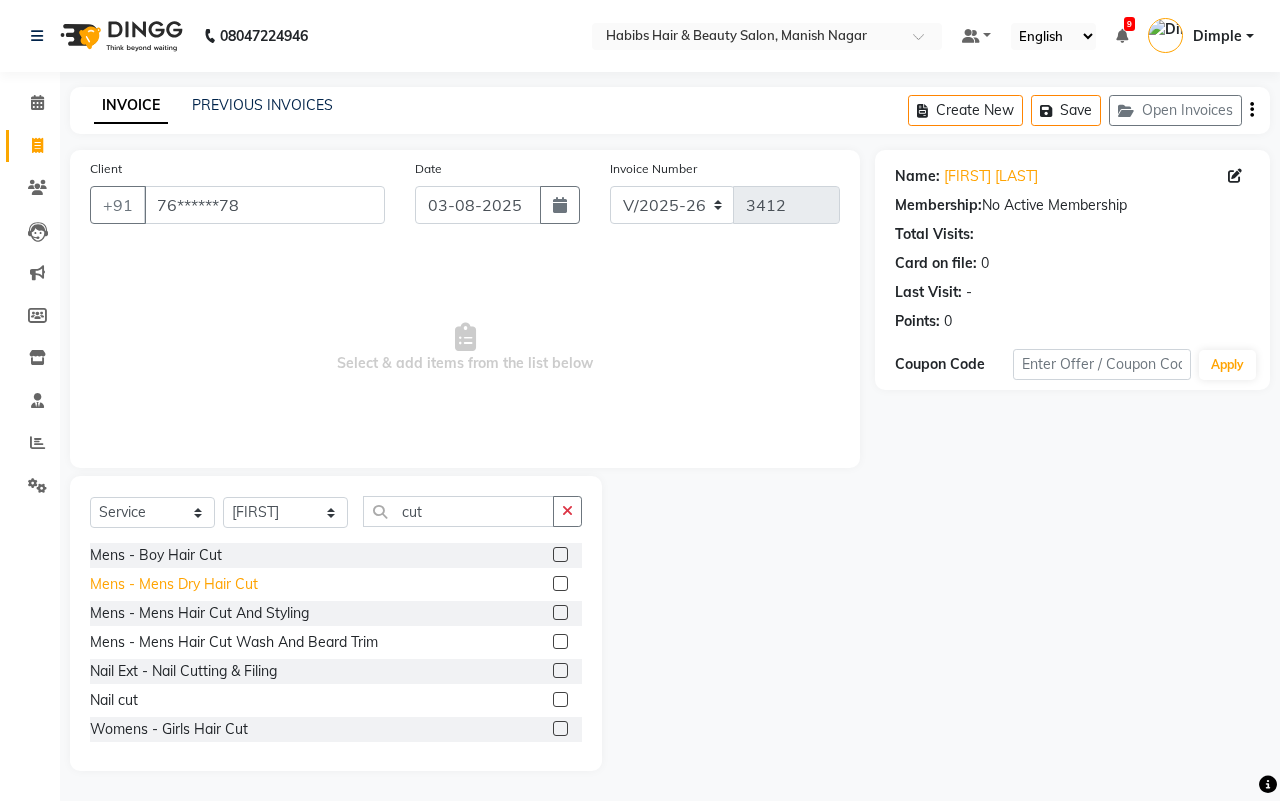 click on "Mens - Mens Dry Hair Cut" 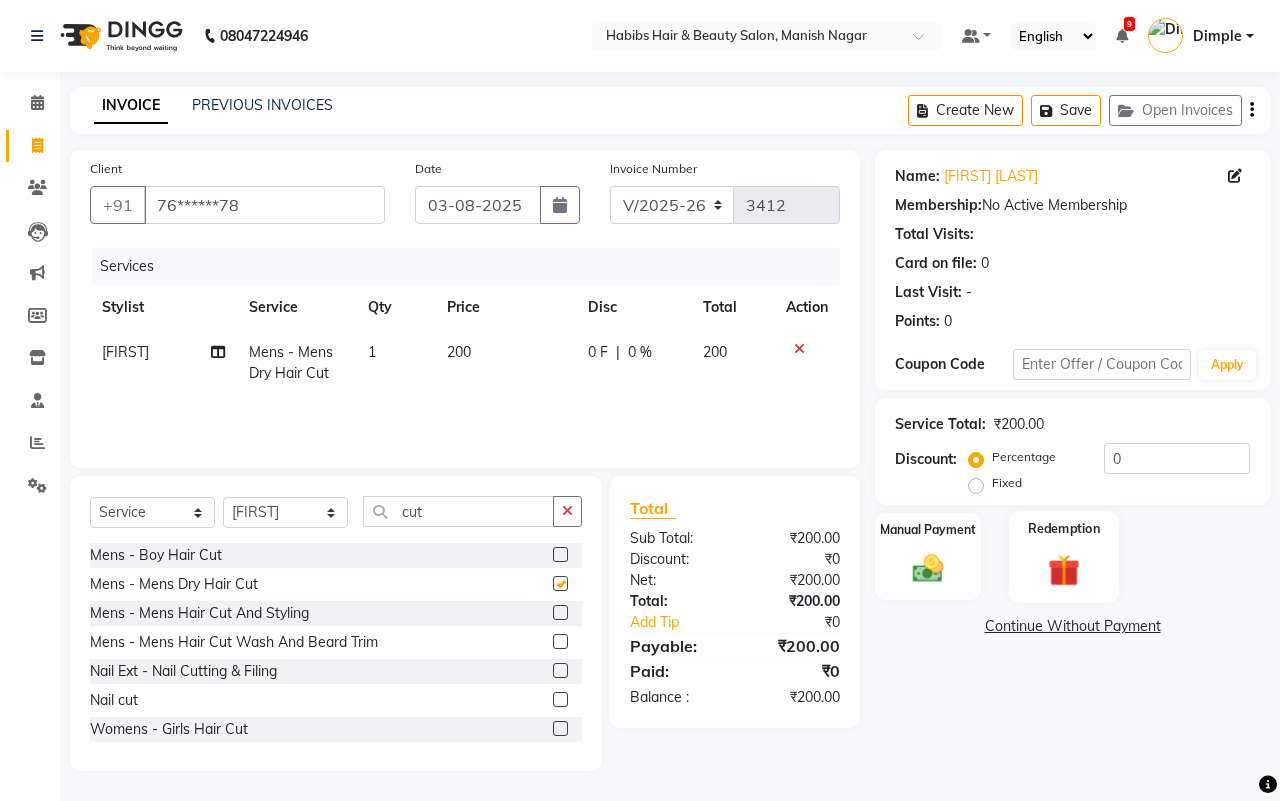 checkbox on "false" 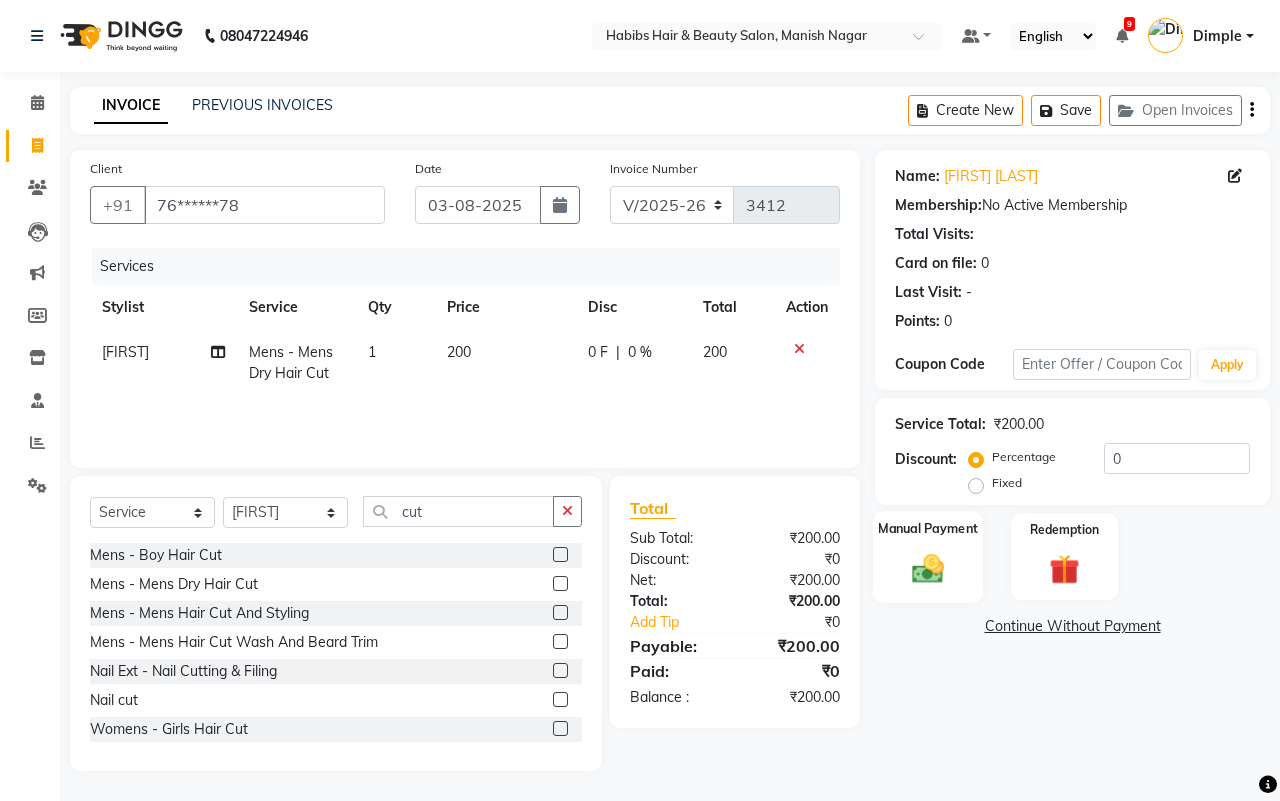 click 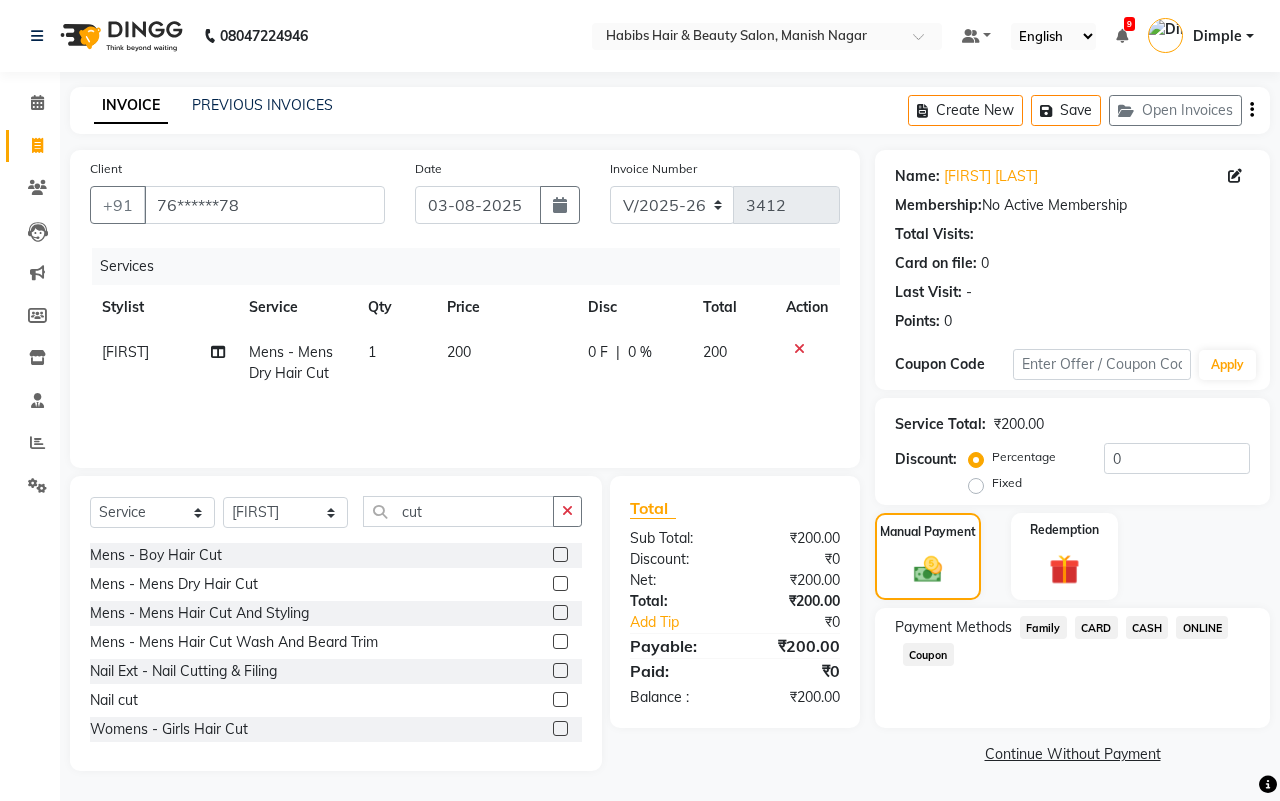drag, startPoint x: 1147, startPoint y: 626, endPoint x: 1138, endPoint y: 662, distance: 37.107952 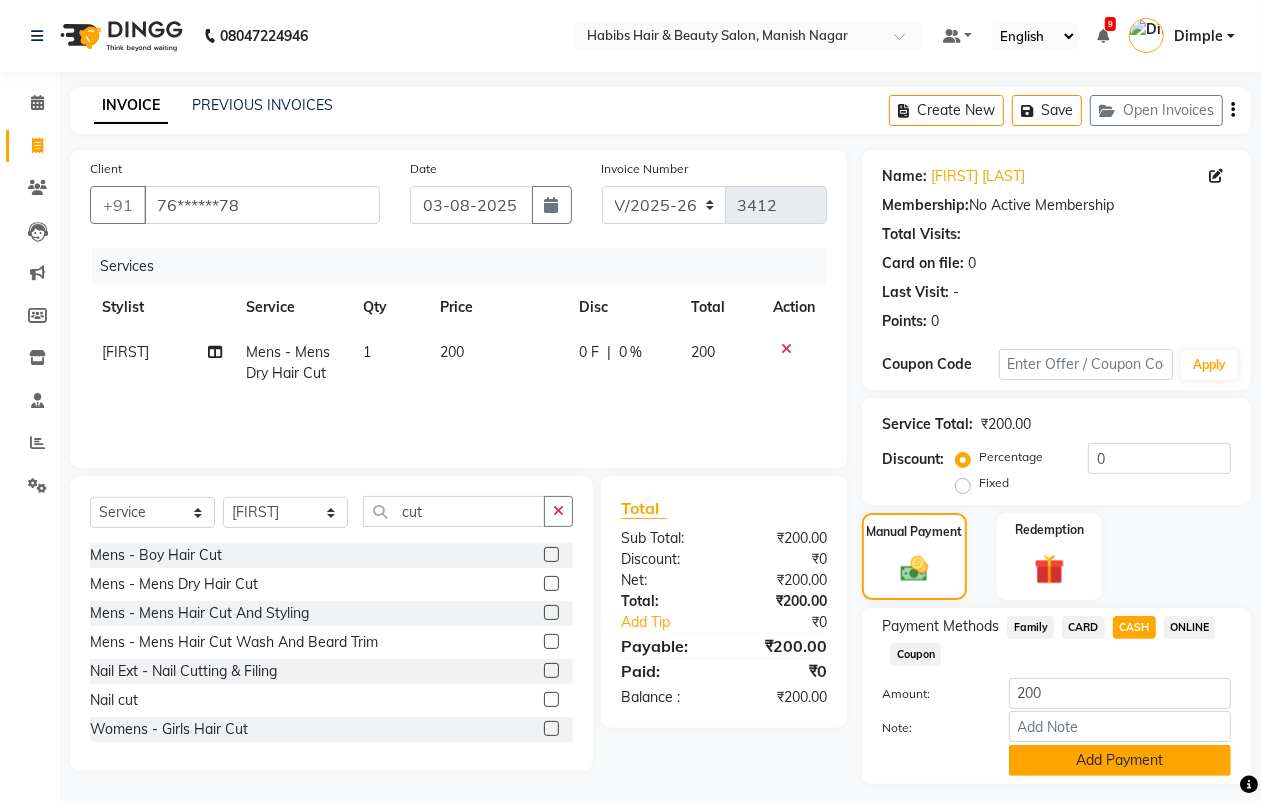click on "Add Payment" 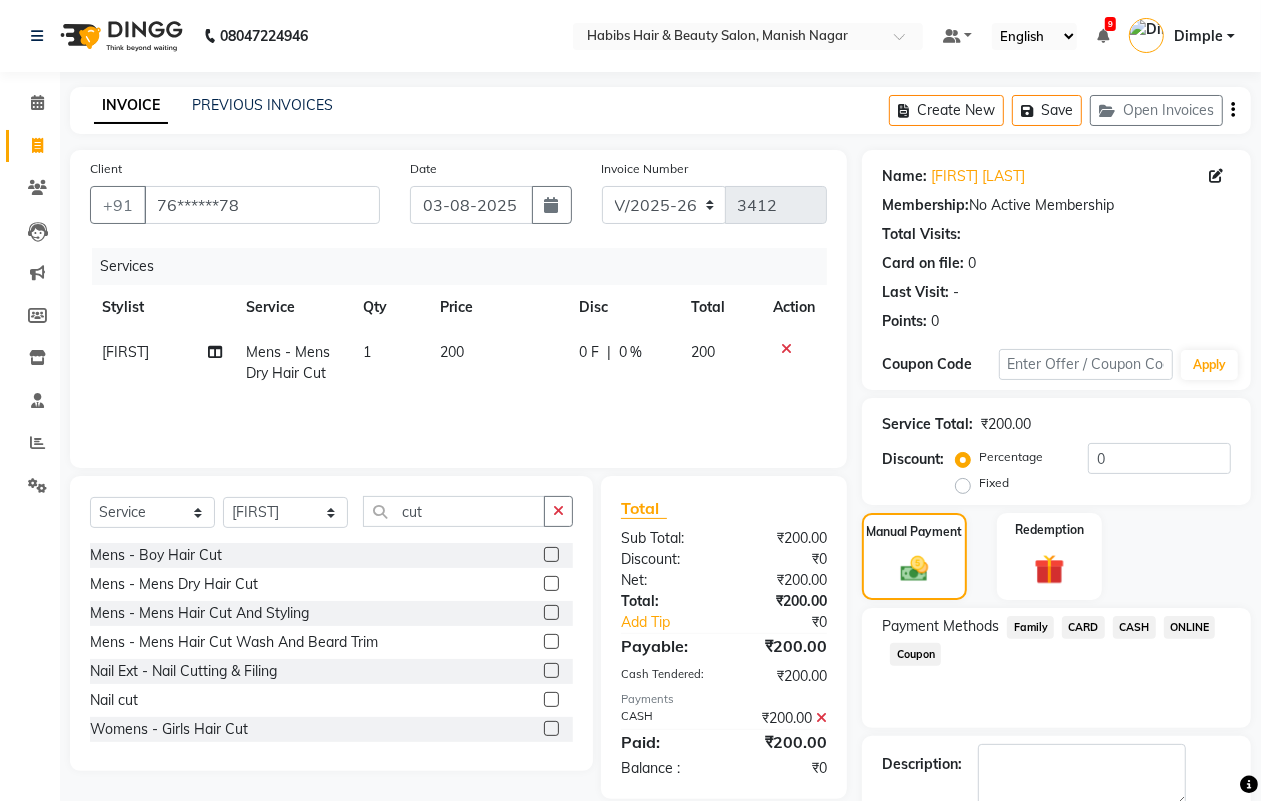 scroll, scrollTop: 111, scrollLeft: 0, axis: vertical 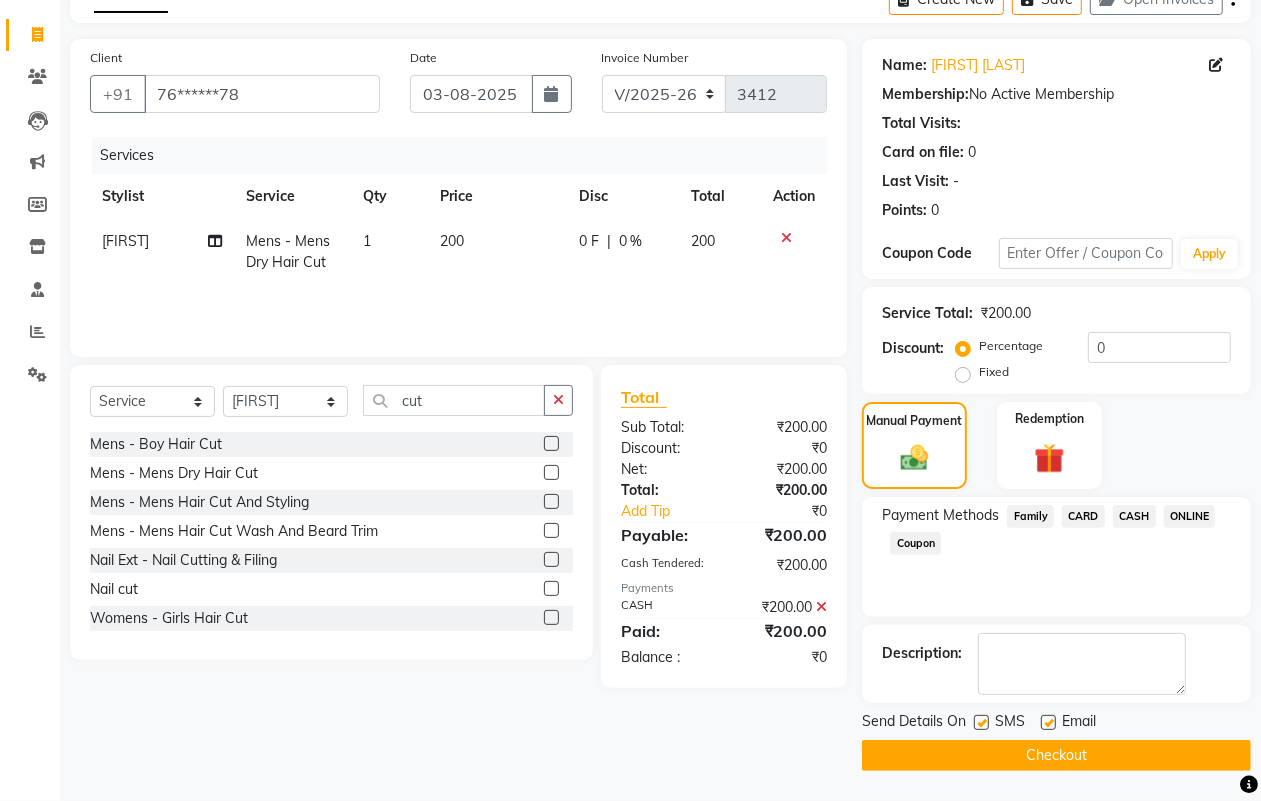 click on "Checkout" 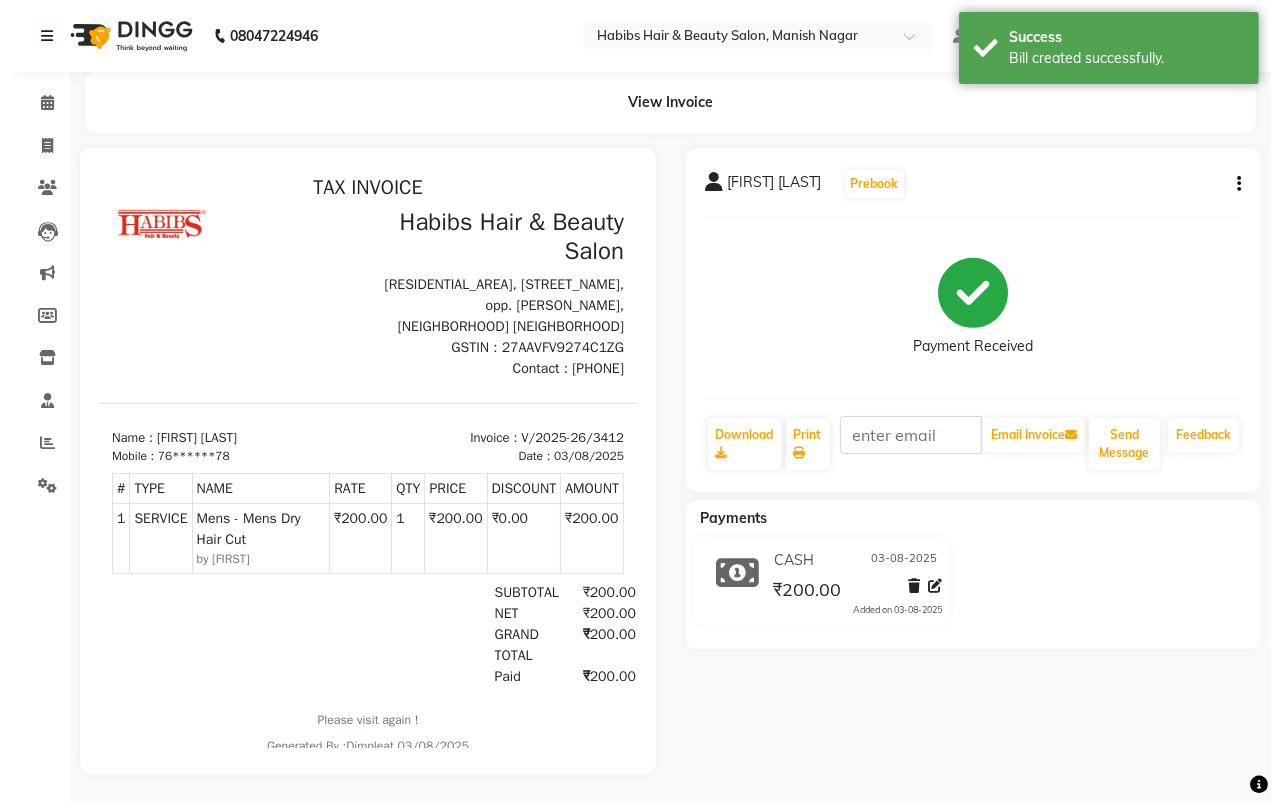 scroll, scrollTop: 0, scrollLeft: 0, axis: both 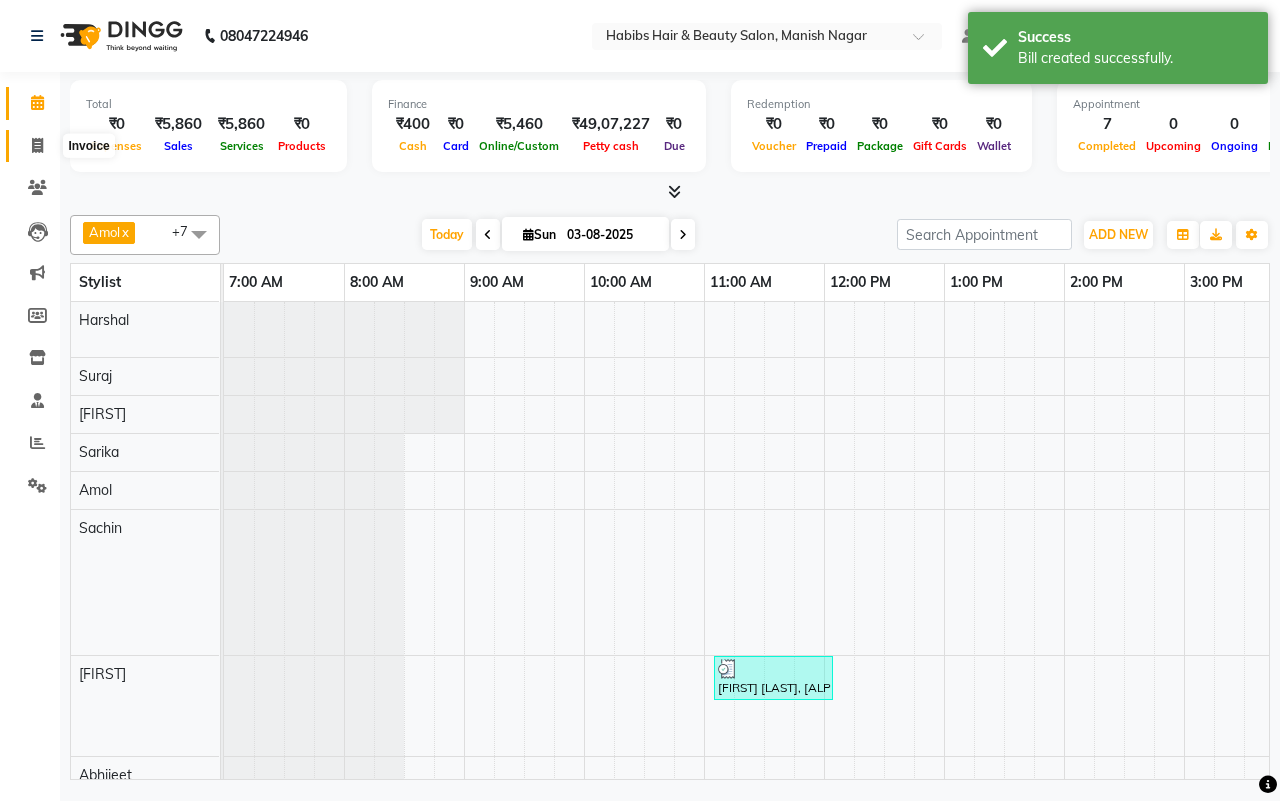 click 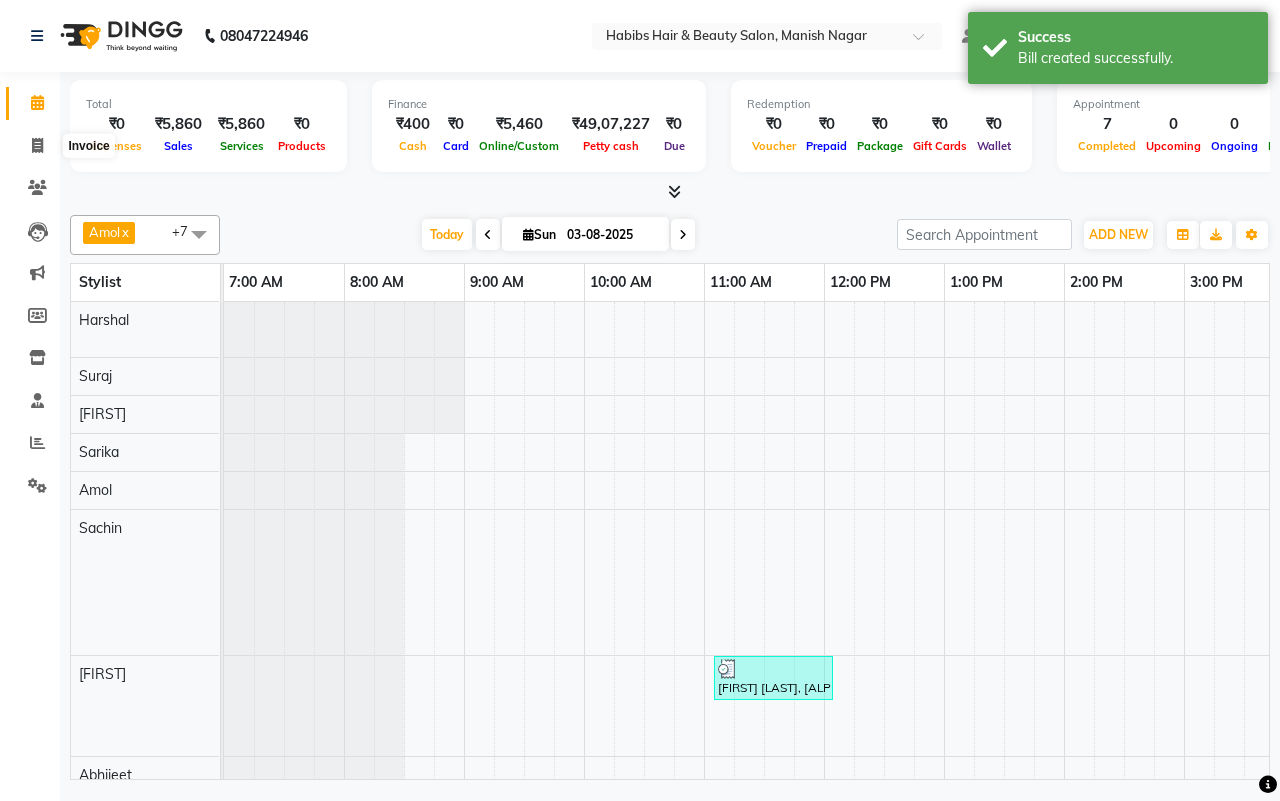 select on "3804" 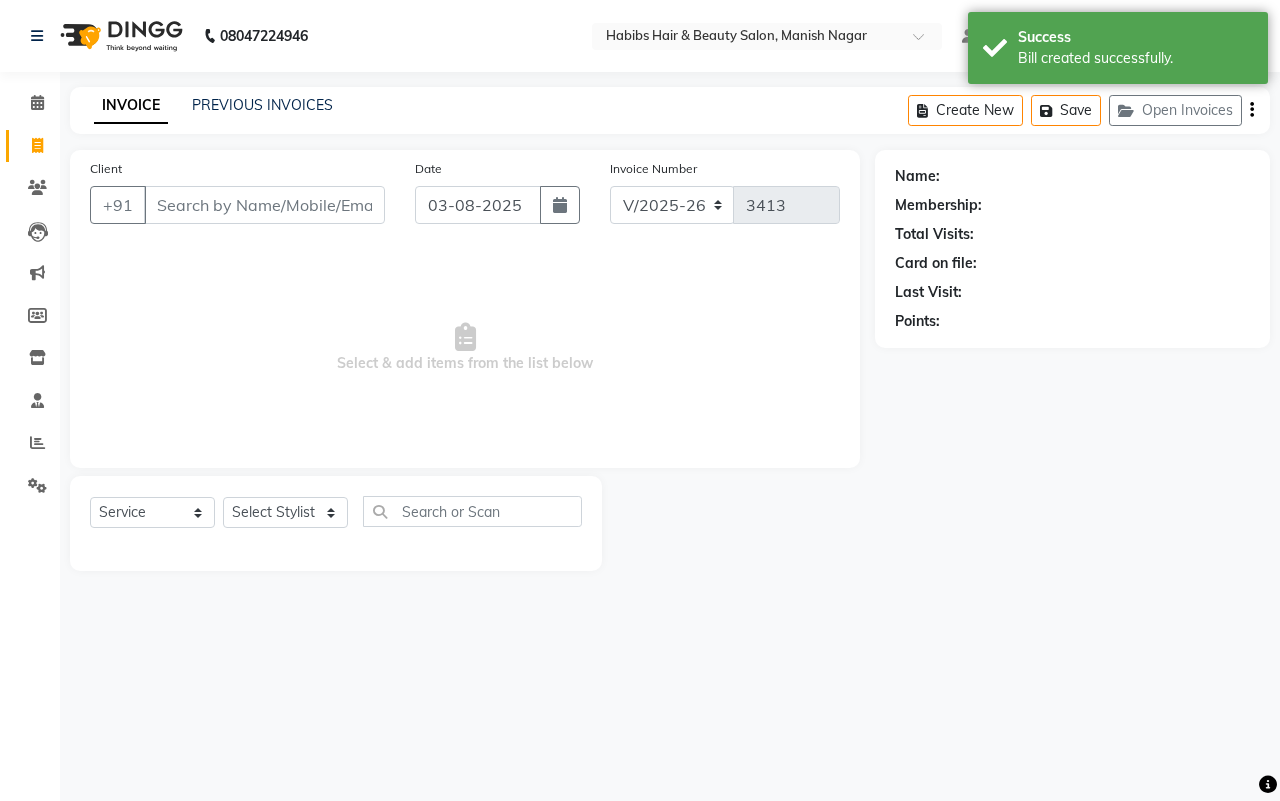 click on "Client" at bounding box center [264, 205] 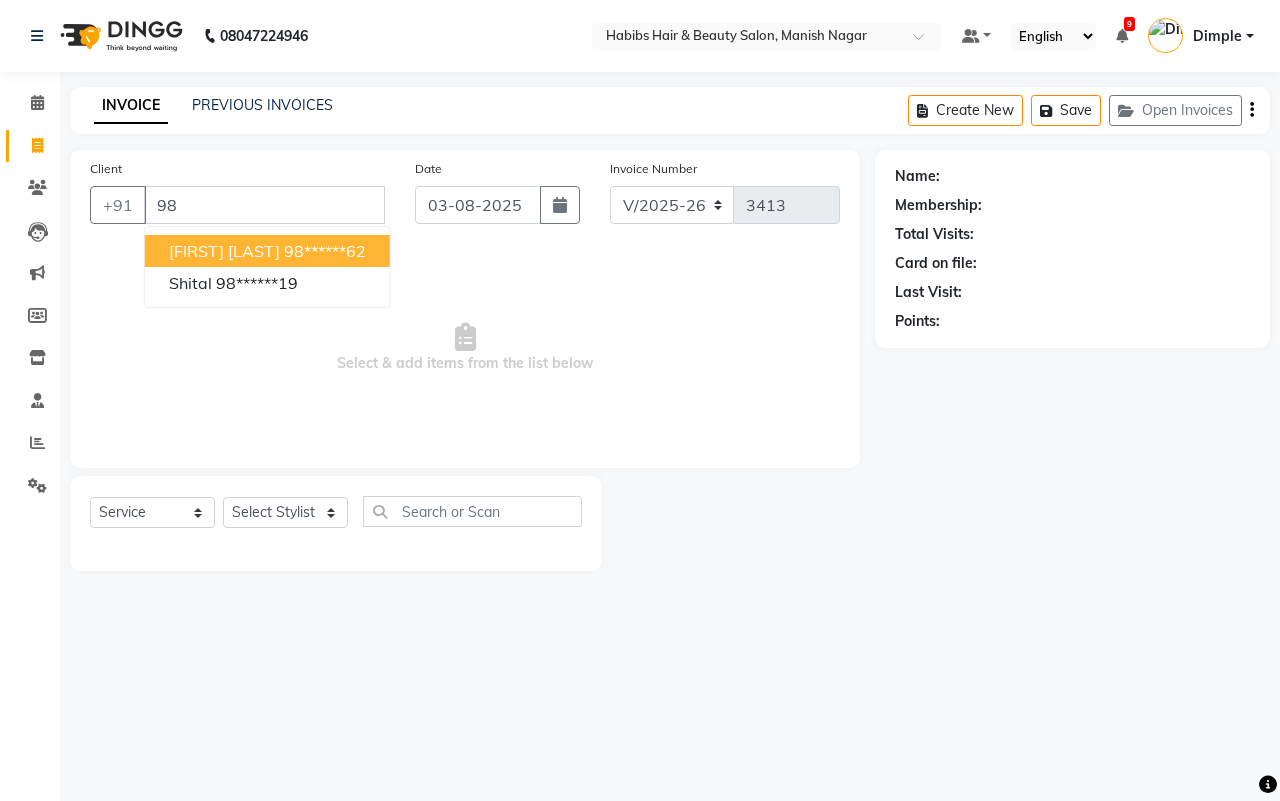 type on "9" 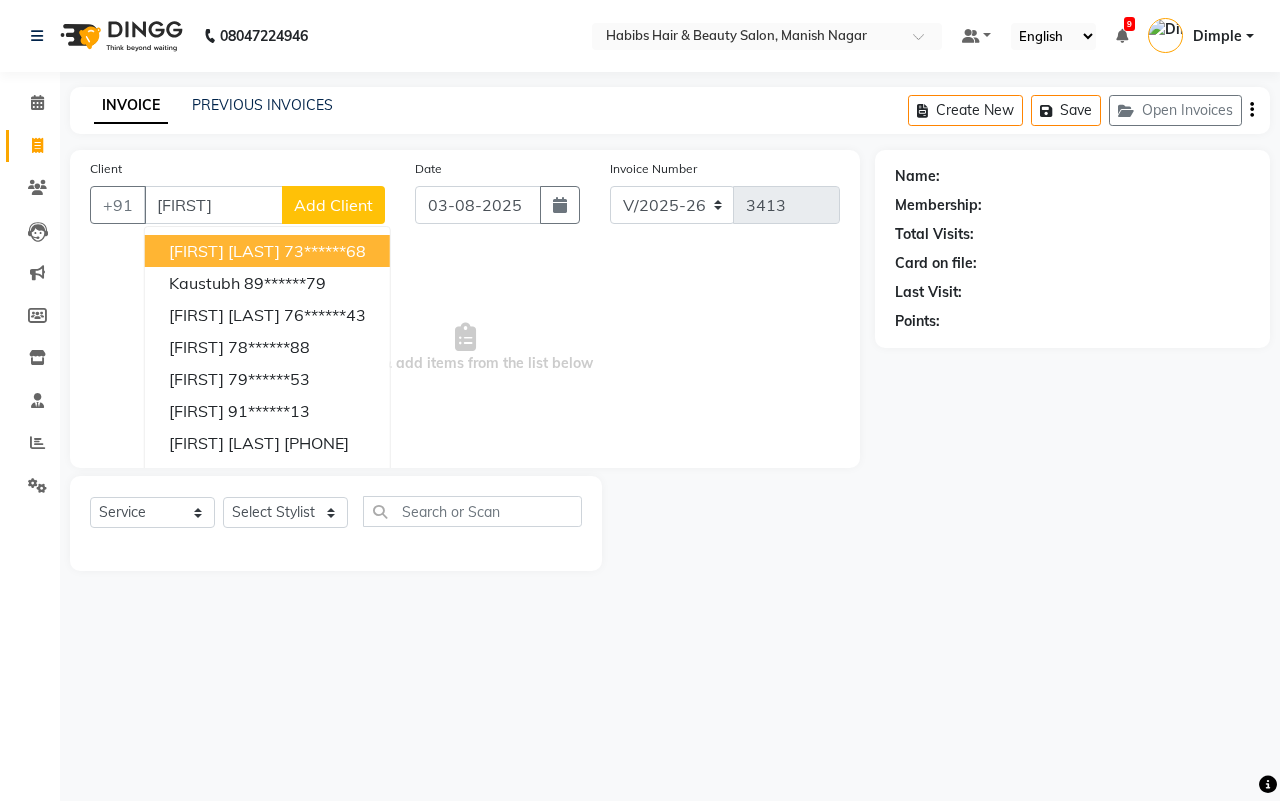 type on "[FIRST]" 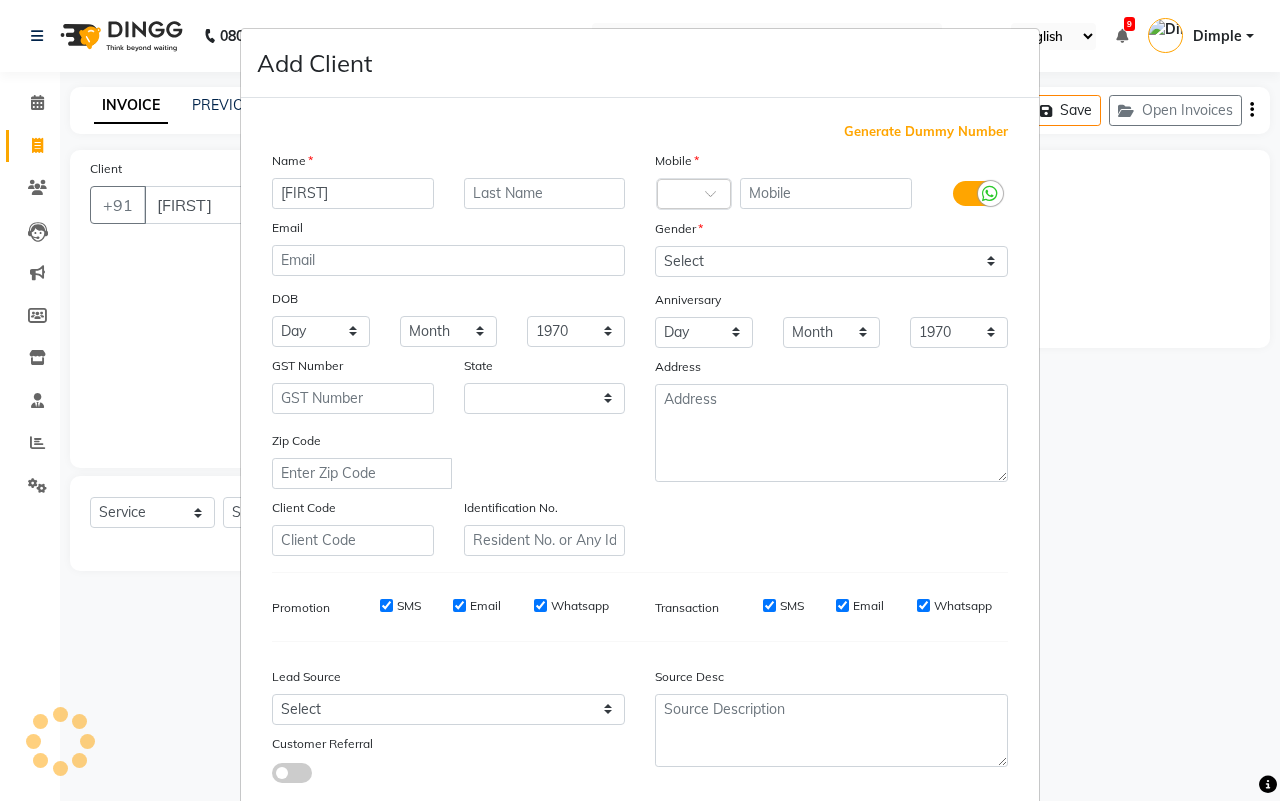 select on "22" 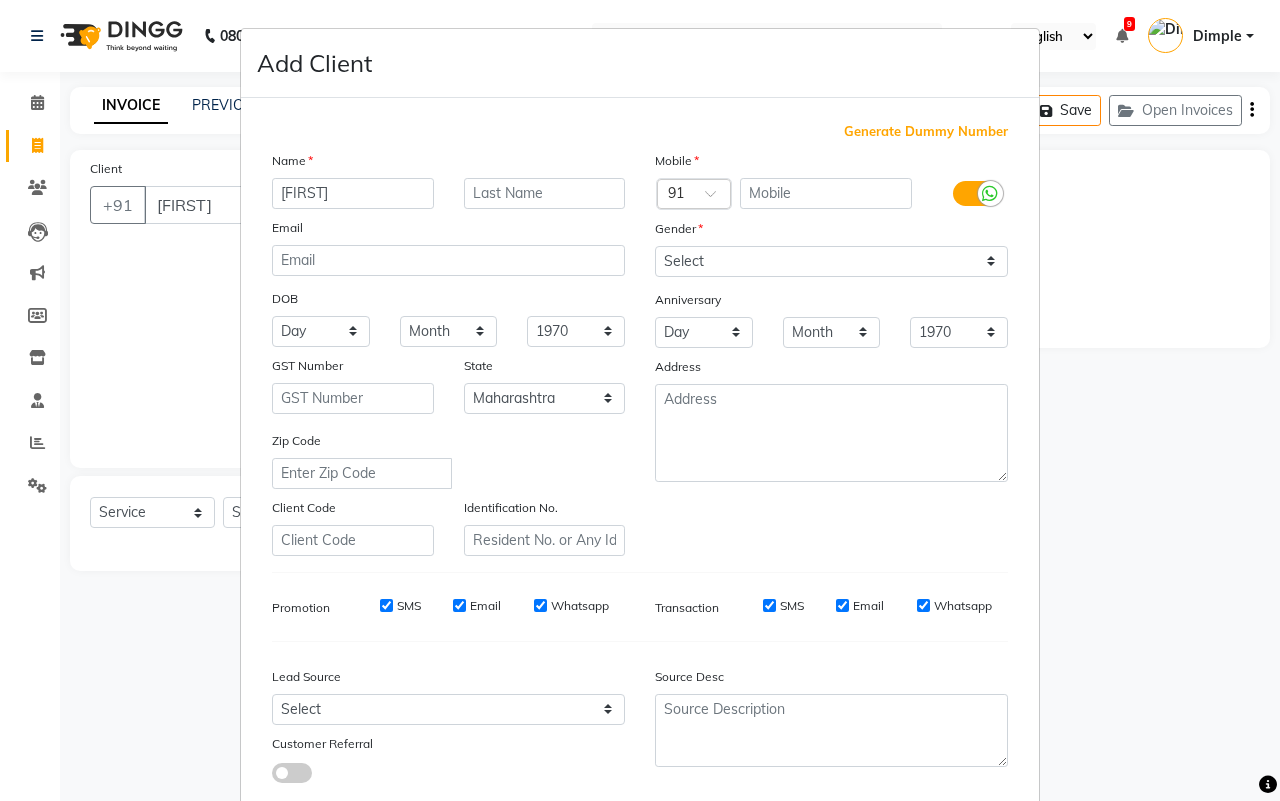 click on "Generate Dummy Number" at bounding box center (926, 132) 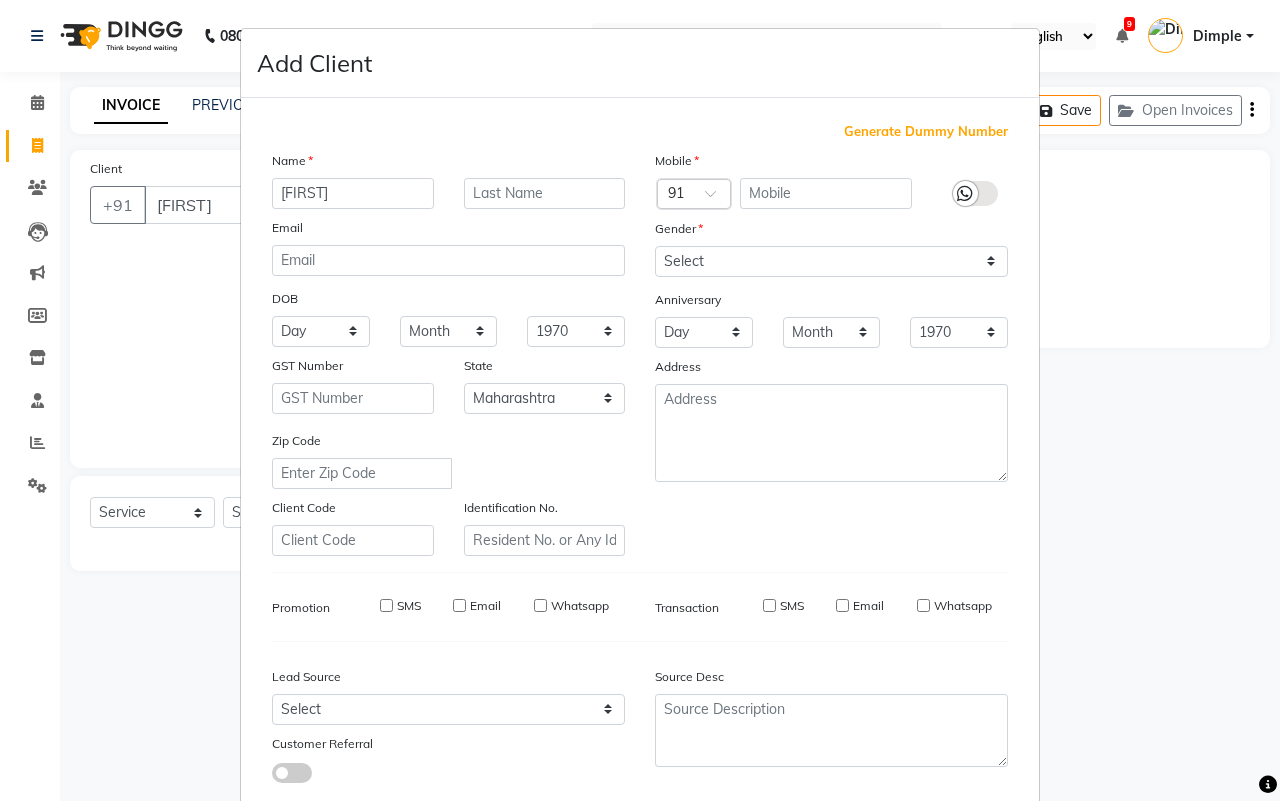 type on "[NUMBER]" 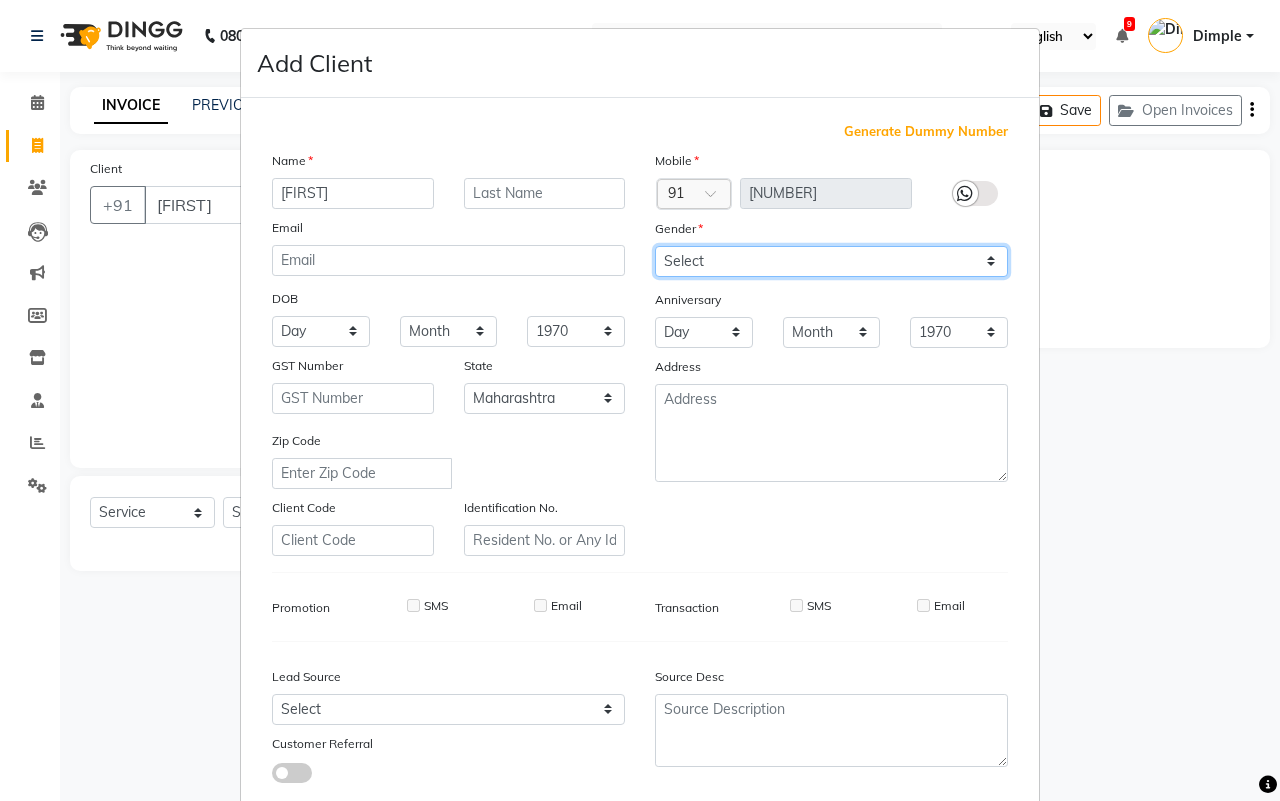 click on "Select Male Female Other Prefer Not To Say" at bounding box center (831, 261) 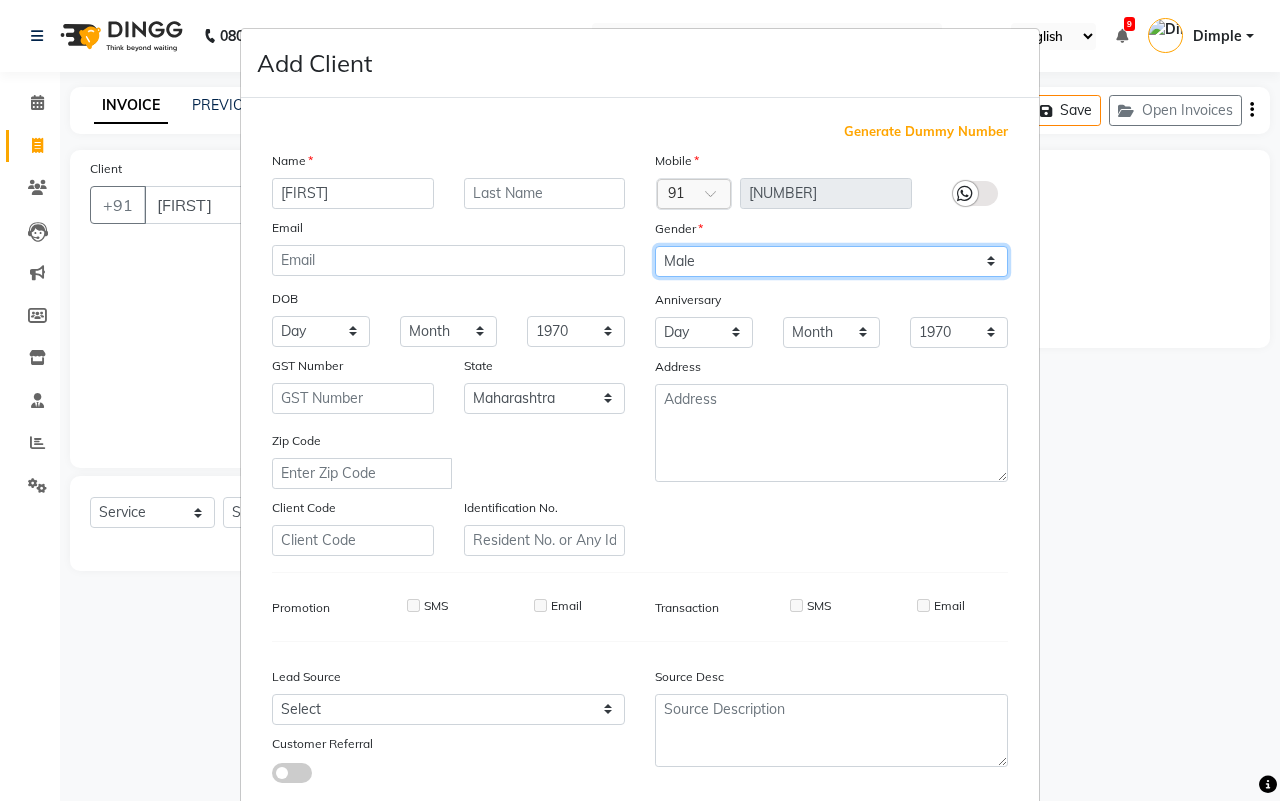 click on "Select Male Female Other Prefer Not To Say" at bounding box center [831, 261] 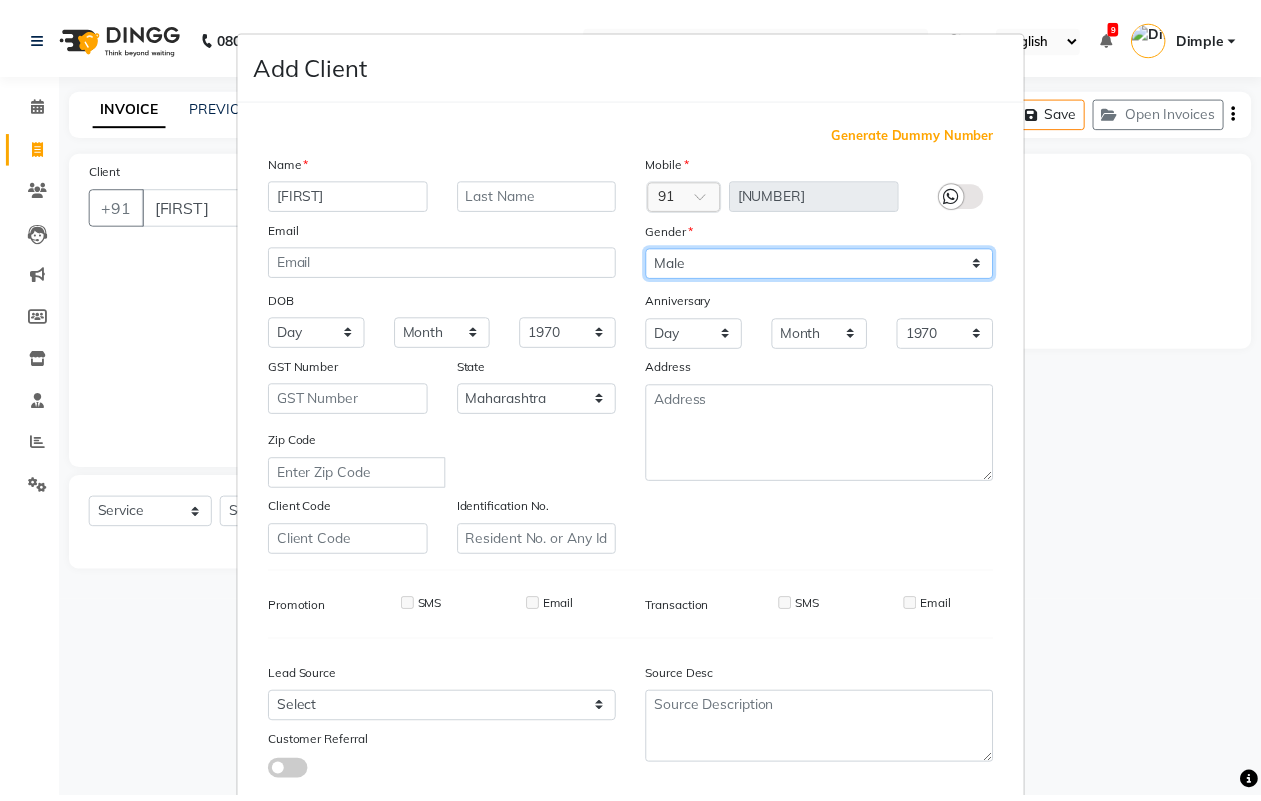 scroll, scrollTop: 115, scrollLeft: 0, axis: vertical 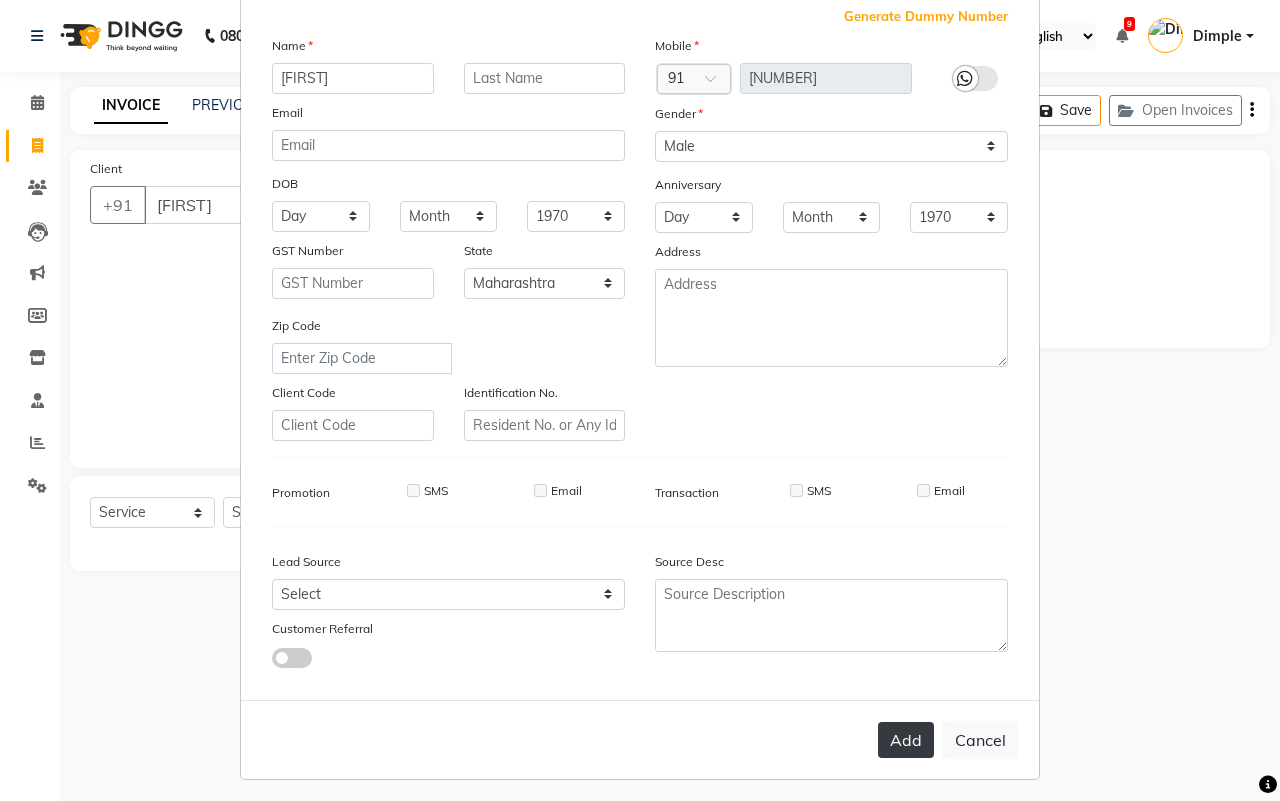 click on "Add" at bounding box center (906, 740) 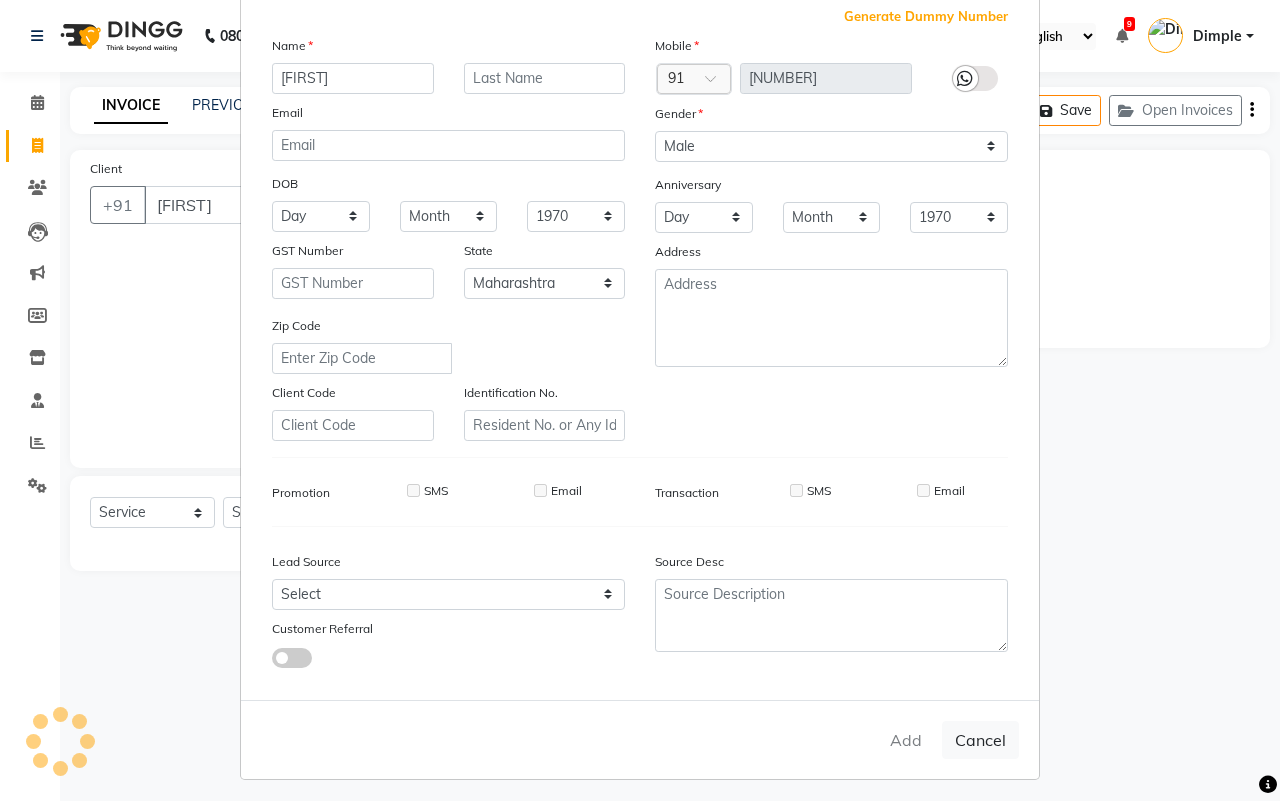 type on "11*********44" 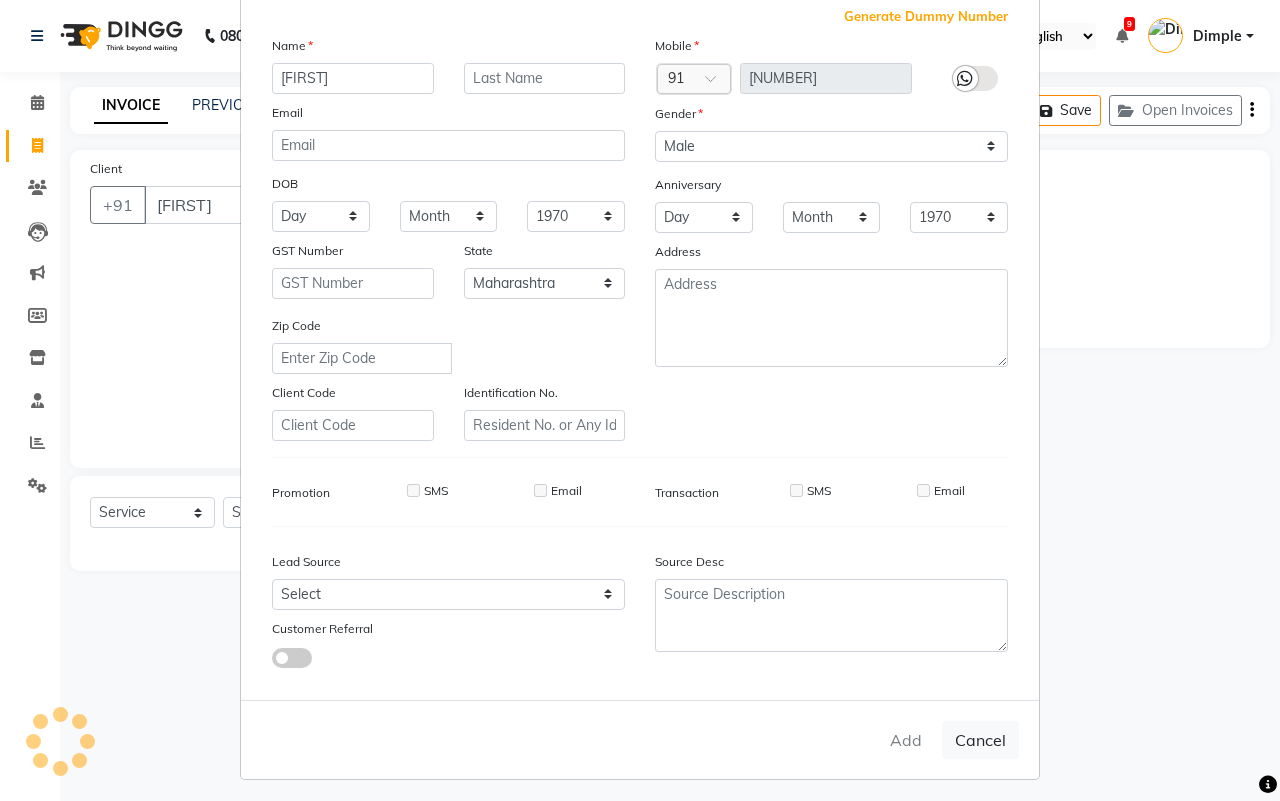 type 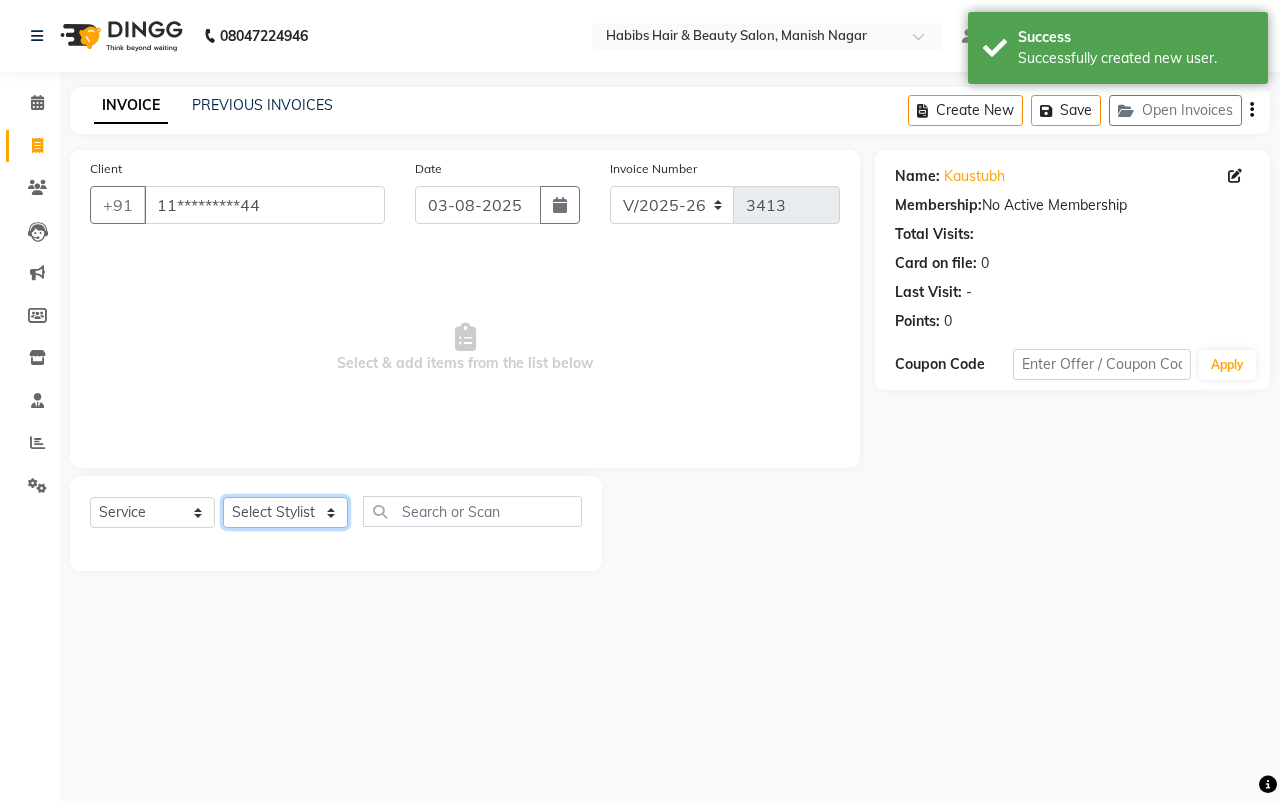 click on "Select Stylist[FIRST] [FIRST] [FIRST] [FIRST] [FIRST]  [FIRST] [FIRST] [FIRST] [FIRST] [FIRST]  [FIRST]" 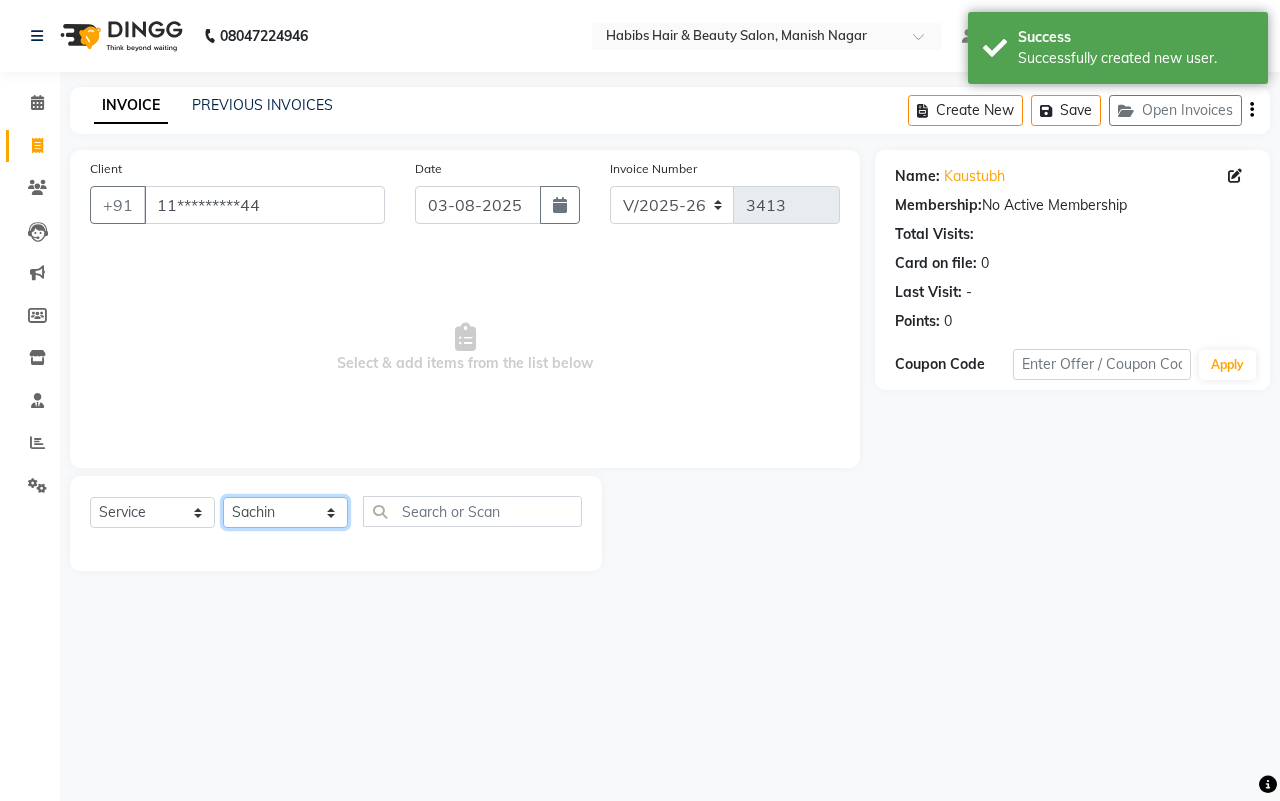 click on "Select Stylist[FIRST] [FIRST] [FIRST] [FIRST] [FIRST]  [FIRST] [FIRST] [FIRST] [FIRST] [FIRST]  [FIRST]" 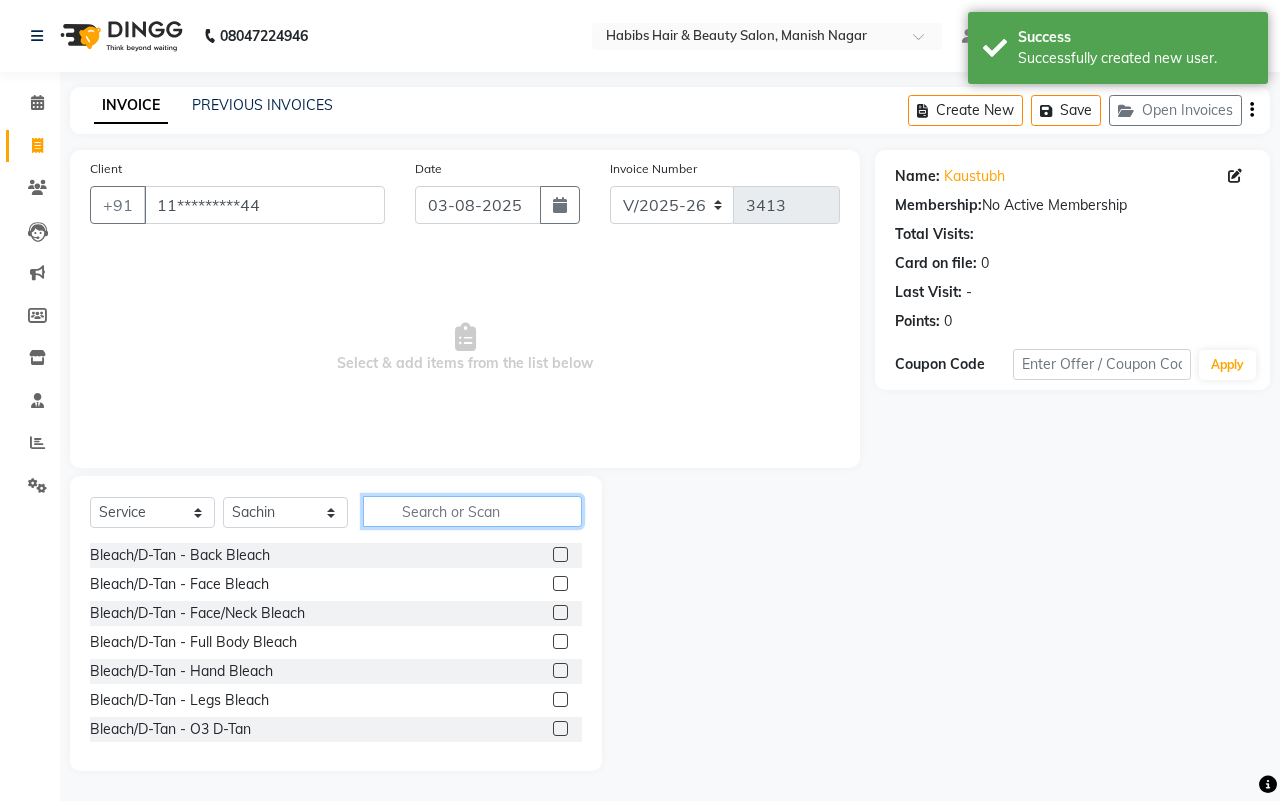 click 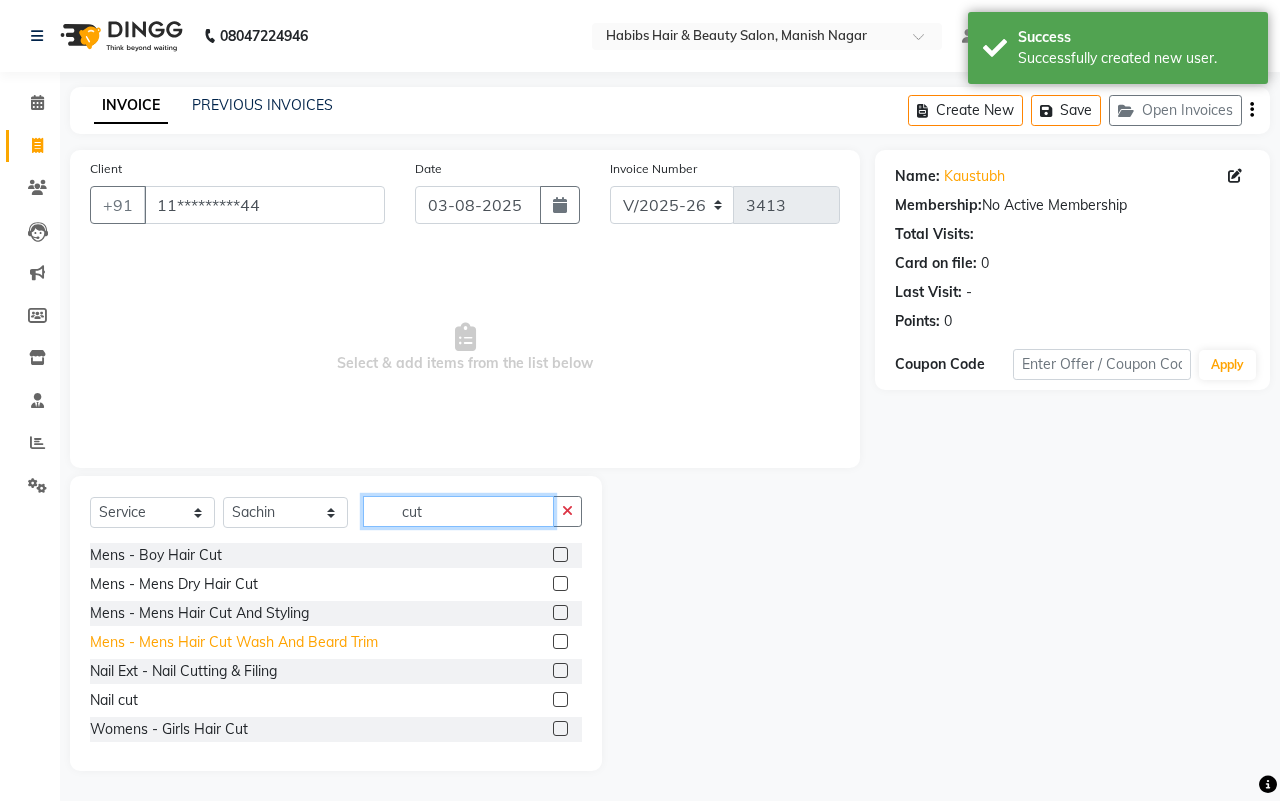 type on "cut" 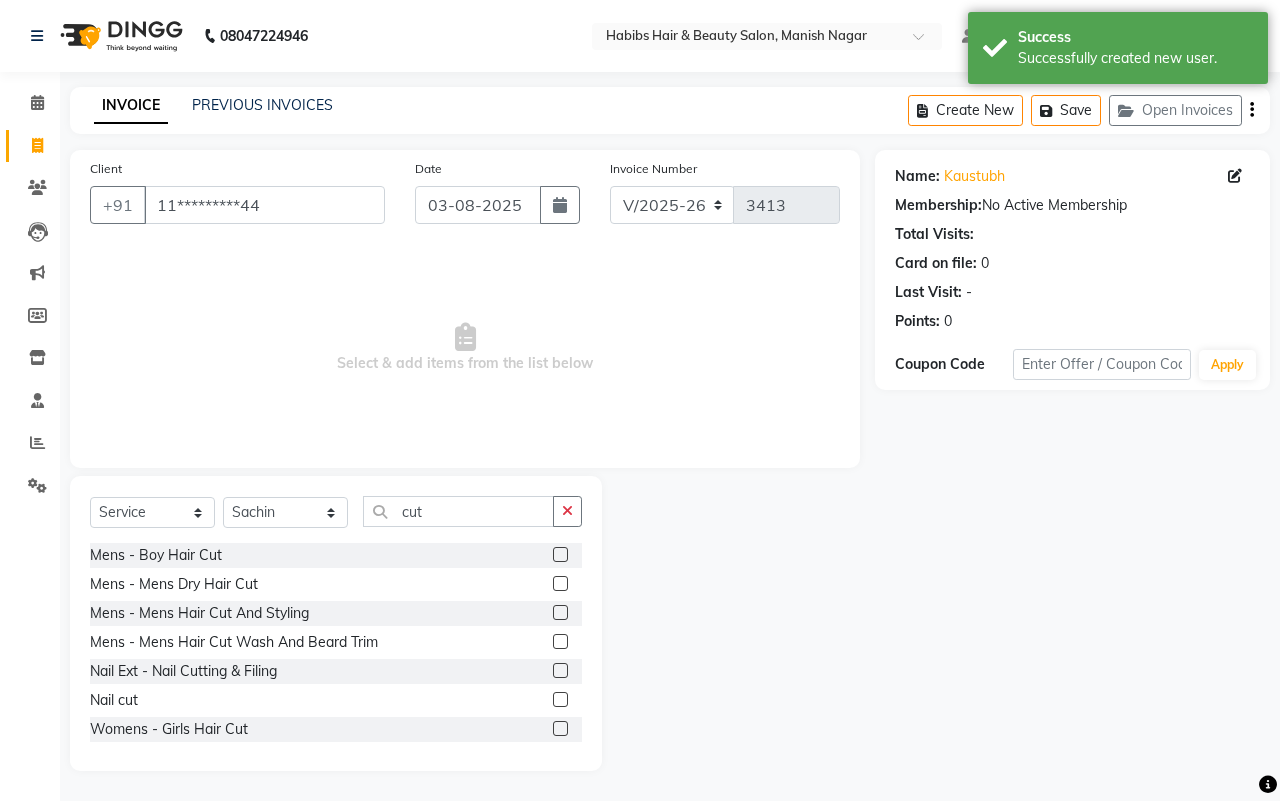 drag, startPoint x: 355, startPoint y: 637, endPoint x: 537, endPoint y: 571, distance: 193.59752 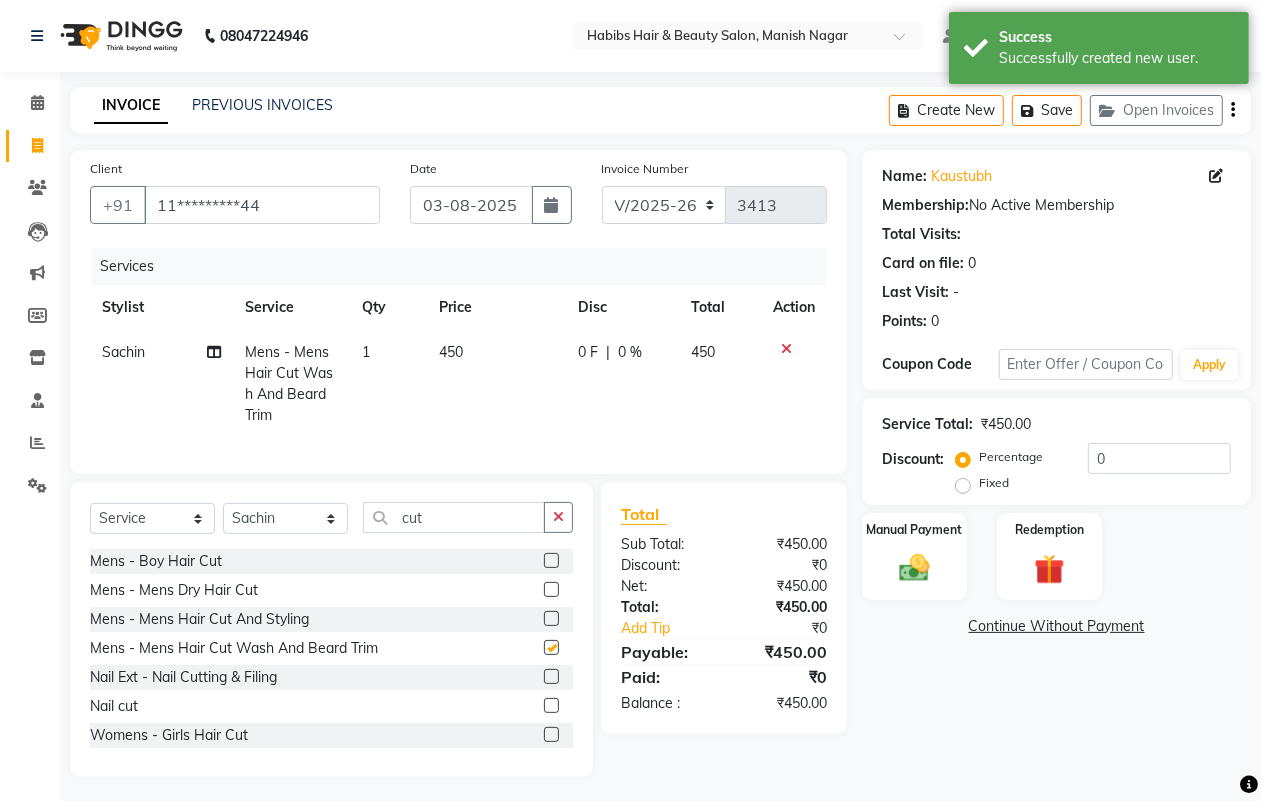 checkbox on "false" 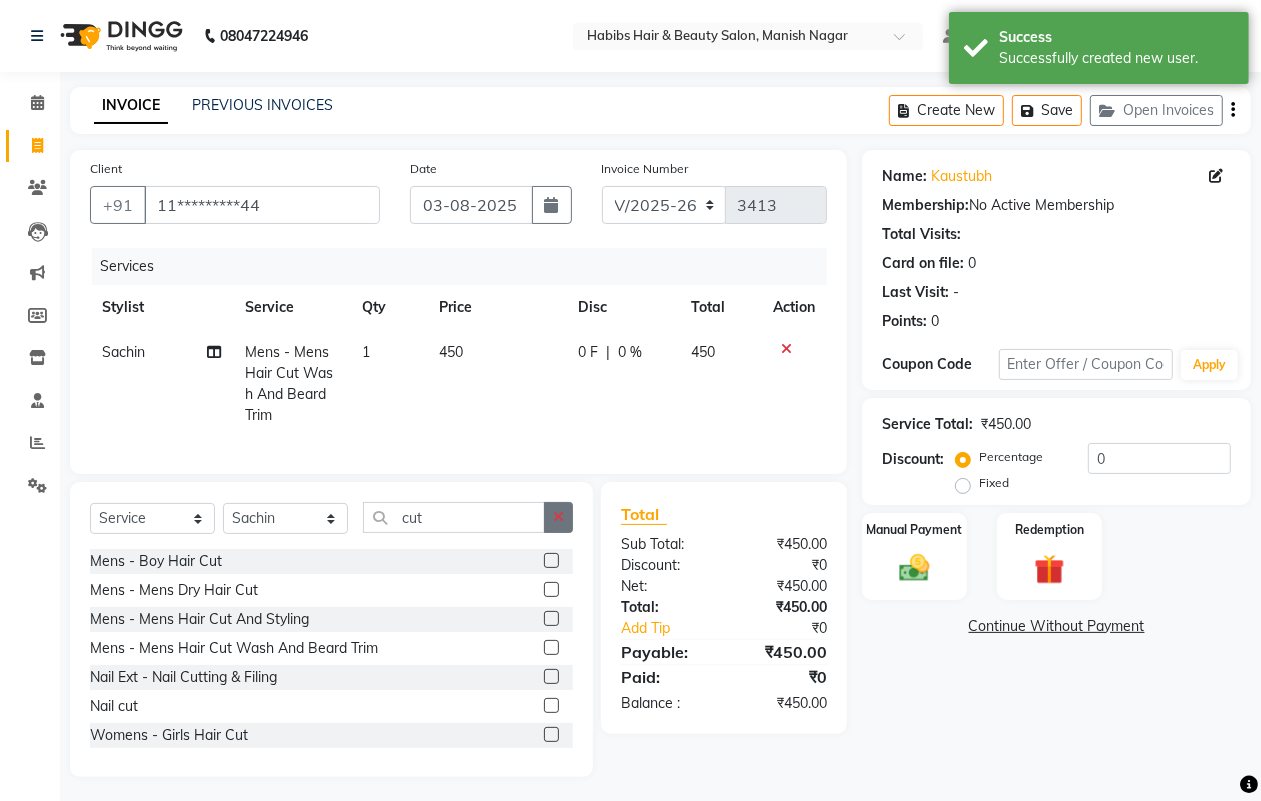 click 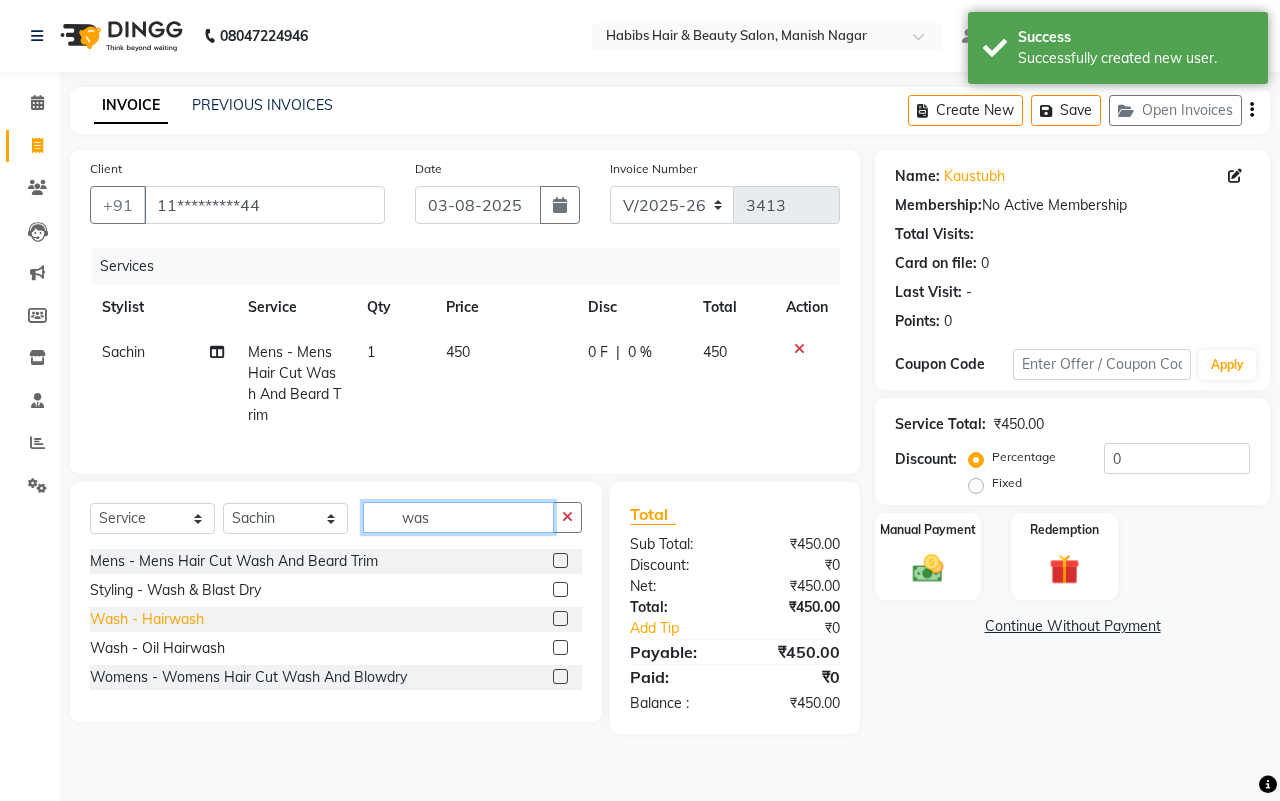type on "was" 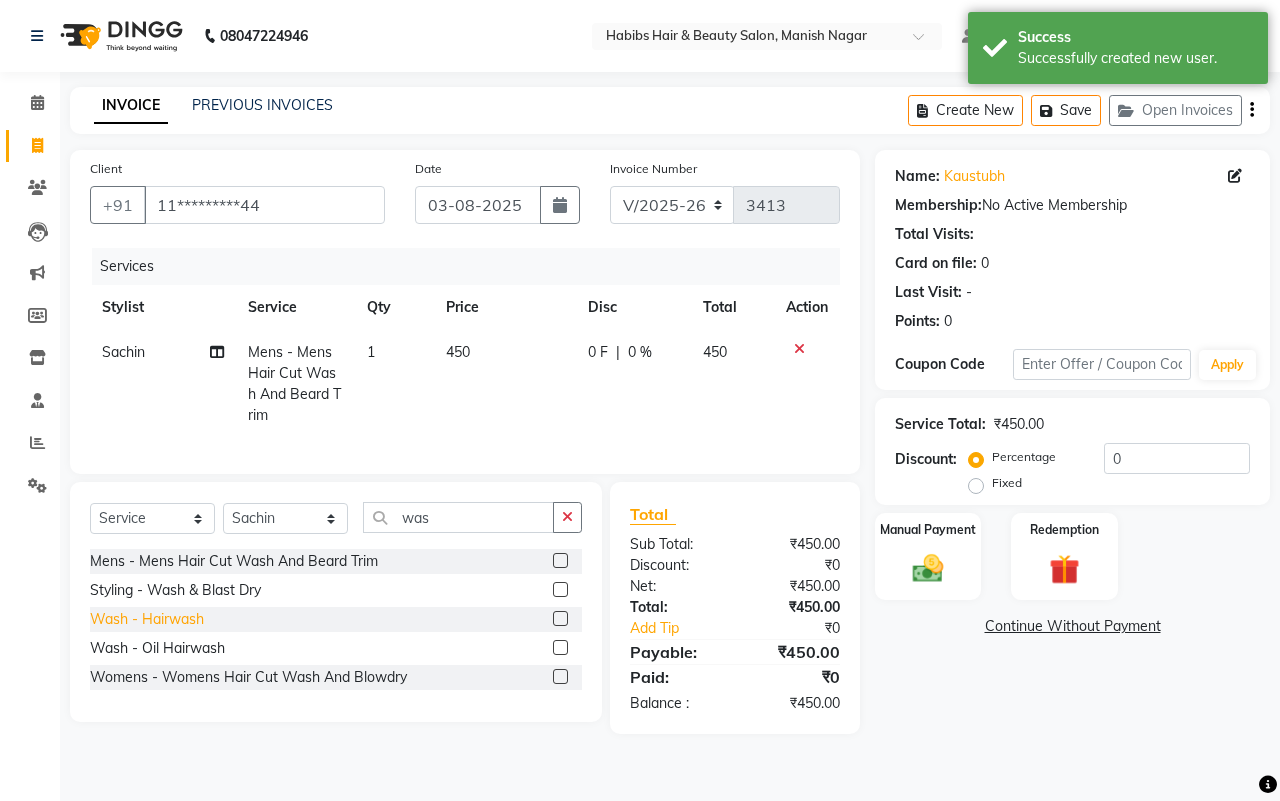 click on "Wash - Hairwash" 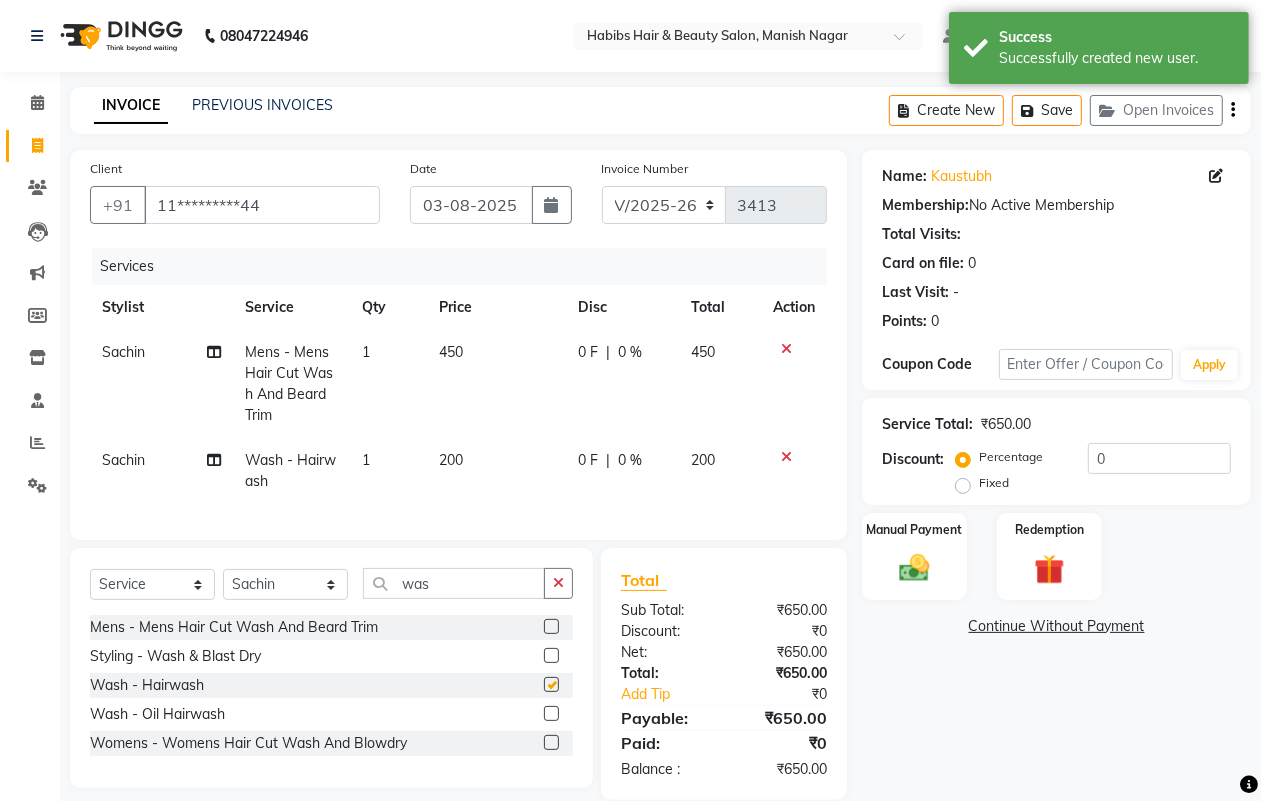 checkbox on "false" 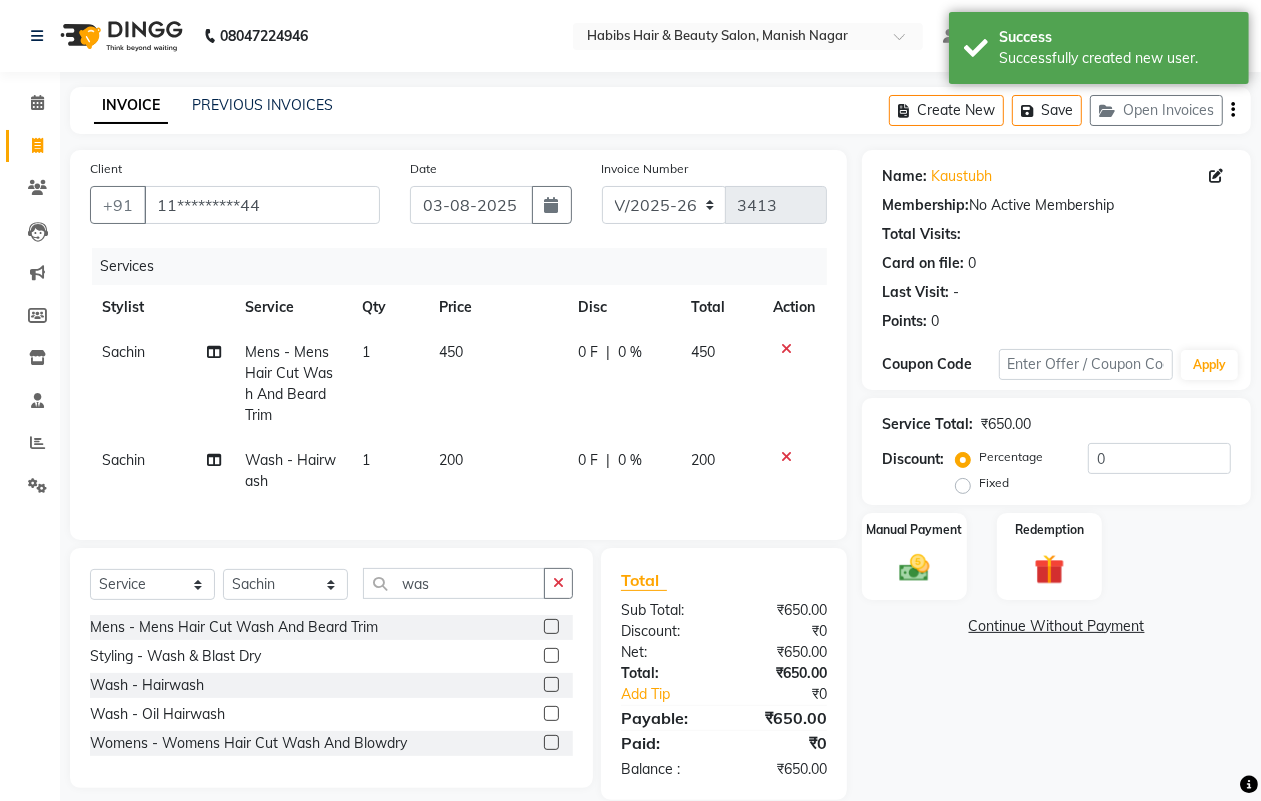 drag, startPoint x: 456, startPoint y: 477, endPoint x: 478, endPoint y: 460, distance: 27.802877 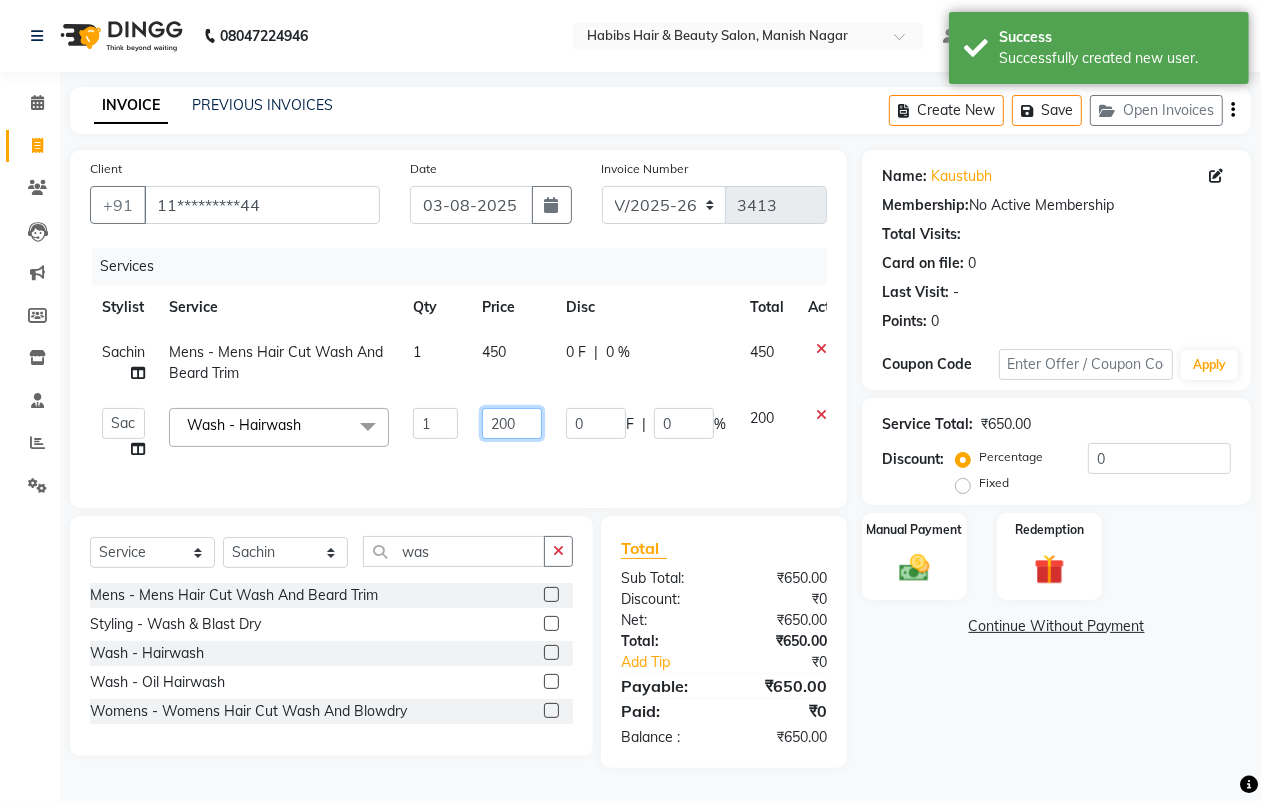 drag, startPoint x: 491, startPoint y: 426, endPoint x: 551, endPoint y: 453, distance: 65.795135 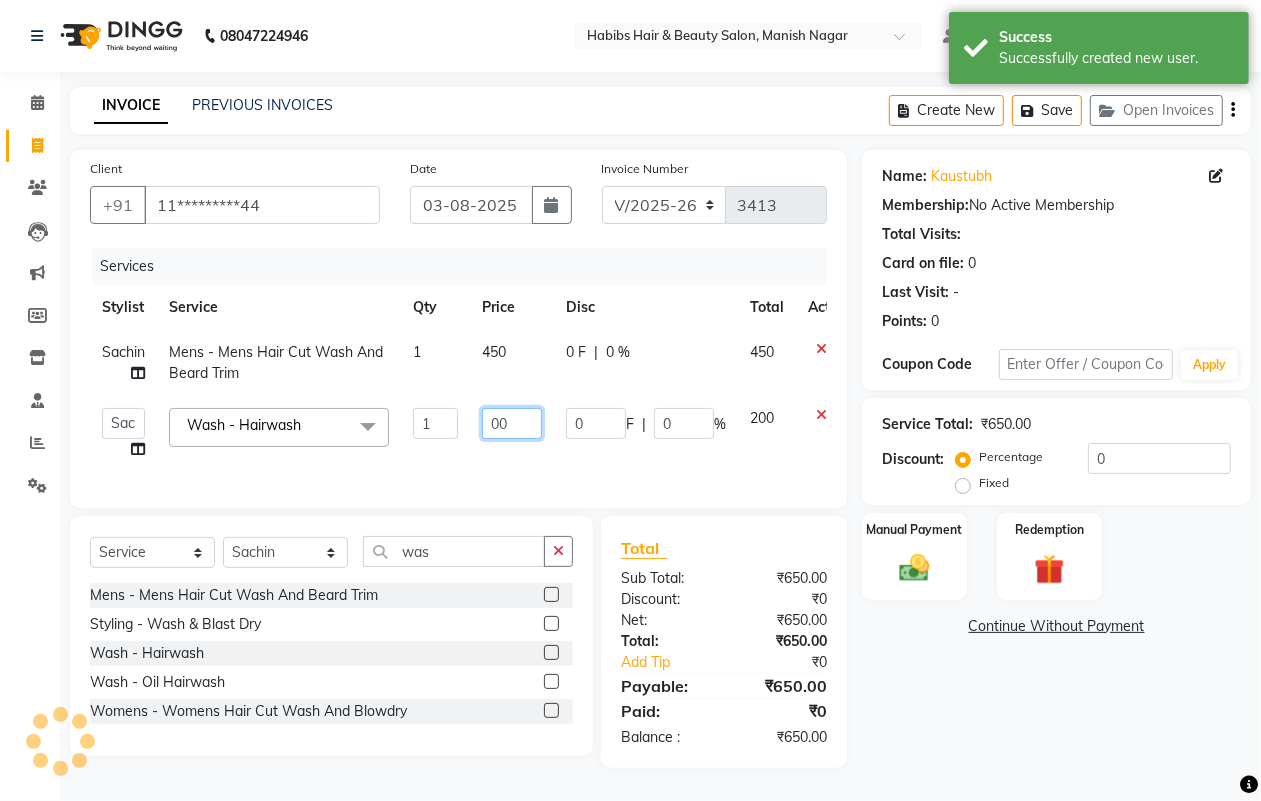 type on "100" 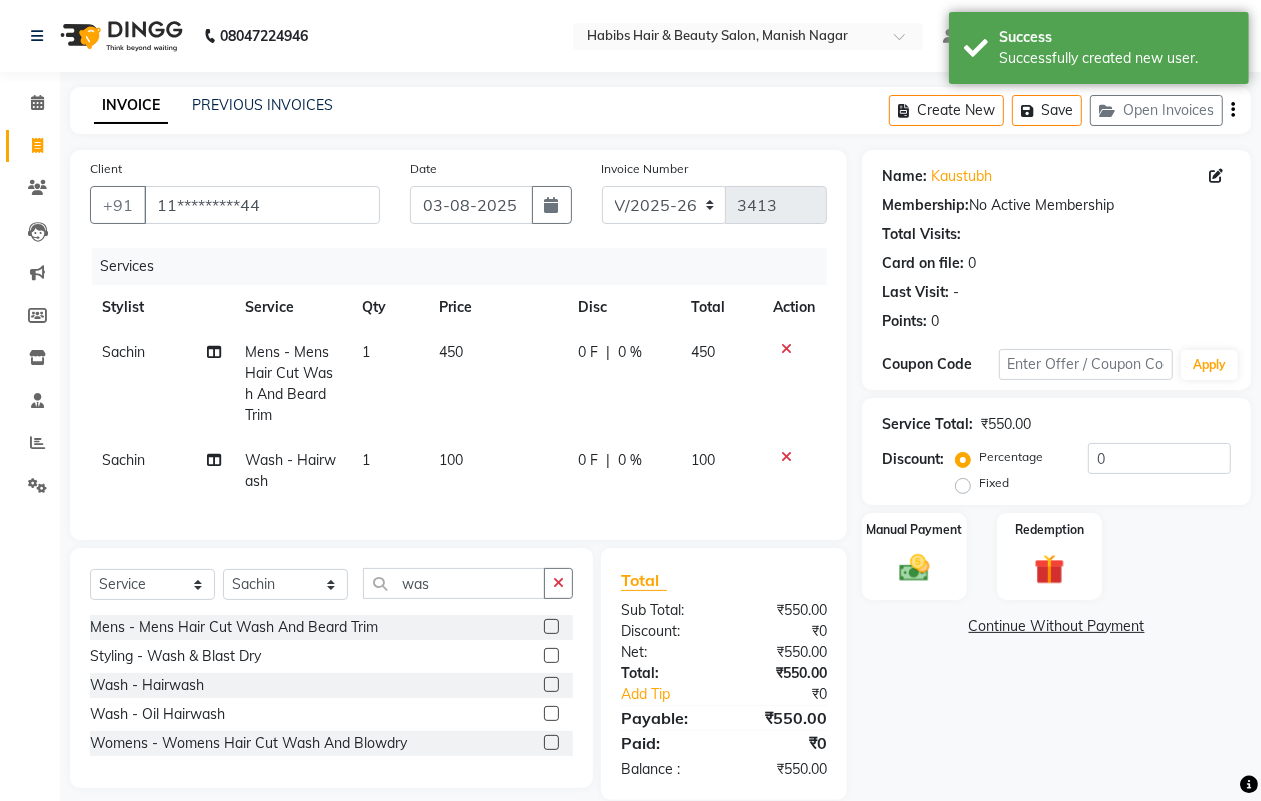click on "450" 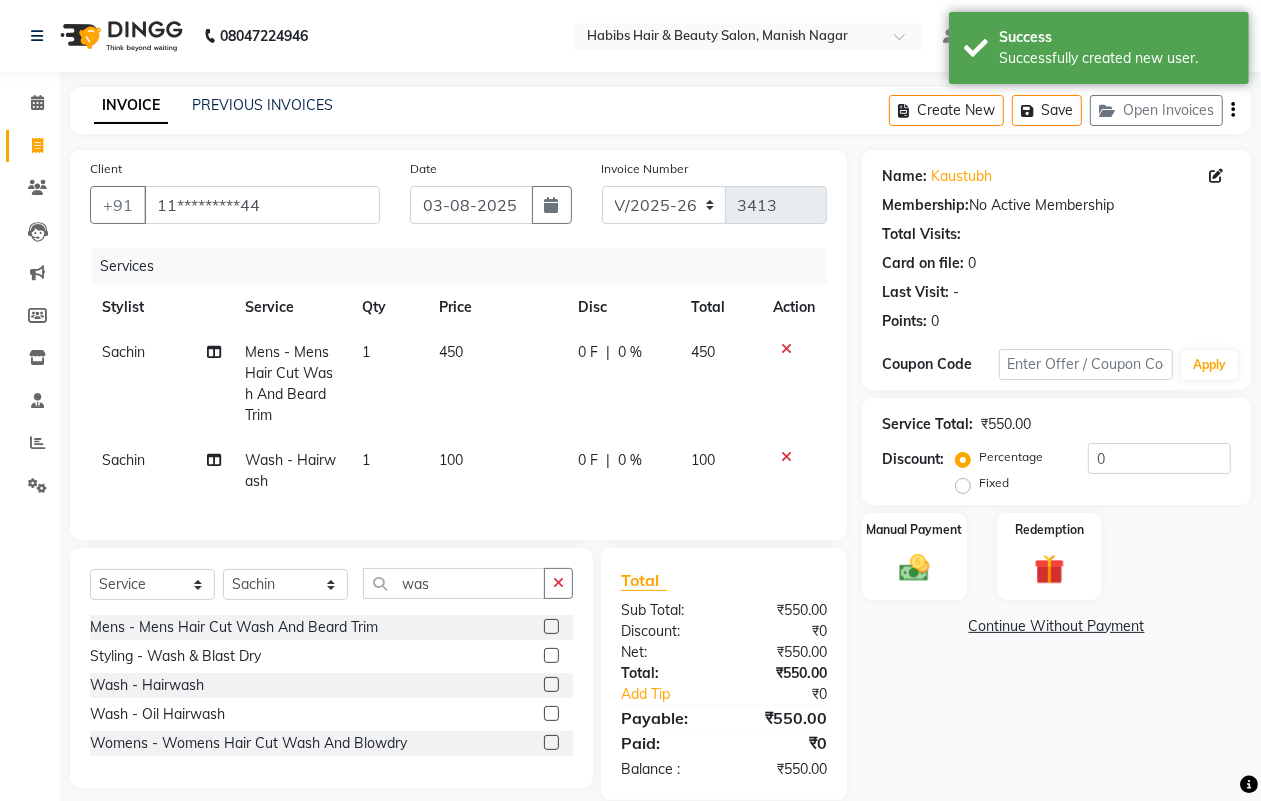 select on "47216" 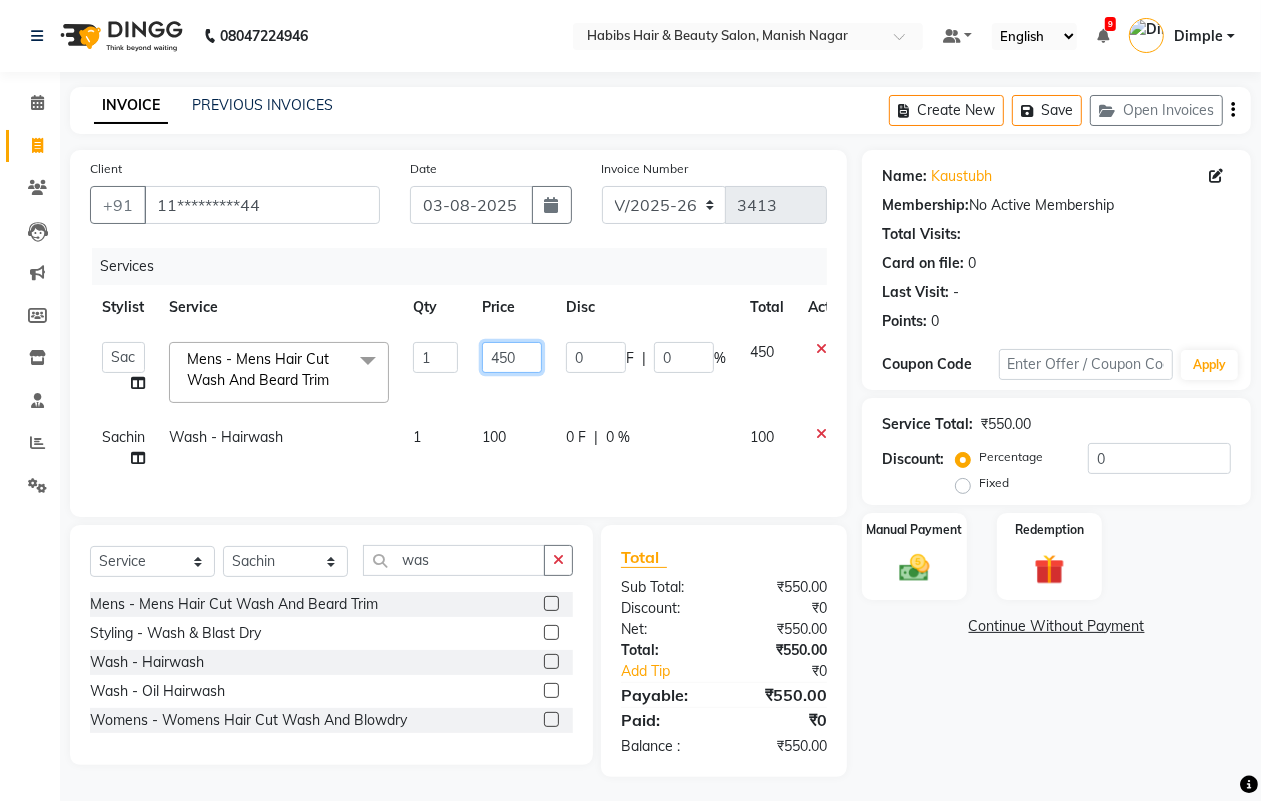 click on "450" 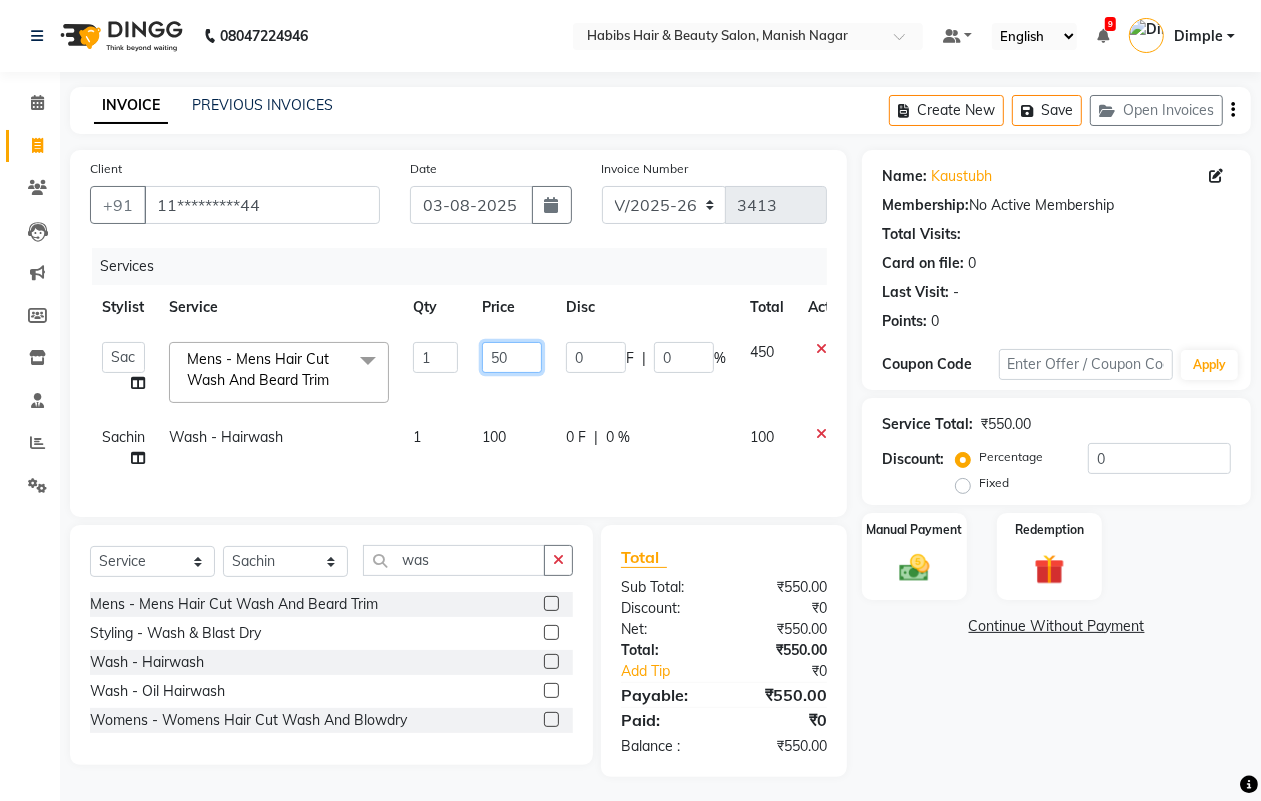 type on "500" 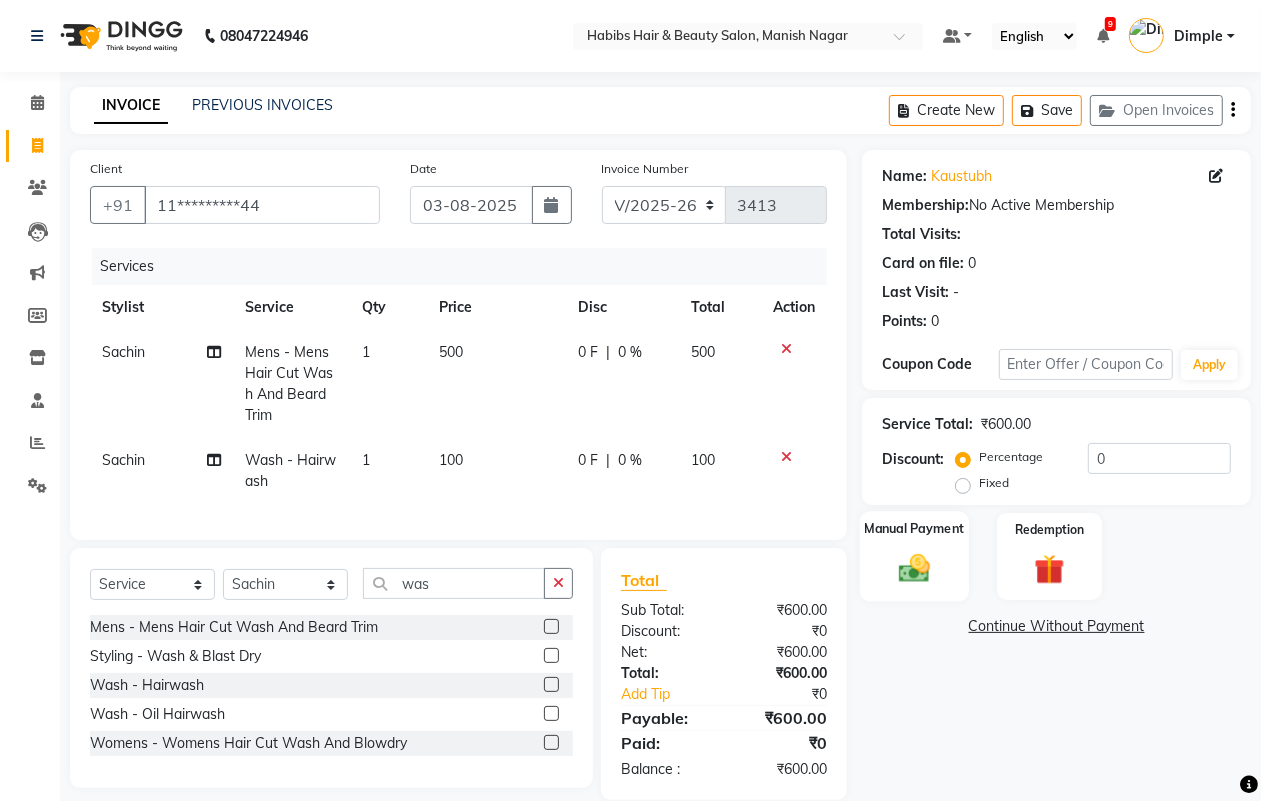 click 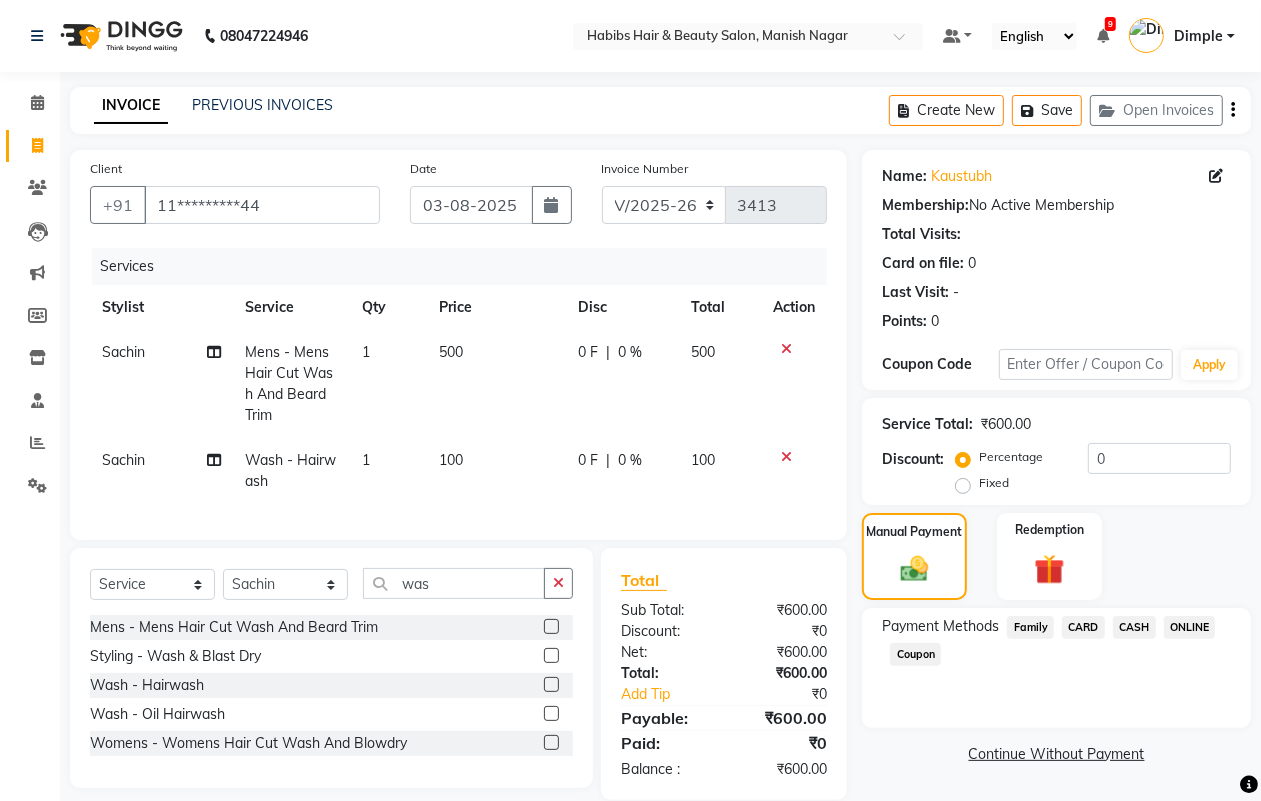 click on "ONLINE" 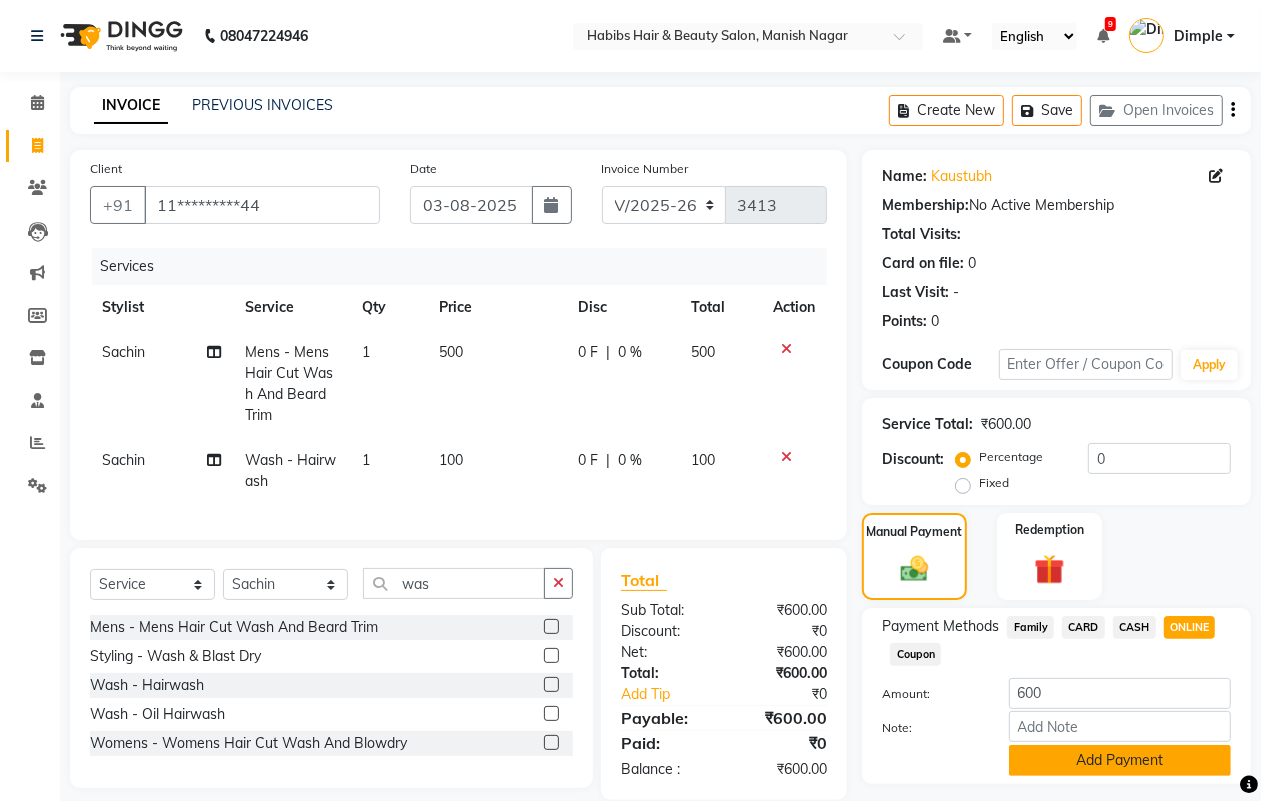 click on "Add Payment" 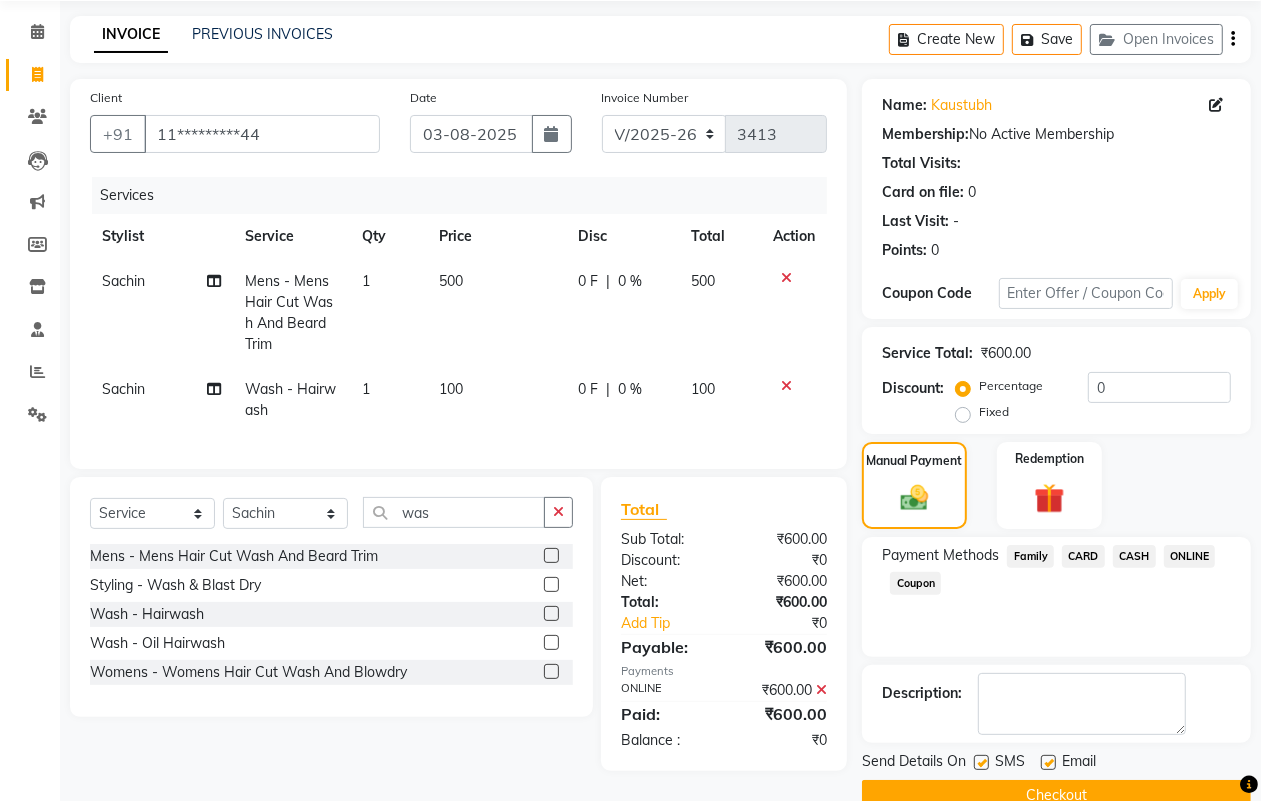 scroll, scrollTop: 111, scrollLeft: 0, axis: vertical 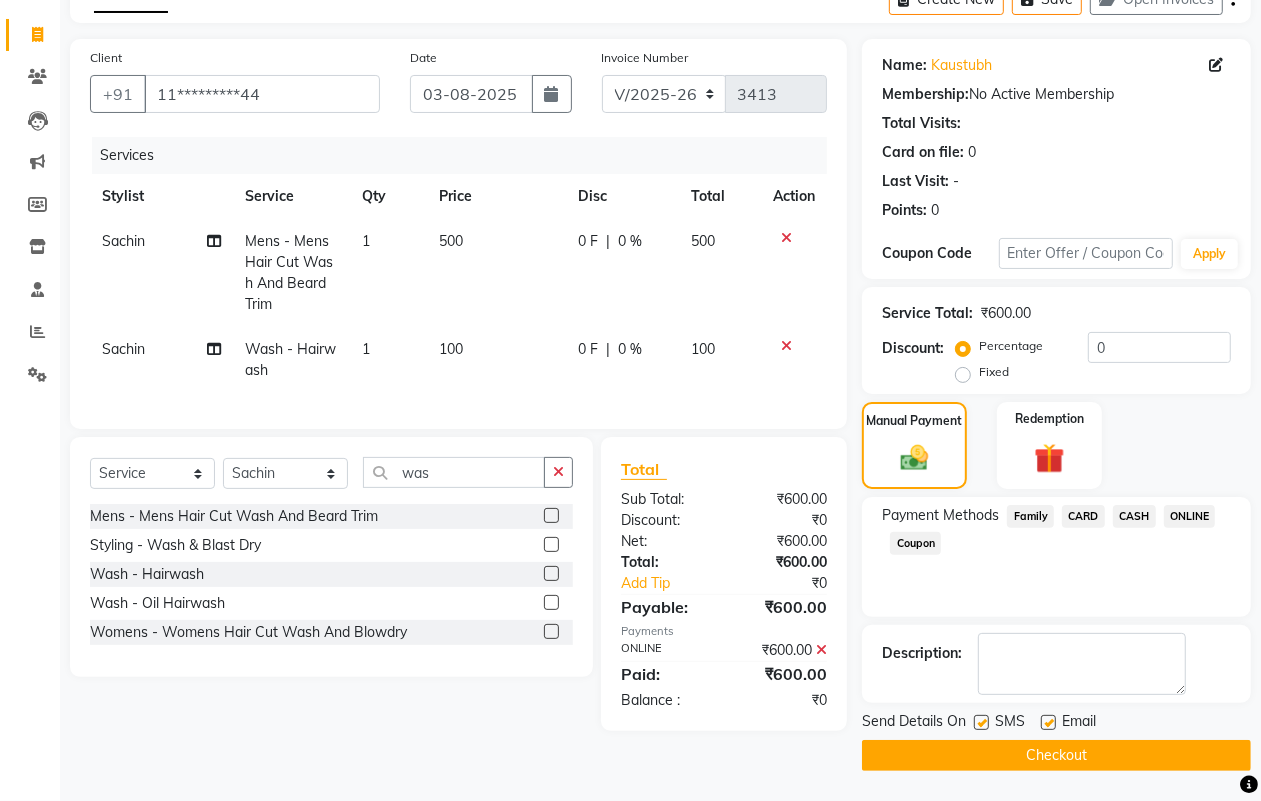 click on "Checkout" 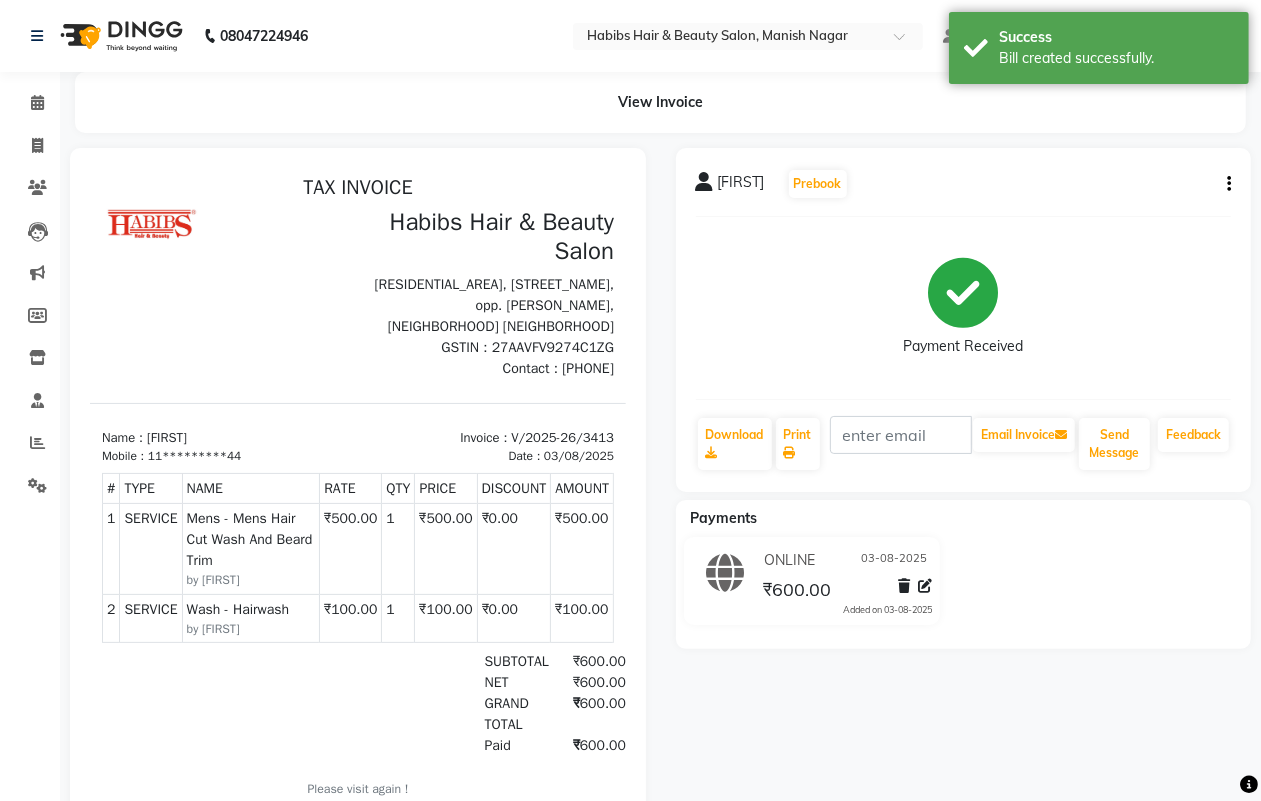 scroll, scrollTop: 0, scrollLeft: 0, axis: both 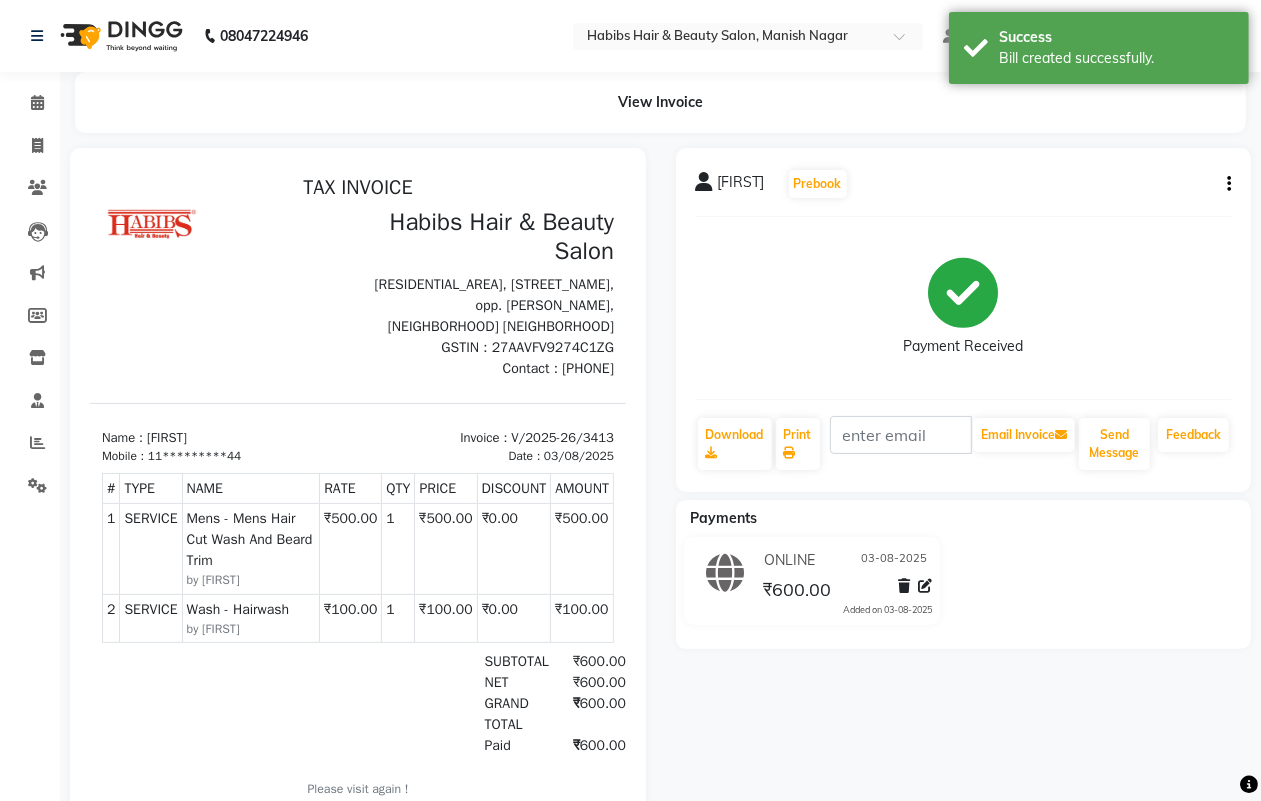select on "service" 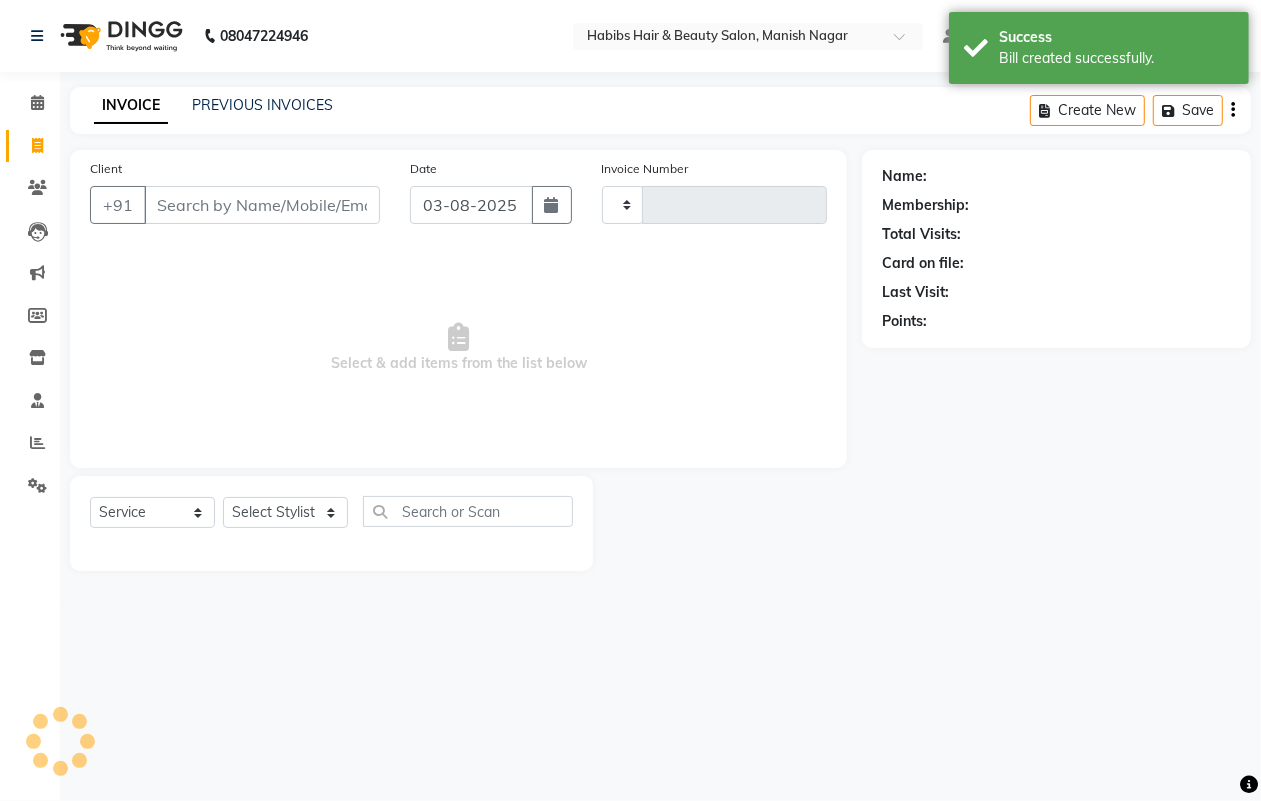 type on "3414" 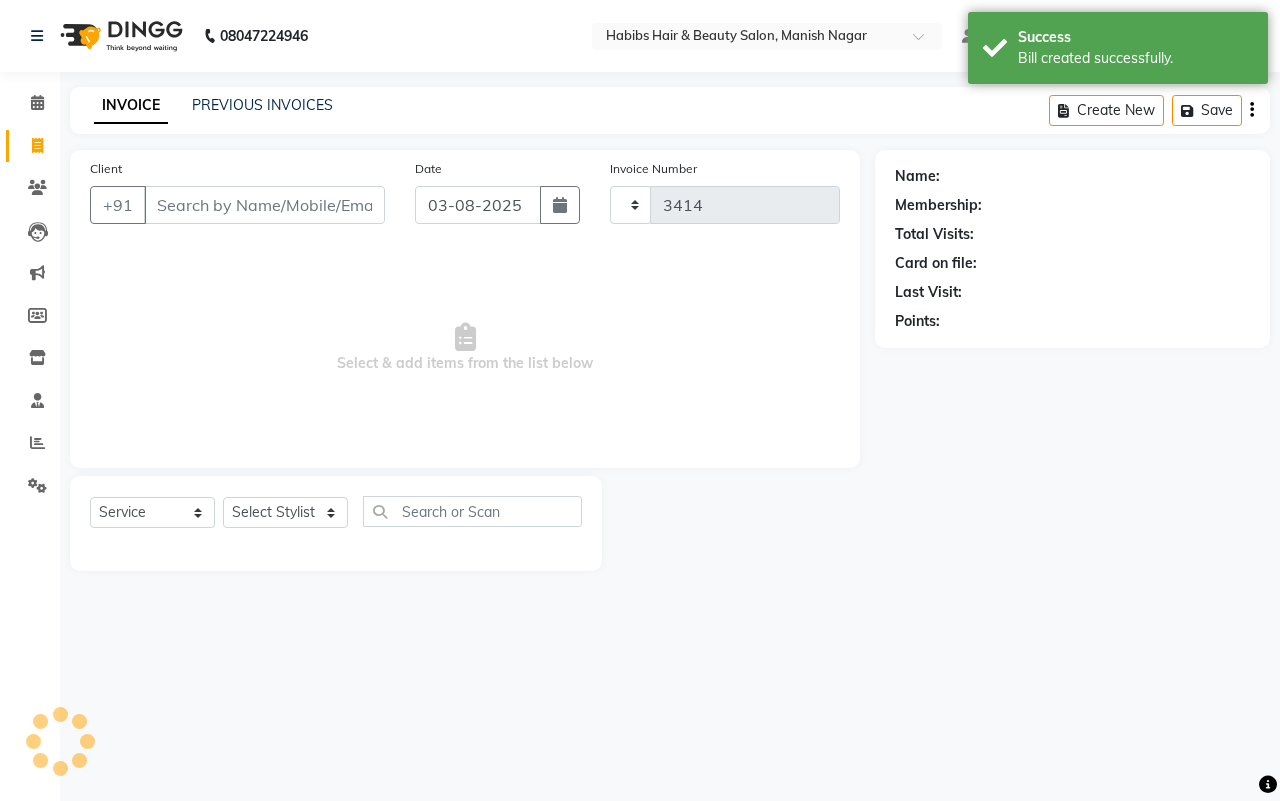 select on "3804" 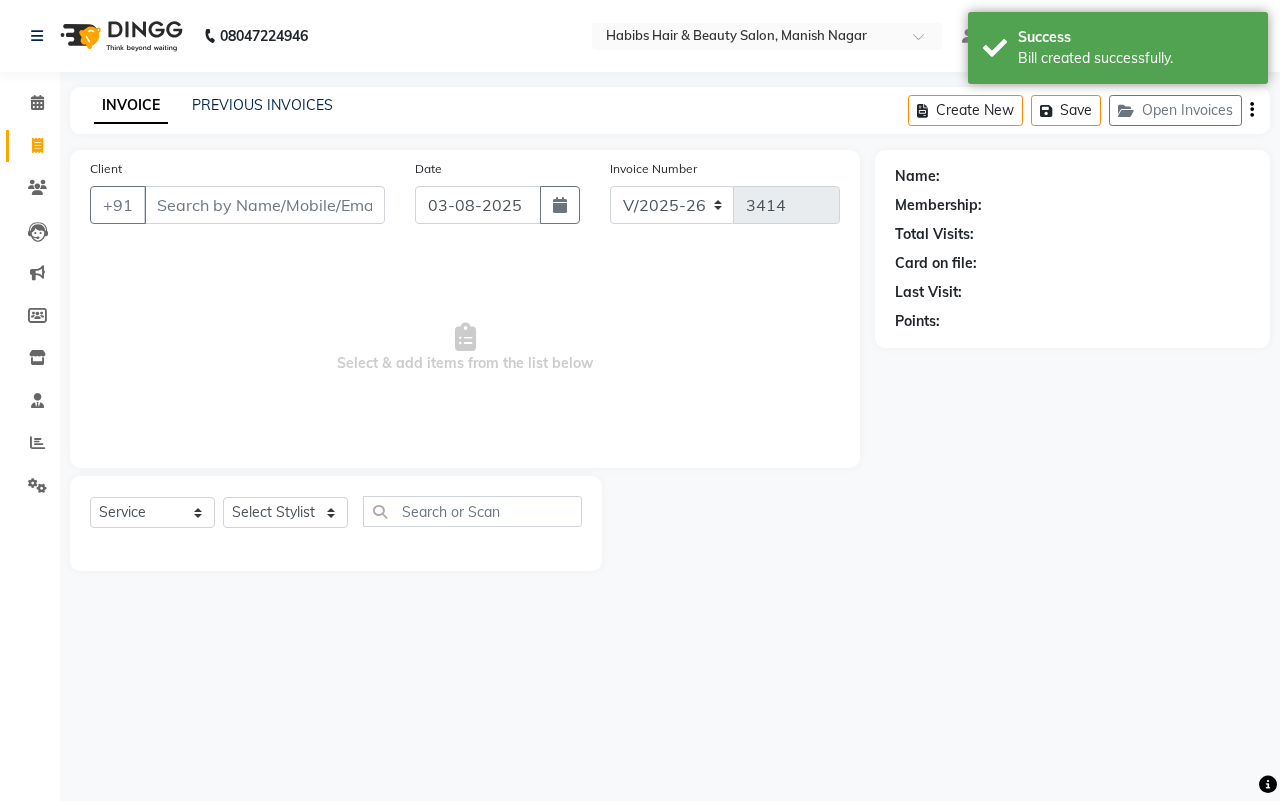 click on "Client" at bounding box center [264, 205] 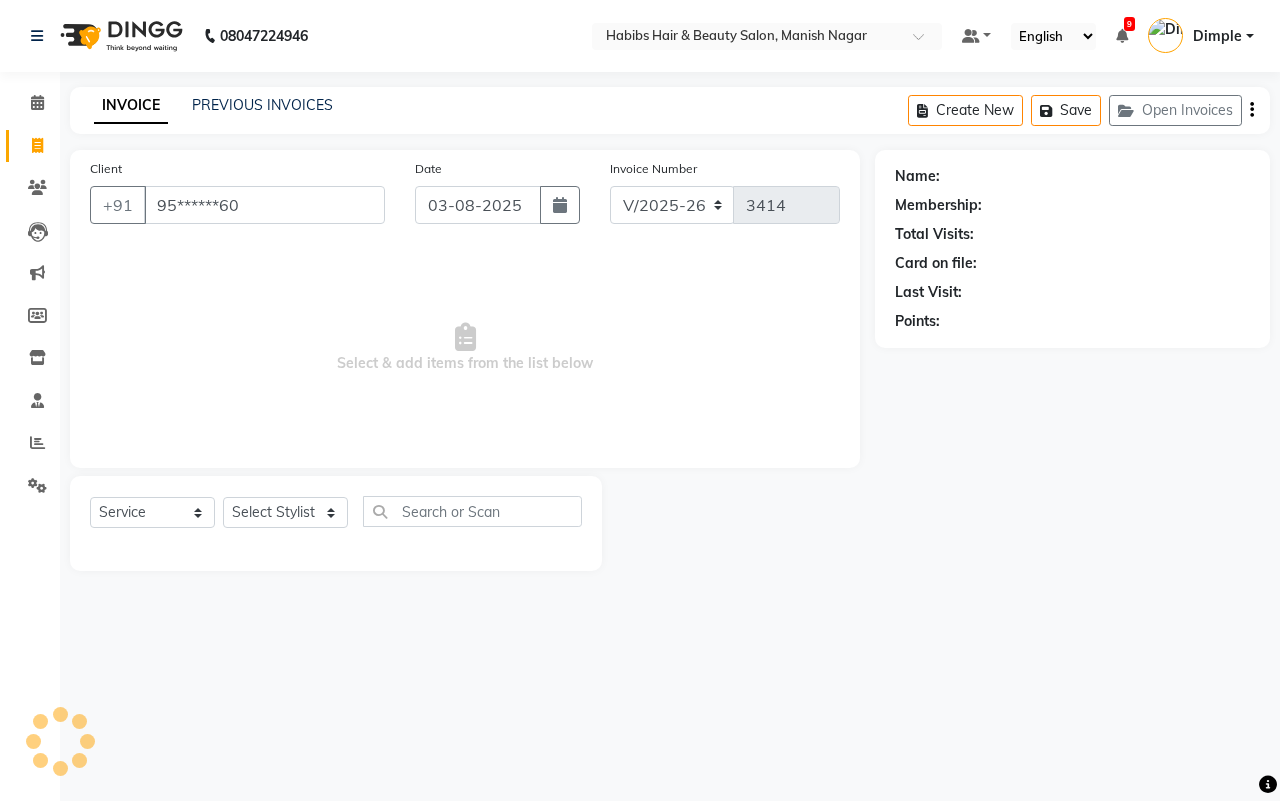 type on "95******60" 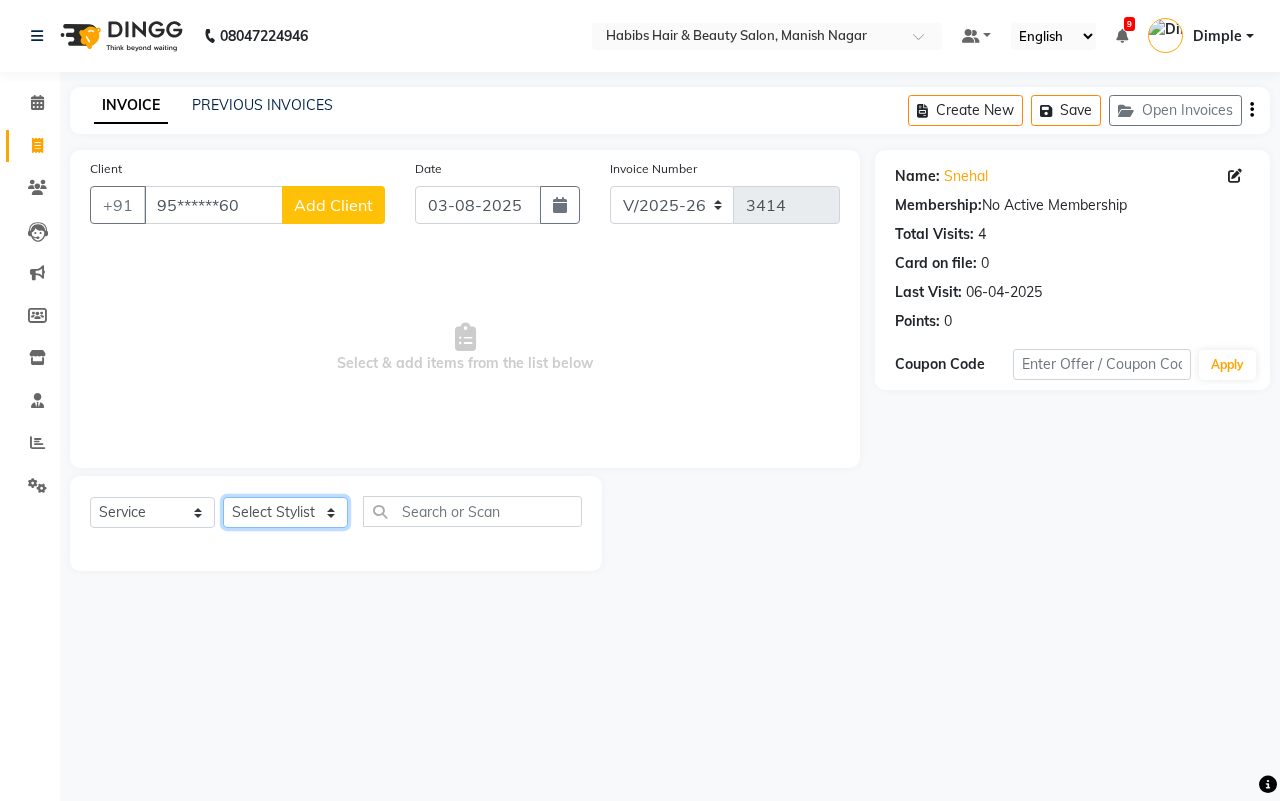 click on "Select Stylist[FIRST] [FIRST] [FIRST] [FIRST] [FIRST]  [FIRST] [FIRST] [FIRST] [FIRST] [FIRST]  [FIRST]" 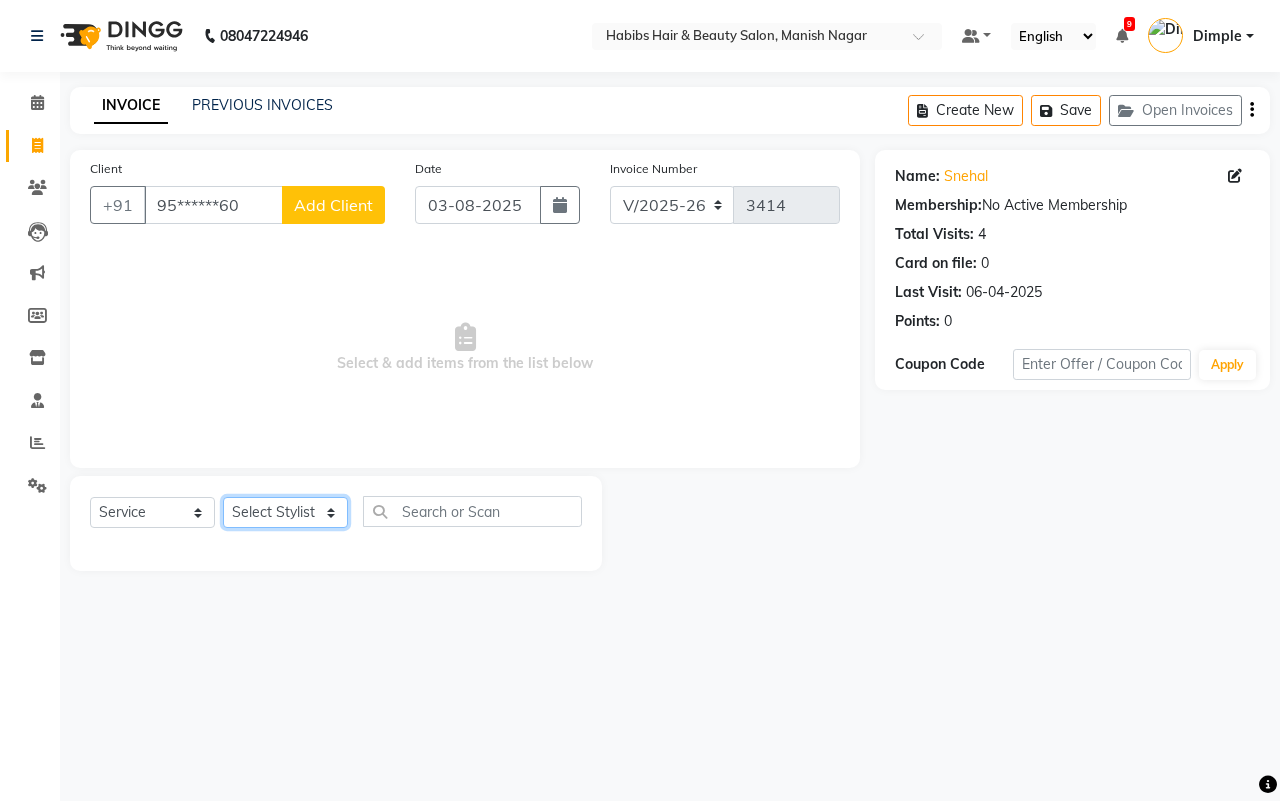 select on "18779" 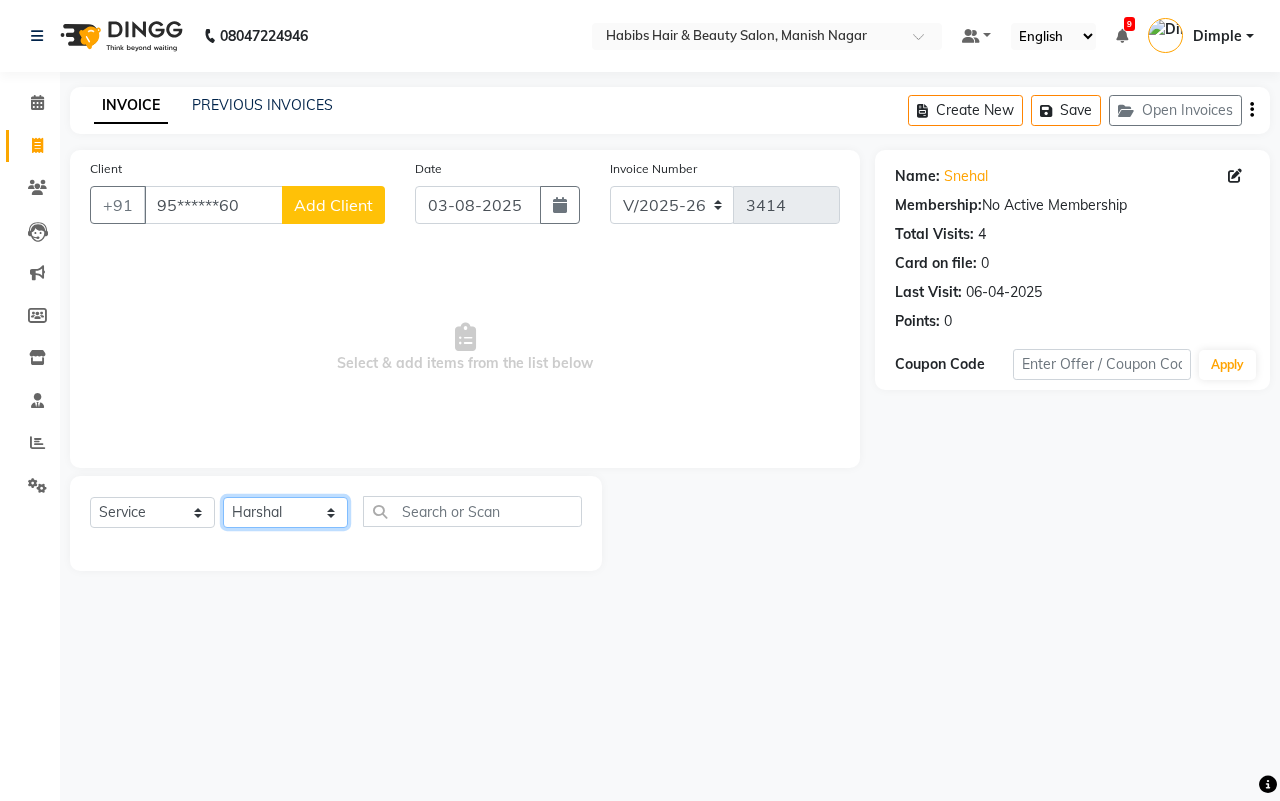 click on "Select Stylist[FIRST] [FIRST] [FIRST] [FIRST] [FIRST]  [FIRST] [FIRST] [FIRST] [FIRST] [FIRST]  [FIRST]" 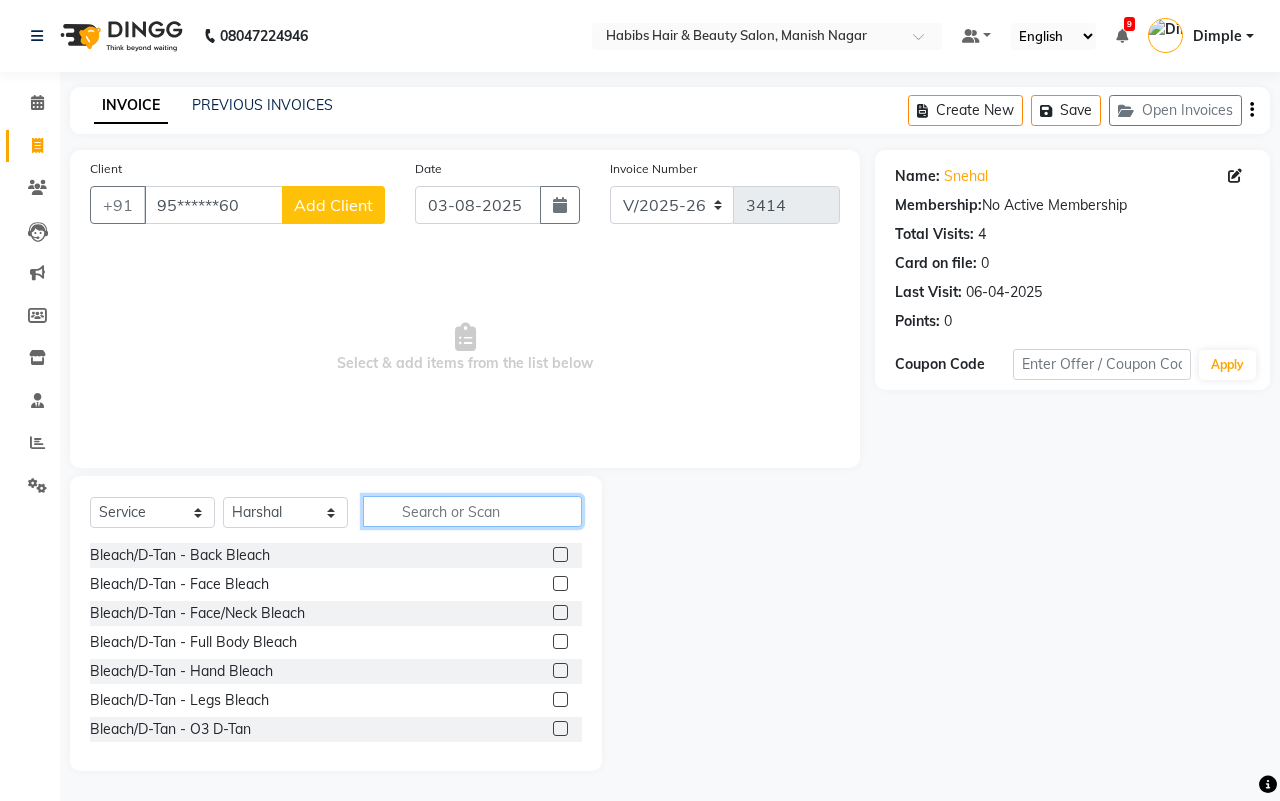click 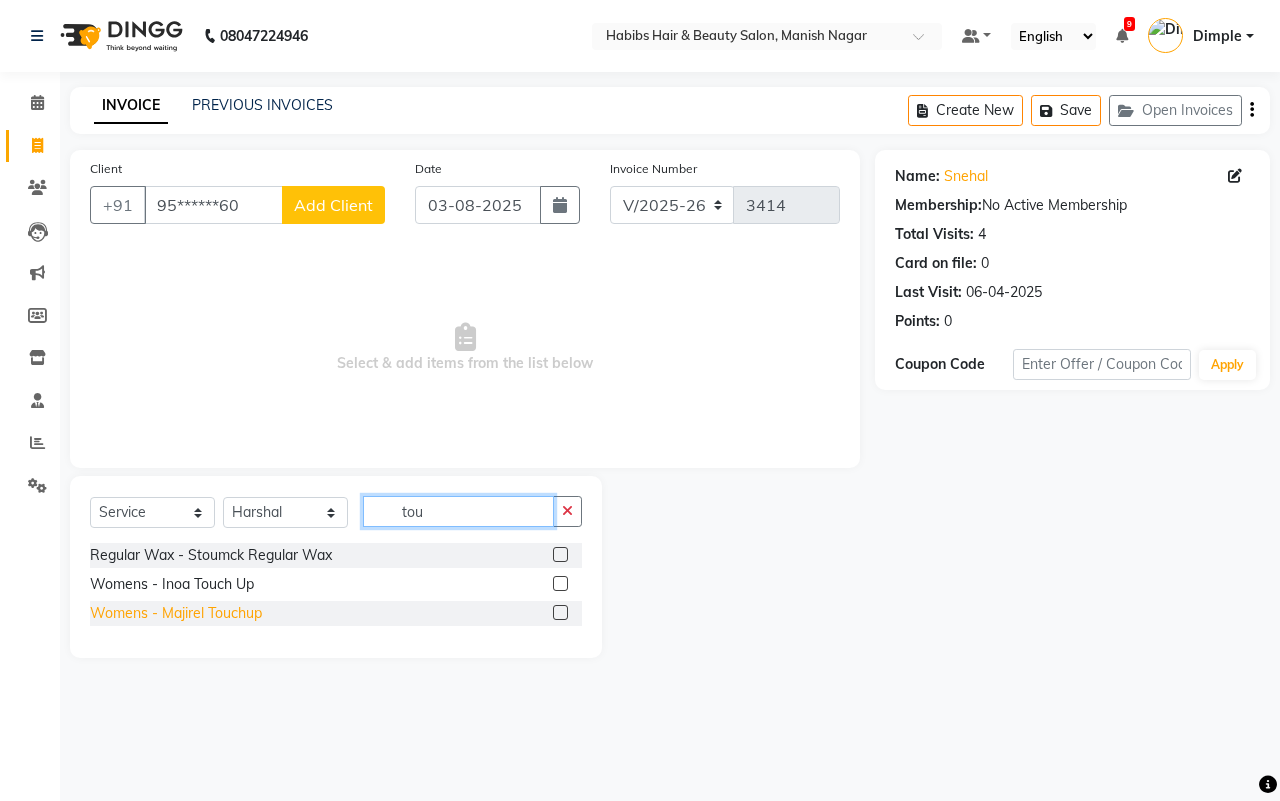 type on "tou" 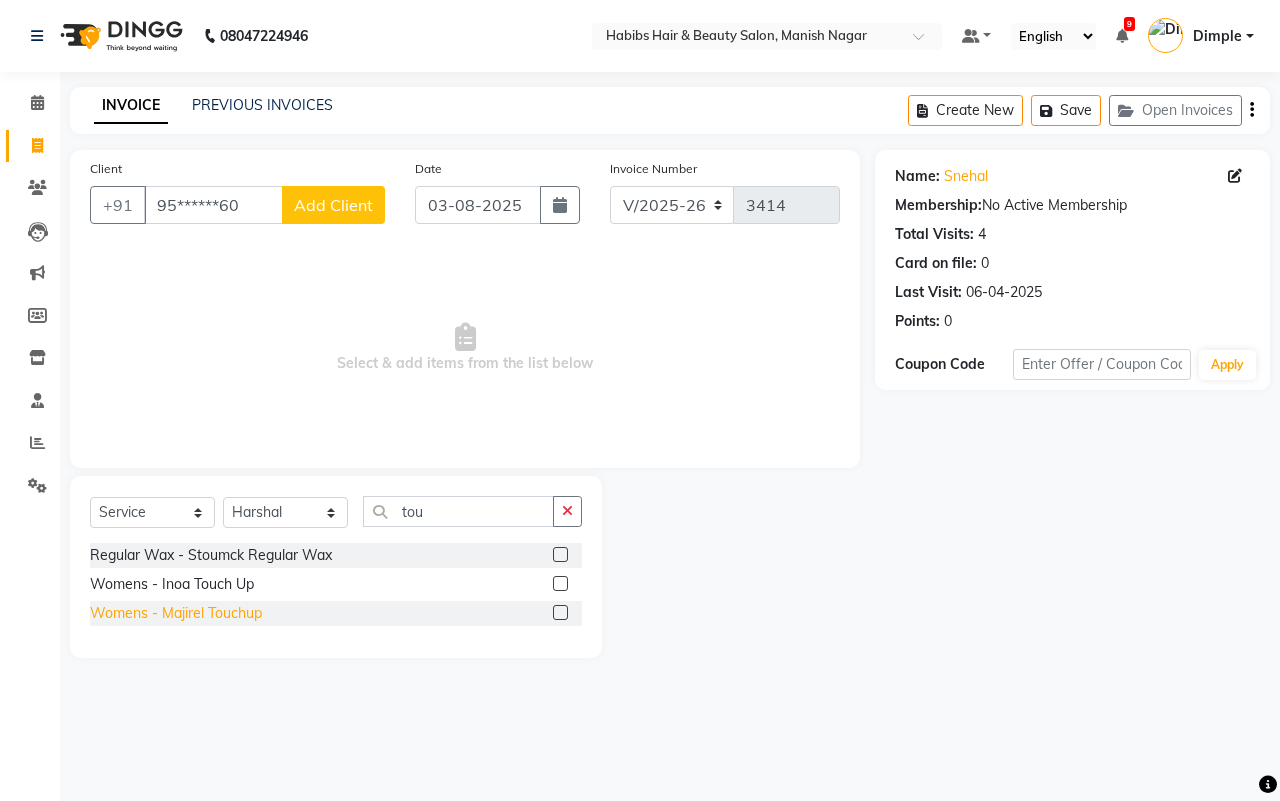click on "Womens - Majirel Touchup" 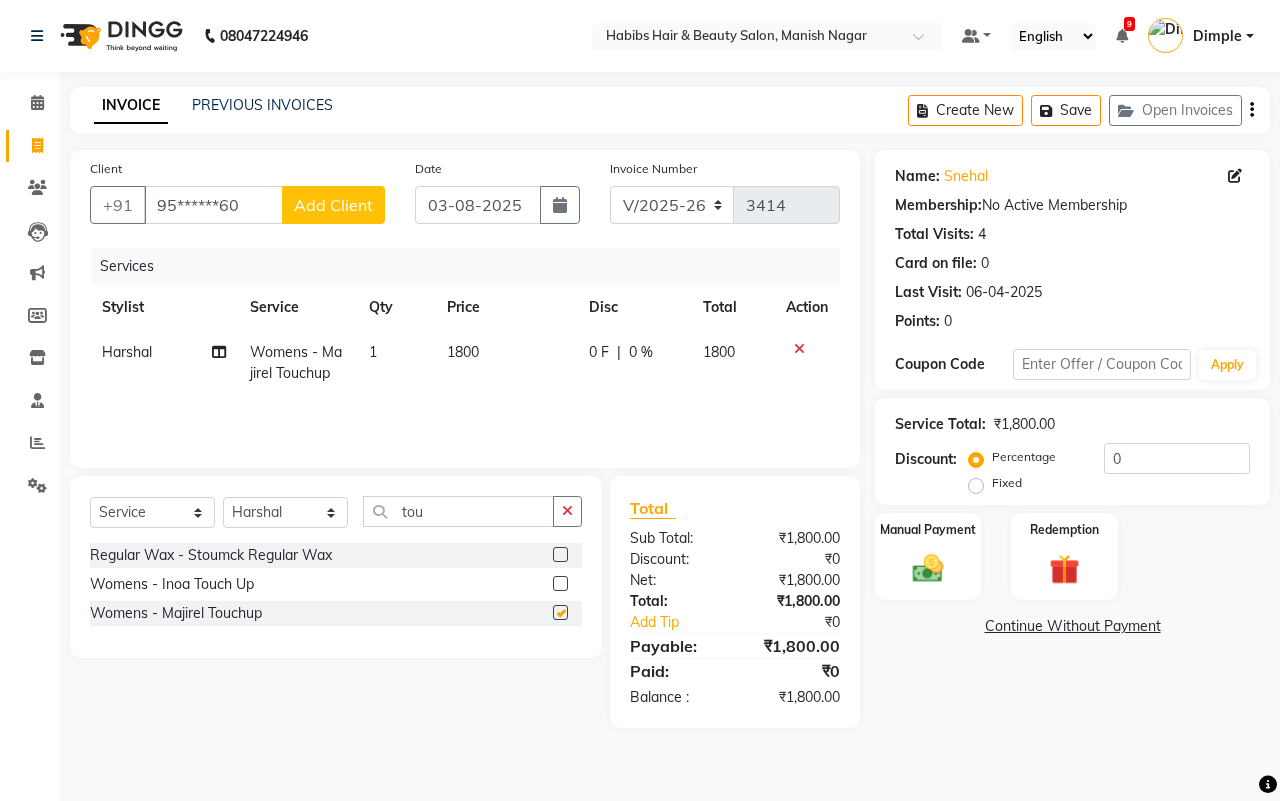 checkbox on "false" 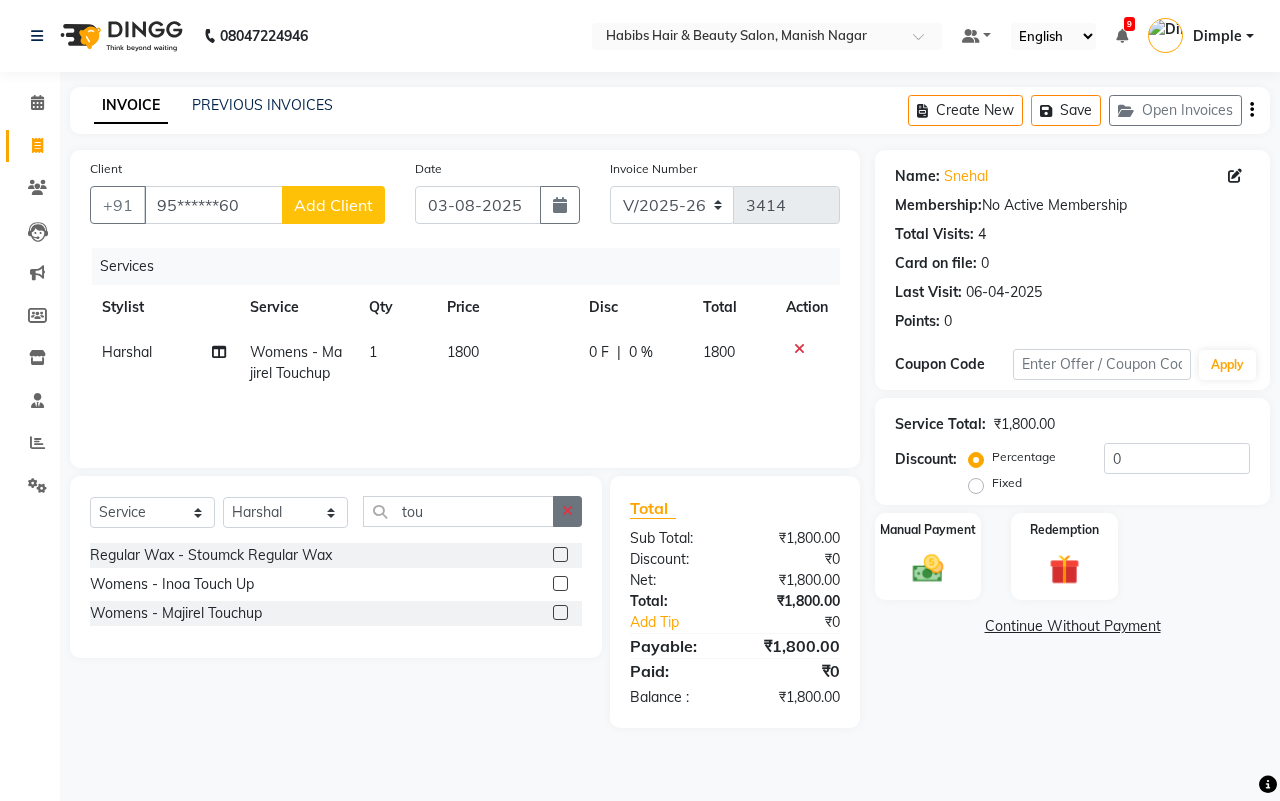 click 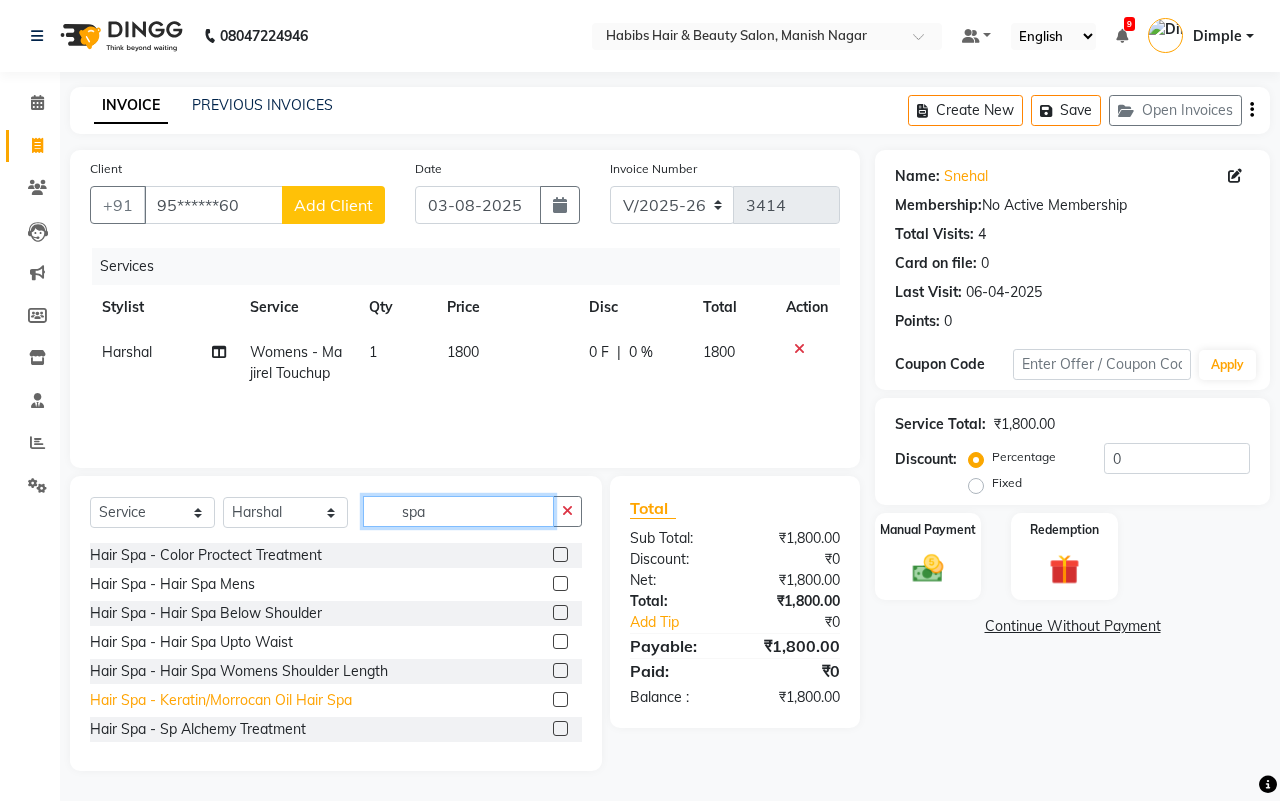 type on "spa" 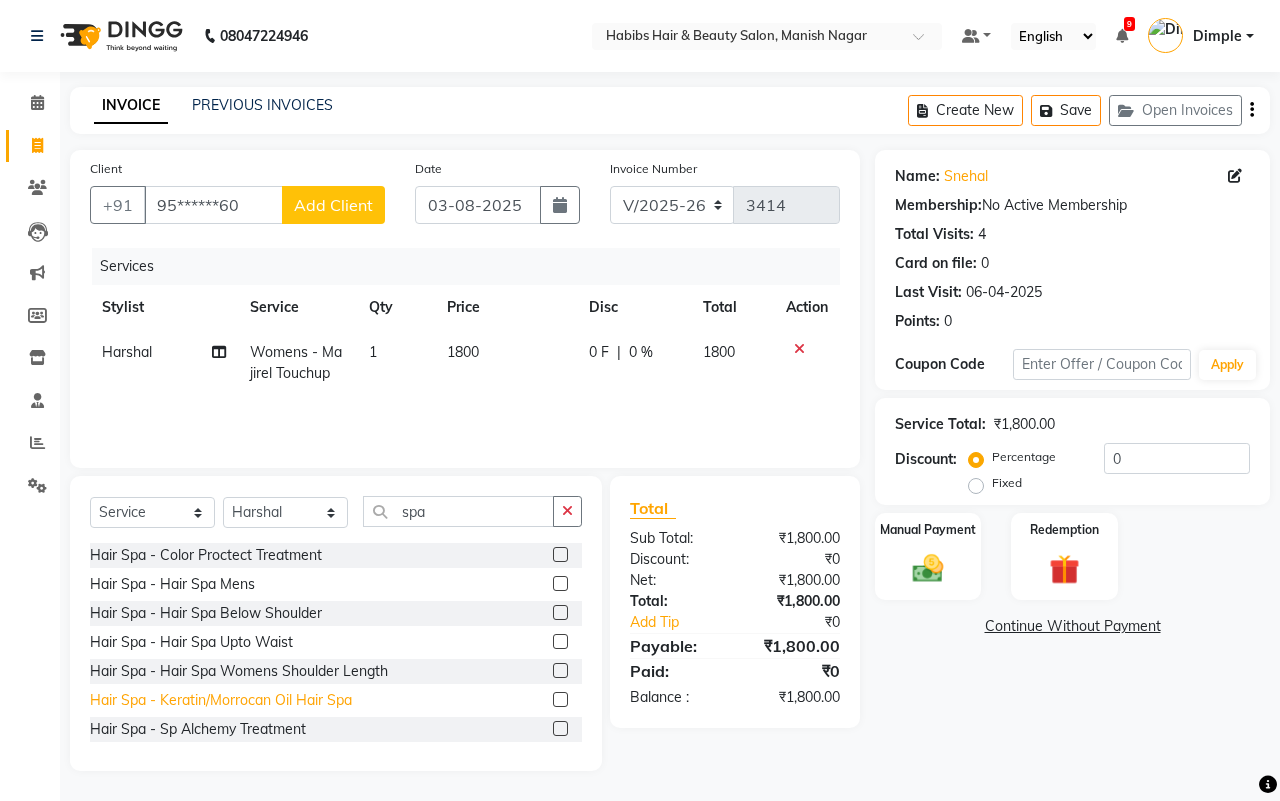 click on "Hair Spa - Keratin/Morrocan Oil Hair Spa" 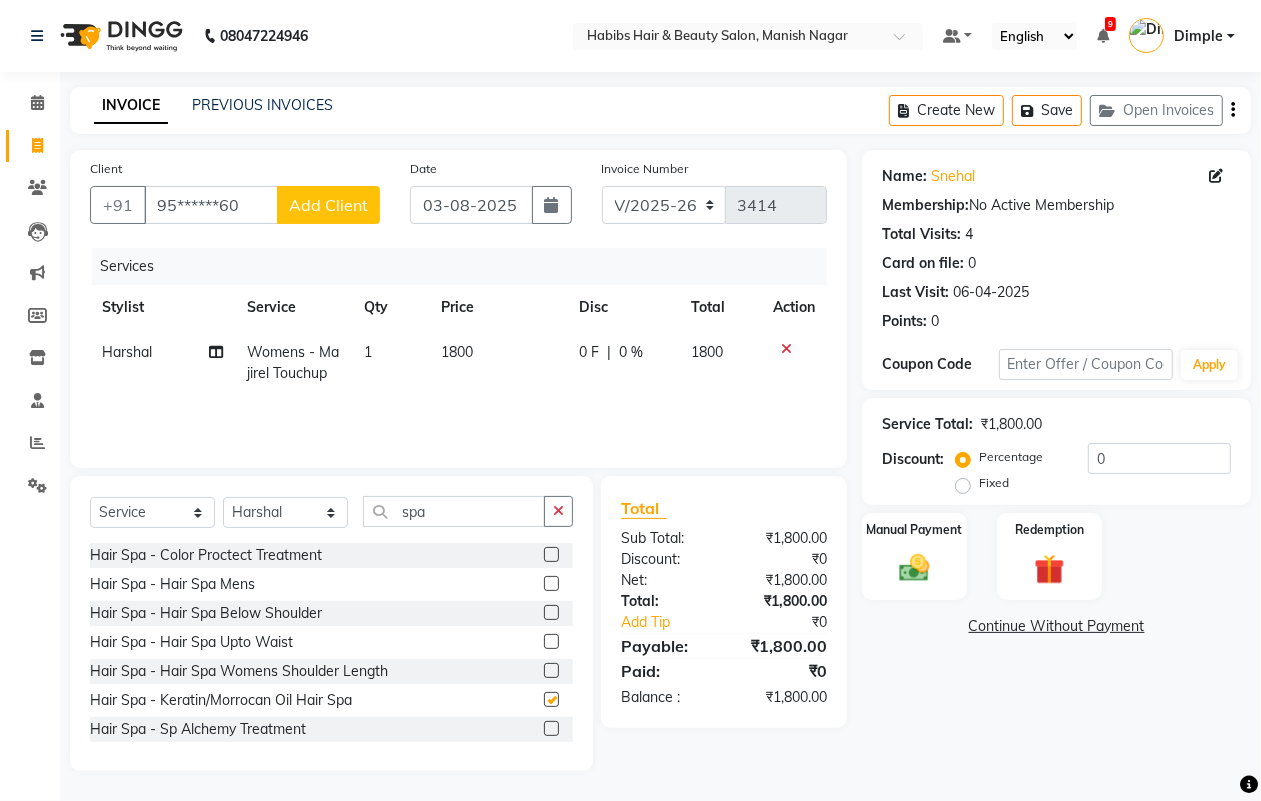 checkbox on "false" 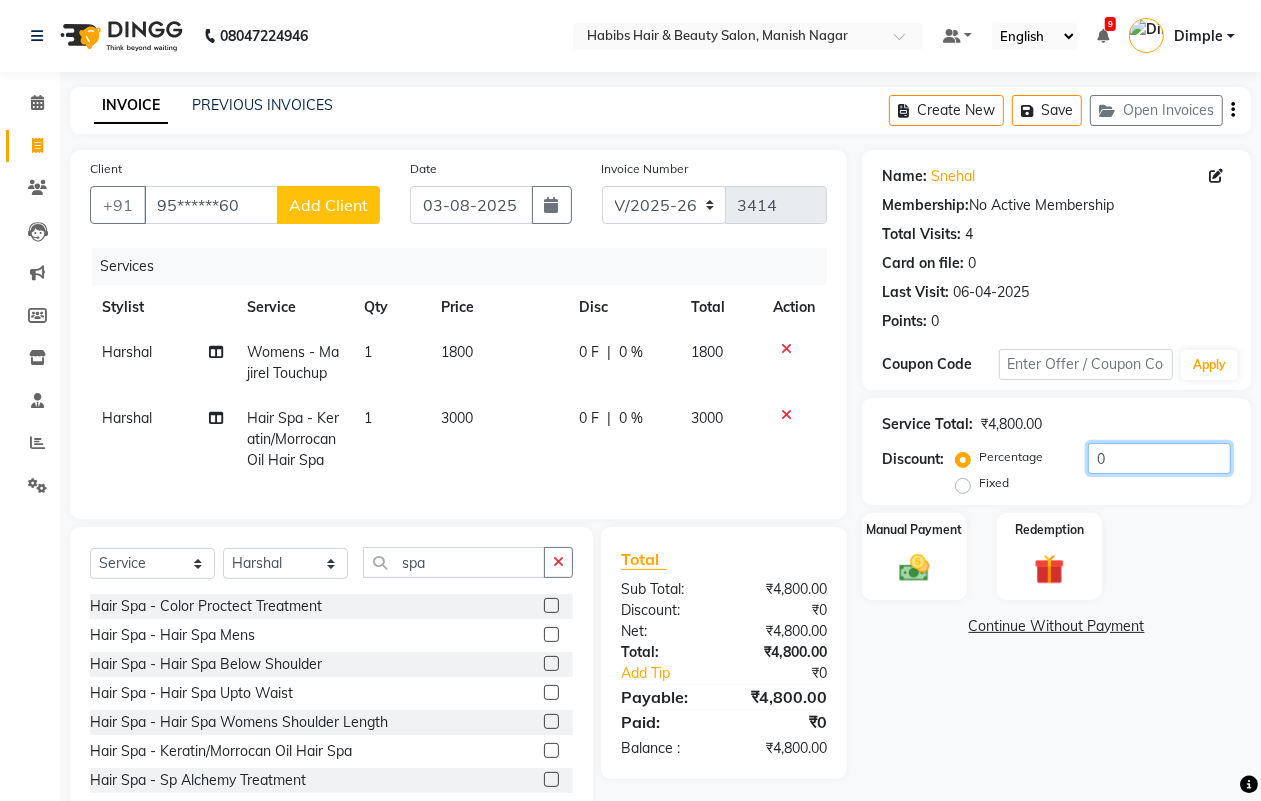 click on "0" 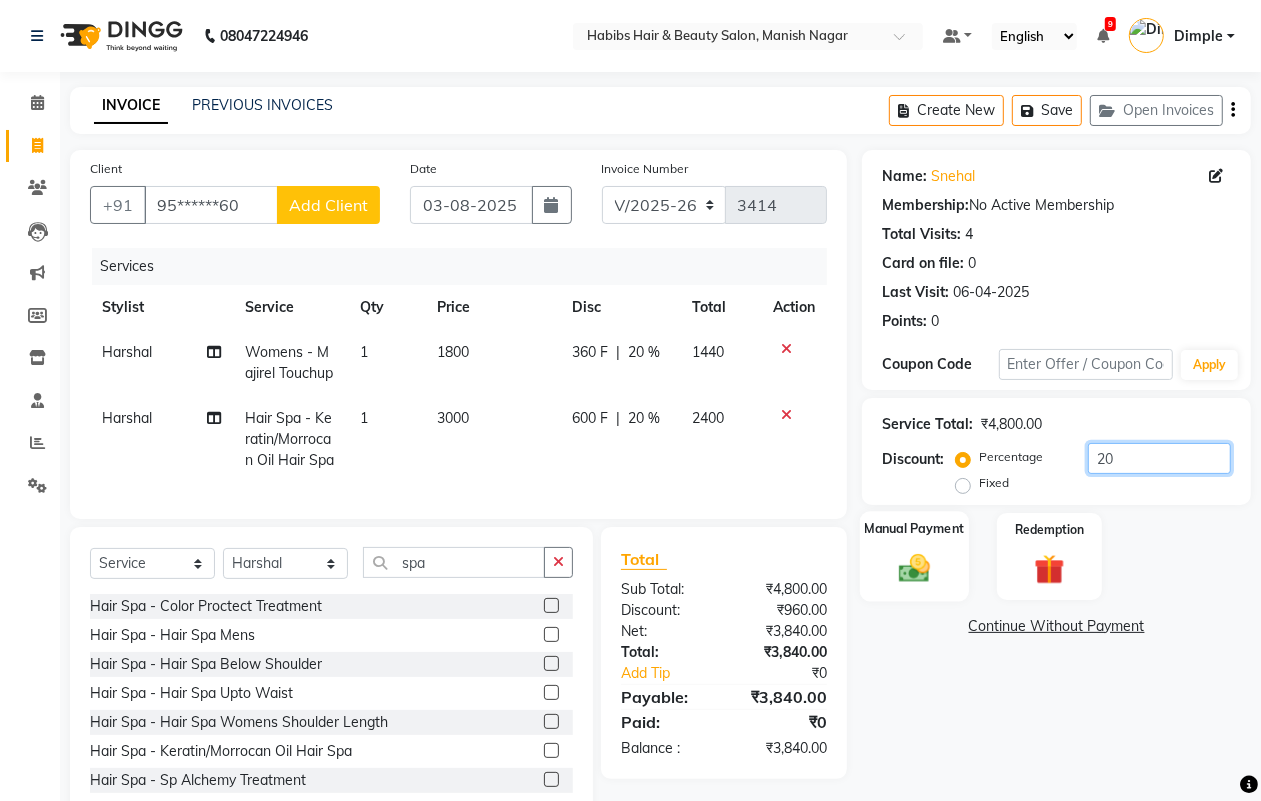 type on "20" 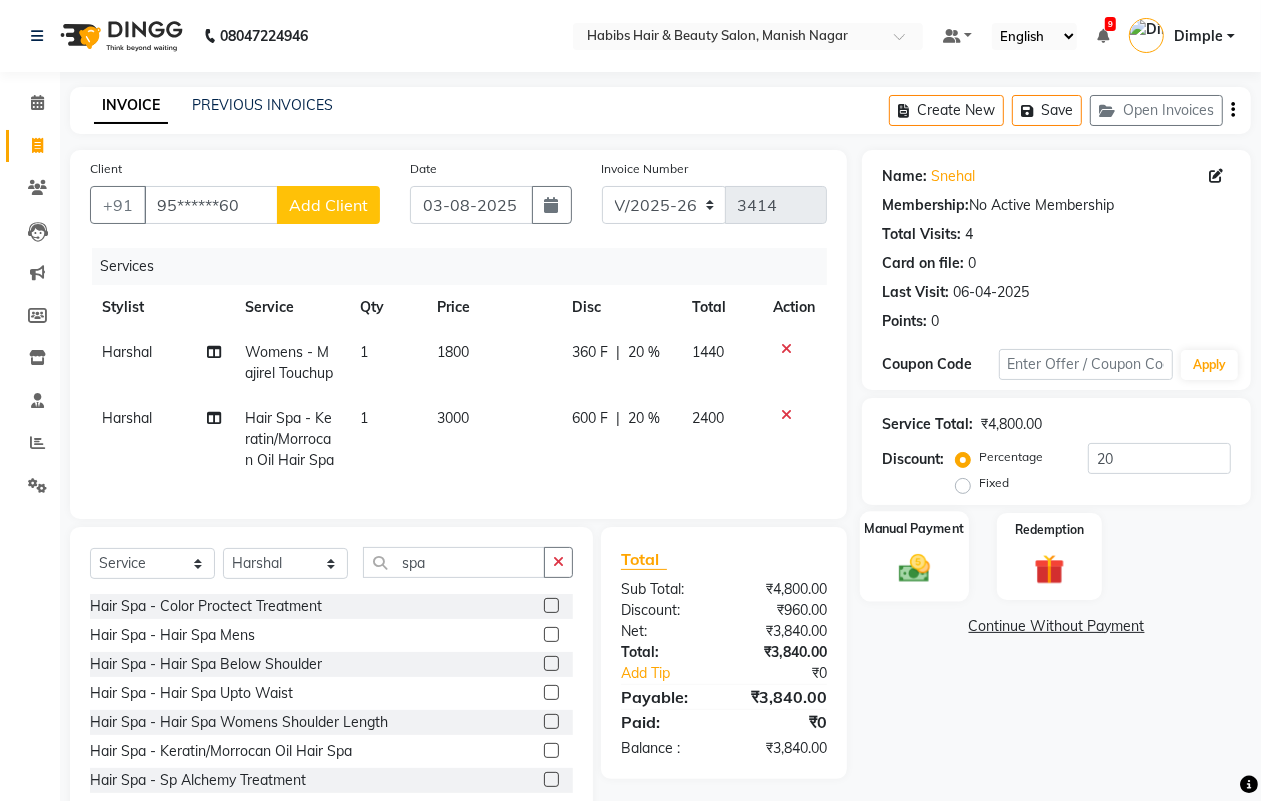 click 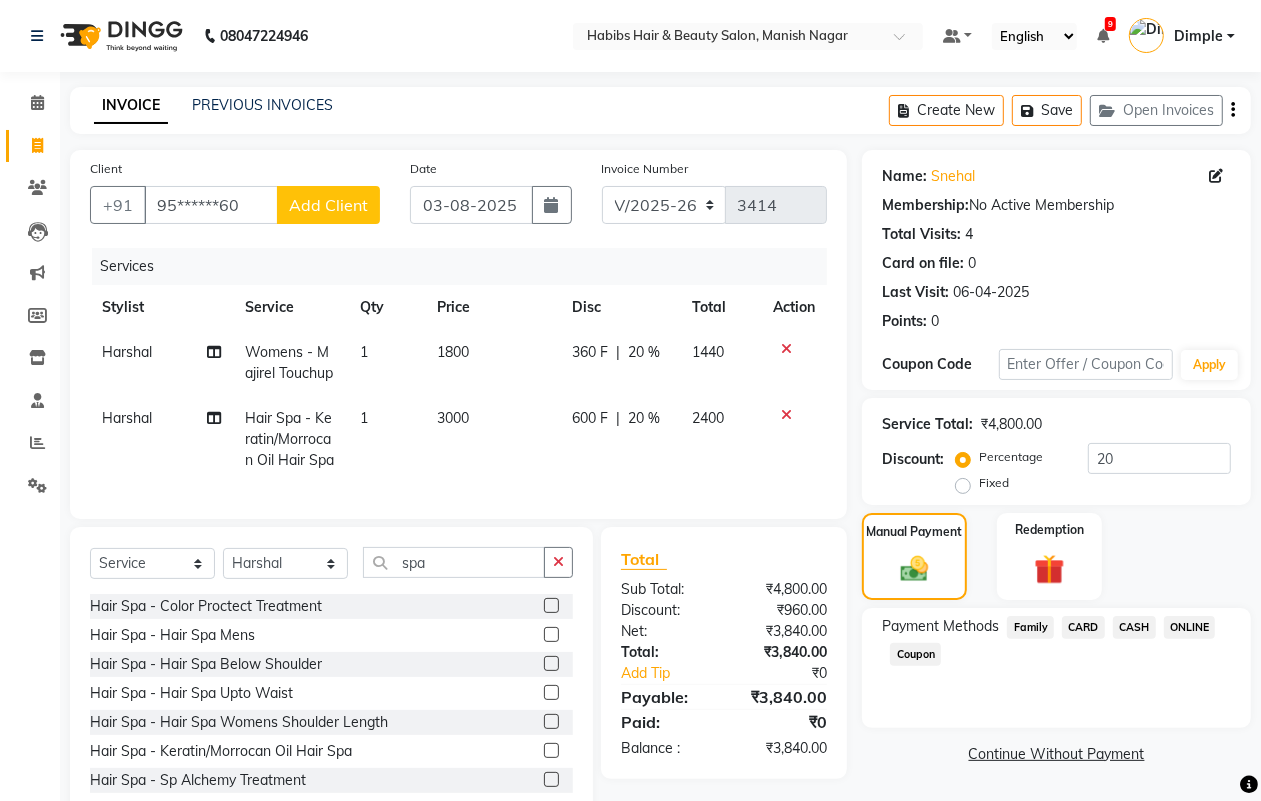 click on "ONLINE" 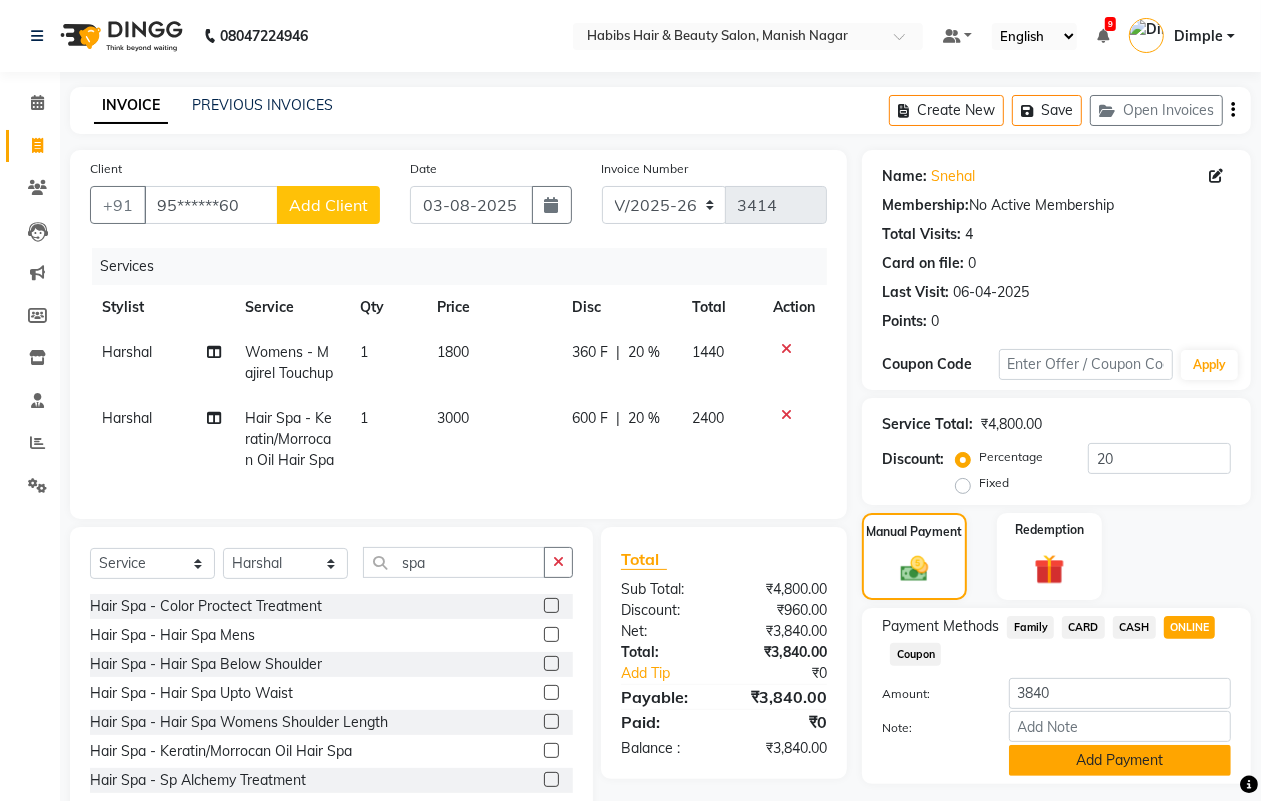 click on "Add Payment" 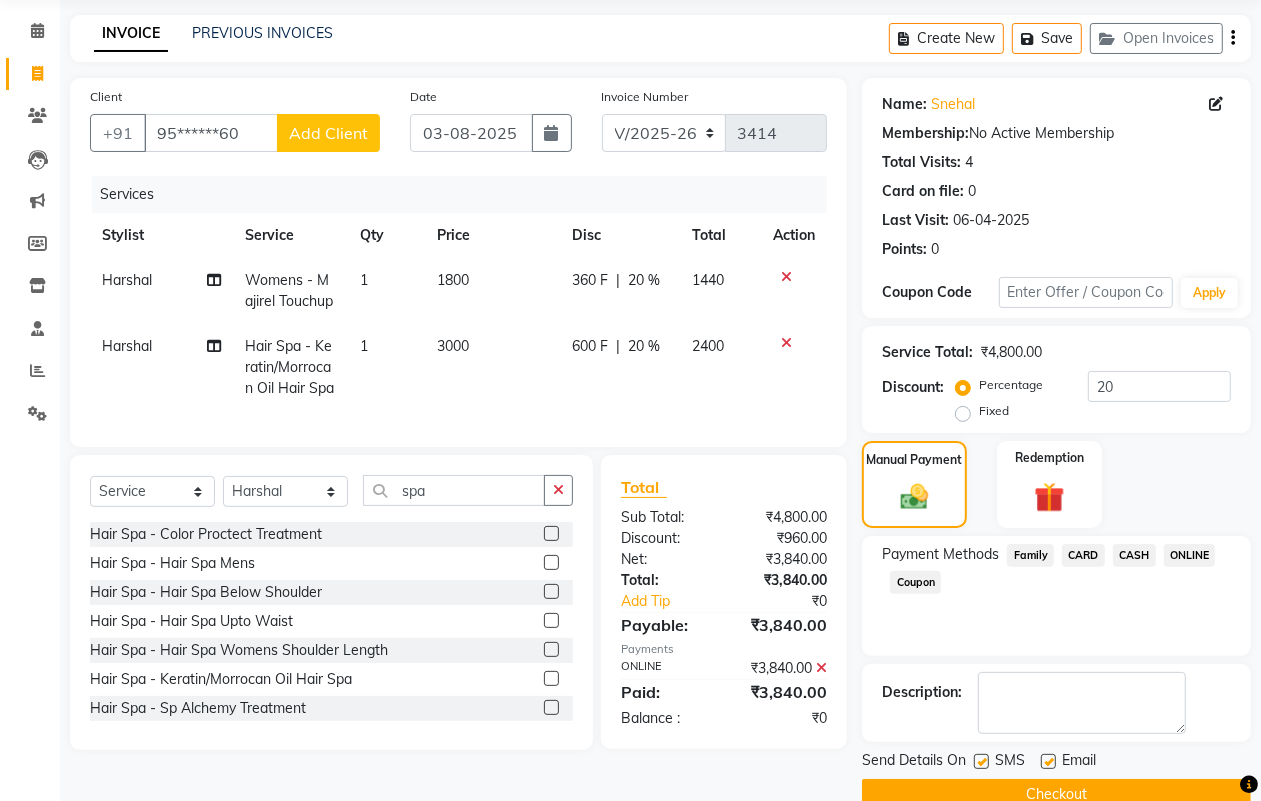 scroll, scrollTop: 111, scrollLeft: 0, axis: vertical 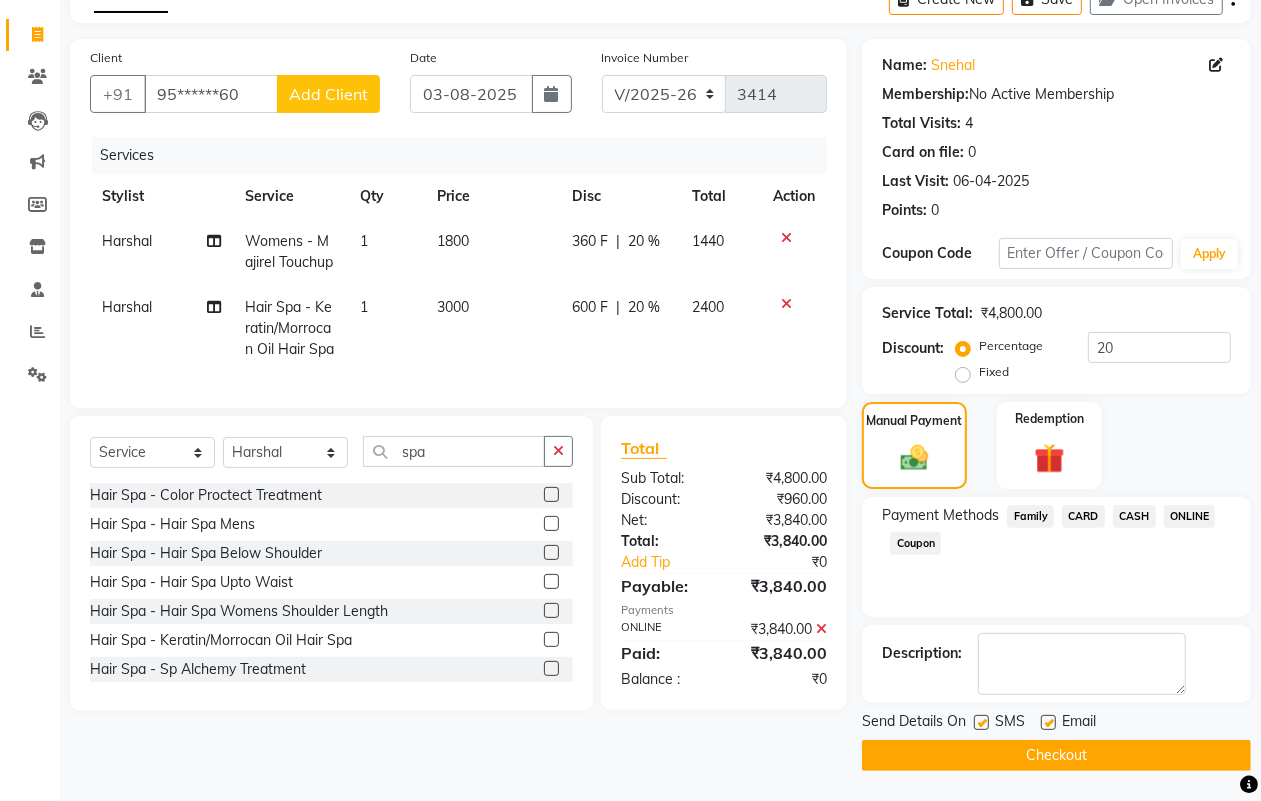 click on "Checkout" 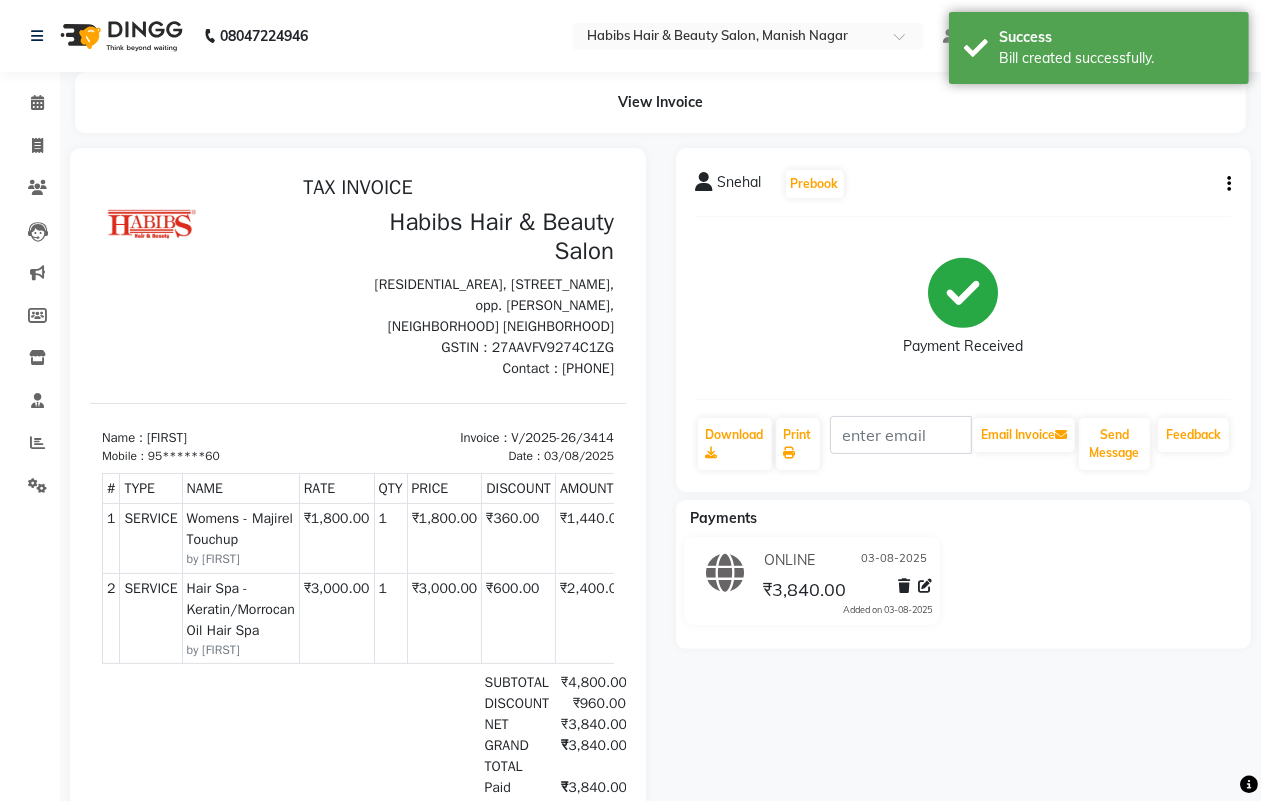 scroll, scrollTop: 0, scrollLeft: 0, axis: both 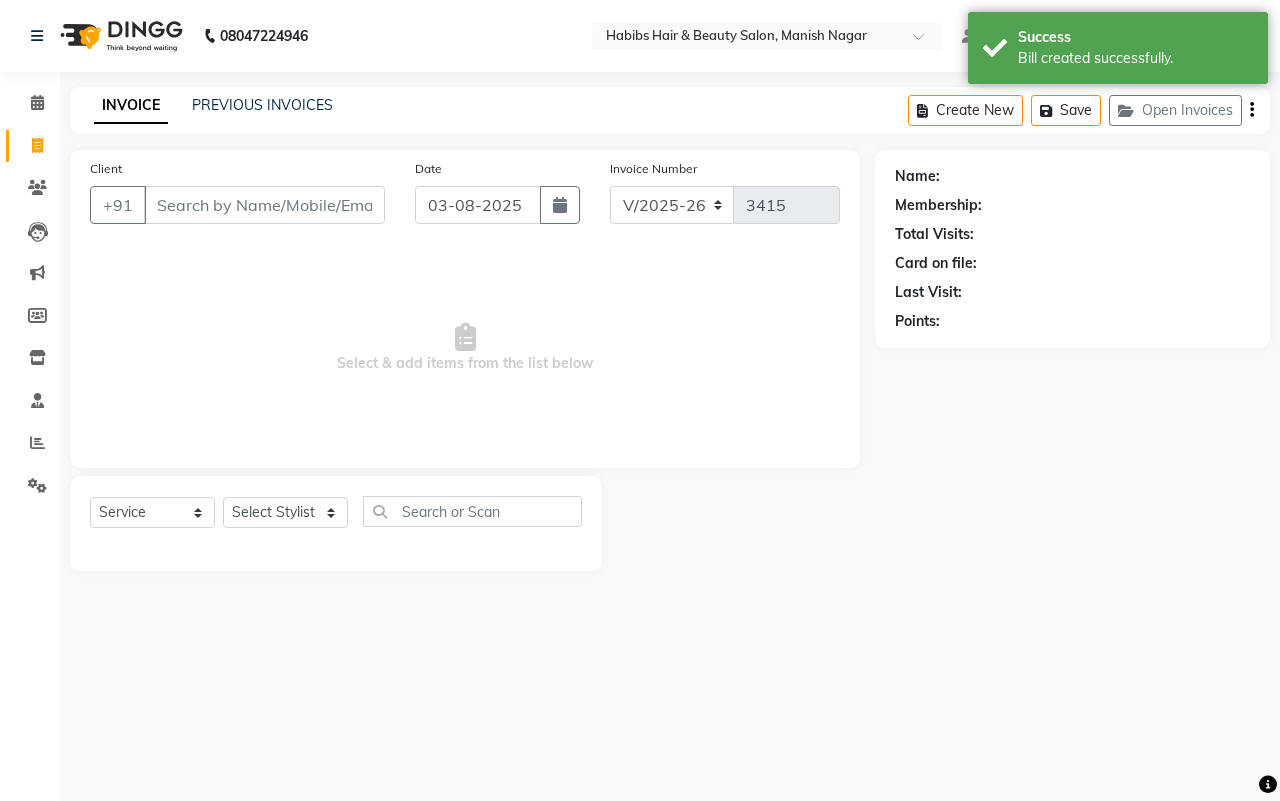 click on "Client" at bounding box center (264, 205) 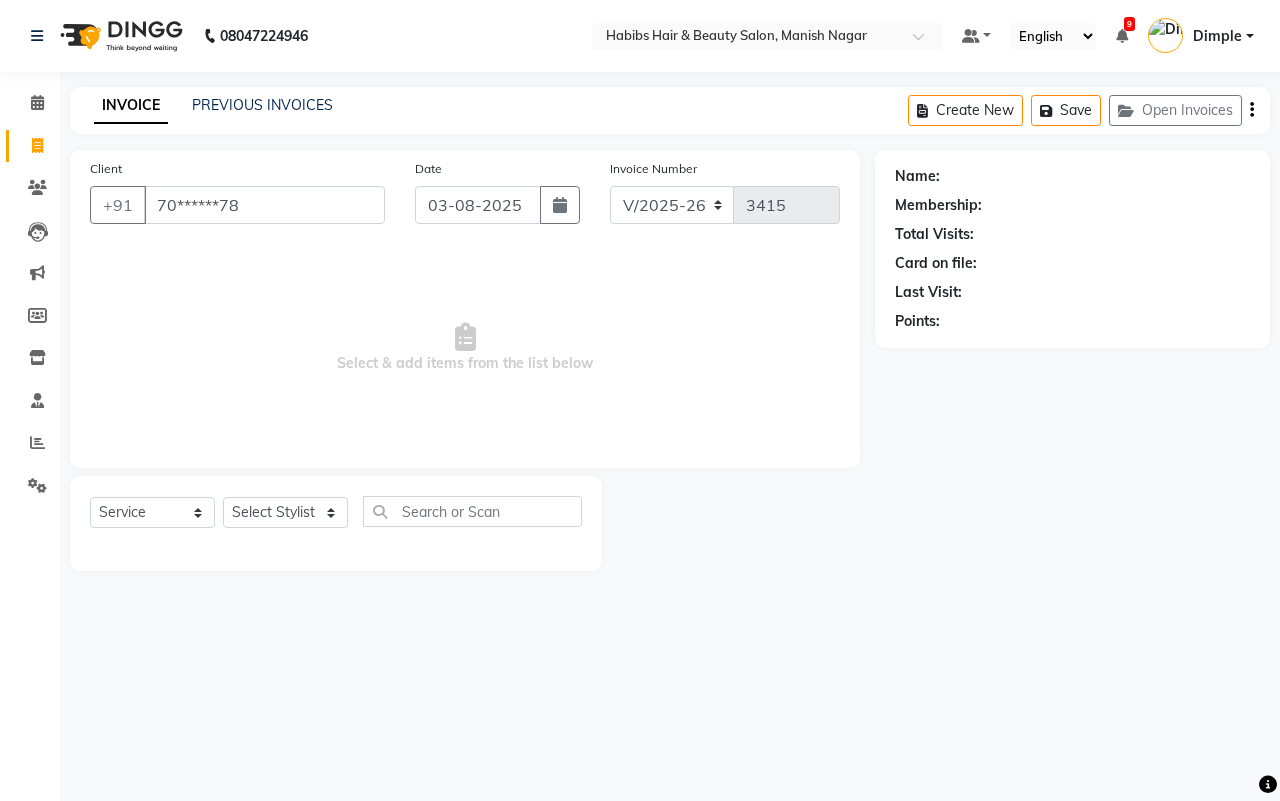 type on "70******78" 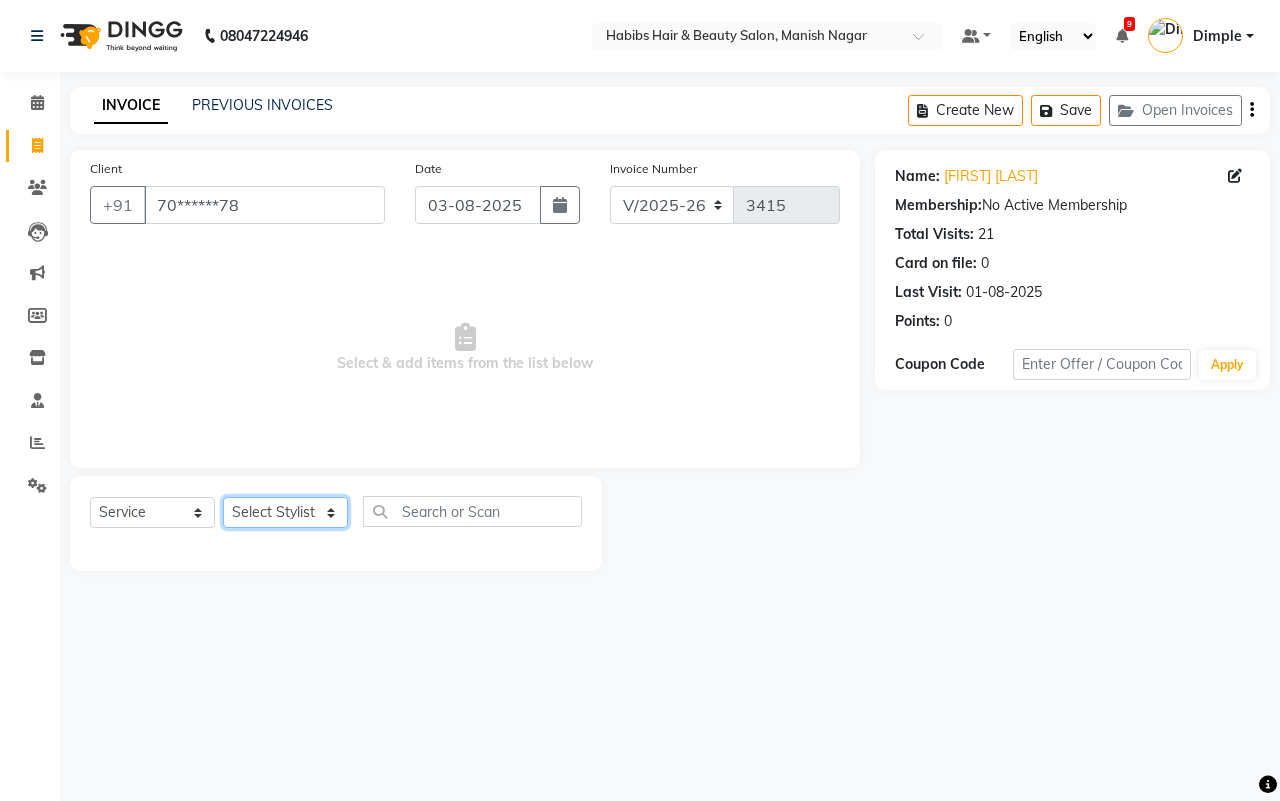 click on "Select Stylist[FIRST] [FIRST] [FIRST] [FIRST] [FIRST]  [FIRST] [FIRST] [FIRST] [FIRST] [FIRST]  [FIRST]" 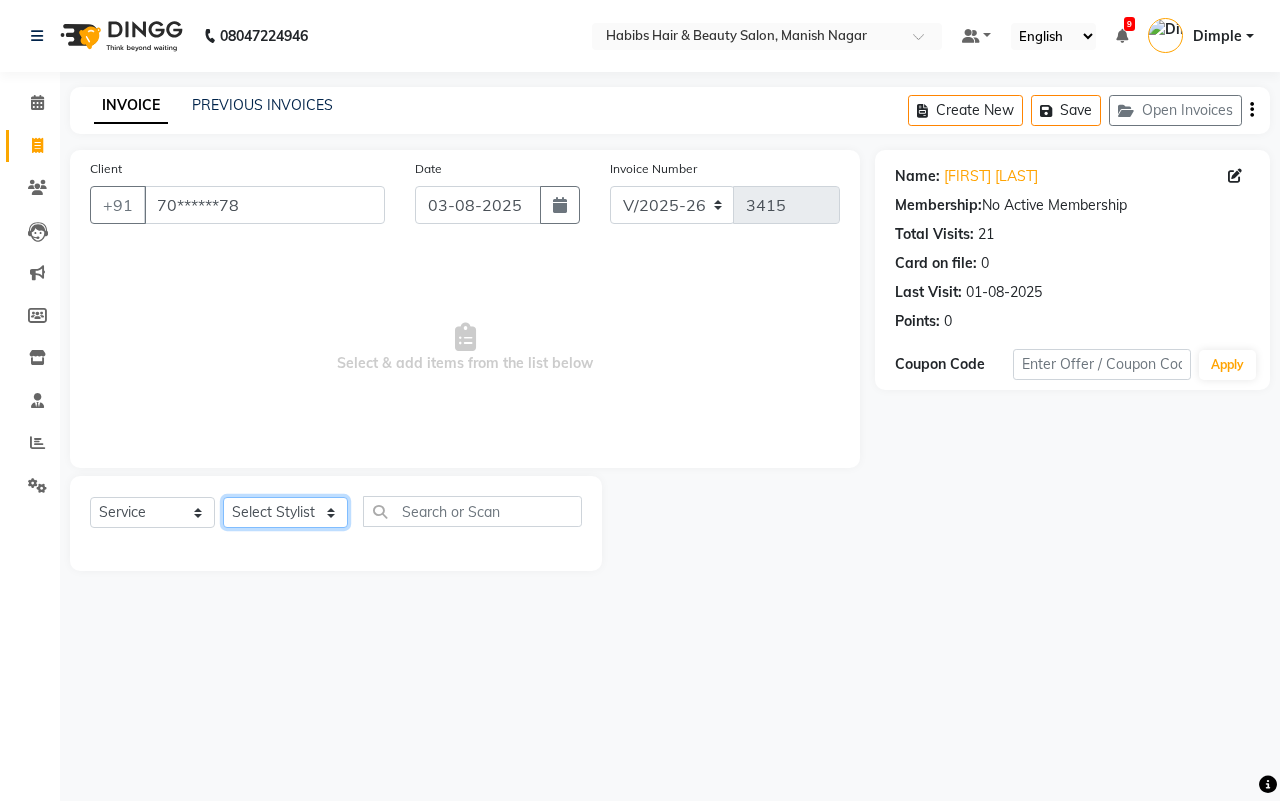 select on "47216" 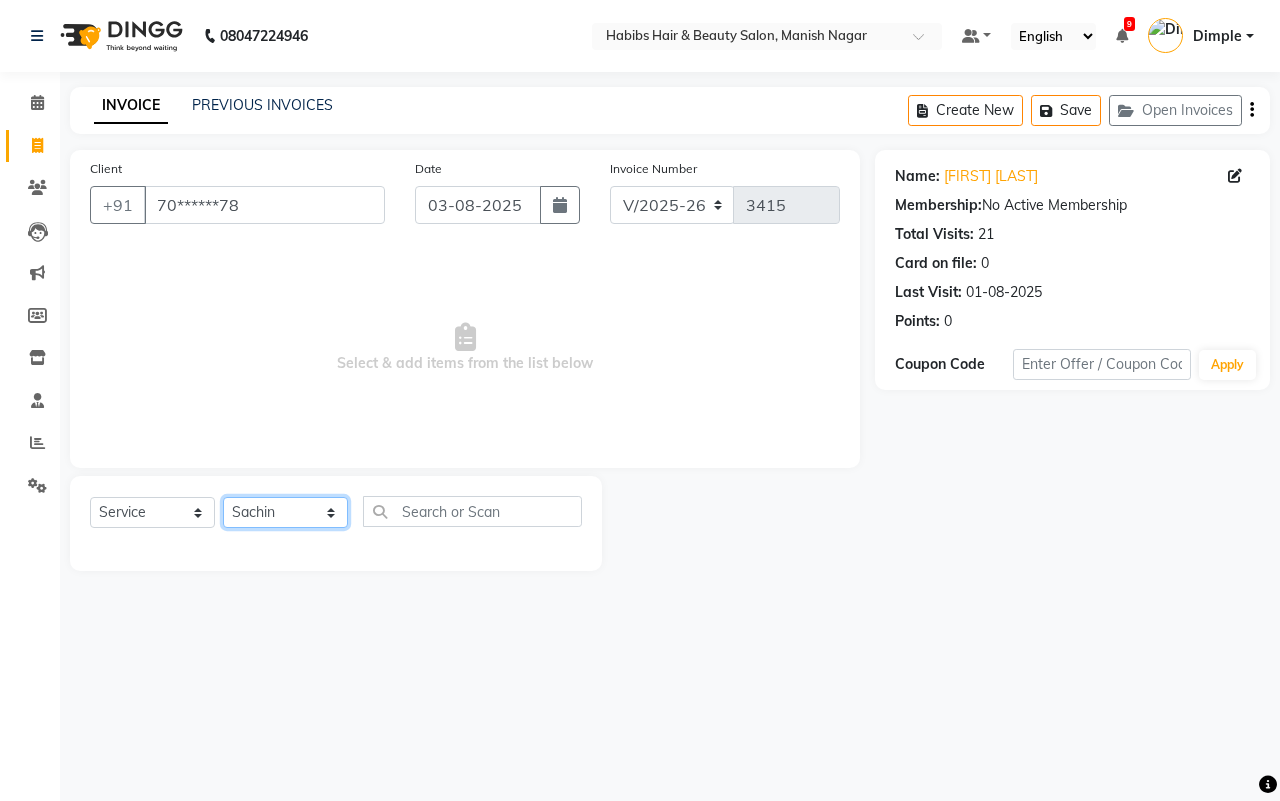 click on "Select Stylist[FIRST] [FIRST] [FIRST] [FIRST] [FIRST]  [FIRST] [FIRST] [FIRST] [FIRST] [FIRST]  [FIRST]" 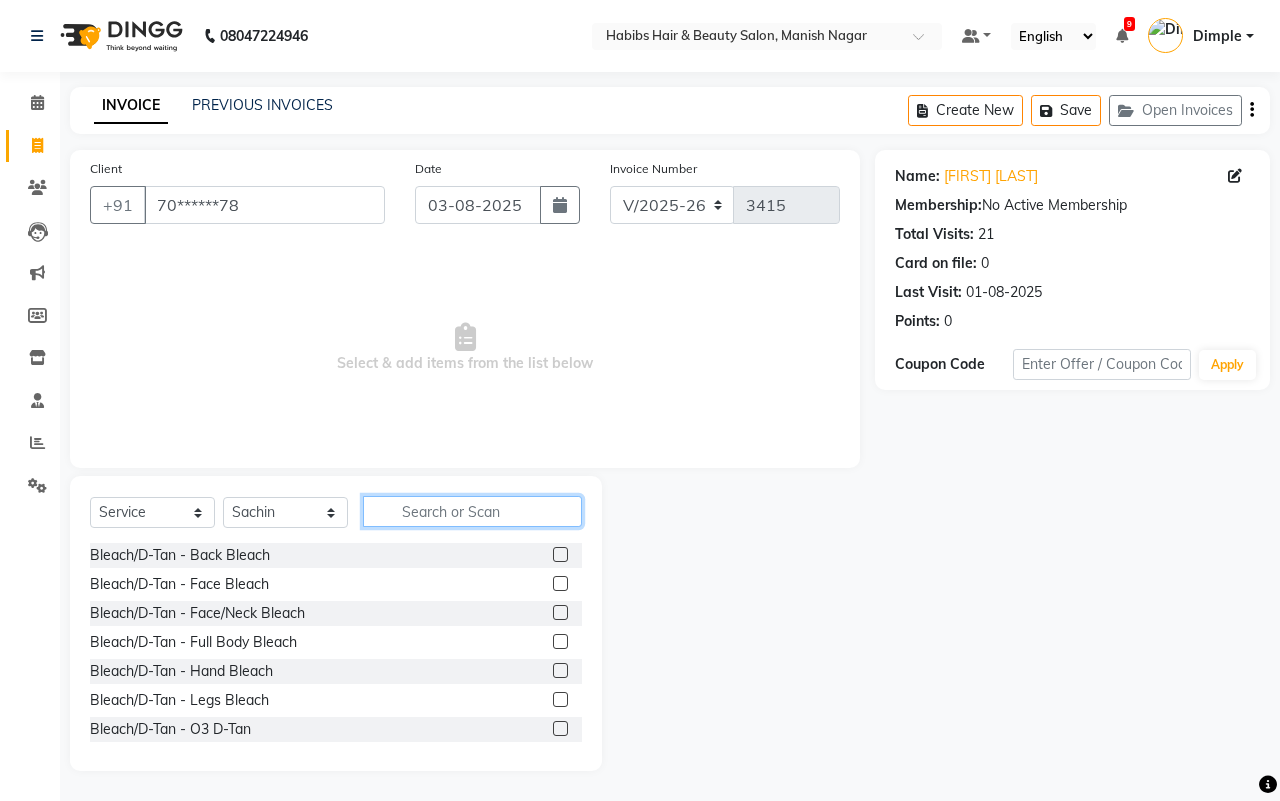 click 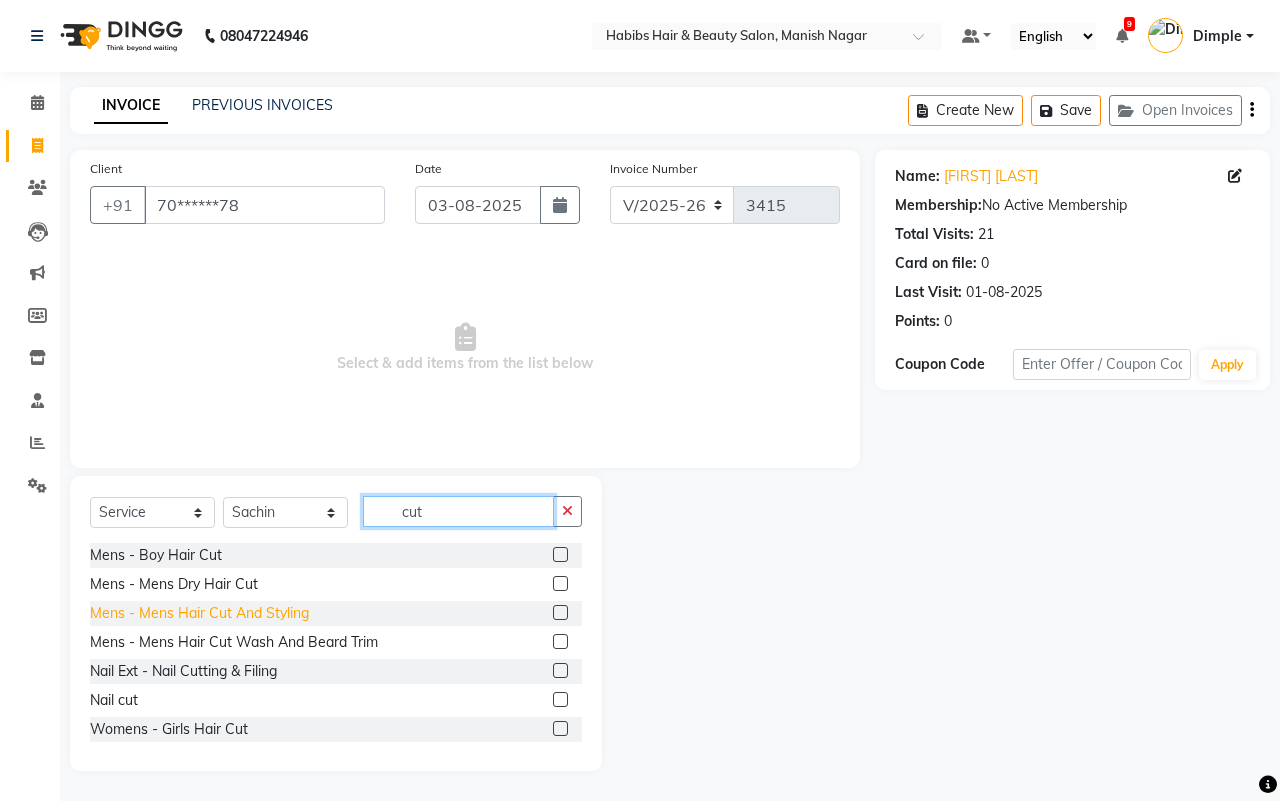 type on "cut" 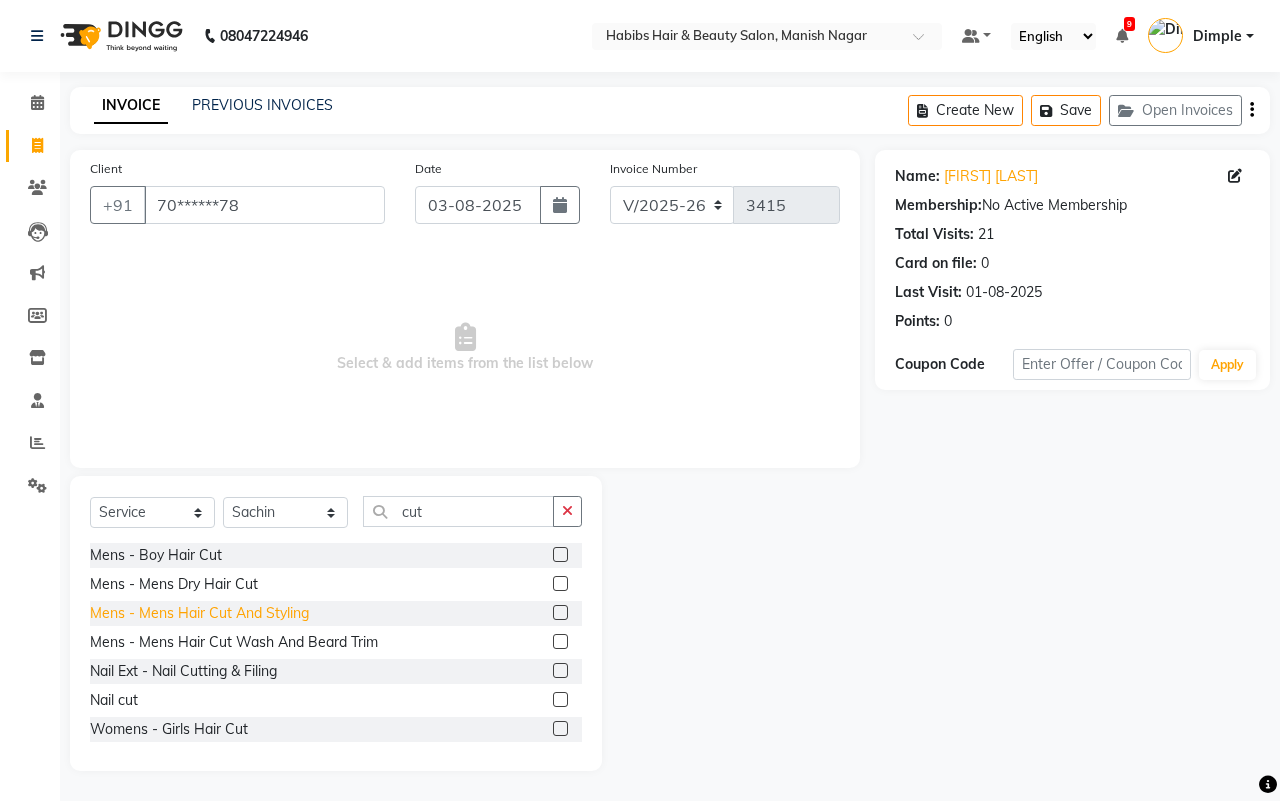 click on "Mens - Mens Hair Cut And Styling" 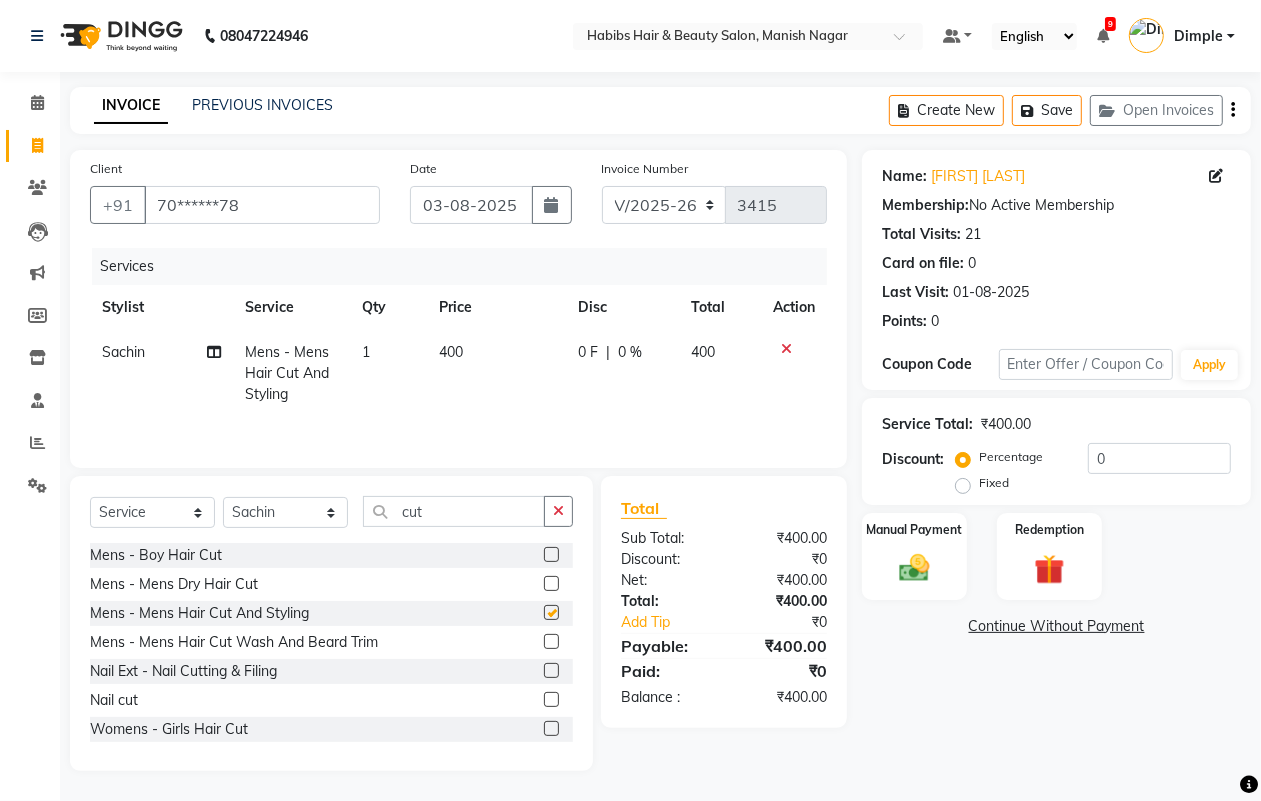 checkbox on "false" 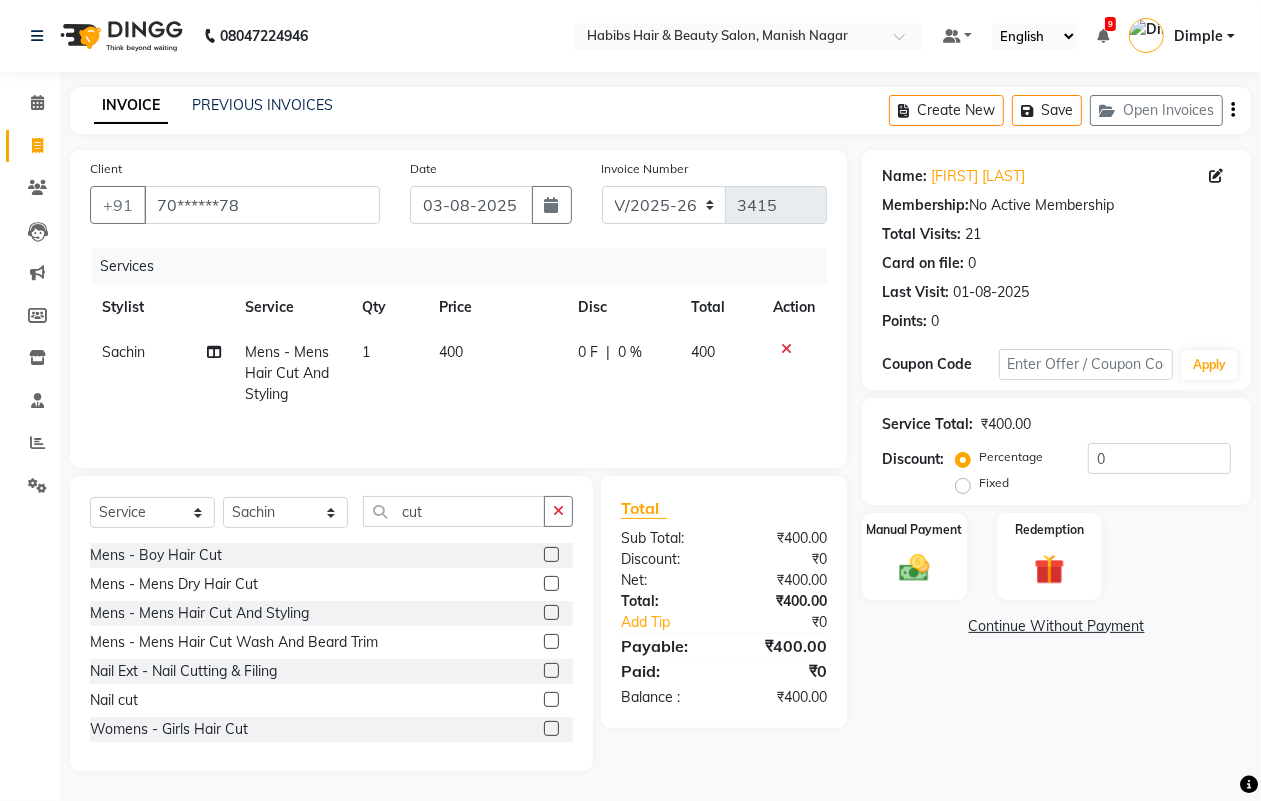 click on "400" 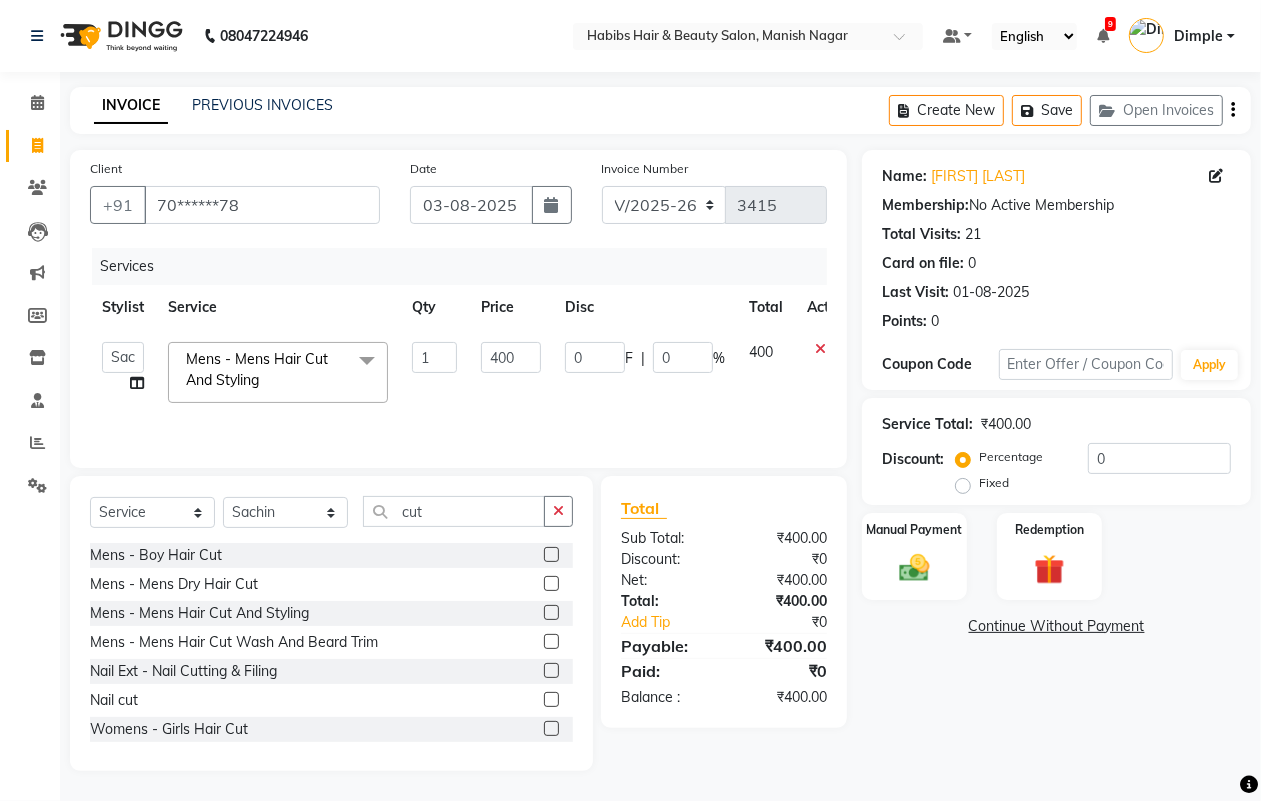 click on "400" 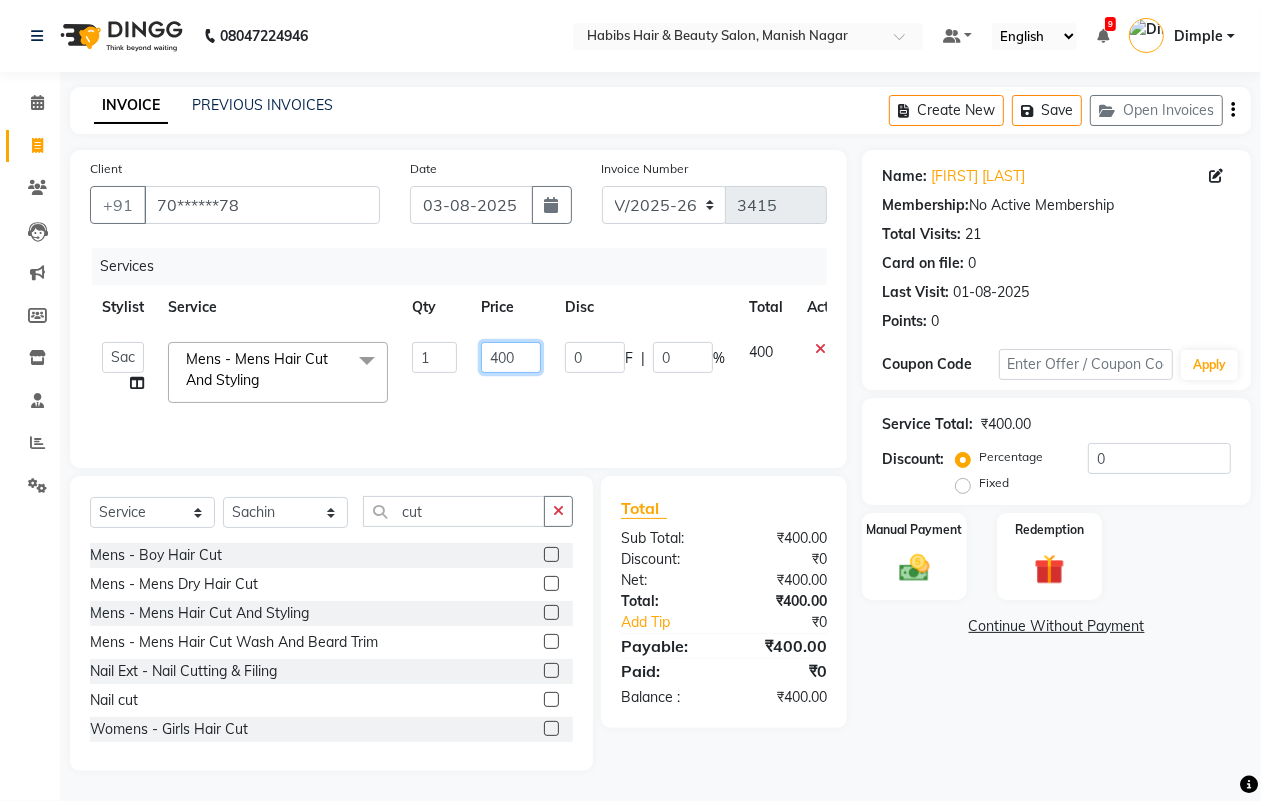 click on "400" 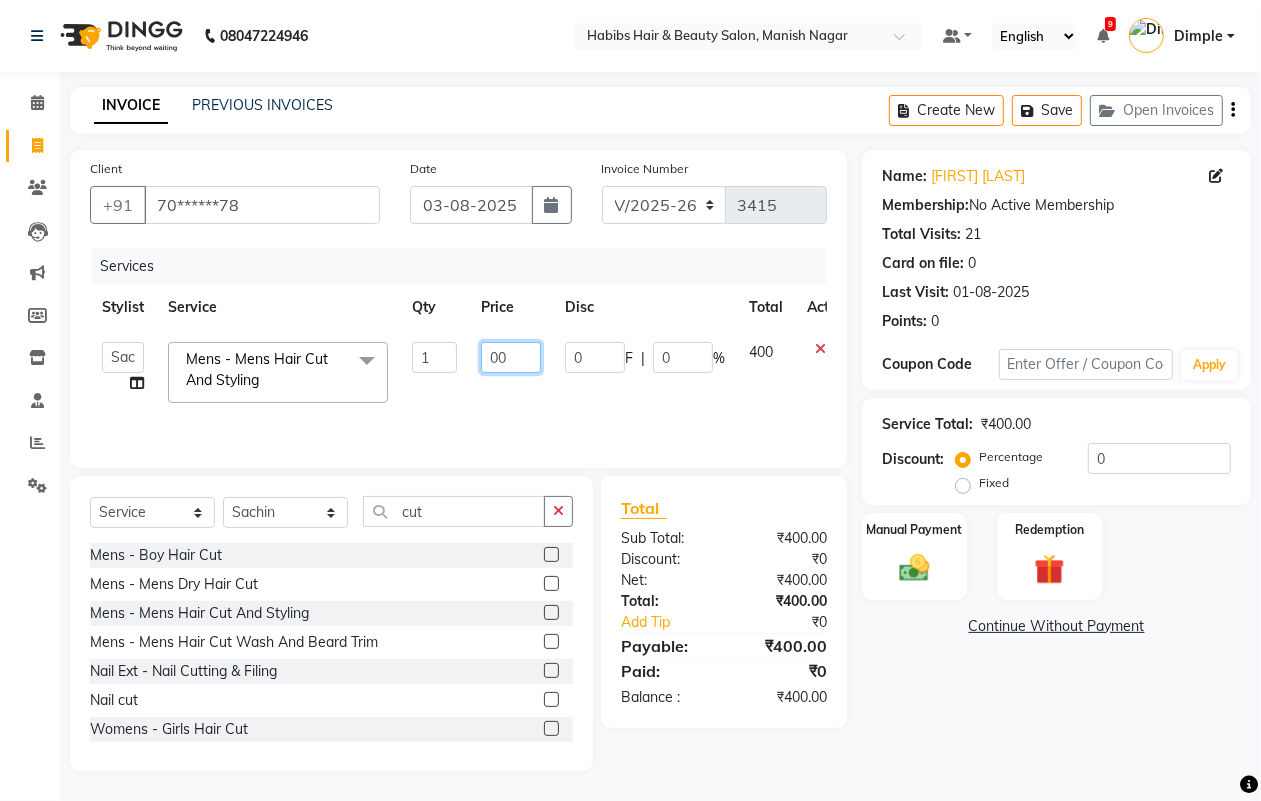type on "300" 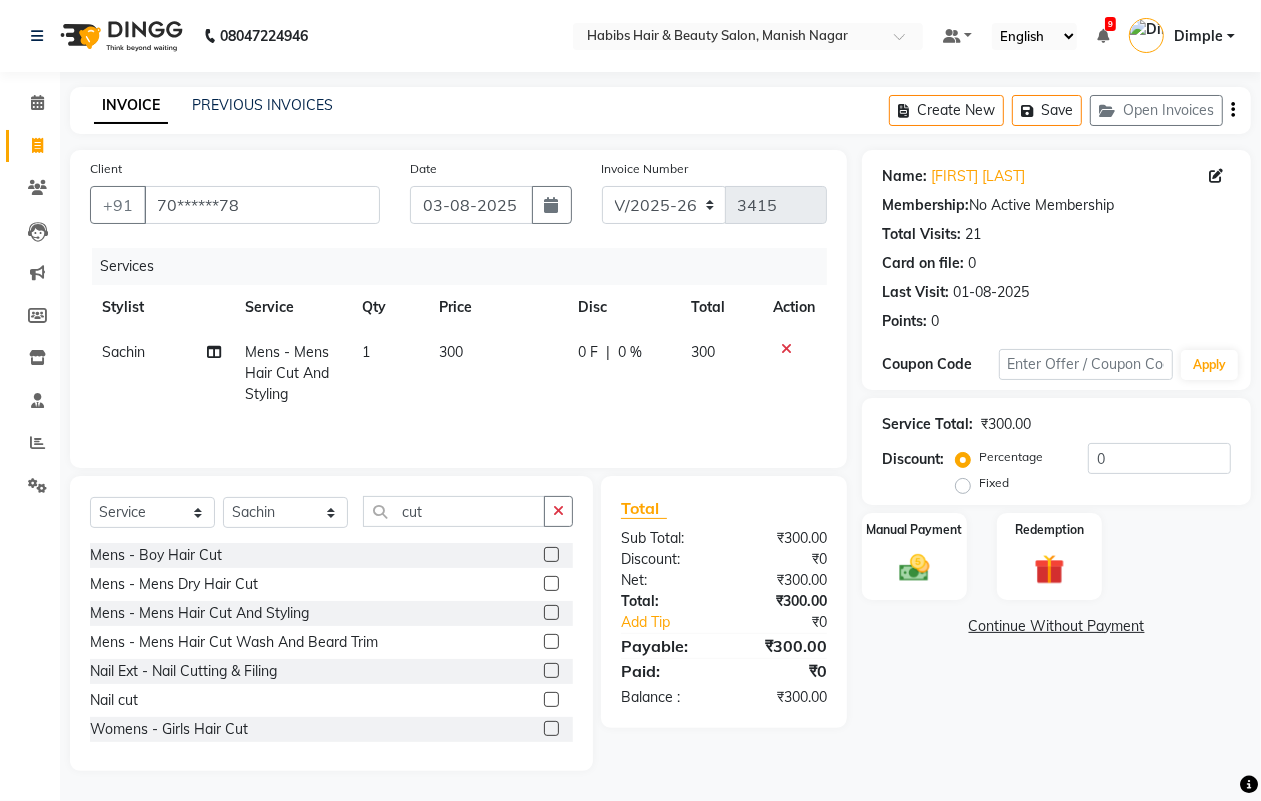 drag, startPoint x: 927, startPoint y: 572, endPoint x: 997, endPoint y: 605, distance: 77.388626 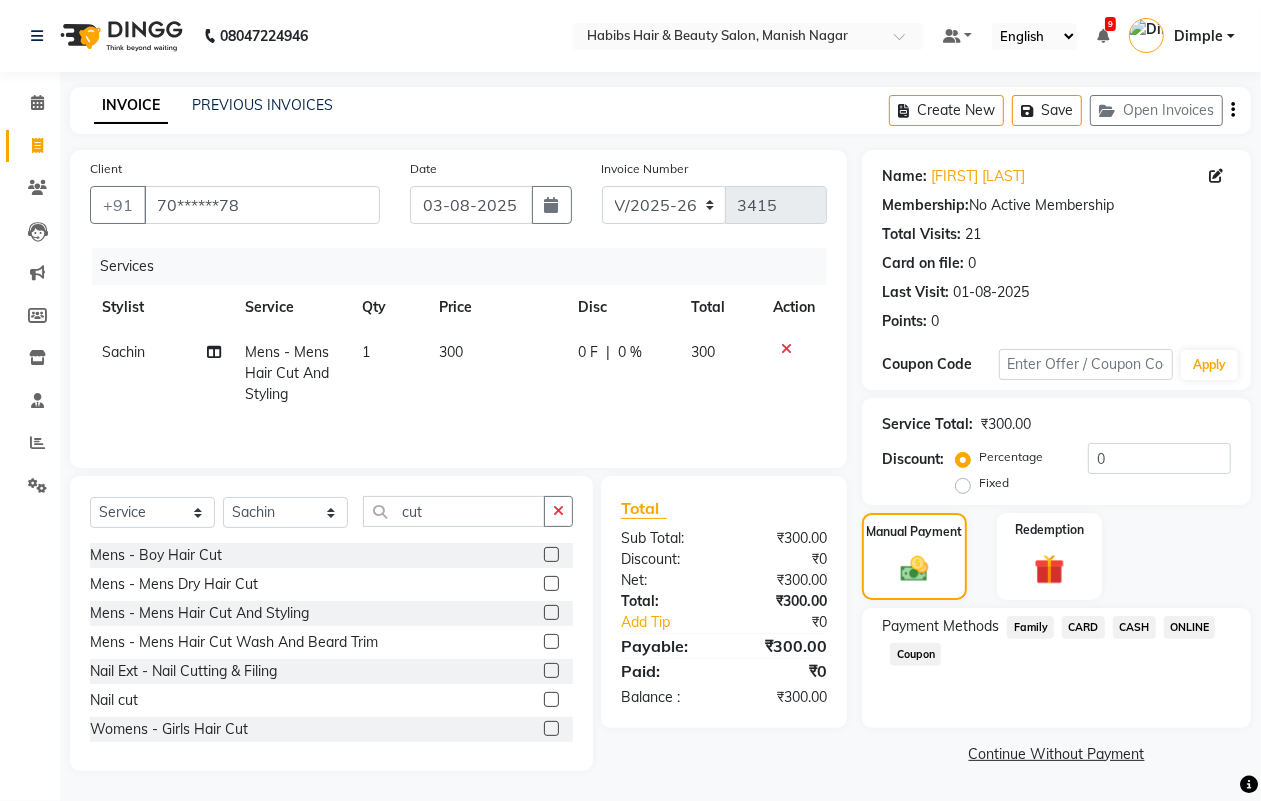 click on "ONLINE" 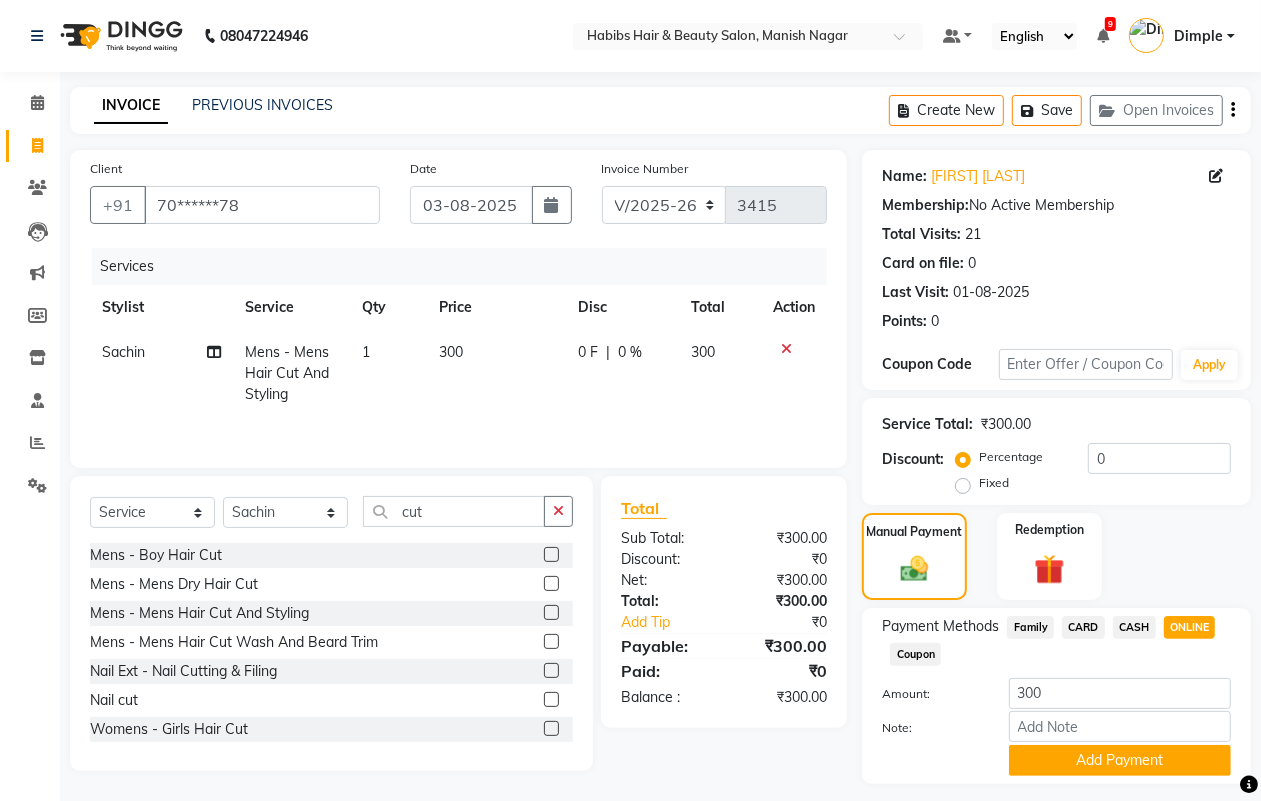 click on "CASH" 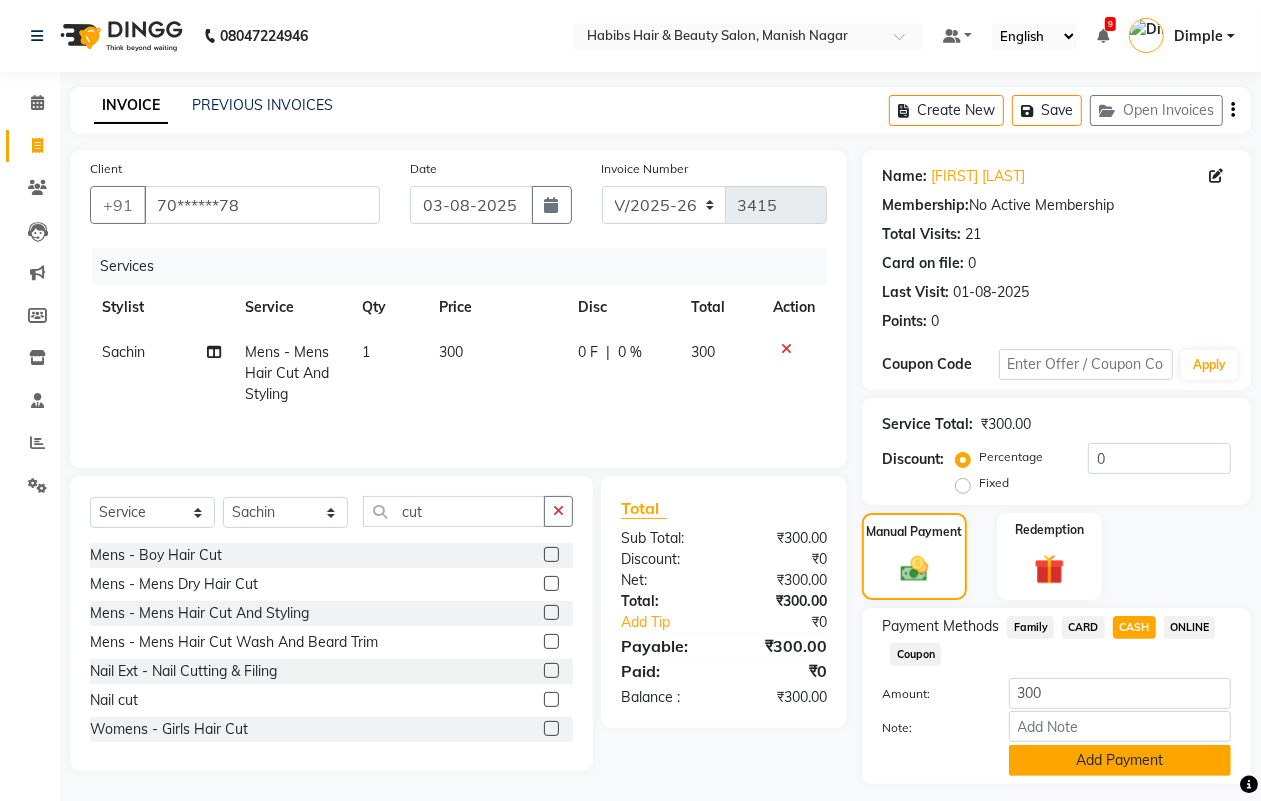 click on "Add Payment" 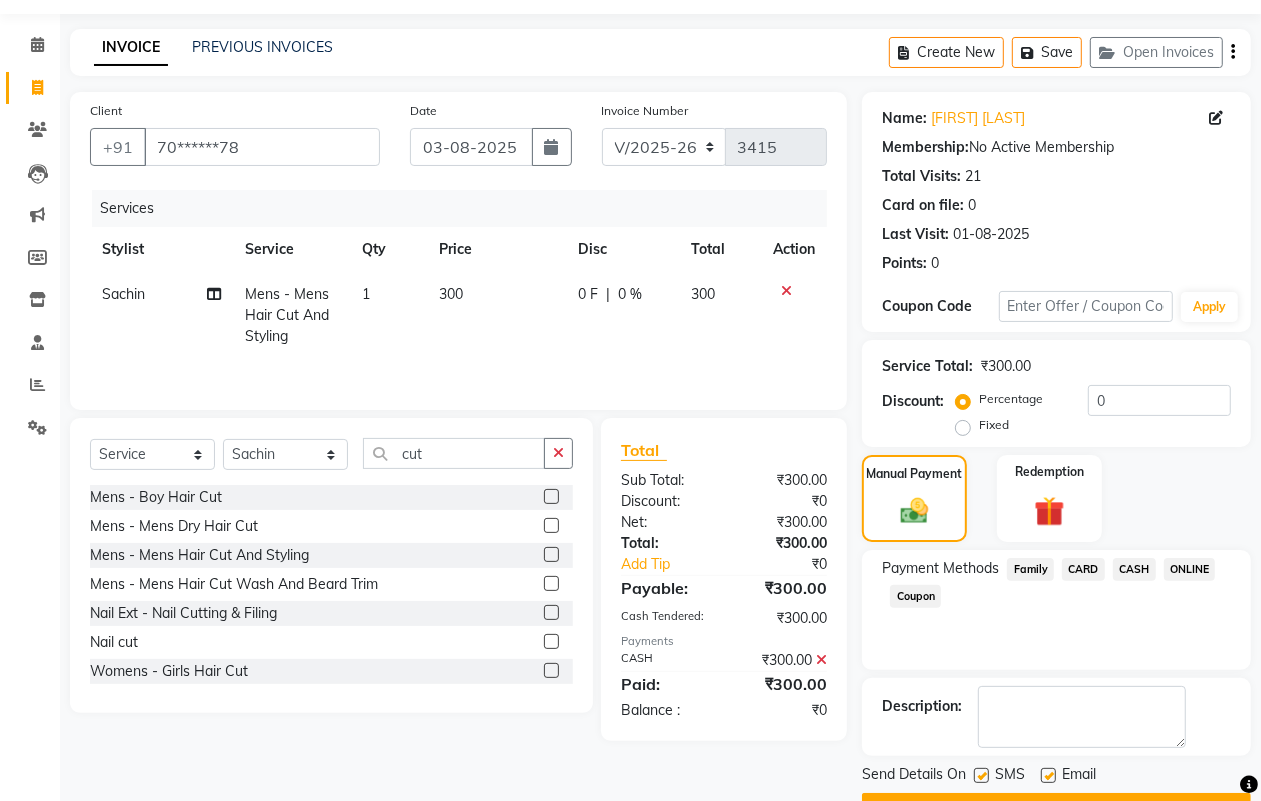 scroll, scrollTop: 111, scrollLeft: 0, axis: vertical 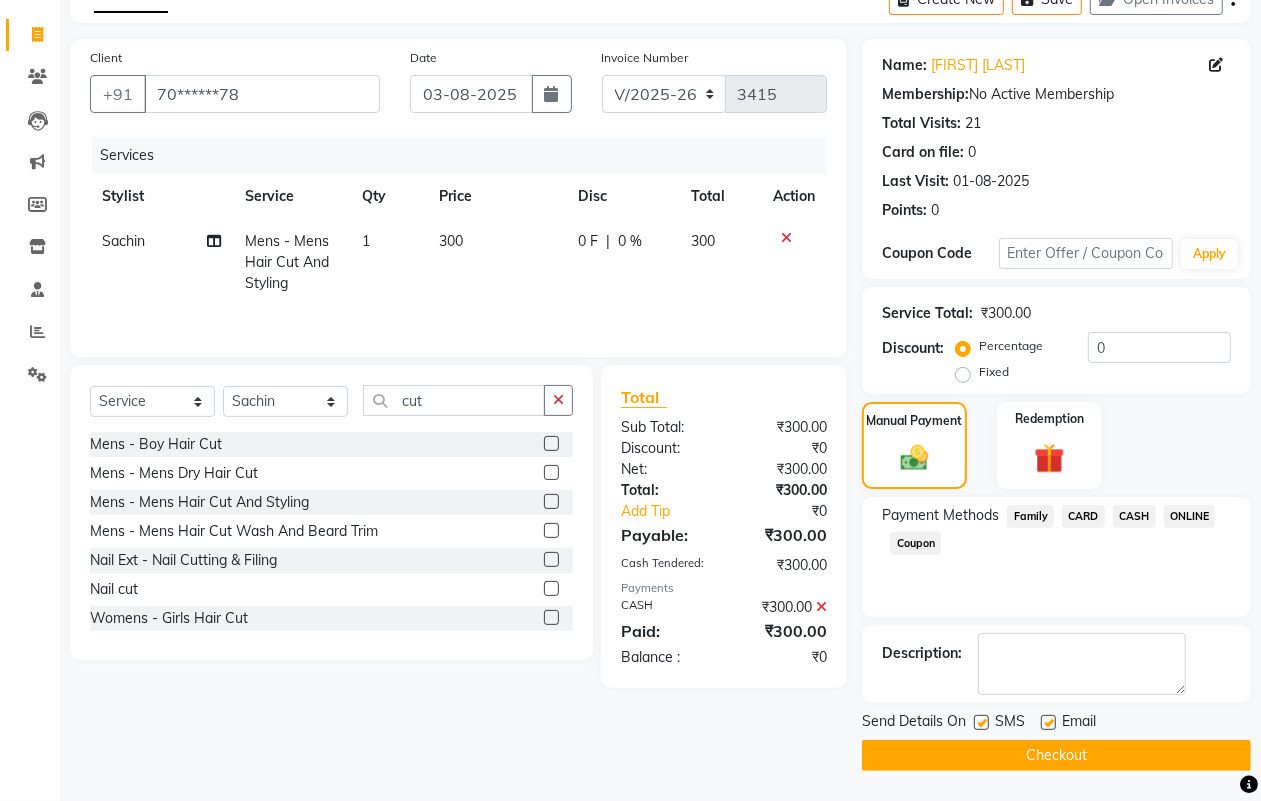 click on "Checkout" 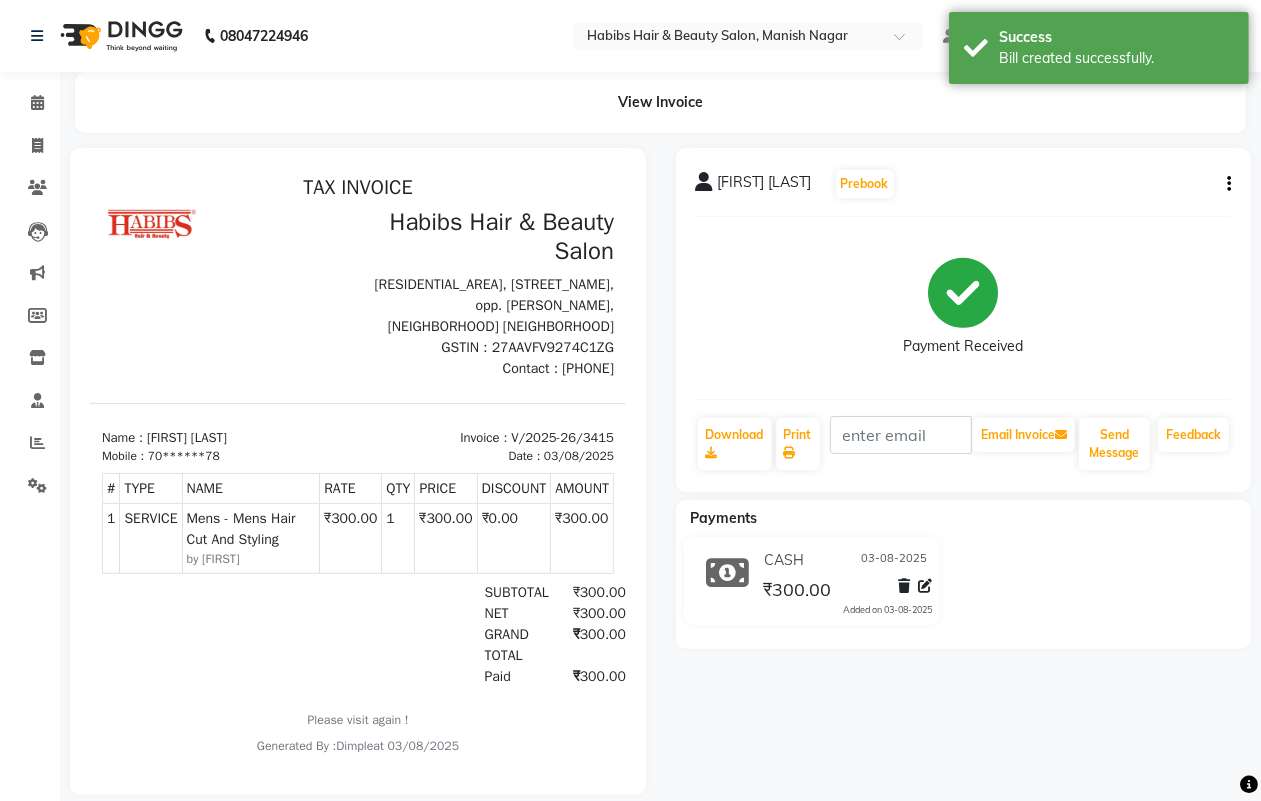 scroll, scrollTop: 0, scrollLeft: 0, axis: both 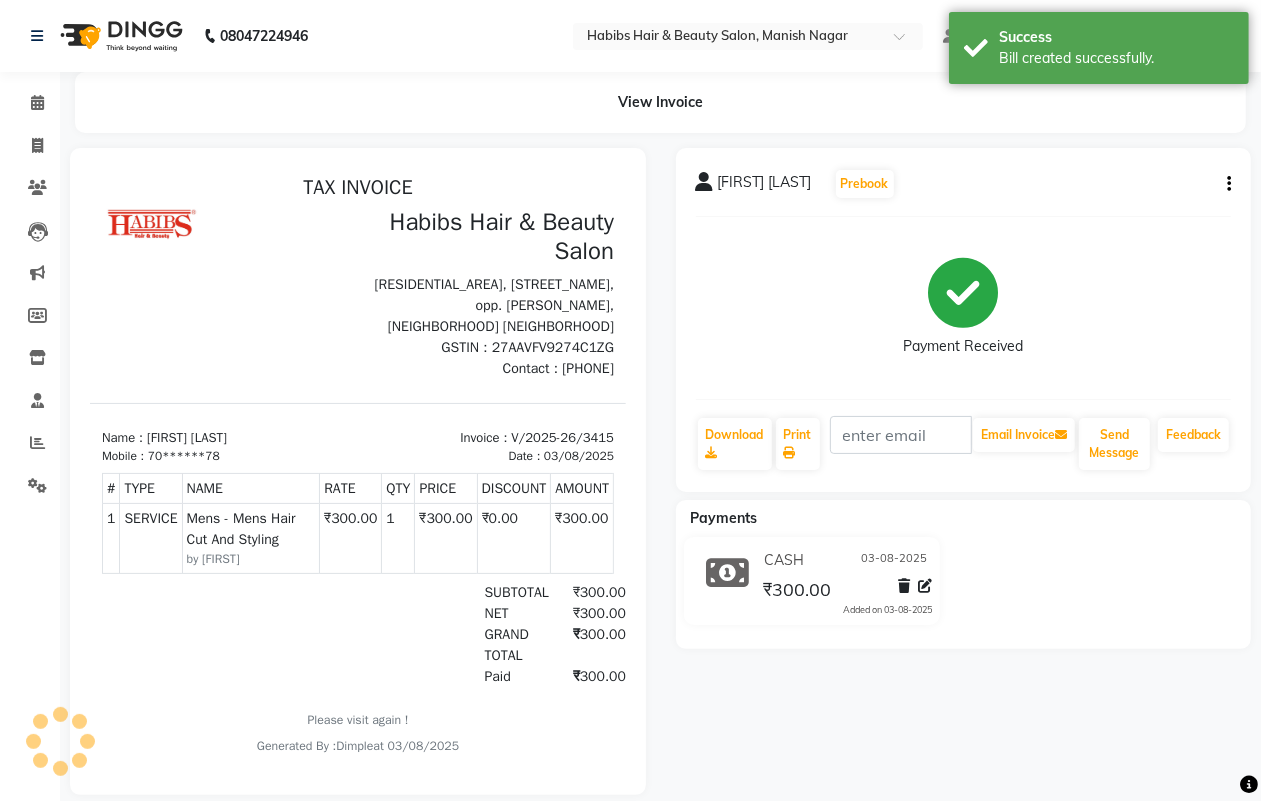 select on "service" 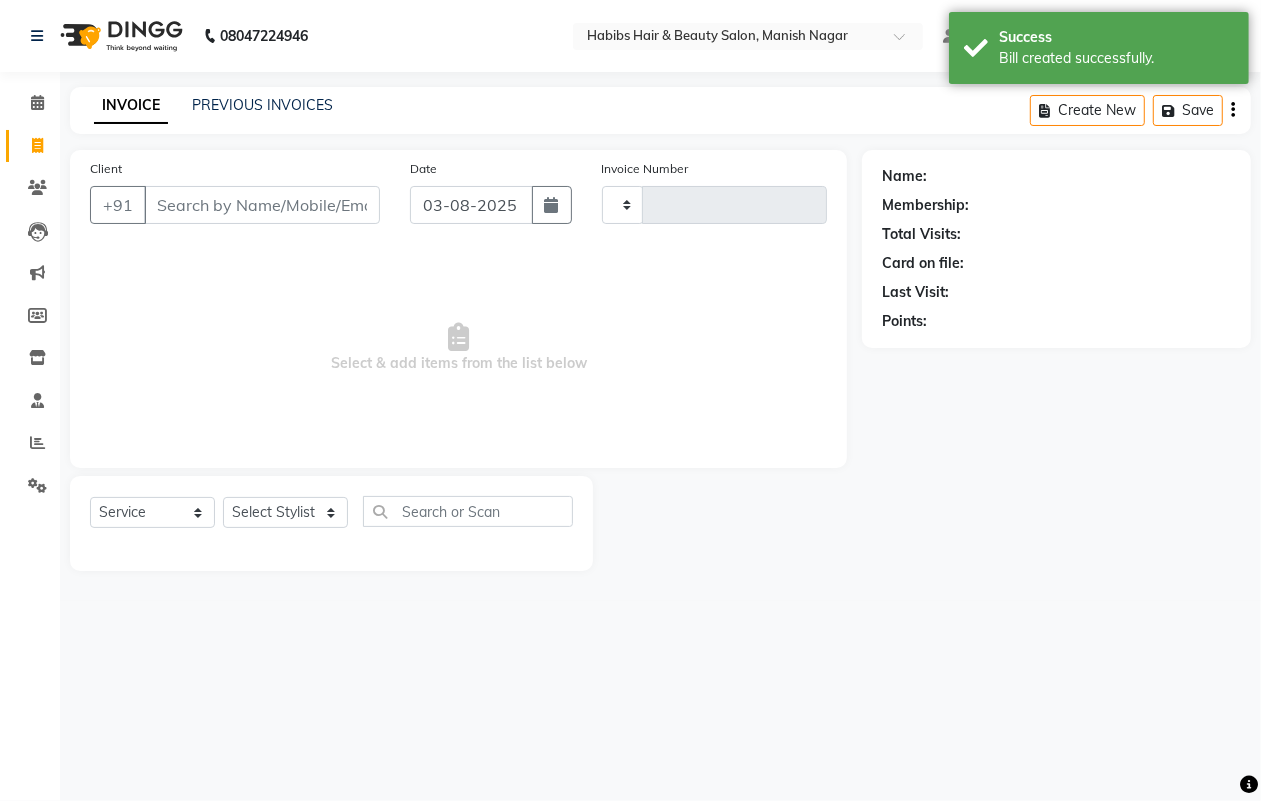 type on "3416" 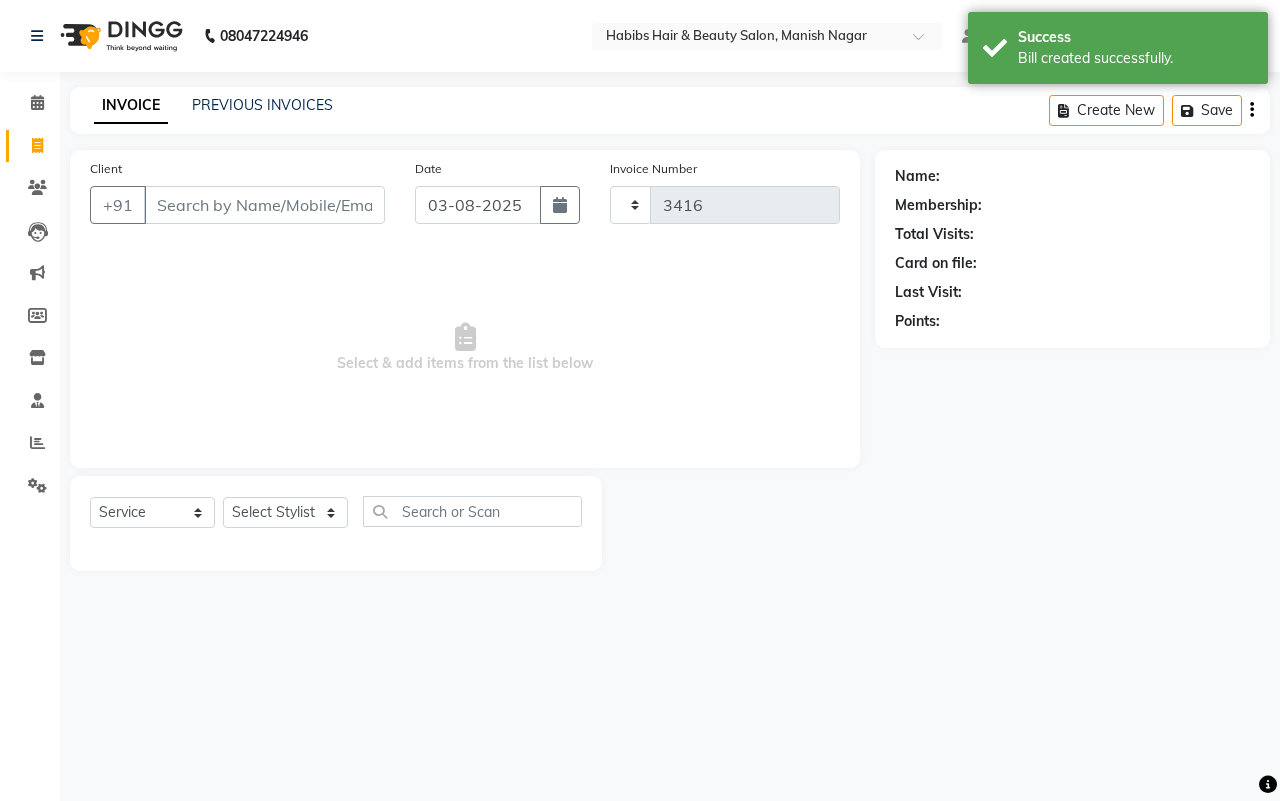 select on "3804" 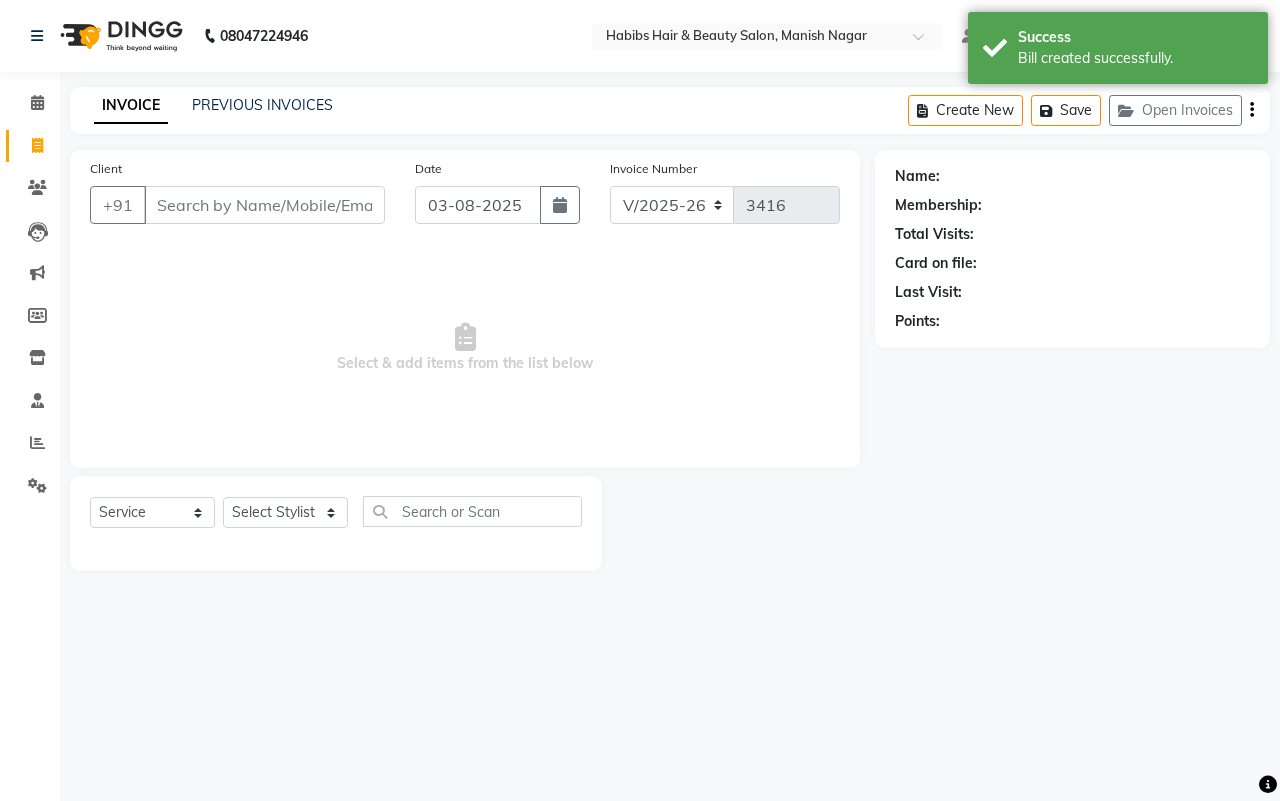 click on "Client" at bounding box center [264, 205] 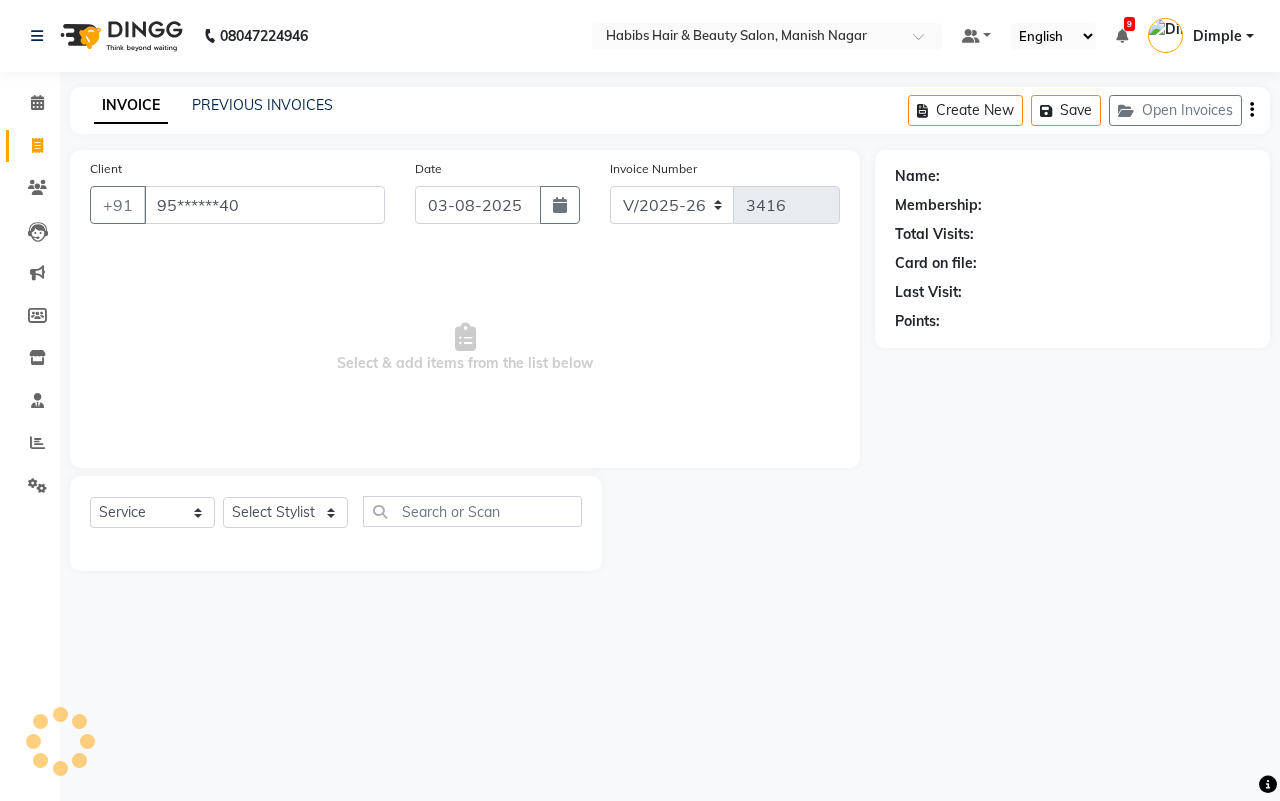 type on "95******40" 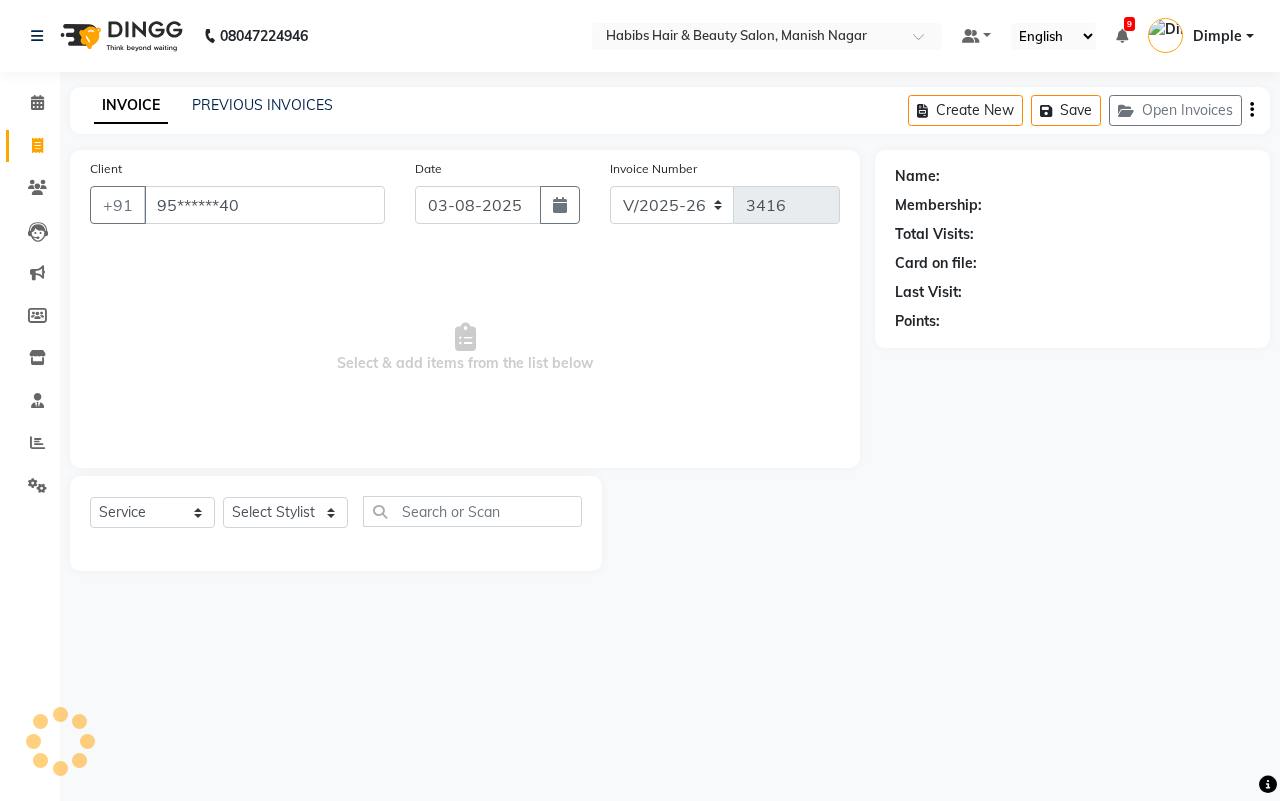 select on "1: Object" 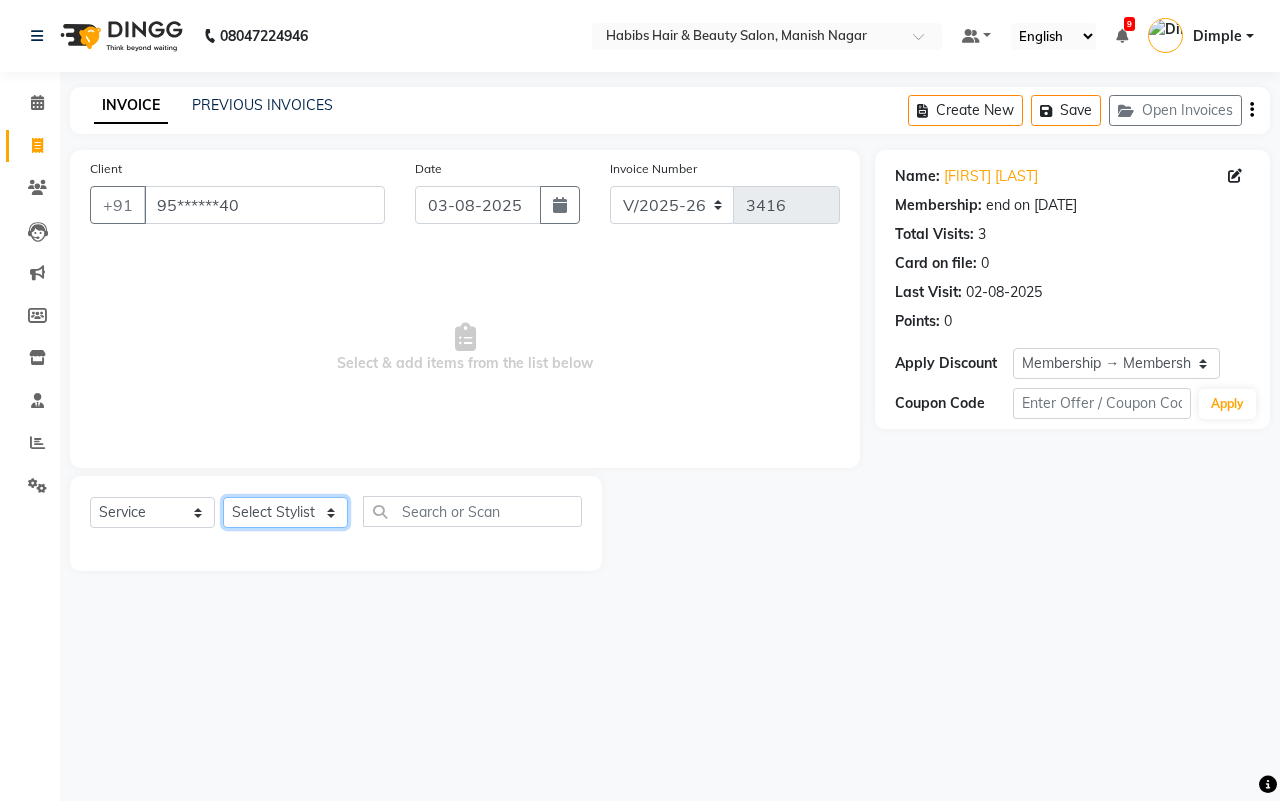 click on "Select Stylist[FIRST] [FIRST] [FIRST] [FIRST] [FIRST]  [FIRST] [FIRST] [FIRST] [FIRST] [FIRST]  [FIRST]" 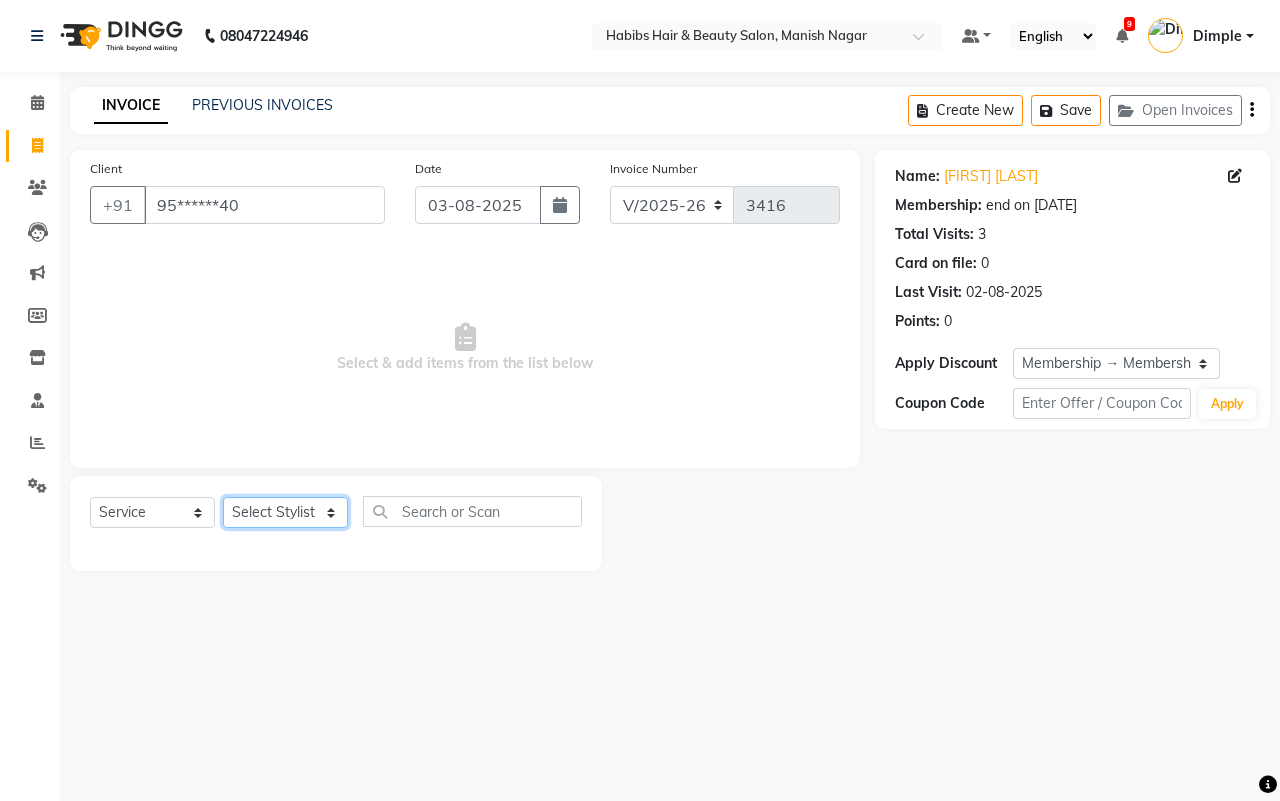 select on "86647" 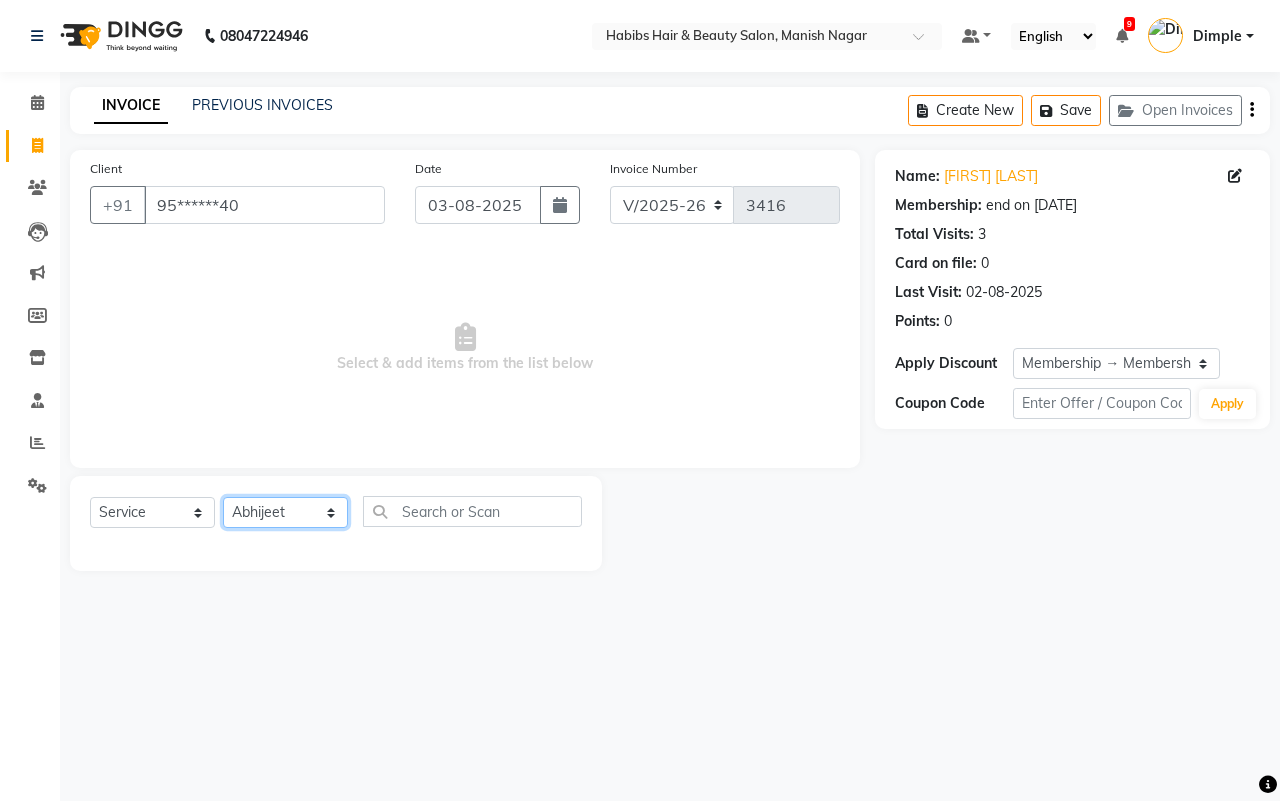 click on "Select Stylist[FIRST] [FIRST] [FIRST] [FIRST] [FIRST]  [FIRST] [FIRST] [FIRST] [FIRST] [FIRST]  [FIRST]" 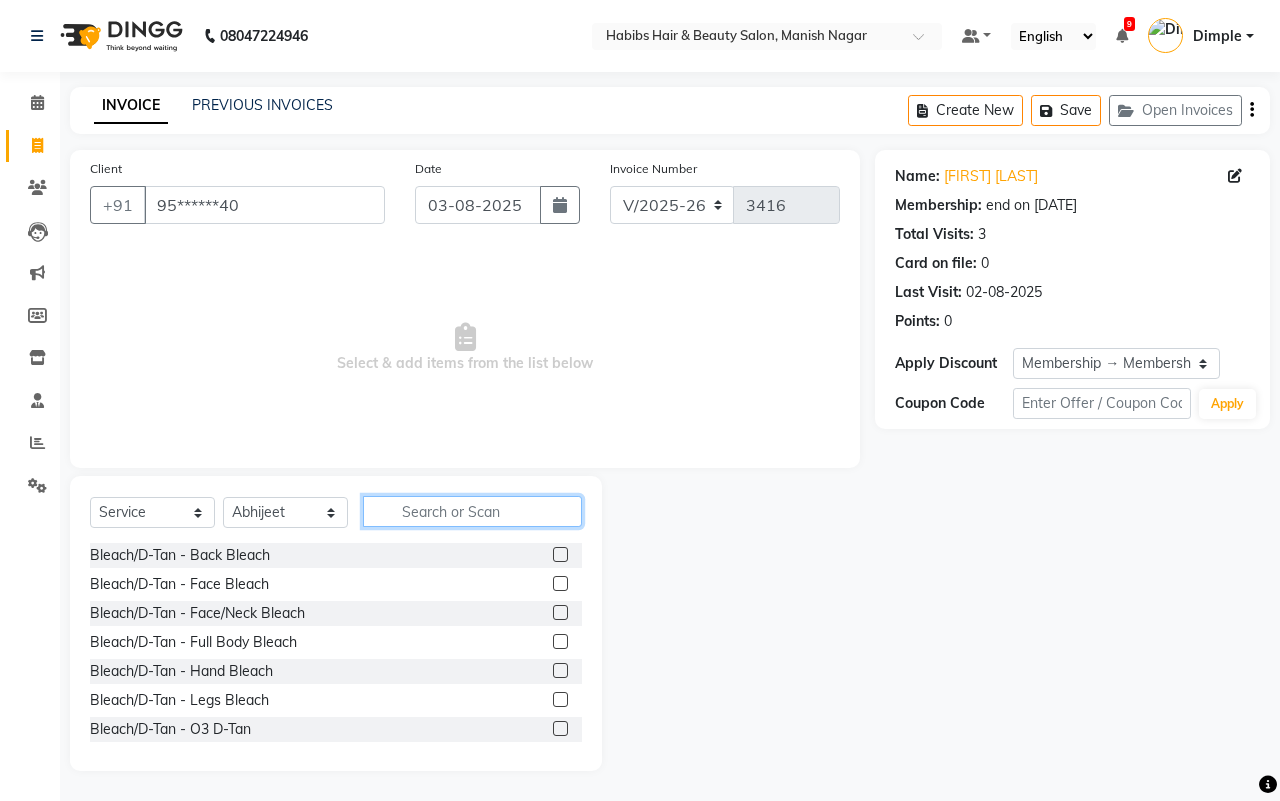 click 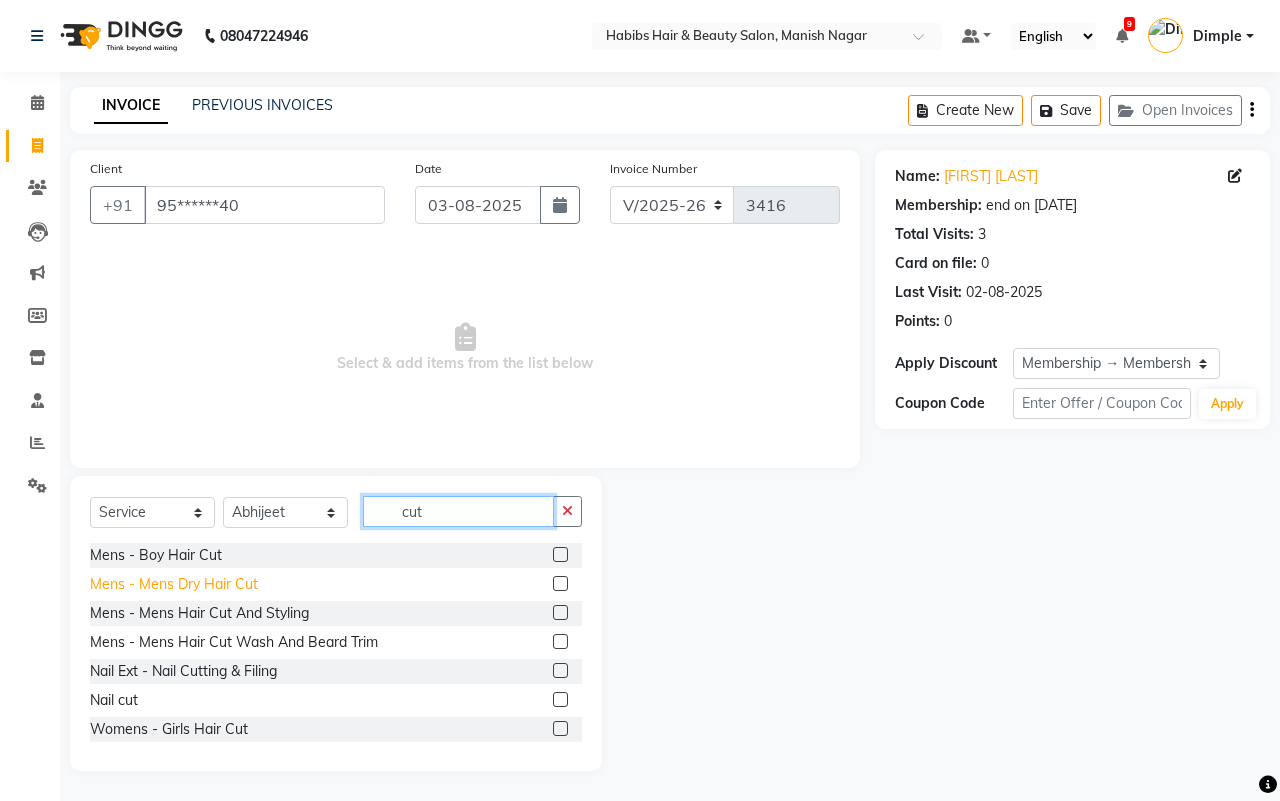 type on "cut" 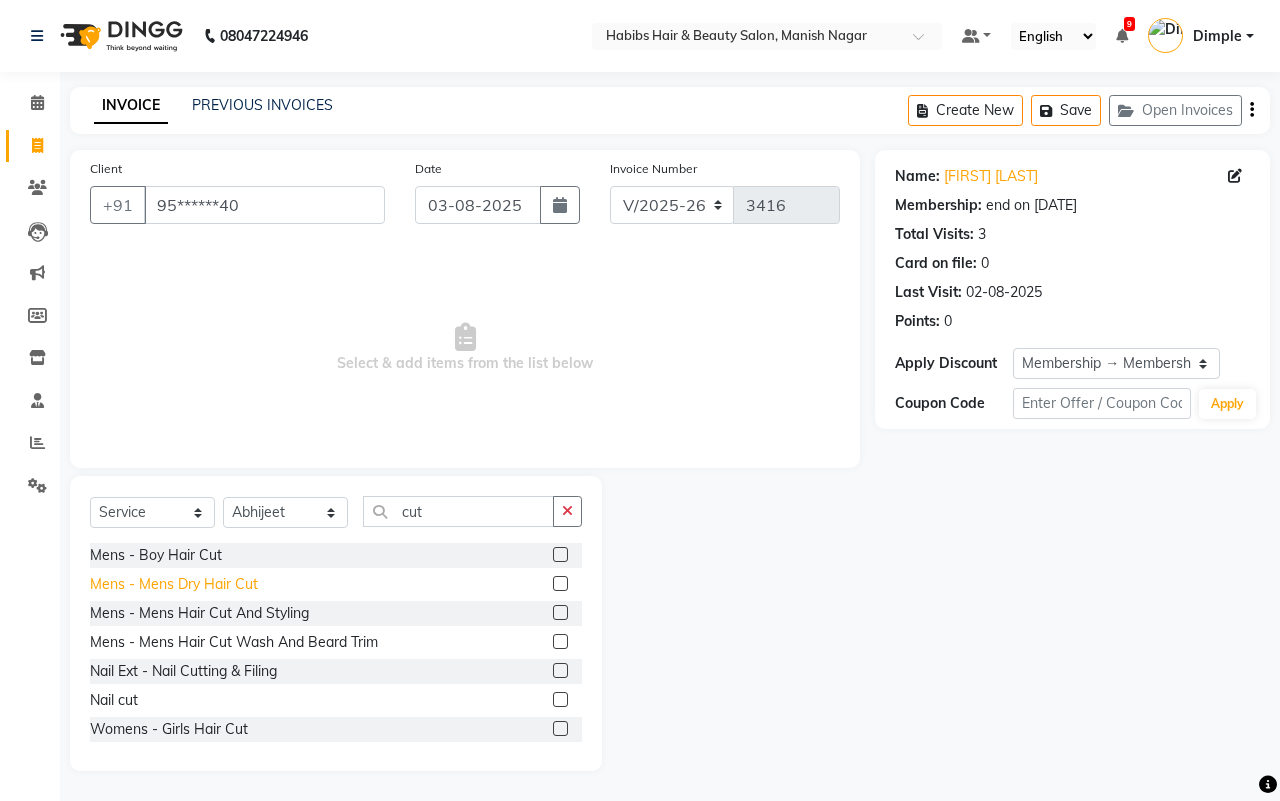 click on "Mens - Mens Dry Hair Cut" 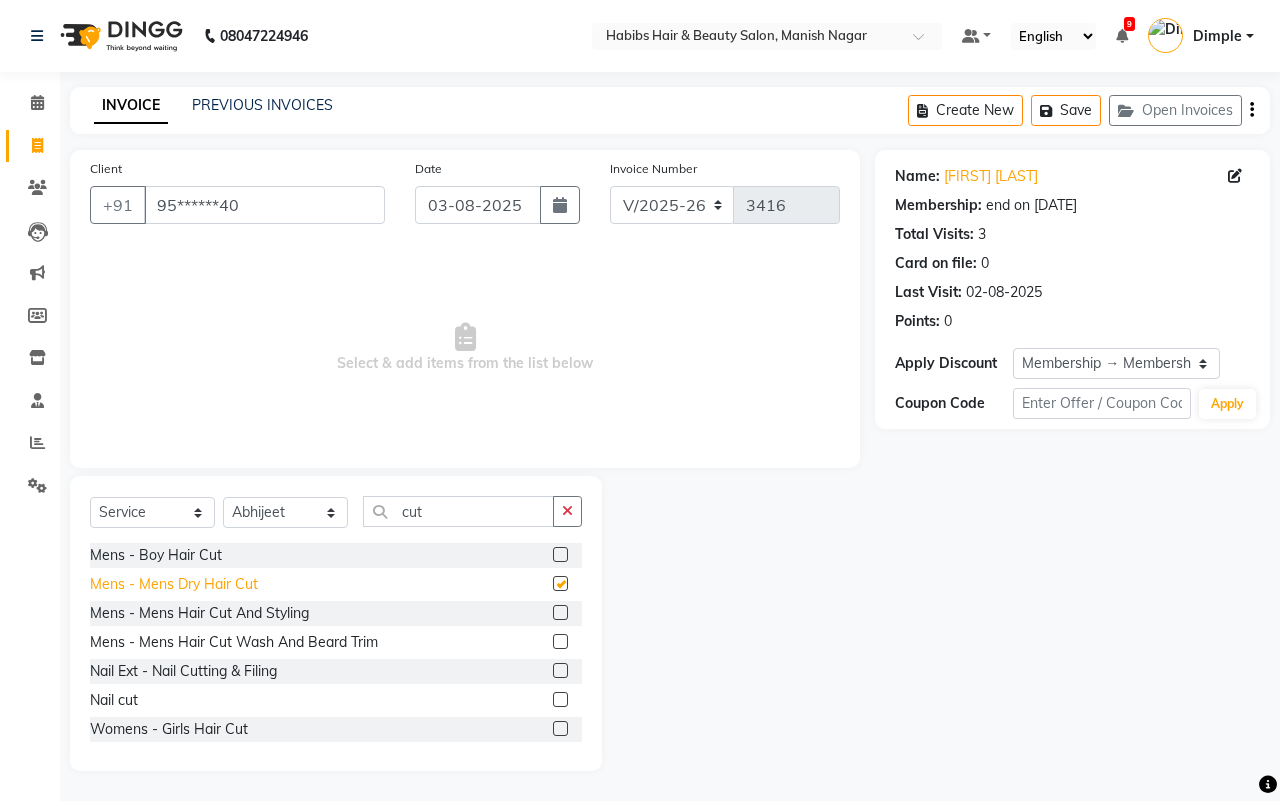 checkbox on "false" 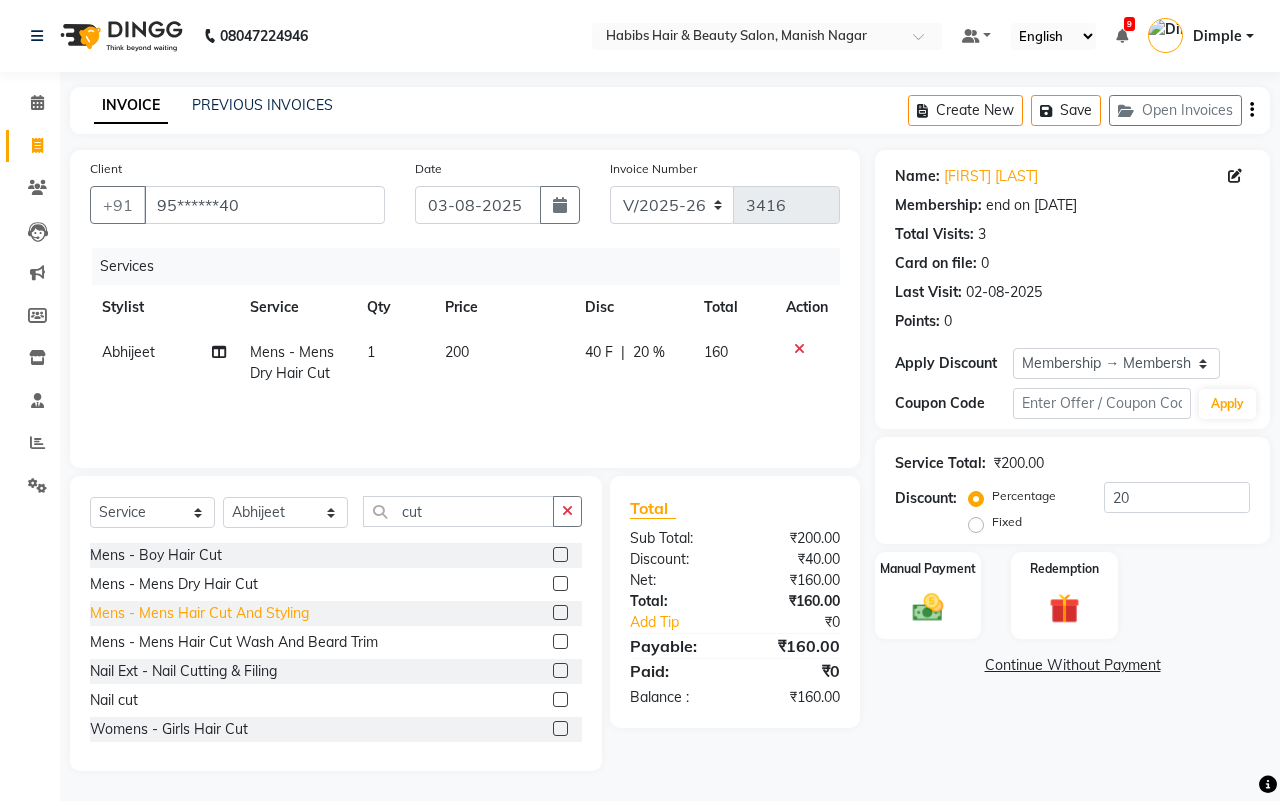 click on "Mens - Mens Hair Cut And Styling" 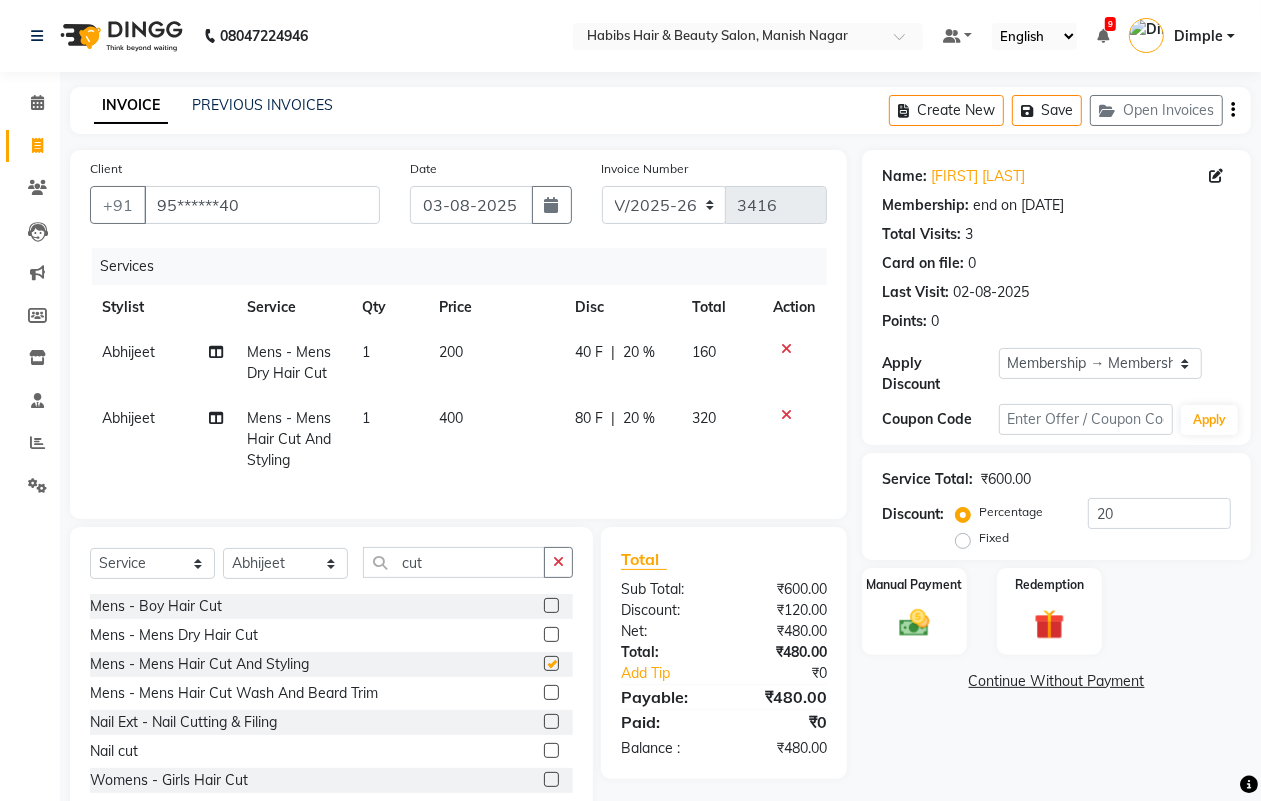 checkbox on "false" 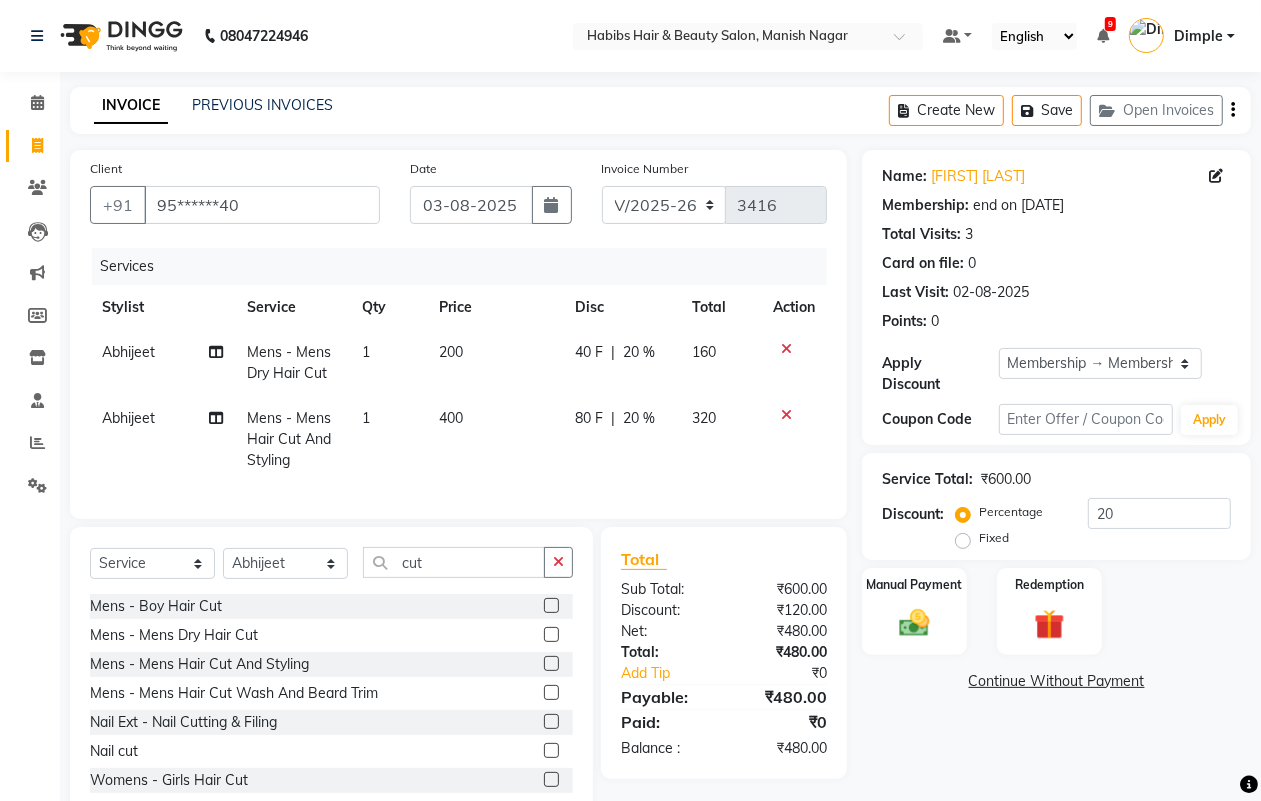 click 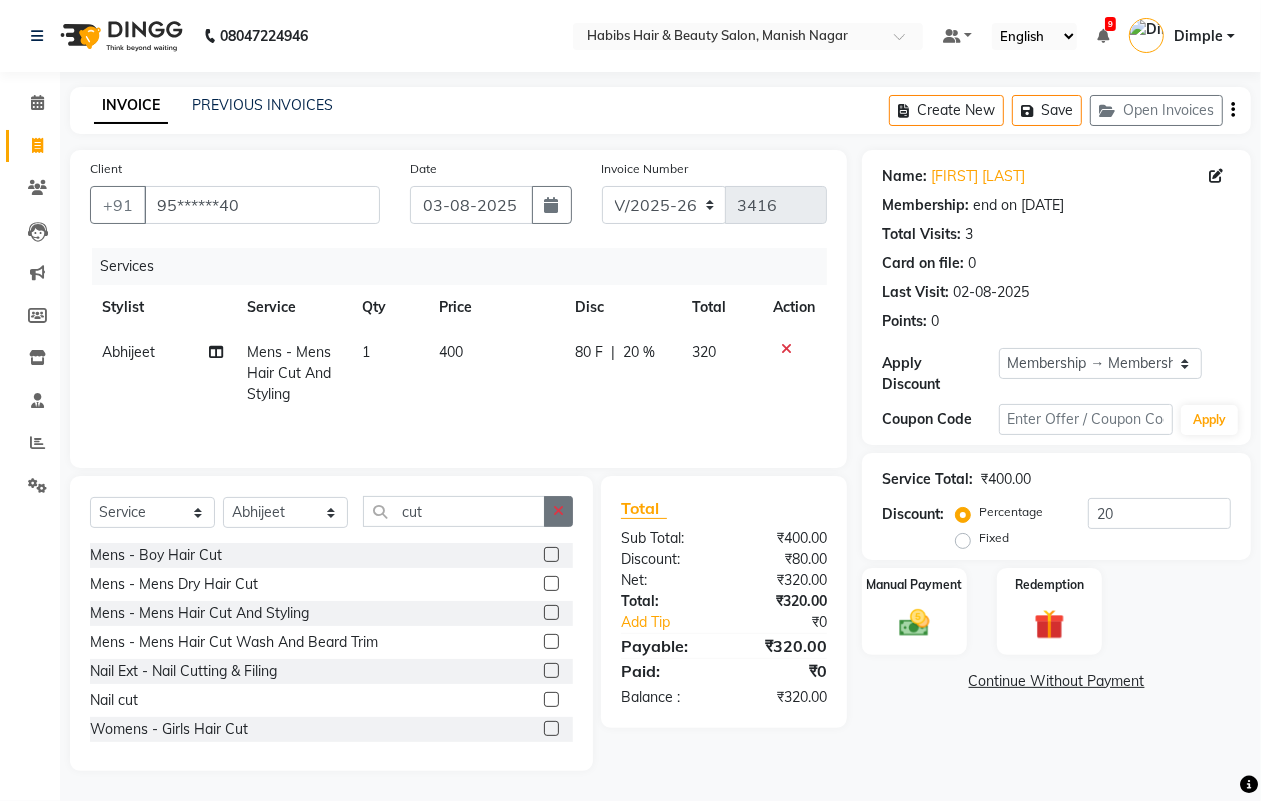 click 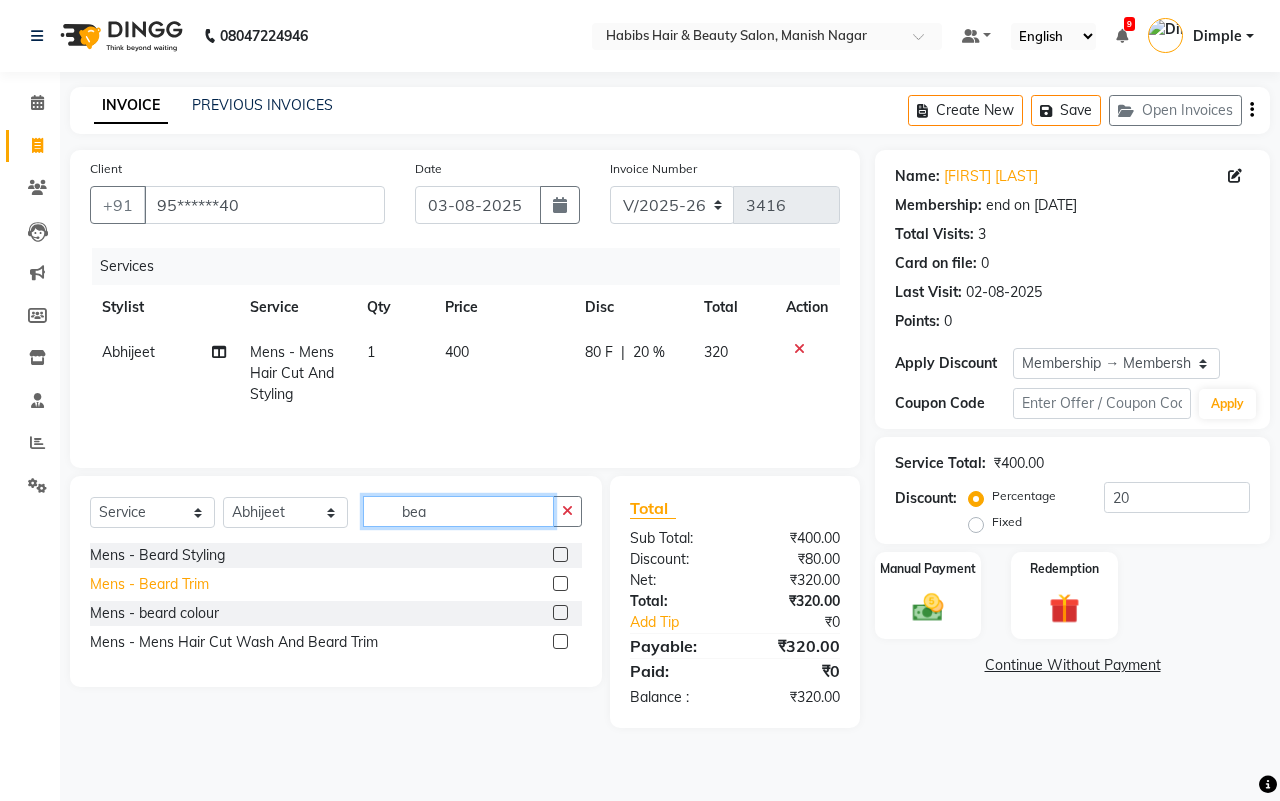 type on "bea" 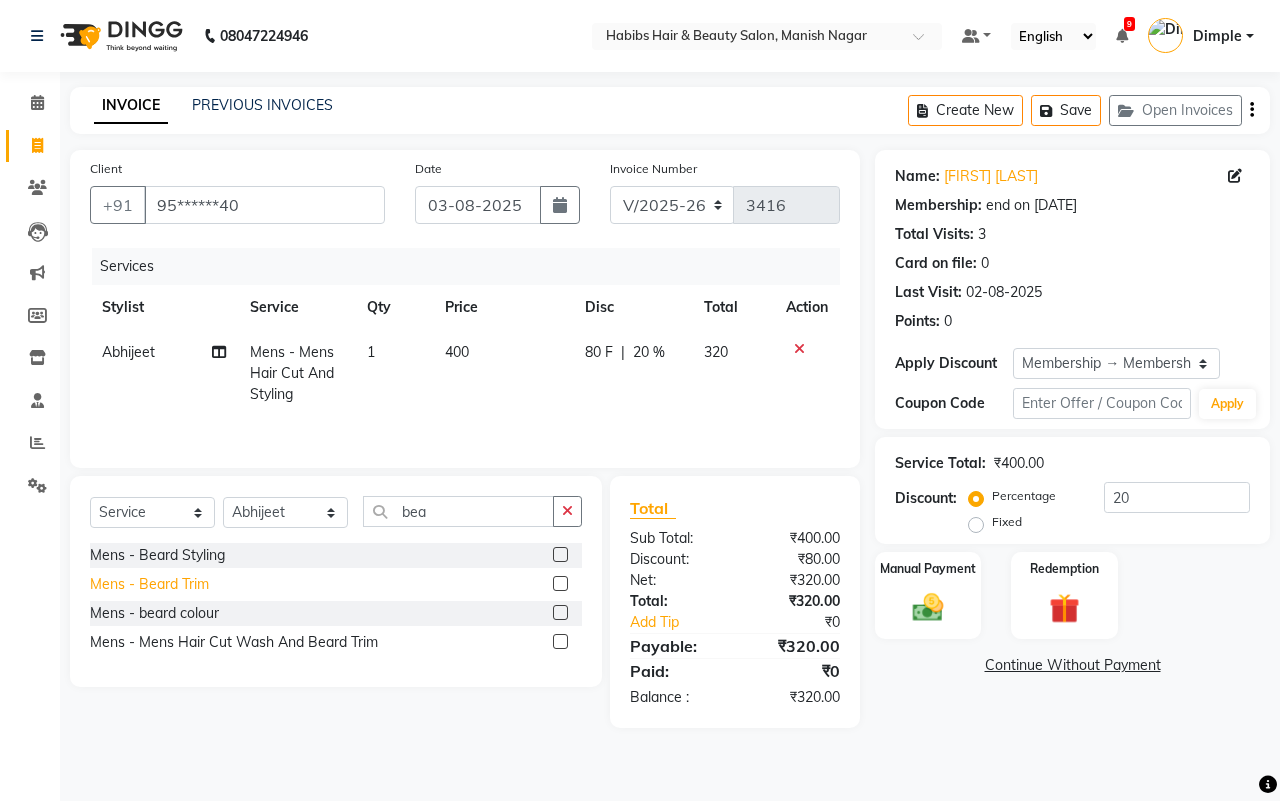 click on "Mens - Beard Trim" 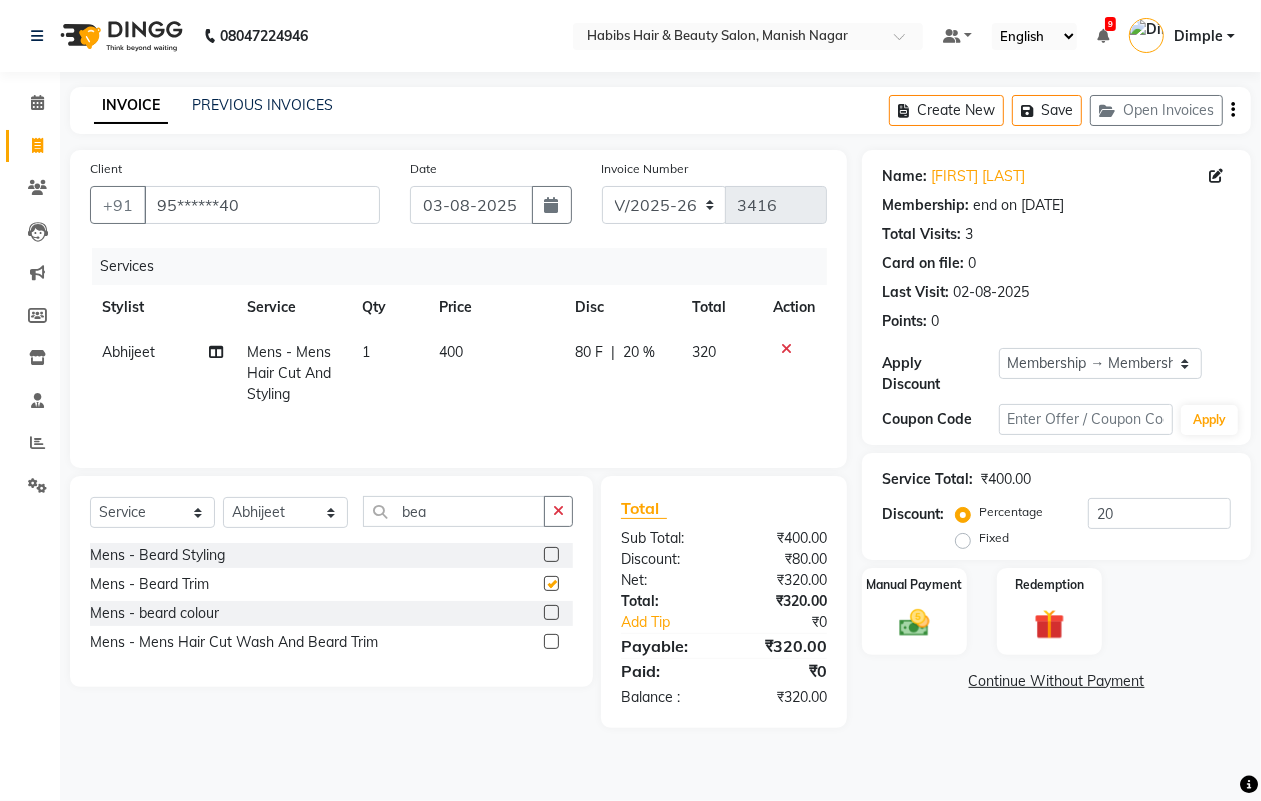 checkbox on "false" 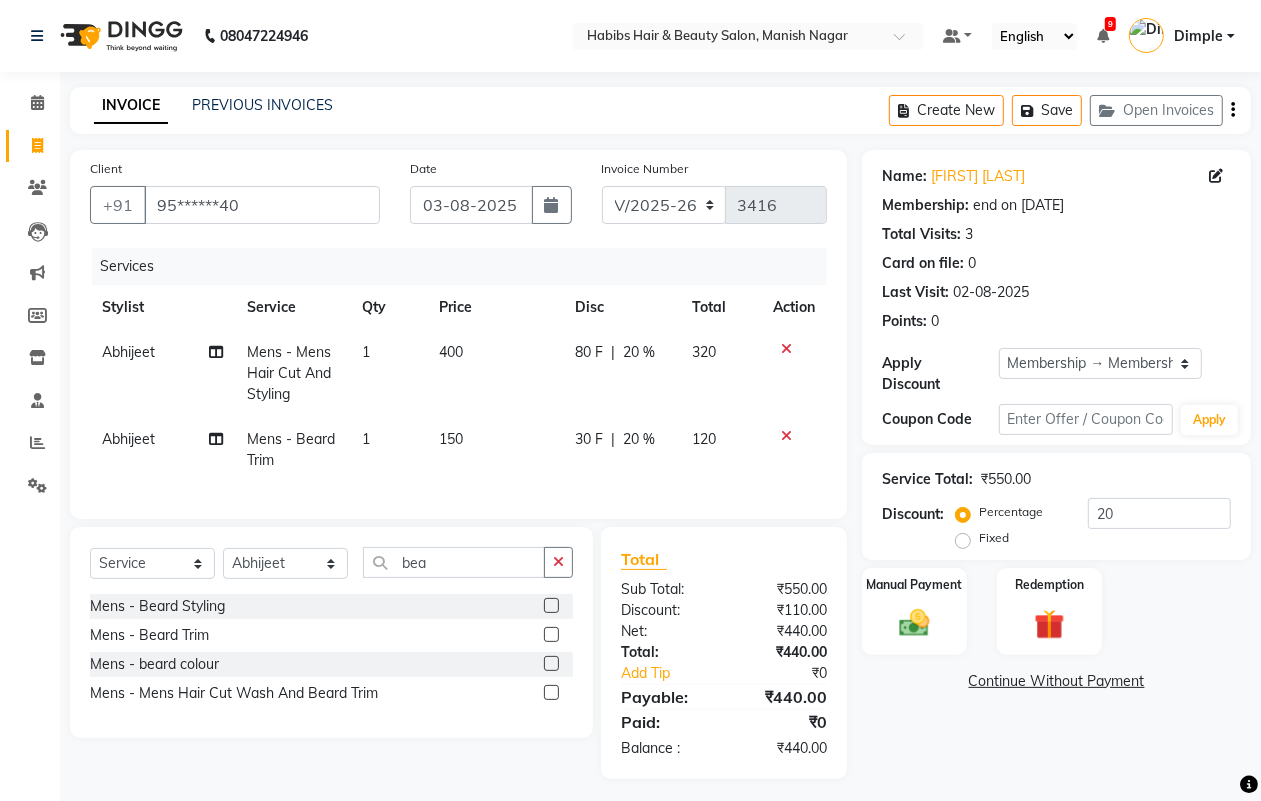 click 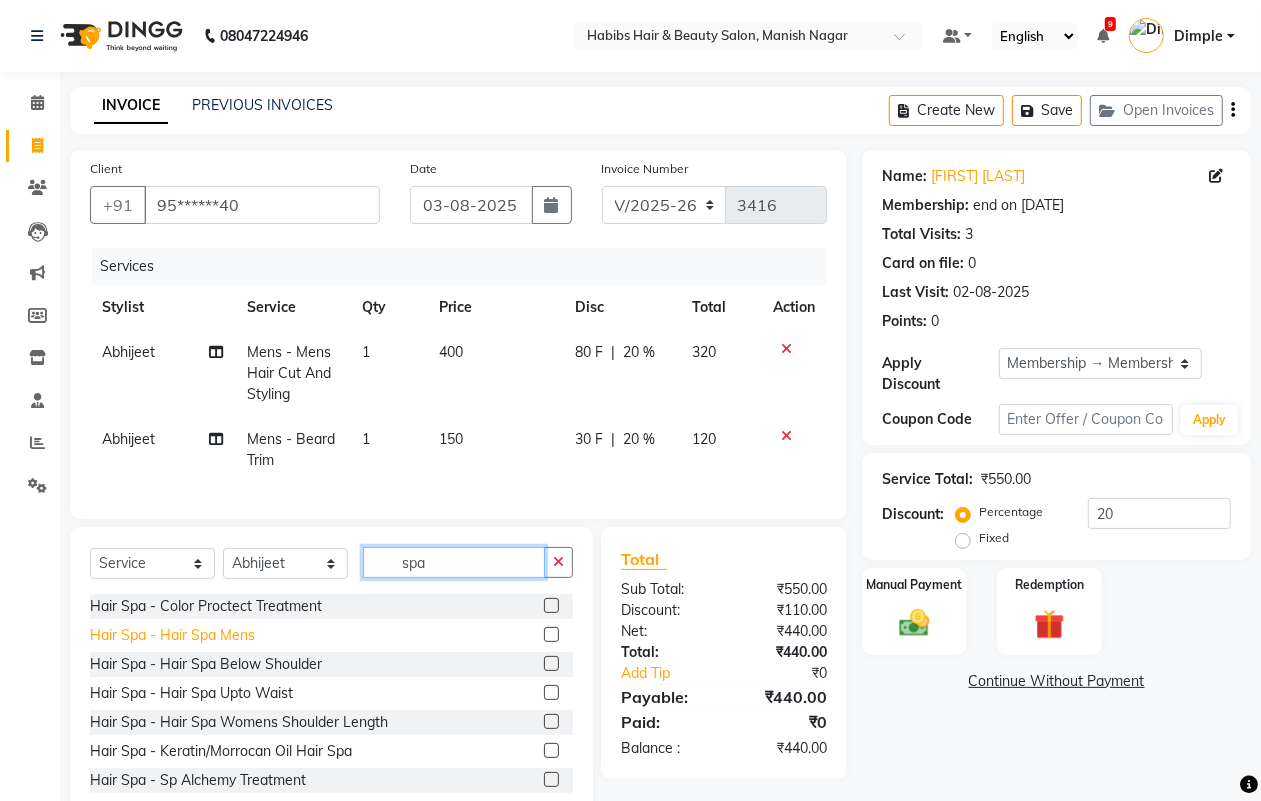 type on "spa" 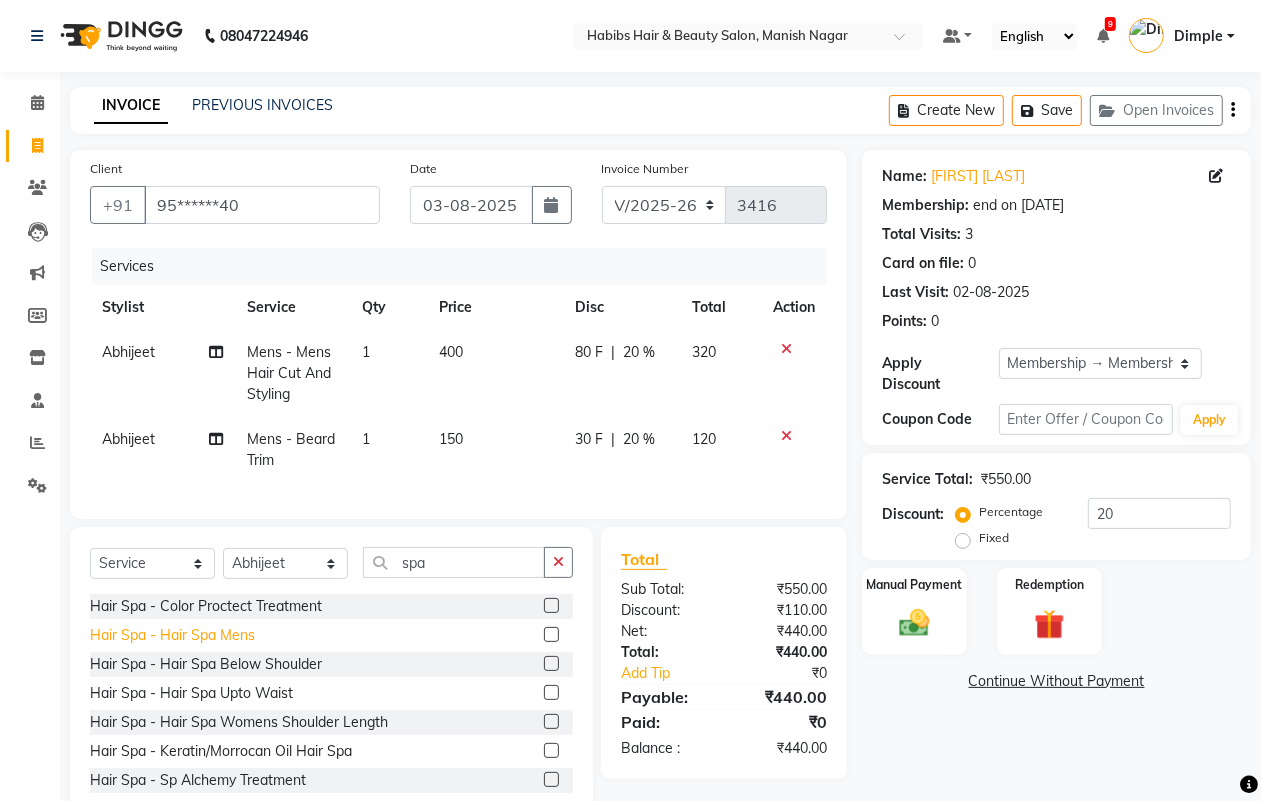 click on "Hair Spa - Hair  Spa Mens" 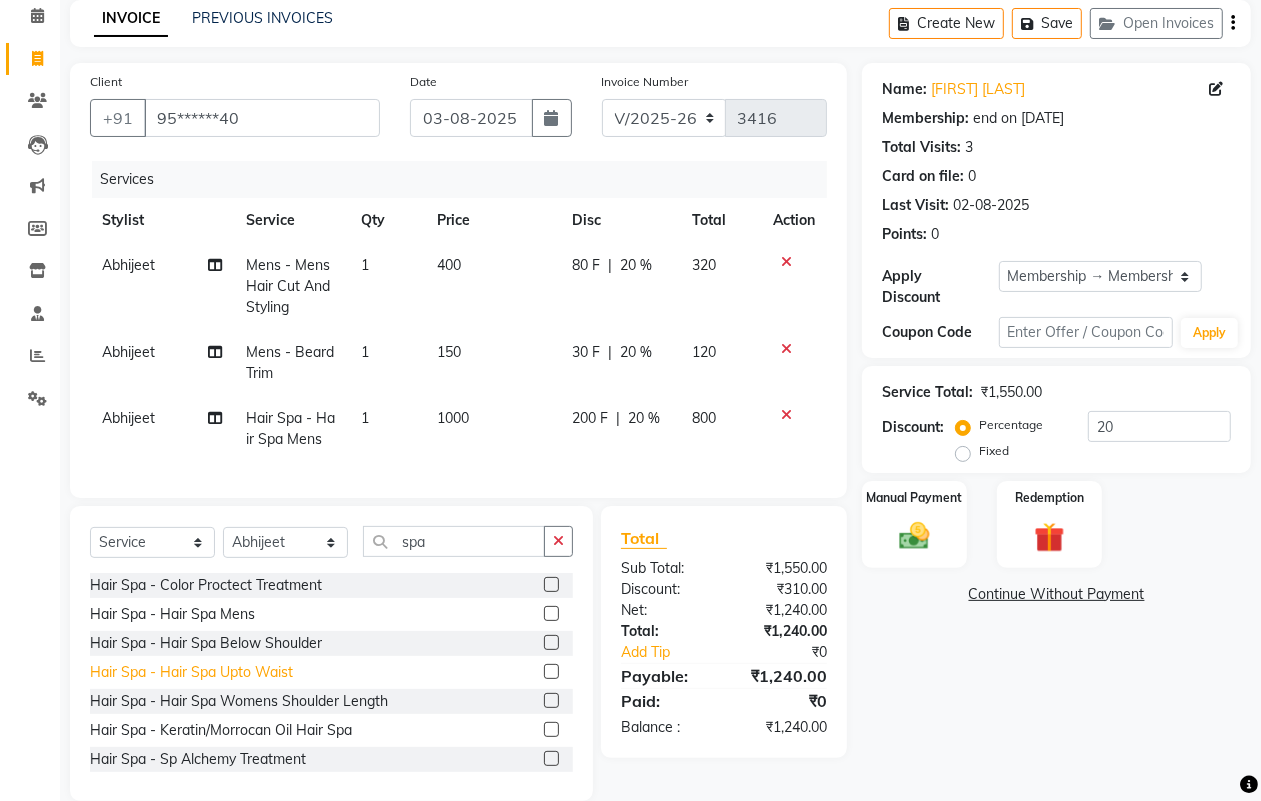 scroll, scrollTop: 135, scrollLeft: 0, axis: vertical 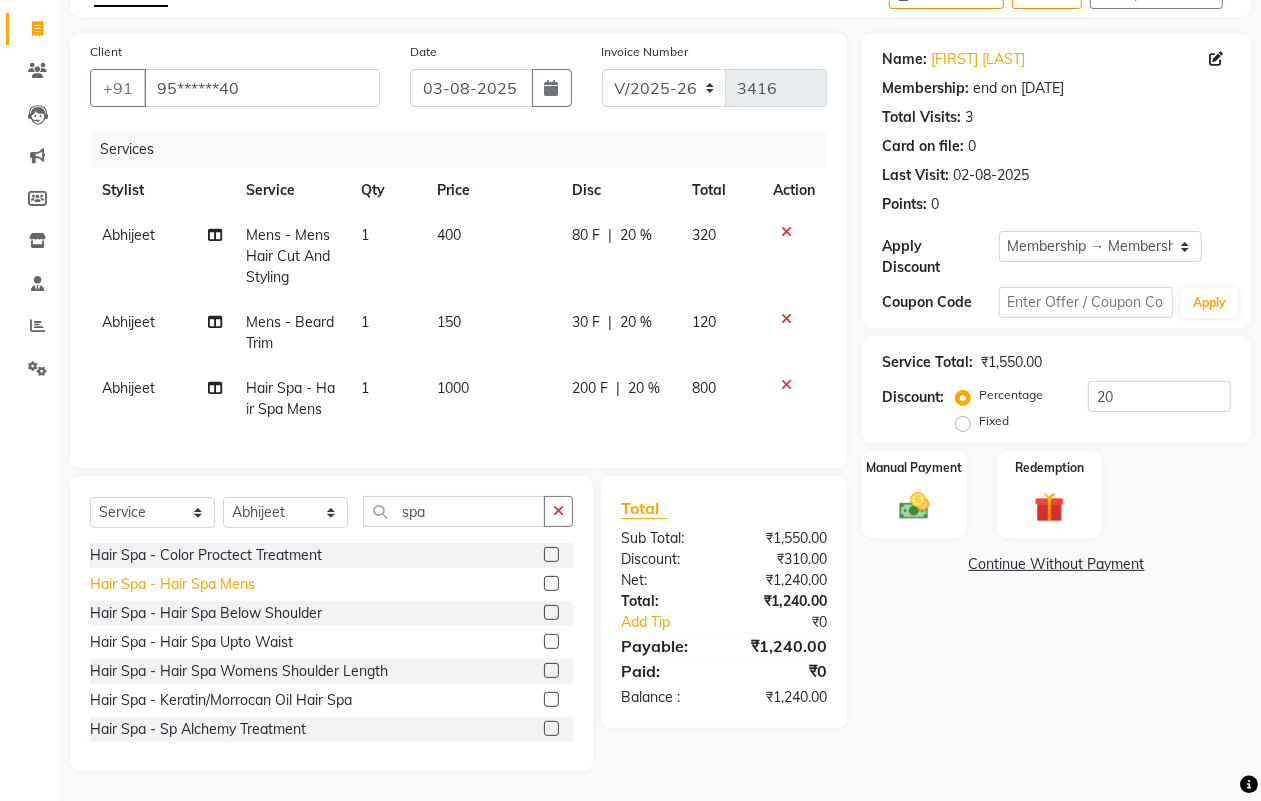 click on "Hair Spa - Hair  Spa Mens" 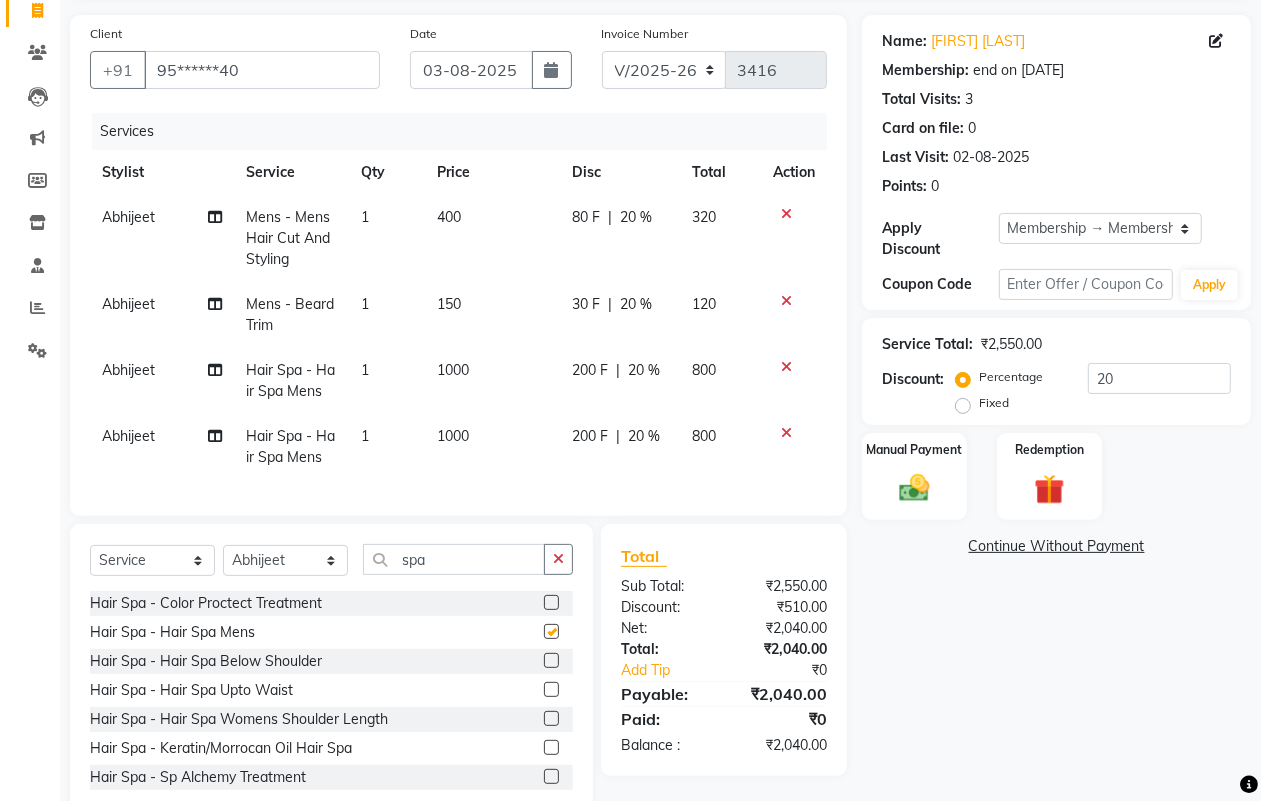 checkbox on "false" 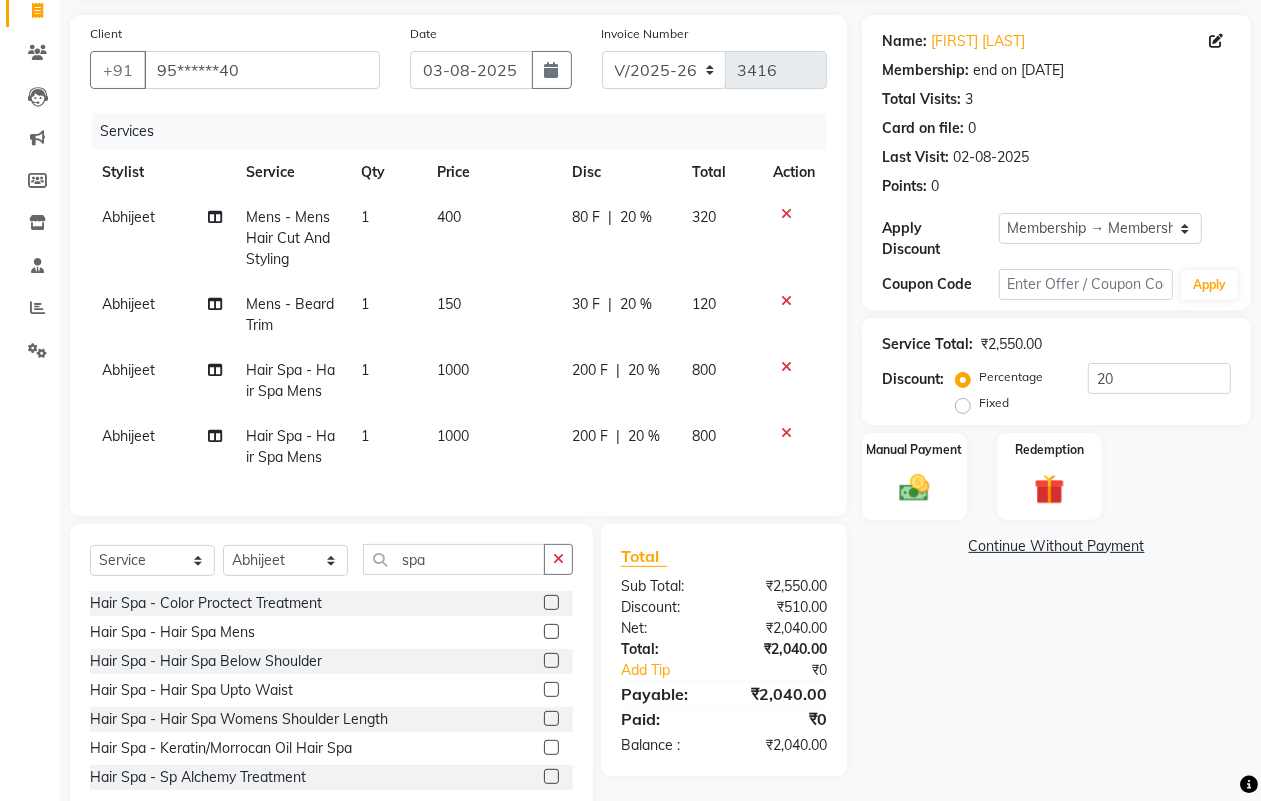 click on "Abhijeet" 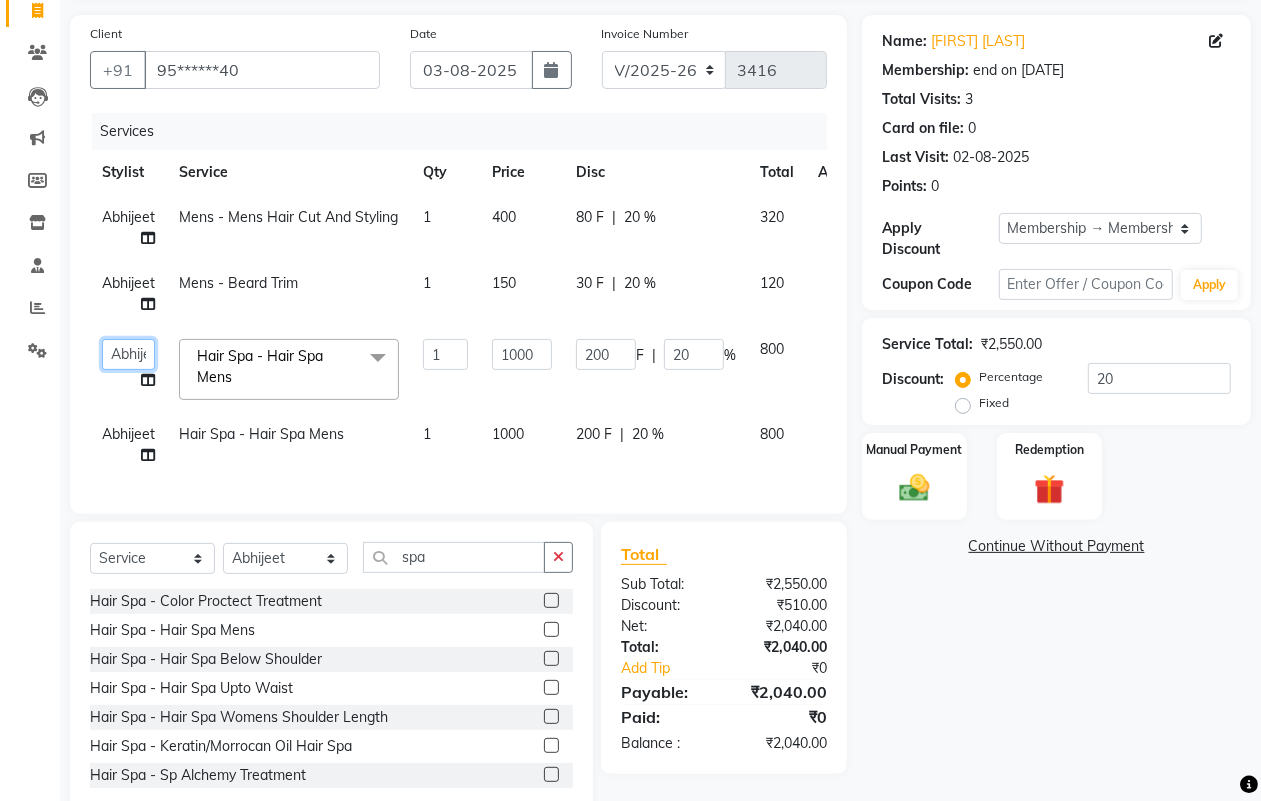 click on "[FIRST]   [FIRST]   [FIRST]   [FIRST]   [FIRST]    [FIRST]   [FIRST]   [FIRST]   [FIRST]   [FIRST]    [FIRST]" 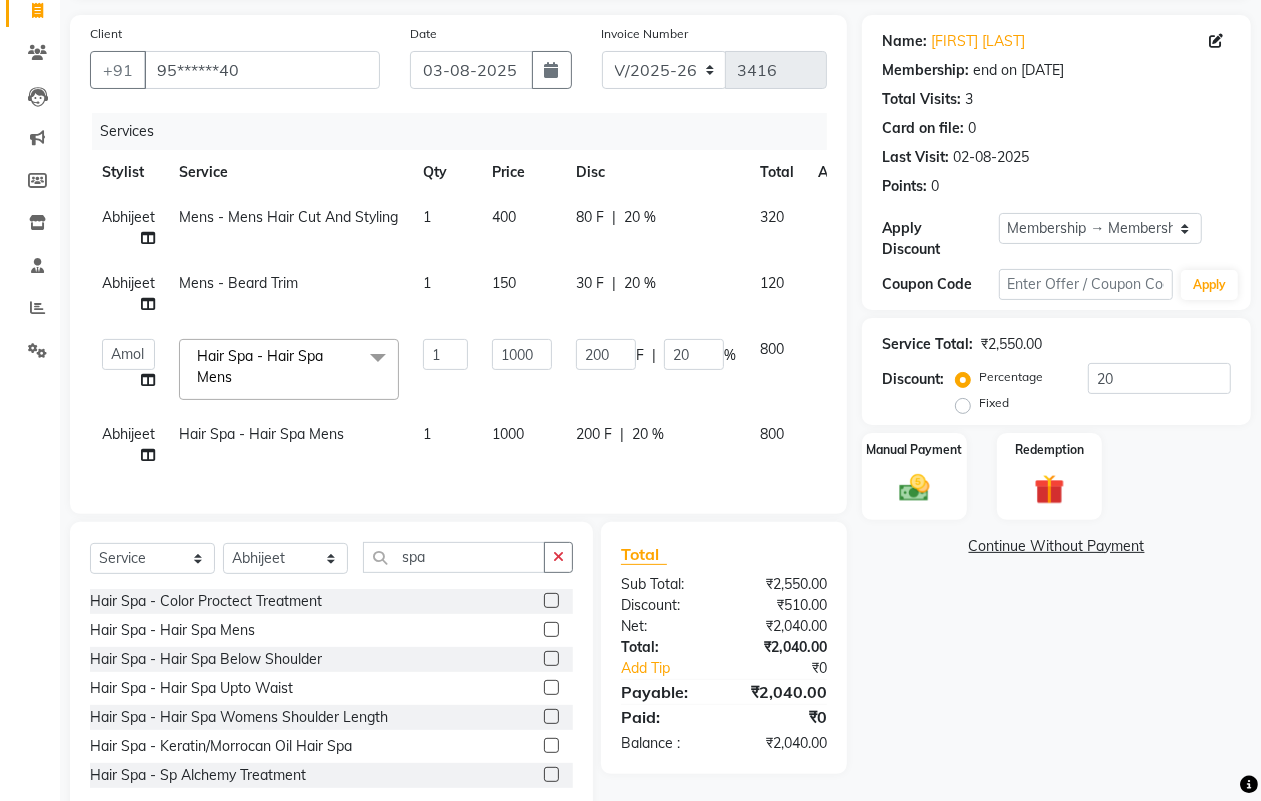 select on "34633" 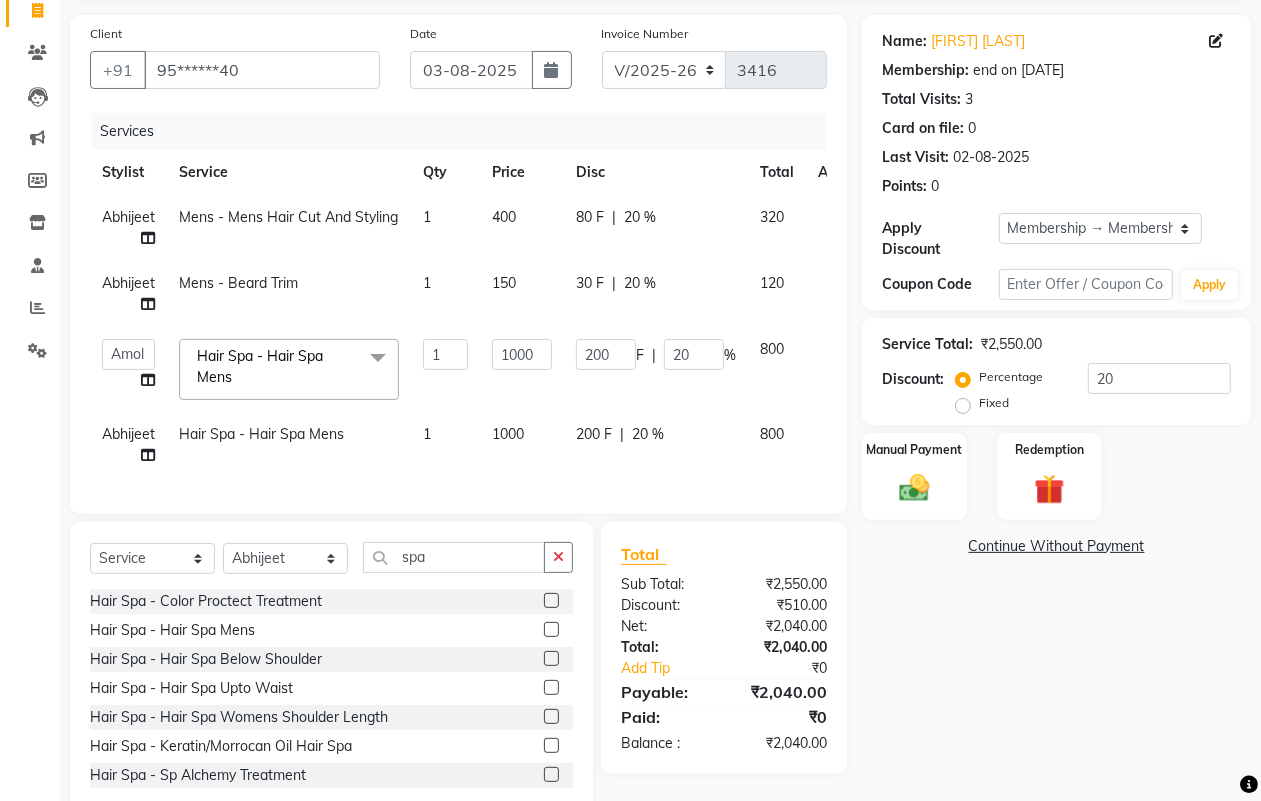 click on "Abhijeet" 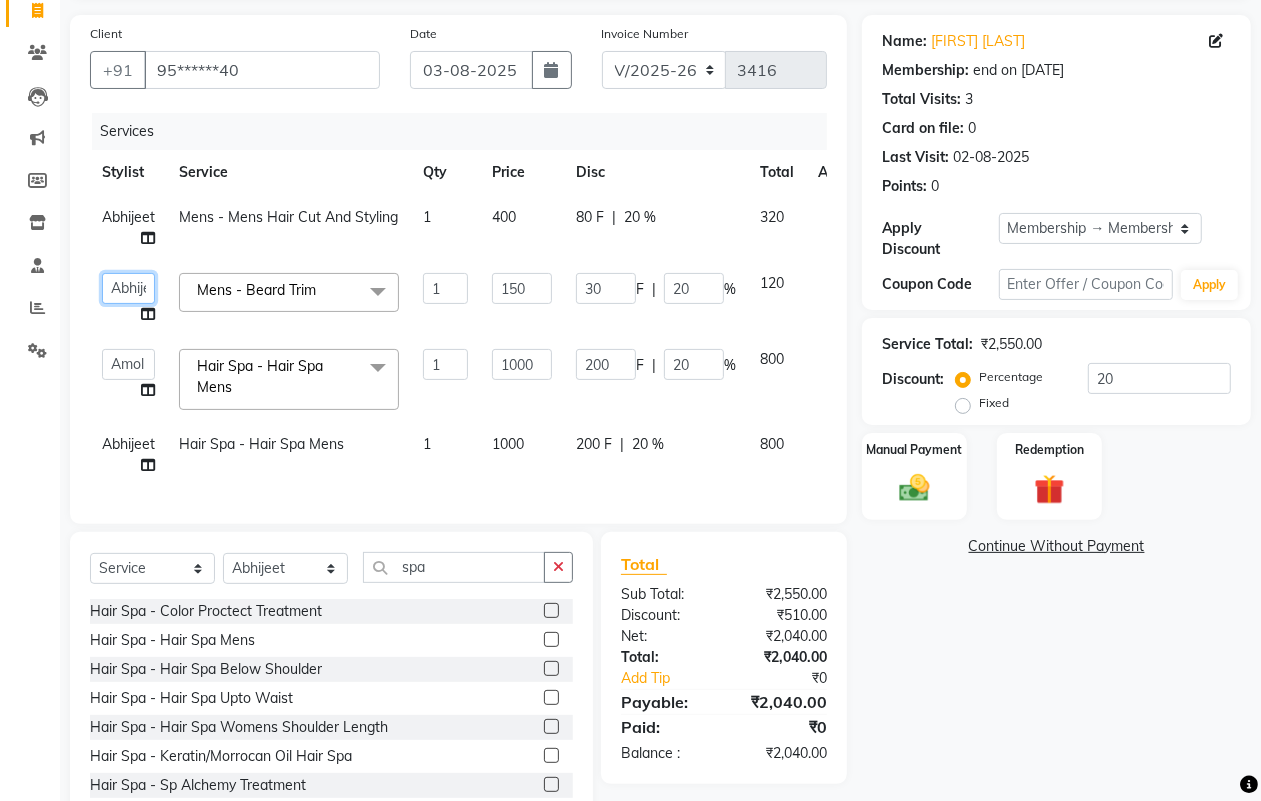 click on "[FIRST]   [FIRST]   [FIRST]   [FIRST]   [FIRST]    [FIRST]   [FIRST]   [FIRST]   [FIRST]   [FIRST]    [FIRST]" 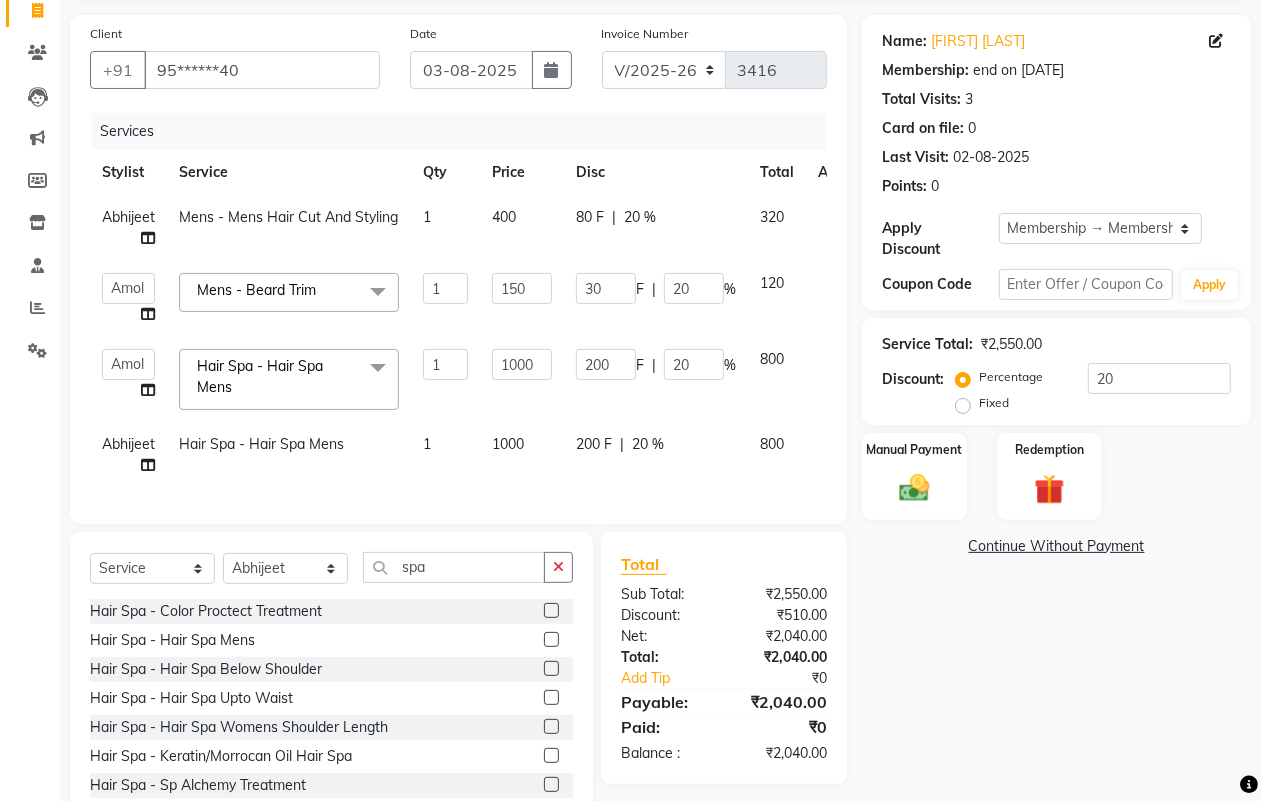 select on "34633" 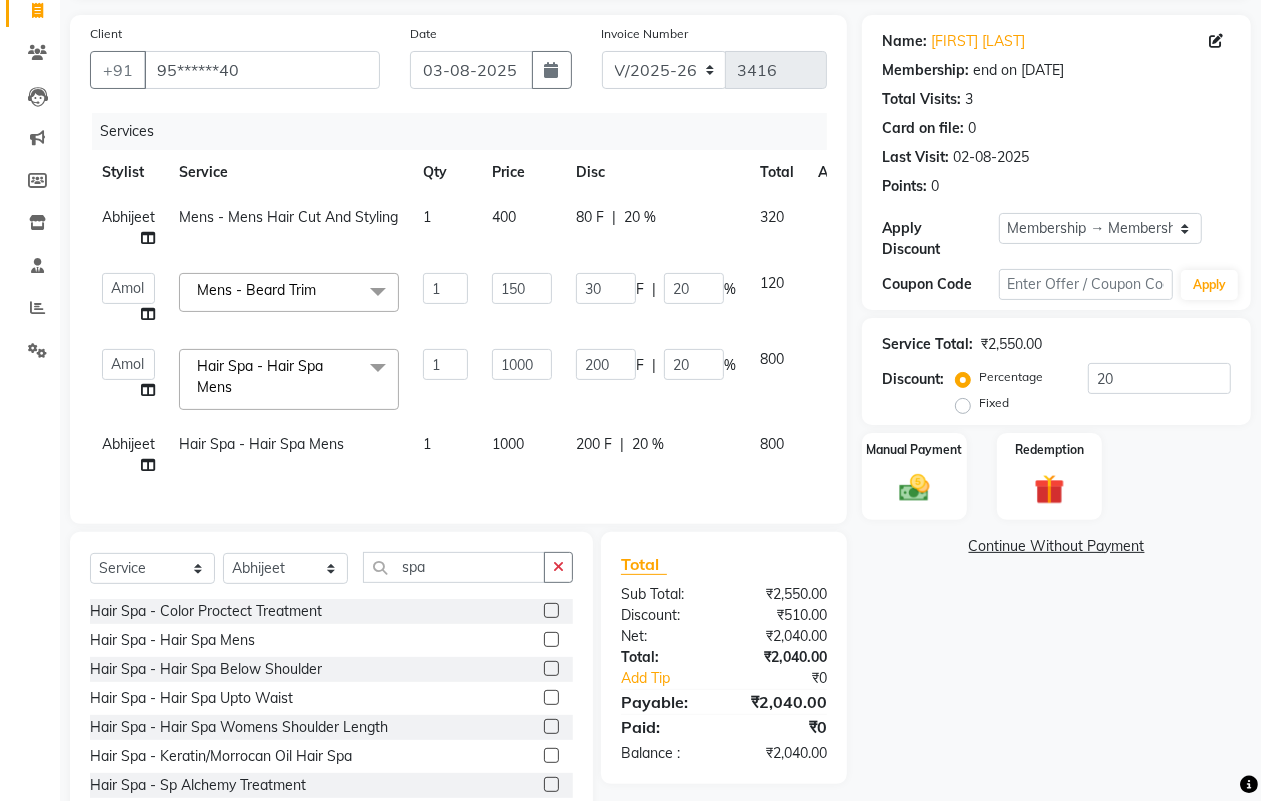 click on "400" 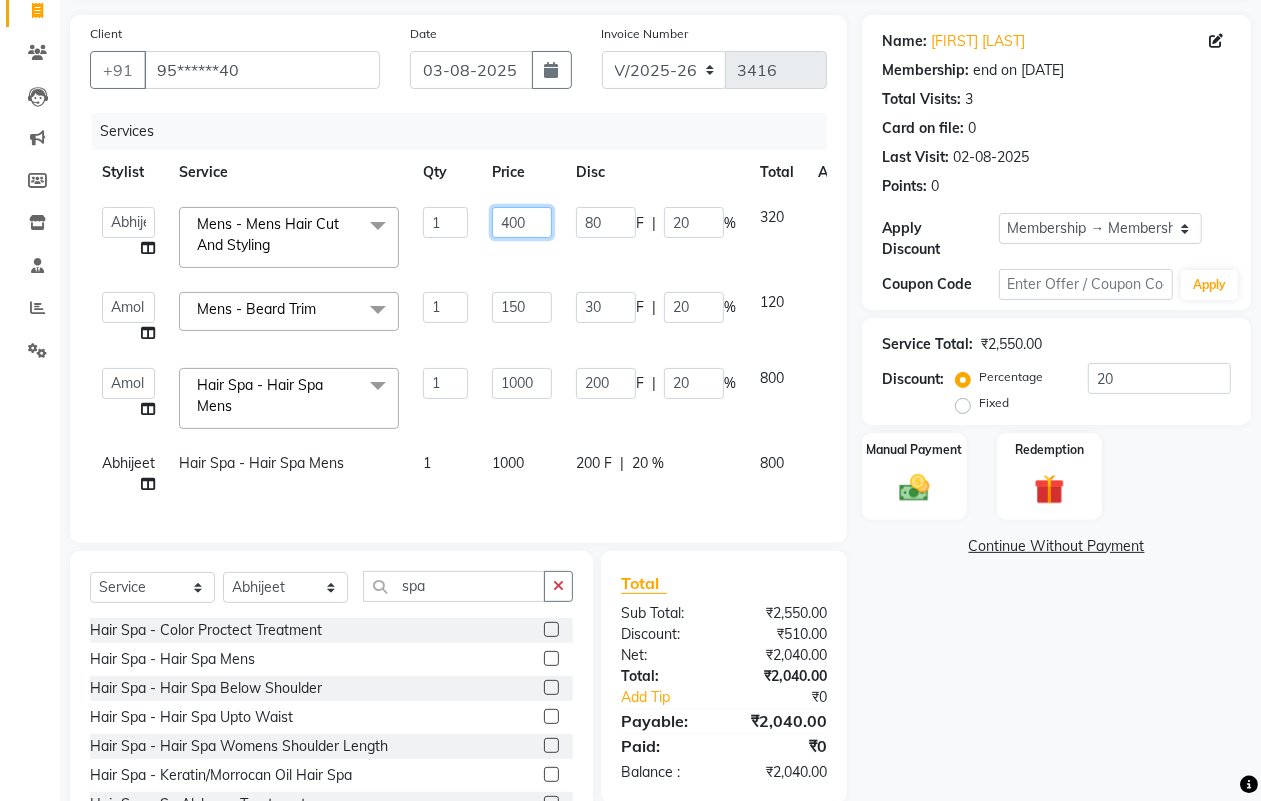 click on "400" 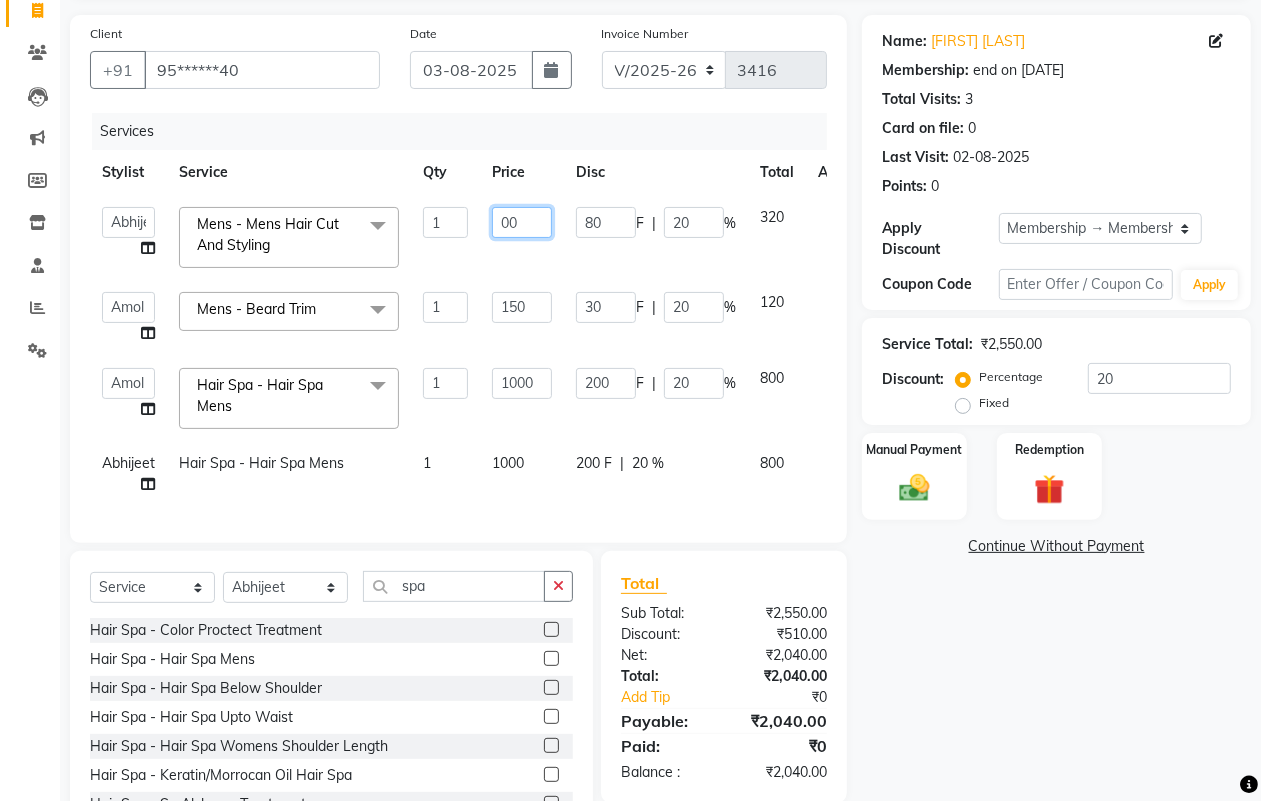 type on "300" 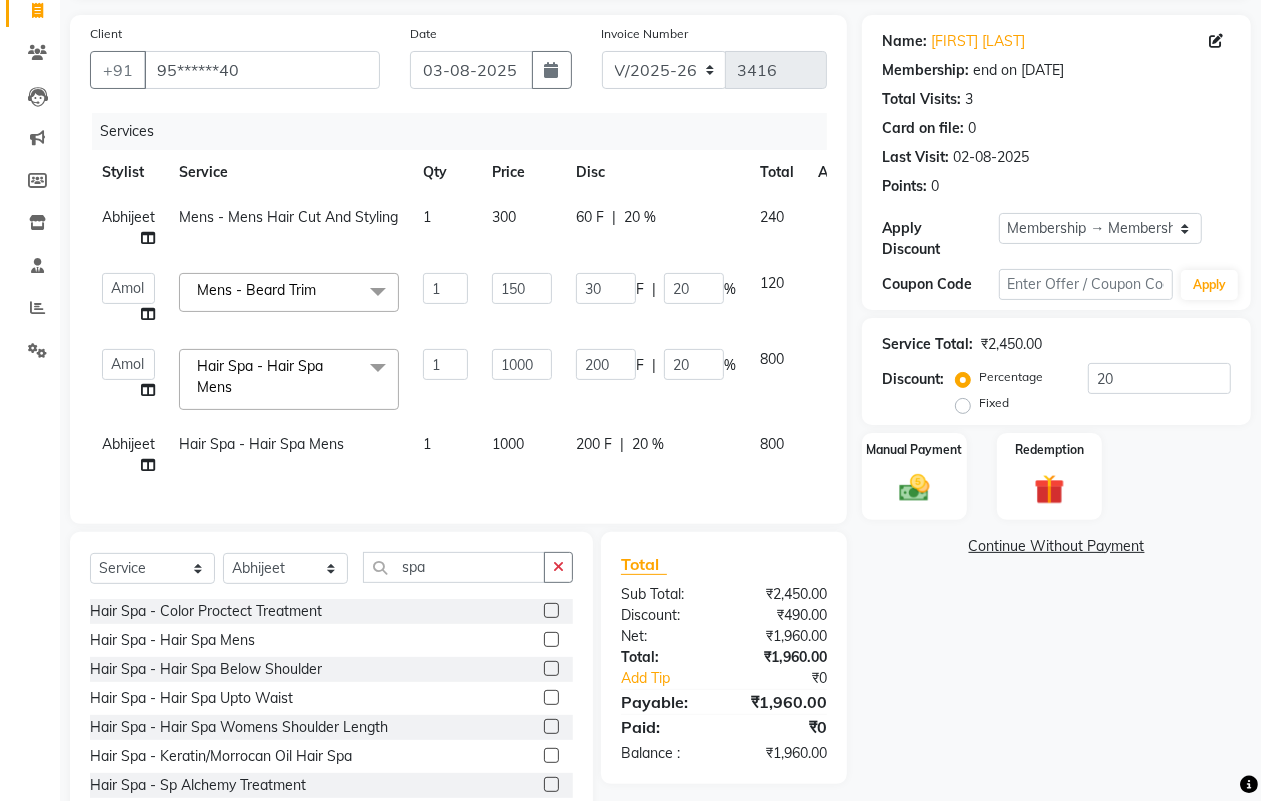 click on "1000" 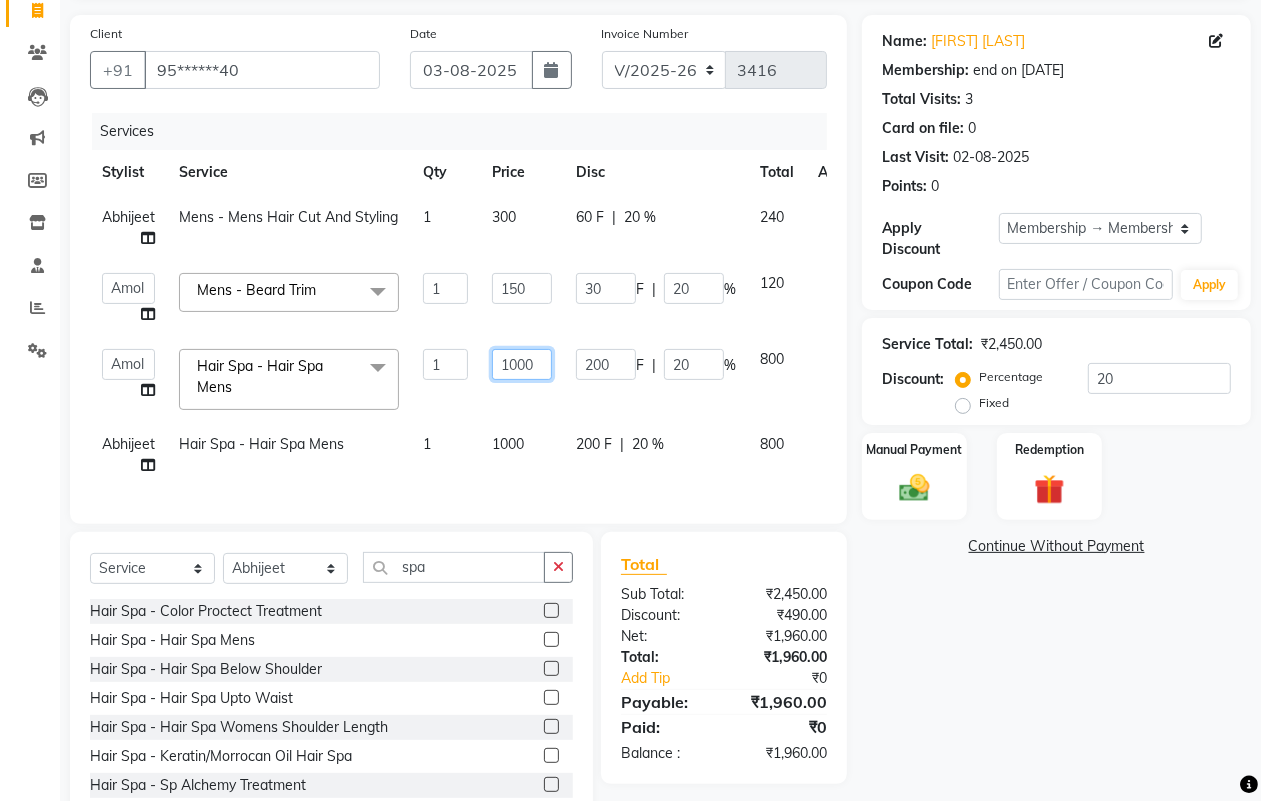 click on "1000" 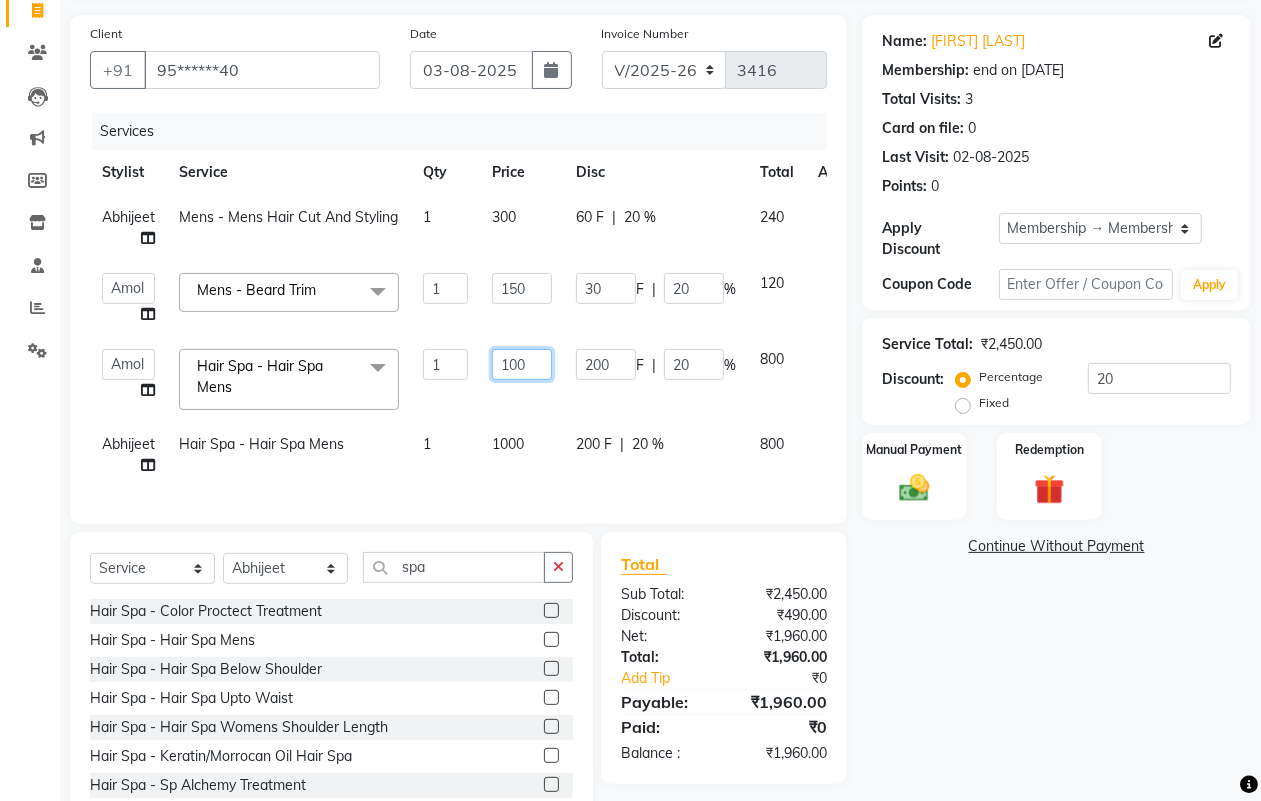 type on "1200" 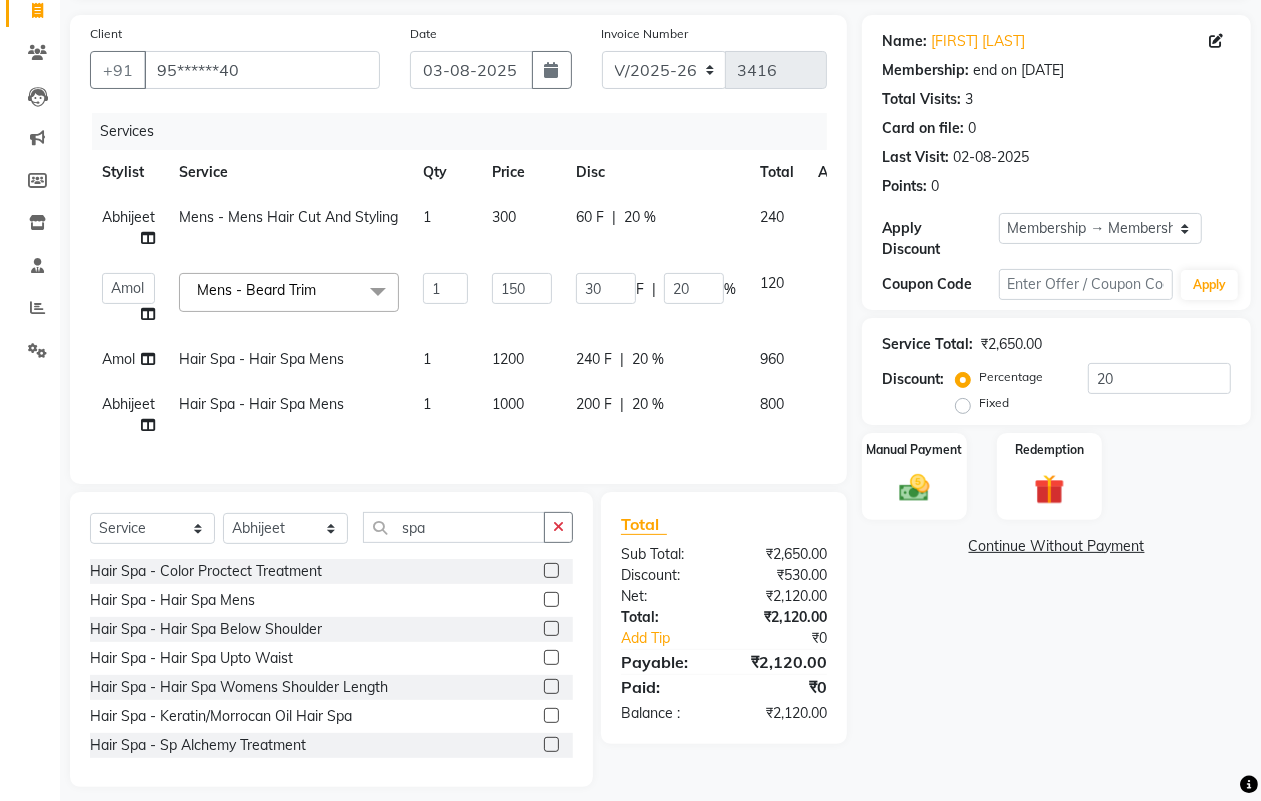 click on "Services Stylist Service Qty Price Disc Total Action[FIRST] Mens - Mens Hair Cut And Styling 1 300 60 F | 20 % 240  [FIRST]   [FIRST]   [FIRST]   [FIRST]    [FIRST]   [FIRST]   [FIRST]   [FIRST]   [FIRST]    [FIRST]   Mens - Beard Trim  x Bleach/D-Tan - Back Bleach Bleach/D-Tan - Face  Bleach Bleach/D-Tan - Face/Neck Bleach Bleach/D-Tan - Full Body Bleach Bleach/D-Tan - Hand Bleach Bleach/D-Tan - Legs Bleach Bleach/D-Tan - O3 D-Tan Bleach/D-Tan - Raga D- Tan Blow Dry - Blow Dry Below Shoulder Length Blow Dry - Blow Dry Shoulder Length Blow Dry - Blow Dry Waist Length Clean Up - Aroma Clean Up Clean Up - Herbal Cleanup Clean Up - Instglow Claenup Clean Up - O3 Pore Clean Up Clean Up - Vlcc Gold Clean Up Clean Up - D Tan Clean UP Clean Up- Hydra Clean Up Face Pack - Black Mask Charcoal Face Pack - Black Mask O3 Face Pack - O3 Peel Off Face Pack - Thermal Sheet Mask Facial - Anti Tan Facial Facial - Clariglow Cheryls Facial - Dermalite Cheryls Facial - Diamond Facial Facial - Glovite Cheryls facial - CV Pro" 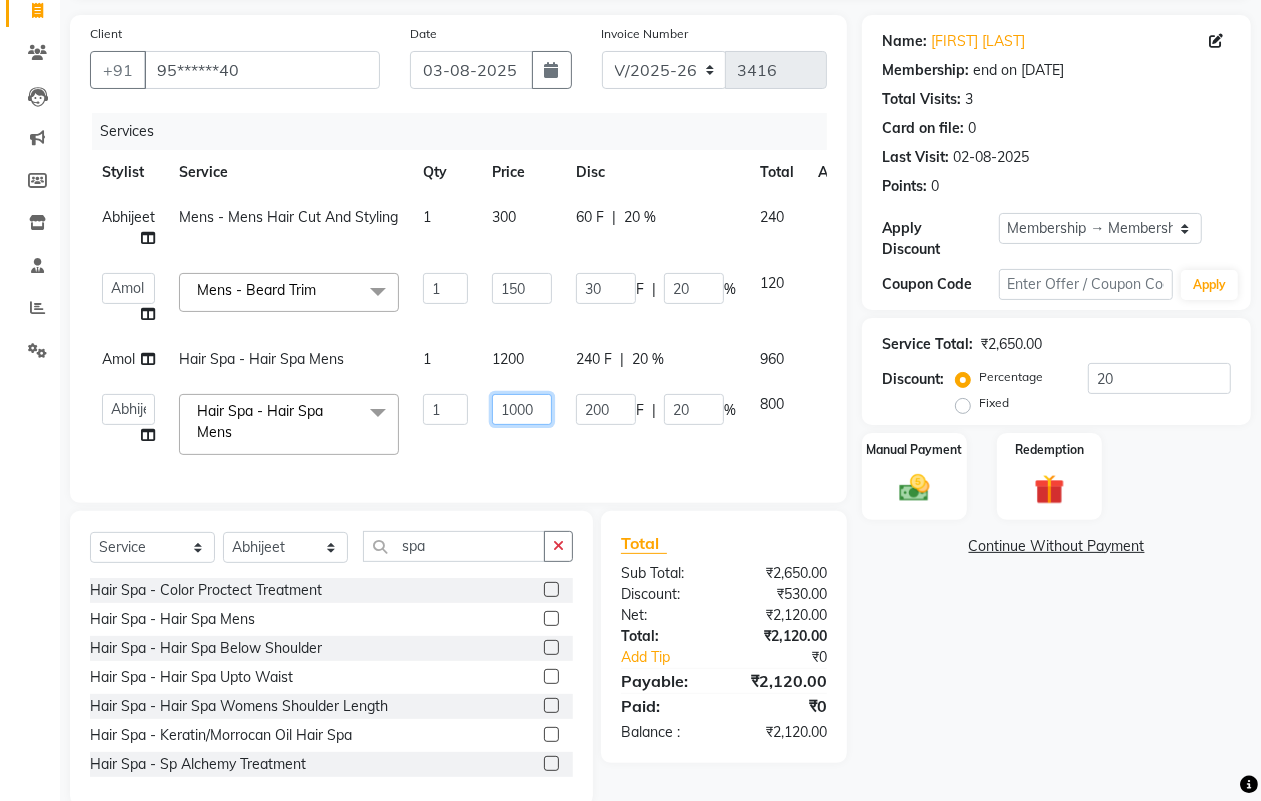 click on "1000" 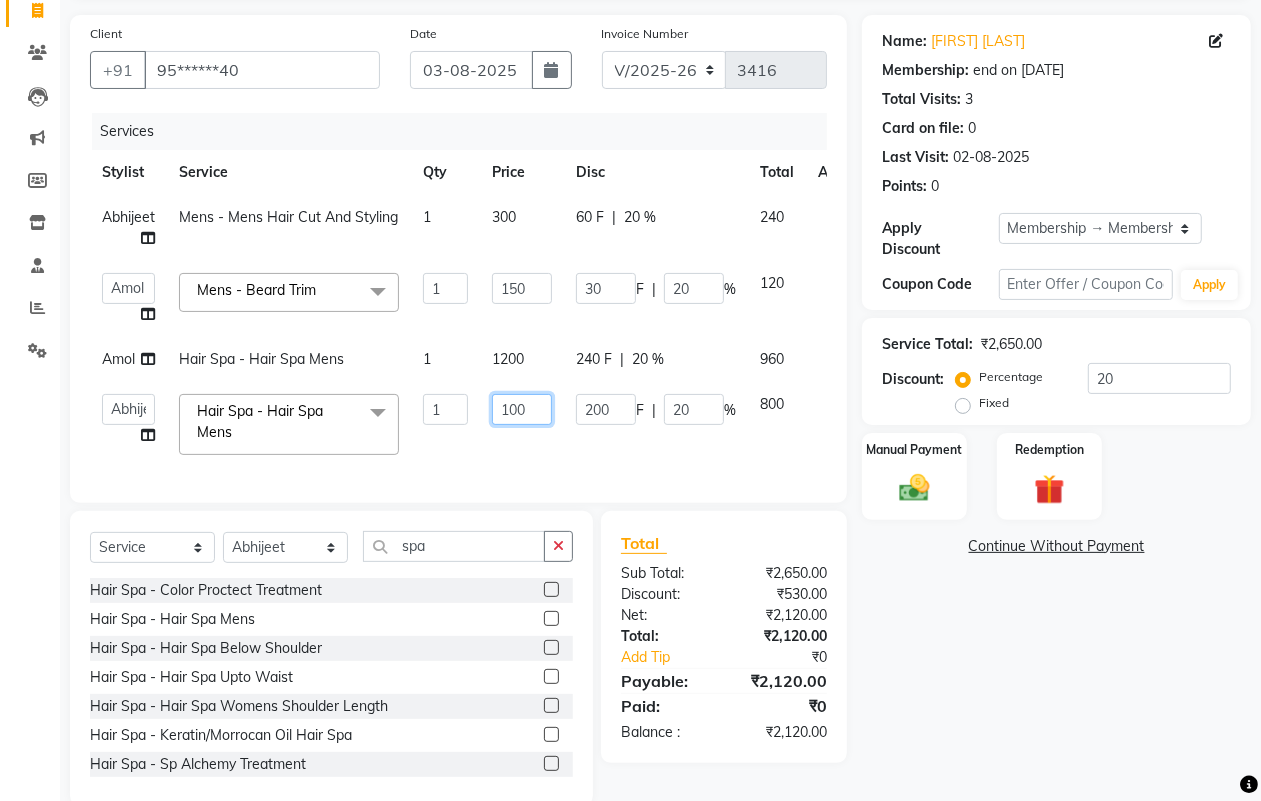type on "1200" 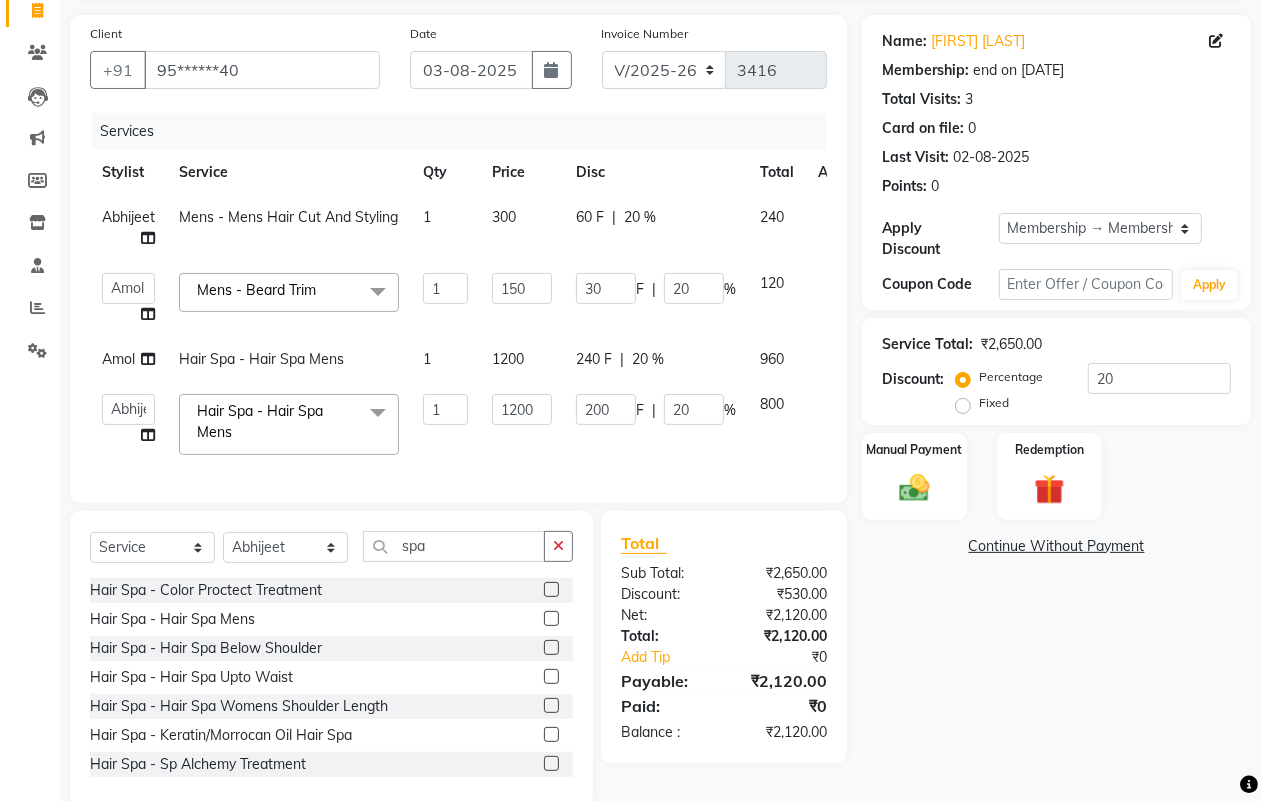 click on "Services Stylist Service Qty Price Disc Total Action[FIRST] Mens - Mens Hair Cut And Styling 1 300 60 F | 20 % 240  [FIRST]   [FIRST]   [FIRST]   [FIRST]    [FIRST]   [FIRST]   [FIRST]   [FIRST]   [FIRST]    [FIRST]   Mens - Beard Trim  x Bleach/D-Tan - Back Bleach Bleach/D-Tan - Face  Bleach Bleach/D-Tan - Face/Neck Bleach Bleach/D-Tan - Full Body Bleach Bleach/D-Tan - Hand Bleach Bleach/D-Tan - Legs Bleach Bleach/D-Tan - O3 D-Tan Bleach/D-Tan - Raga D- Tan Blow Dry - Blow Dry Below Shoulder Length Blow Dry - Blow Dry Shoulder Length Blow Dry - Blow Dry Waist Length Clean Up - Aroma Clean Up Clean Up - Herbal Cleanup Clean Up - Instglow Claenup Clean Up - O3 Pore Clean Up Clean Up - Vlcc Gold Clean Up Clean Up - D Tan Clean UP Clean Up- Hydra Clean Up Face Pack - Black Mask Charcoal Face Pack - Black Mask O3 Face Pack - O3 Peel Off Face Pack - Thermal Sheet Mask Facial - Anti Tan Facial Facial - Clariglow Cheryls Facial - Dermalite Cheryls Facial - Diamond Facial Facial - Glovite Cheryls facial - CV Pro" 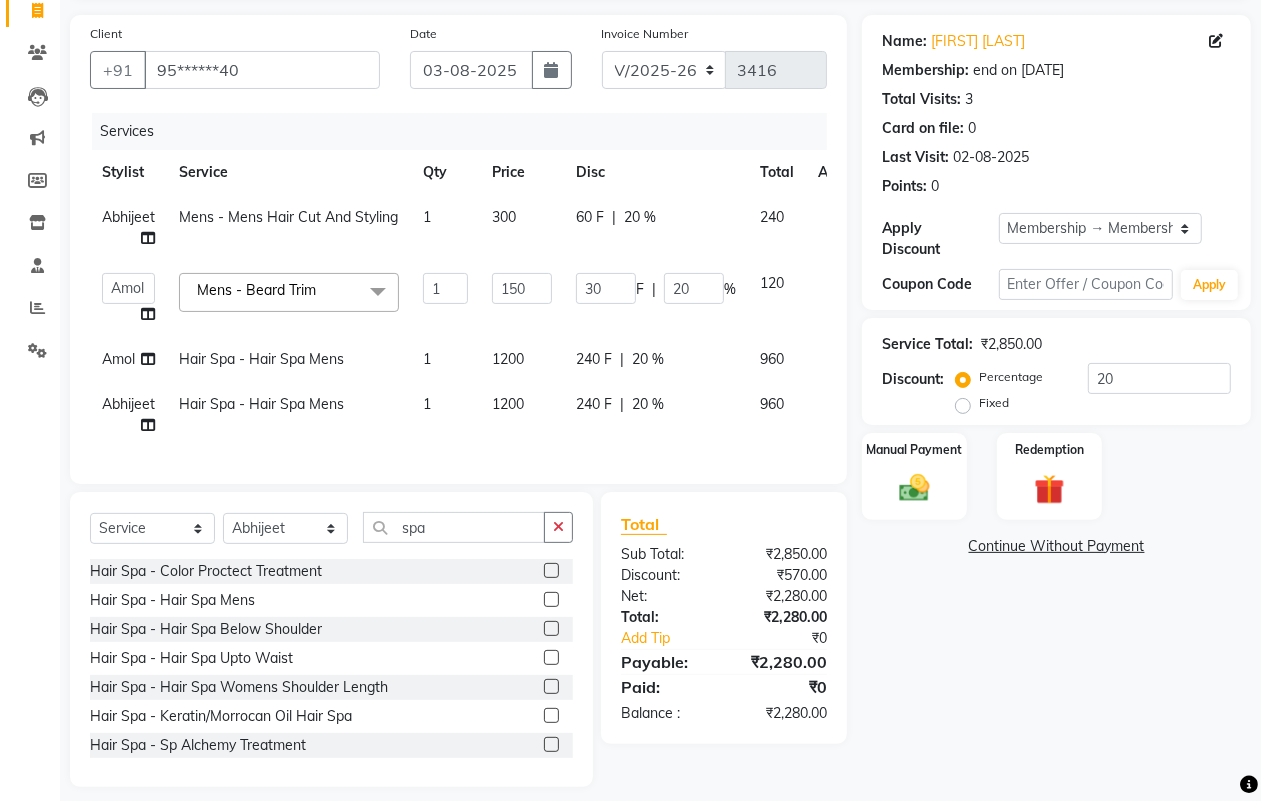 click on "Name: [FIRST] [LAST] Membership: end on [DATE] Total Visits:  3 Card on file:  0 Last Visit:   02-08-2025 Points:   0  Apply Discount Select Membership → Membership Card Coupon Code Apply Service Total:  ₹2,850.00  Discount:  Percentage   Fixed  20 Manual Payment Redemption  Continue Without Payment" 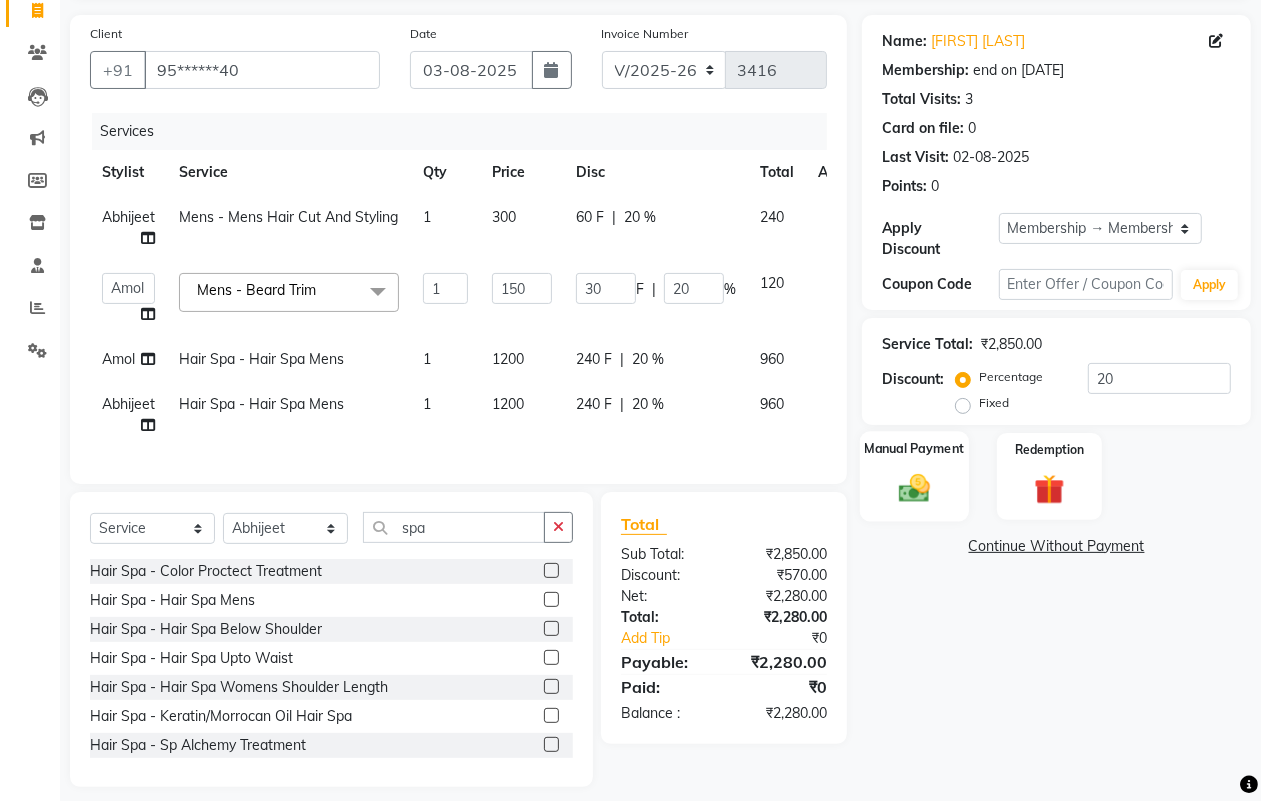 click 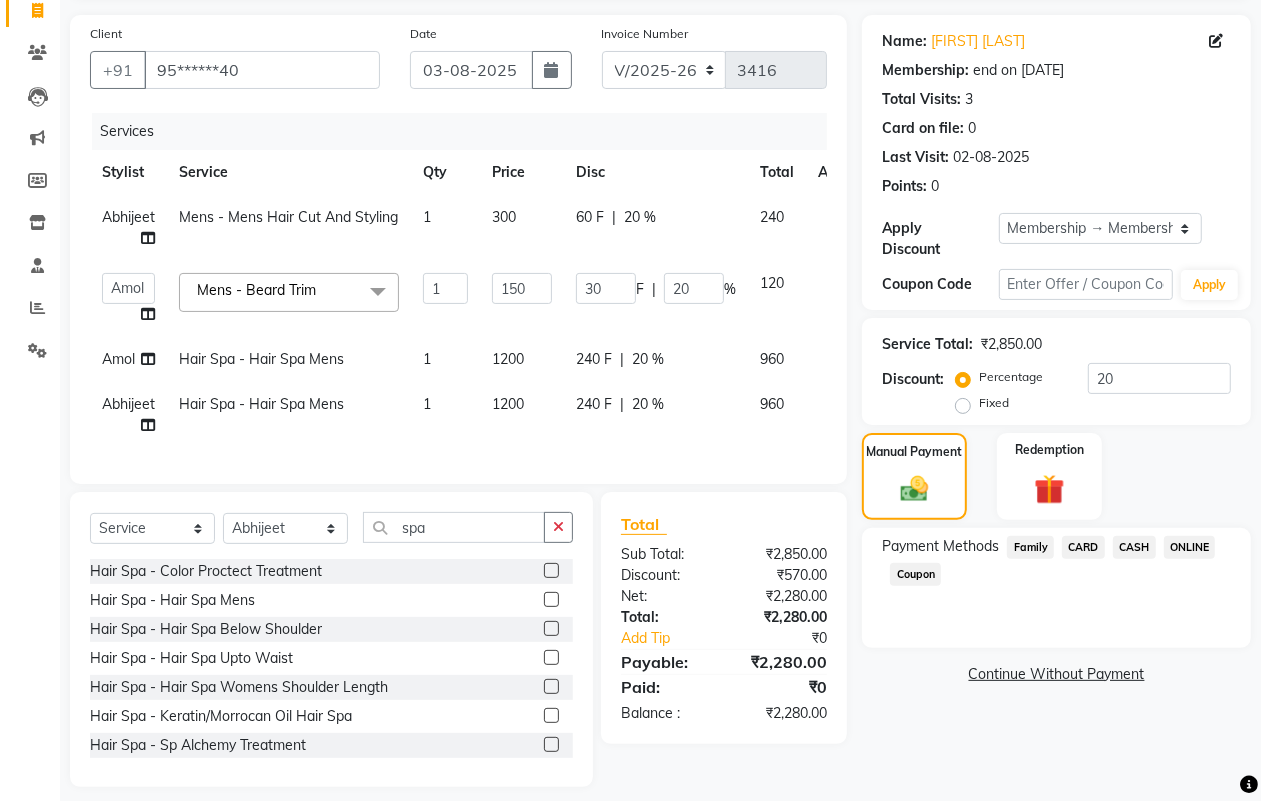 click on "ONLINE" 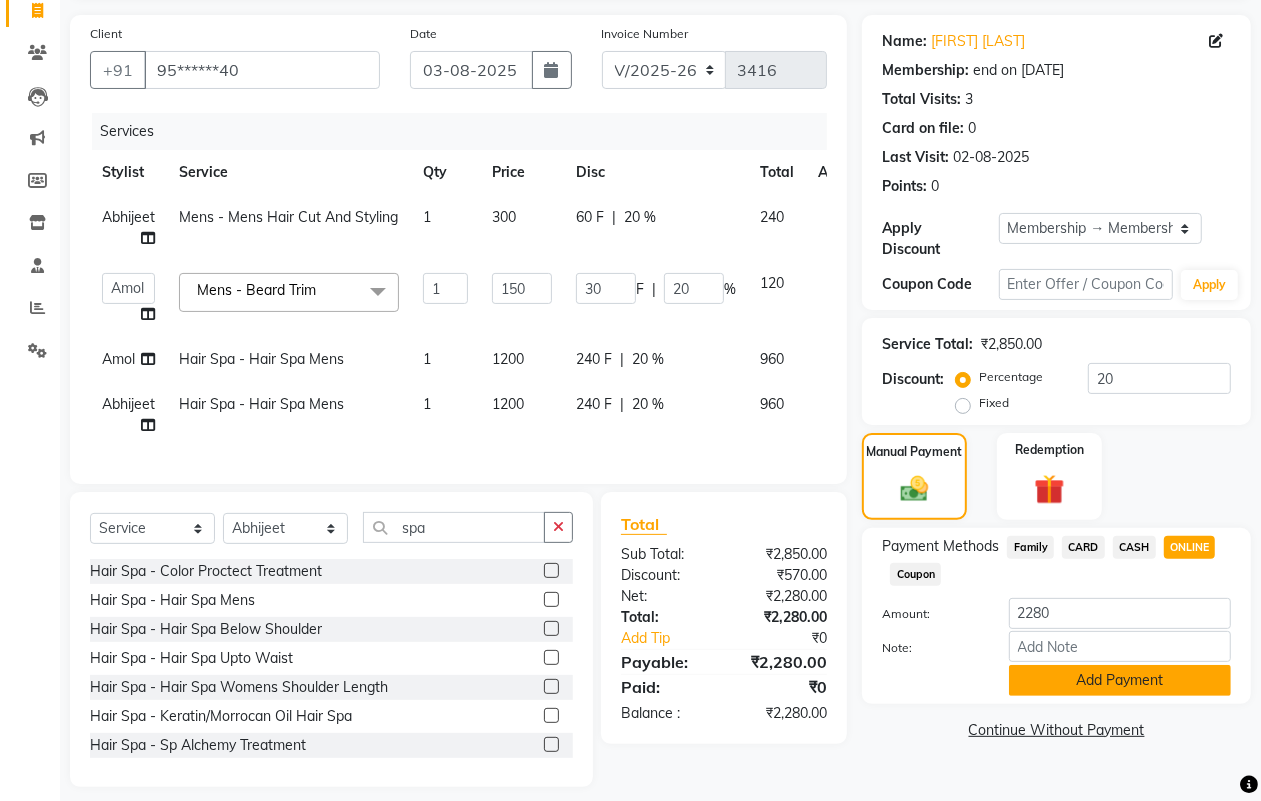 click on "Add Payment" 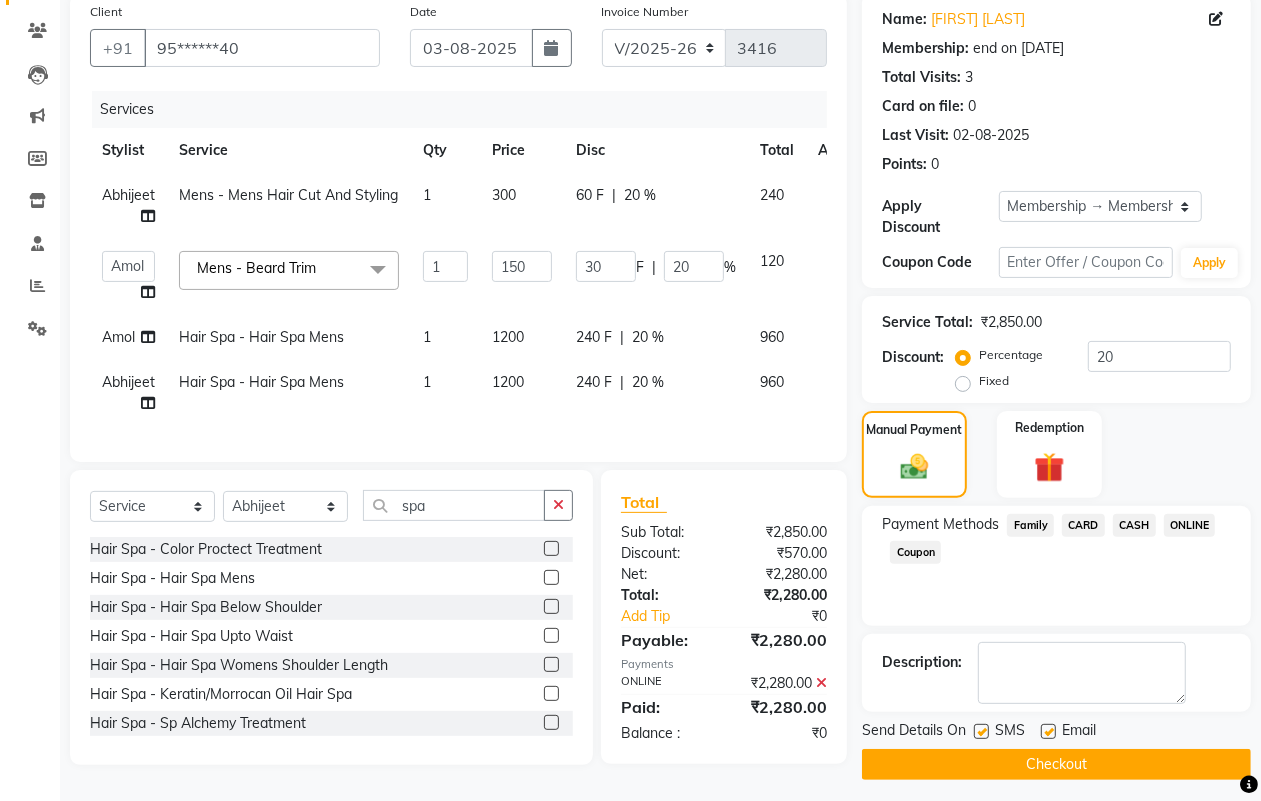 scroll, scrollTop: 170, scrollLeft: 0, axis: vertical 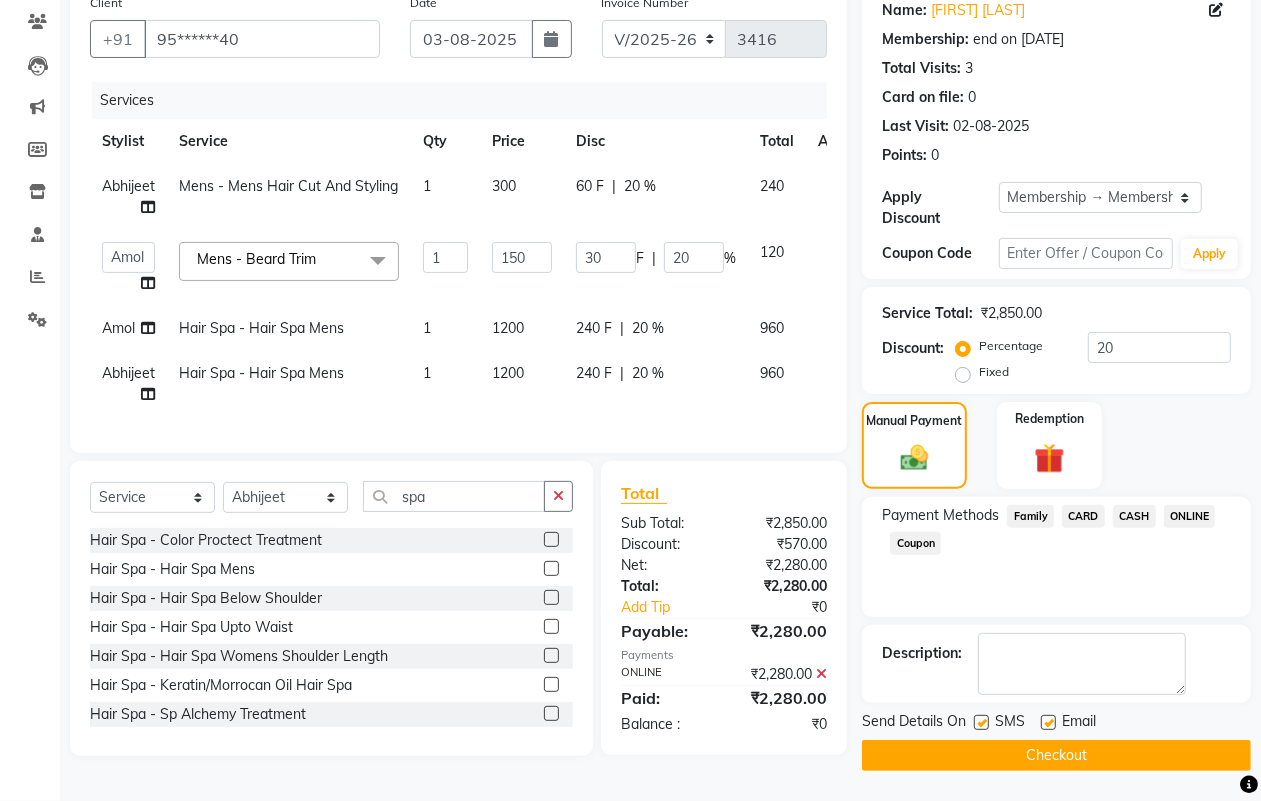 click on "Checkout" 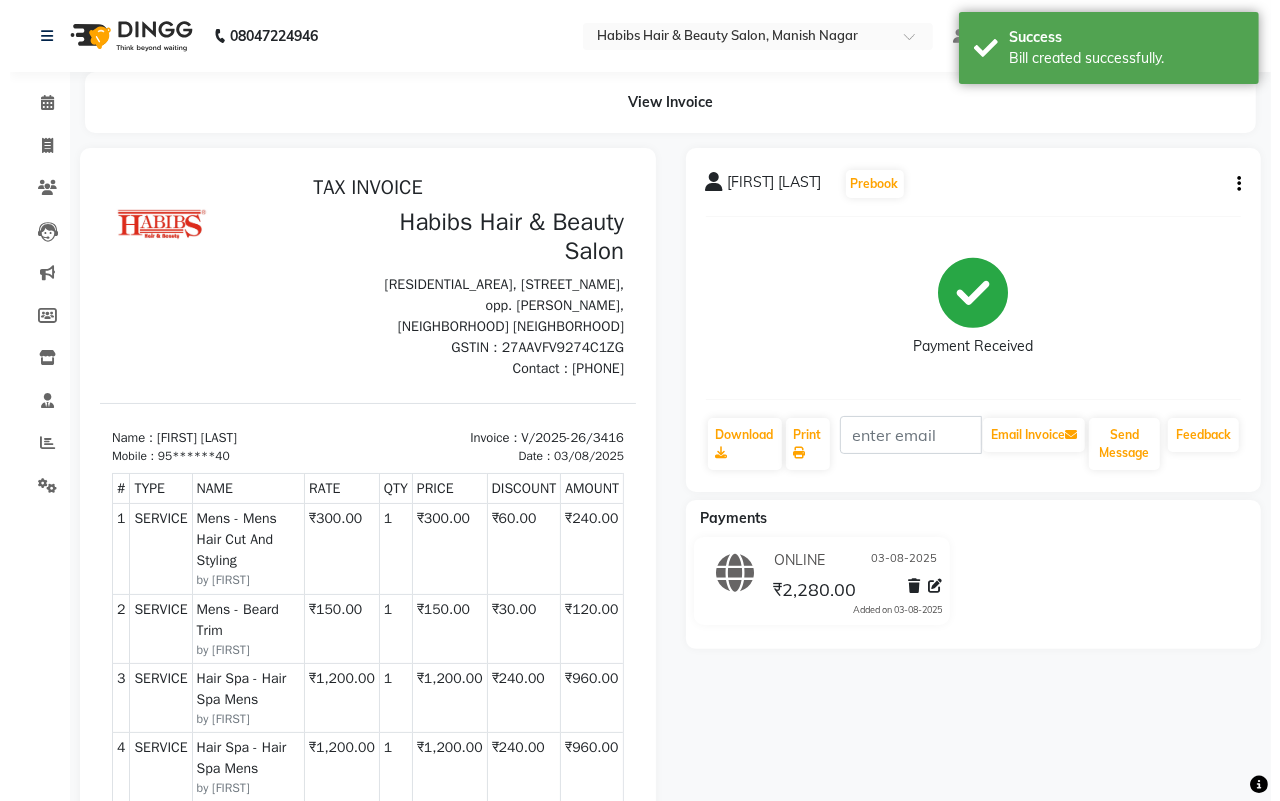 scroll, scrollTop: 0, scrollLeft: 0, axis: both 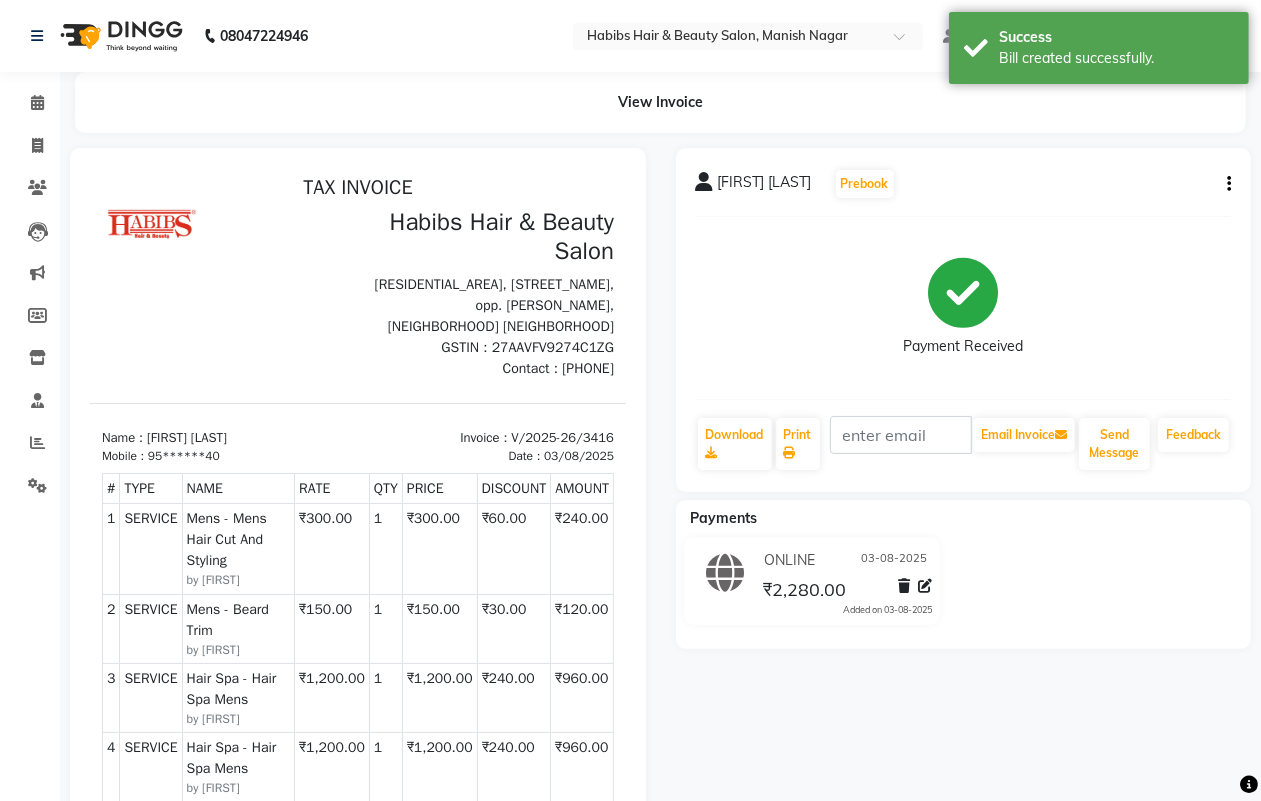 select on "service" 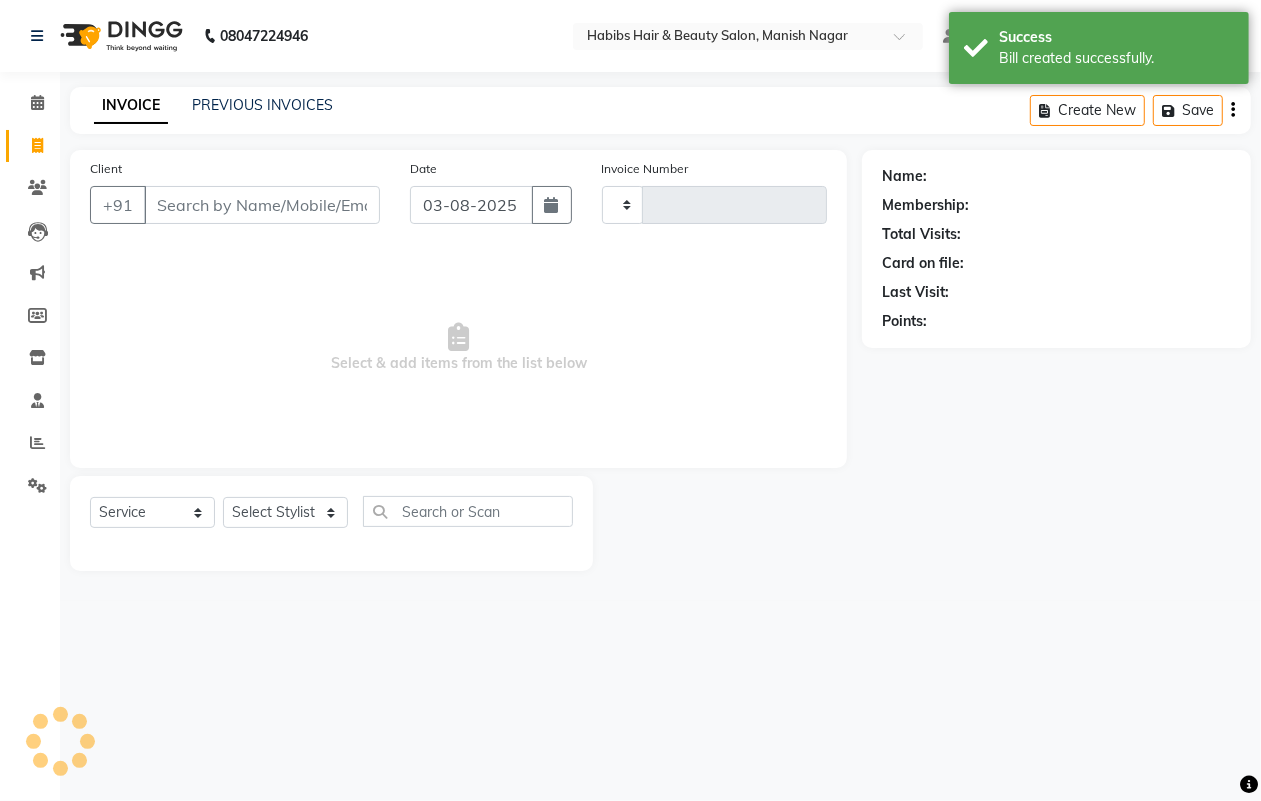 type on "3417" 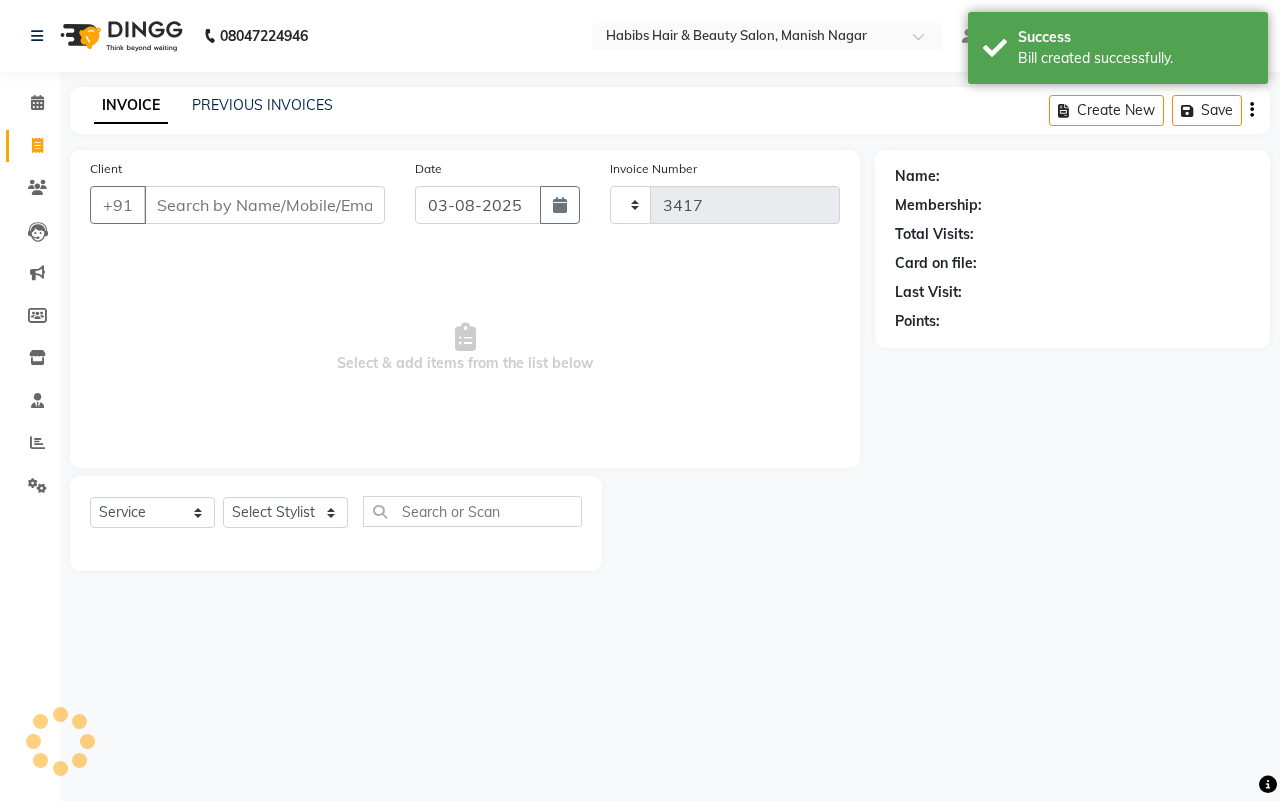 select on "3804" 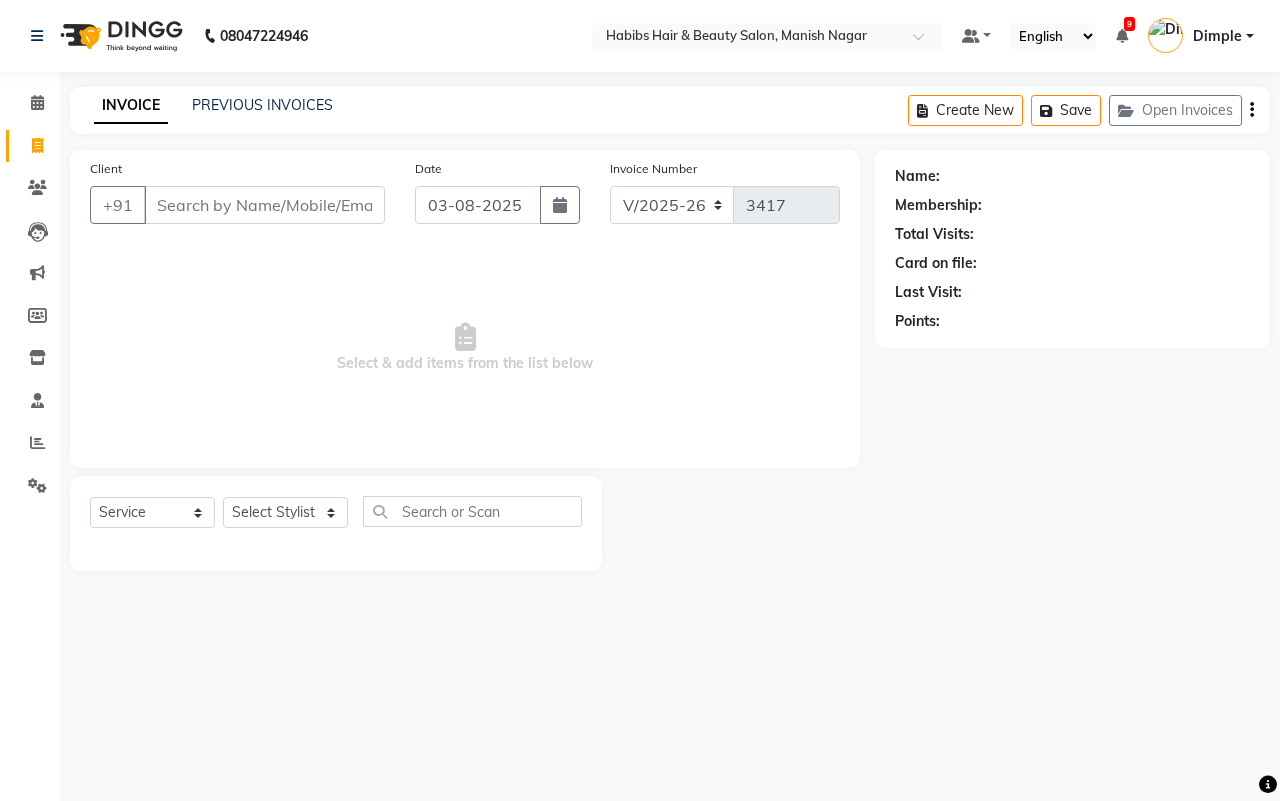 click on "Client" at bounding box center (264, 205) 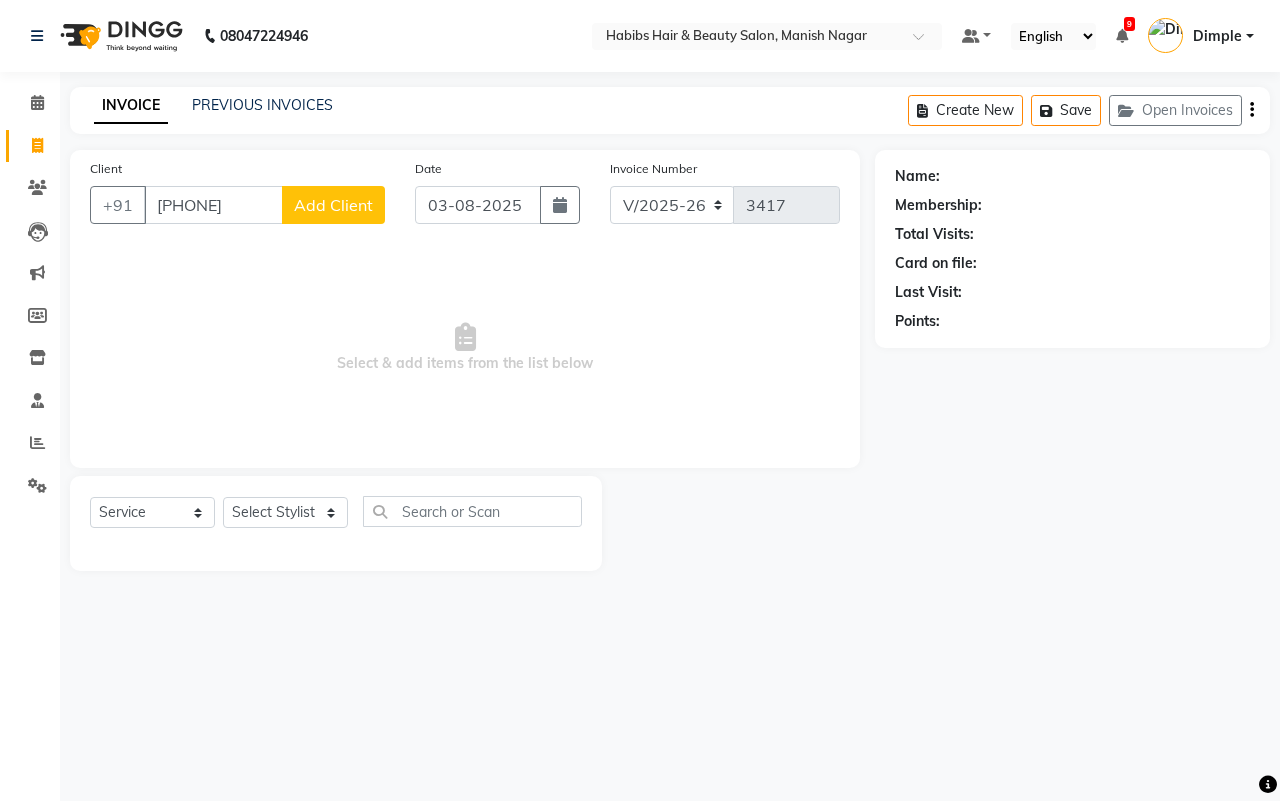 type on "[PHONE]" 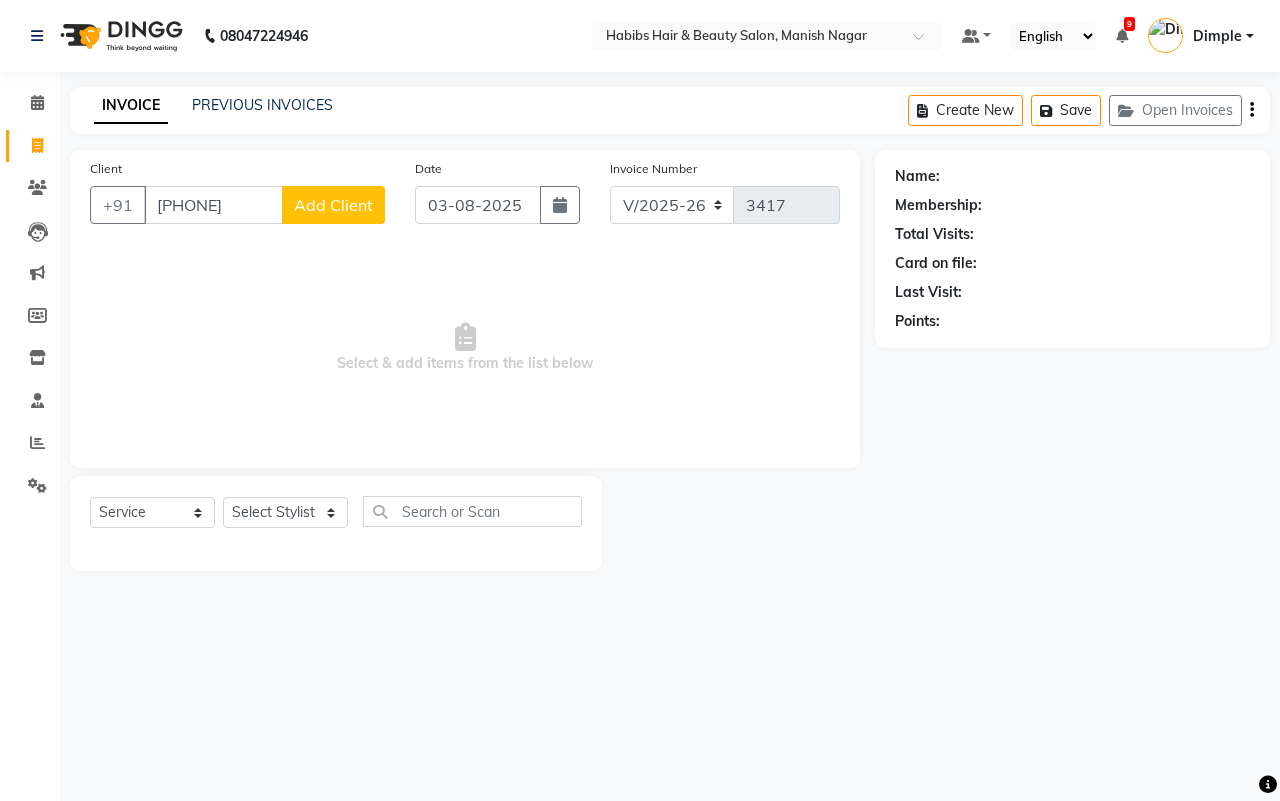select on "22" 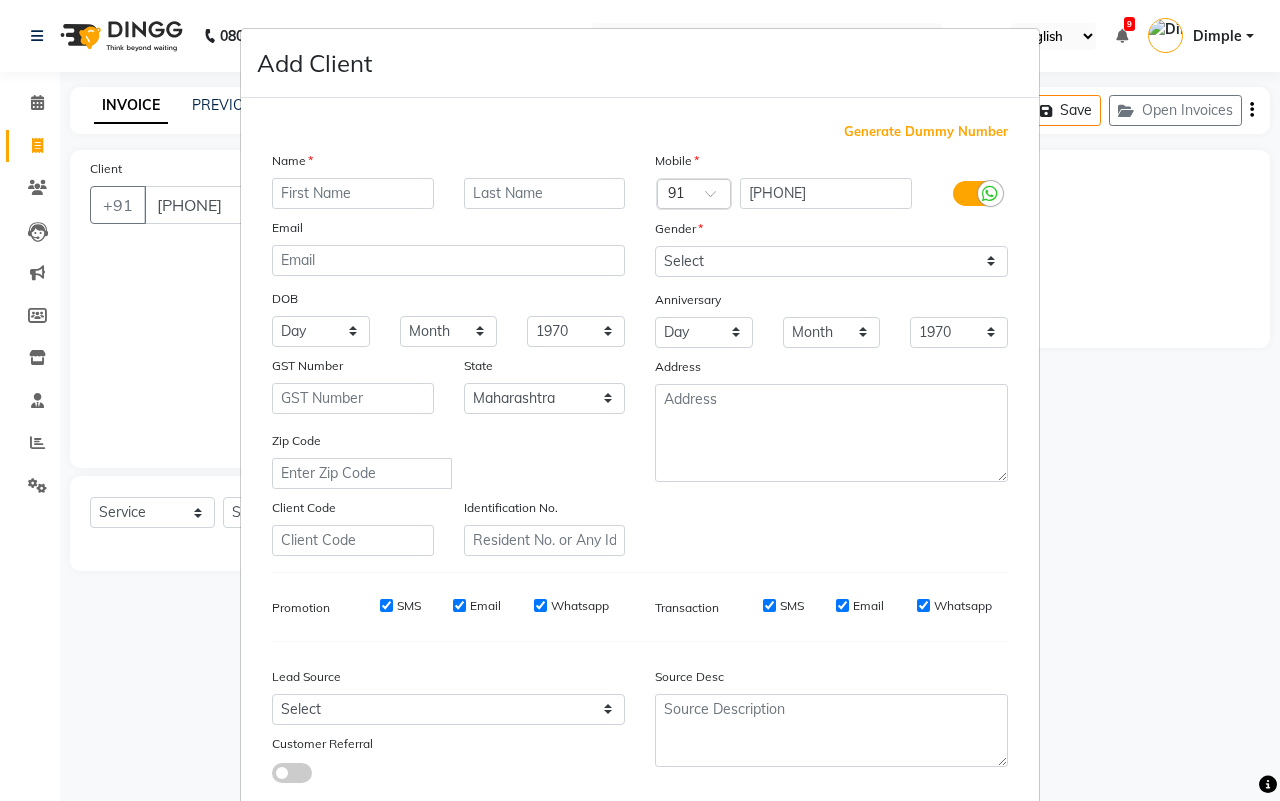 drag, startPoint x: 346, startPoint y: 192, endPoint x: 710, endPoint y: 240, distance: 367.15118 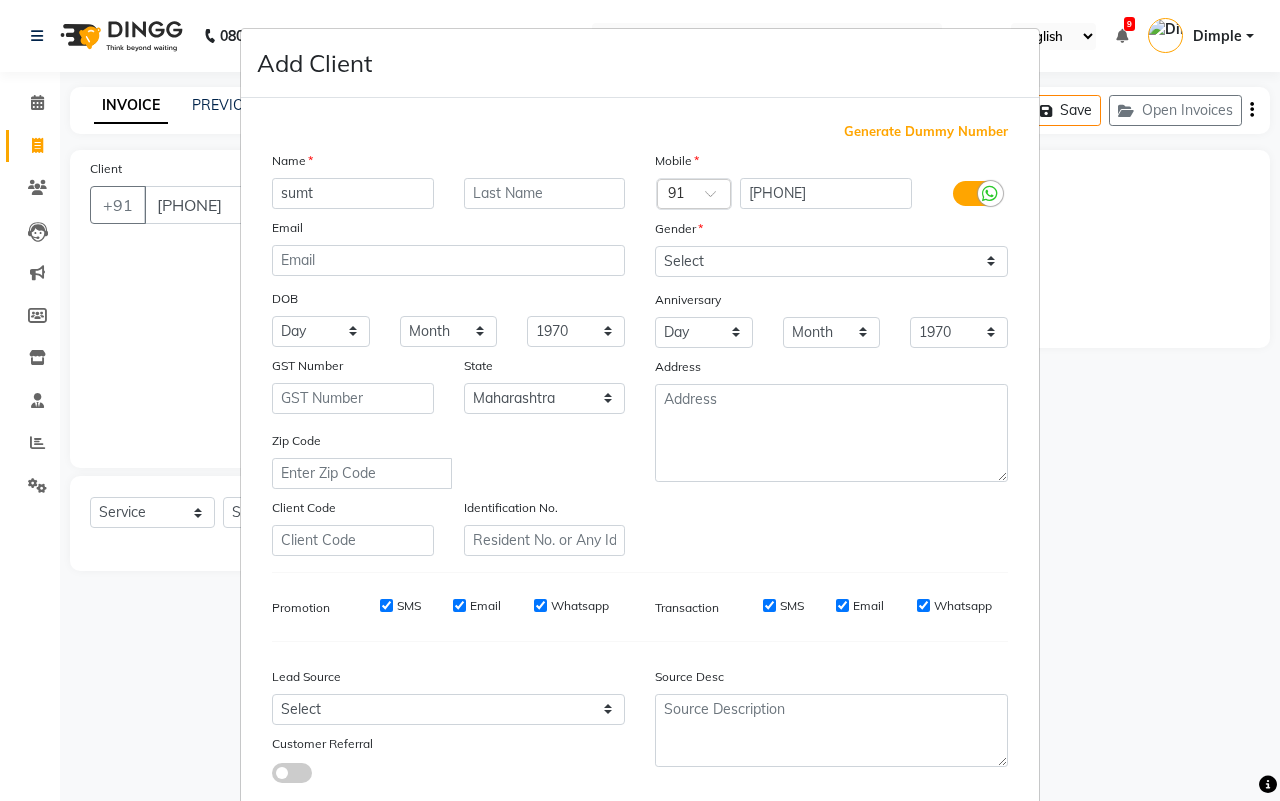 type on "sumt" 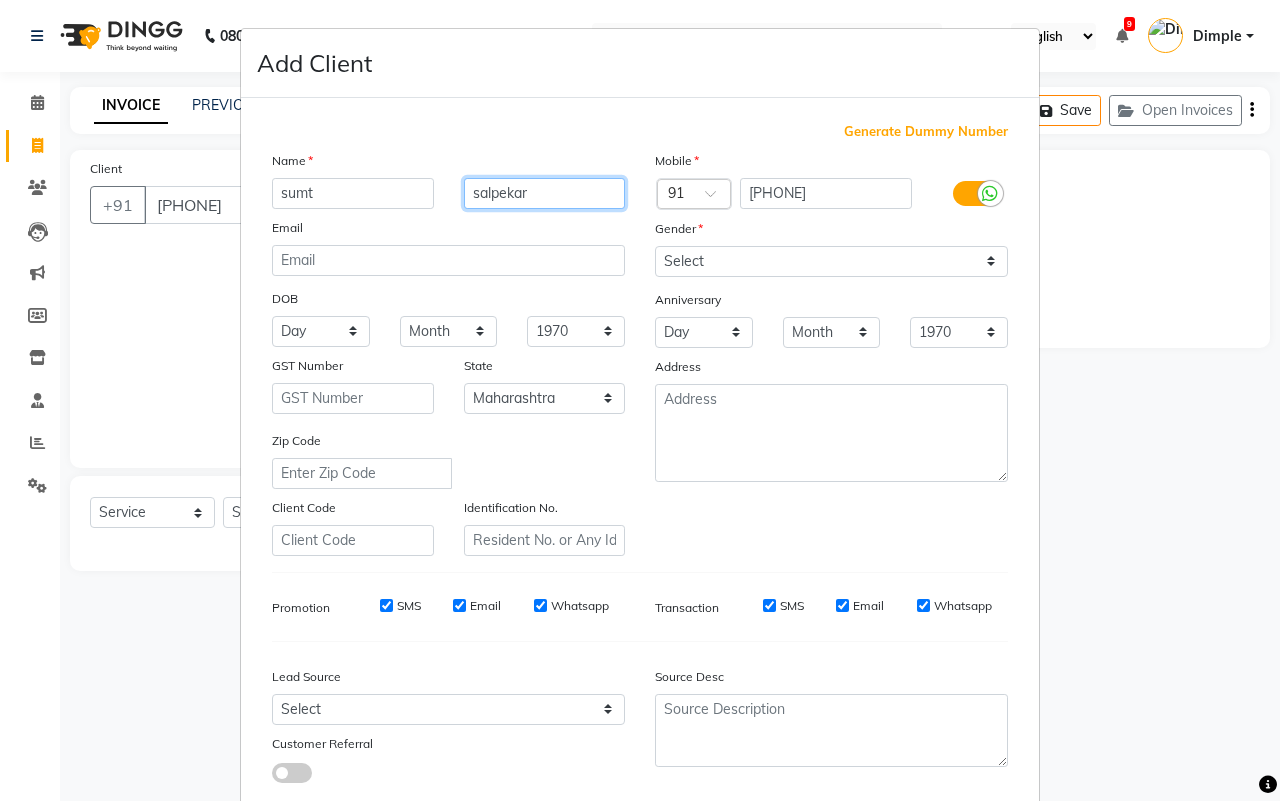 type on "salpekar" 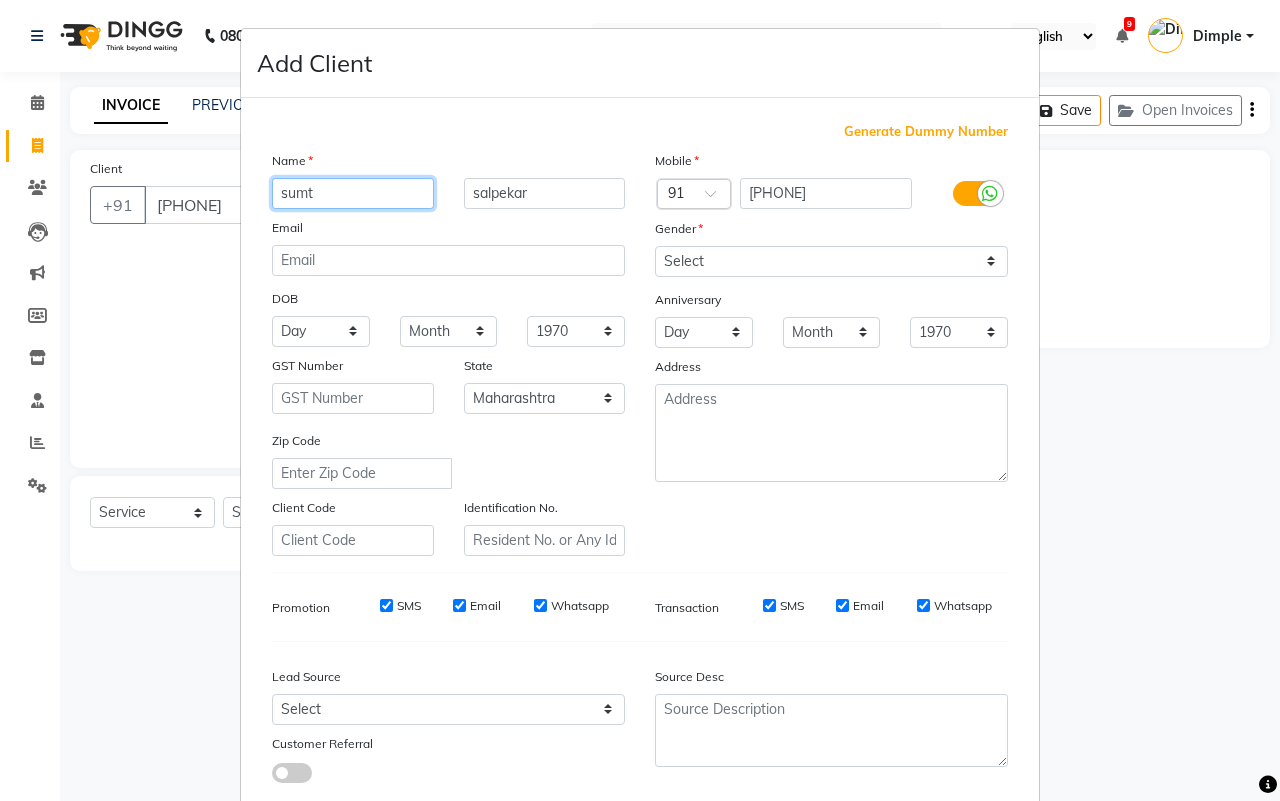 click on "sumt" at bounding box center [353, 193] 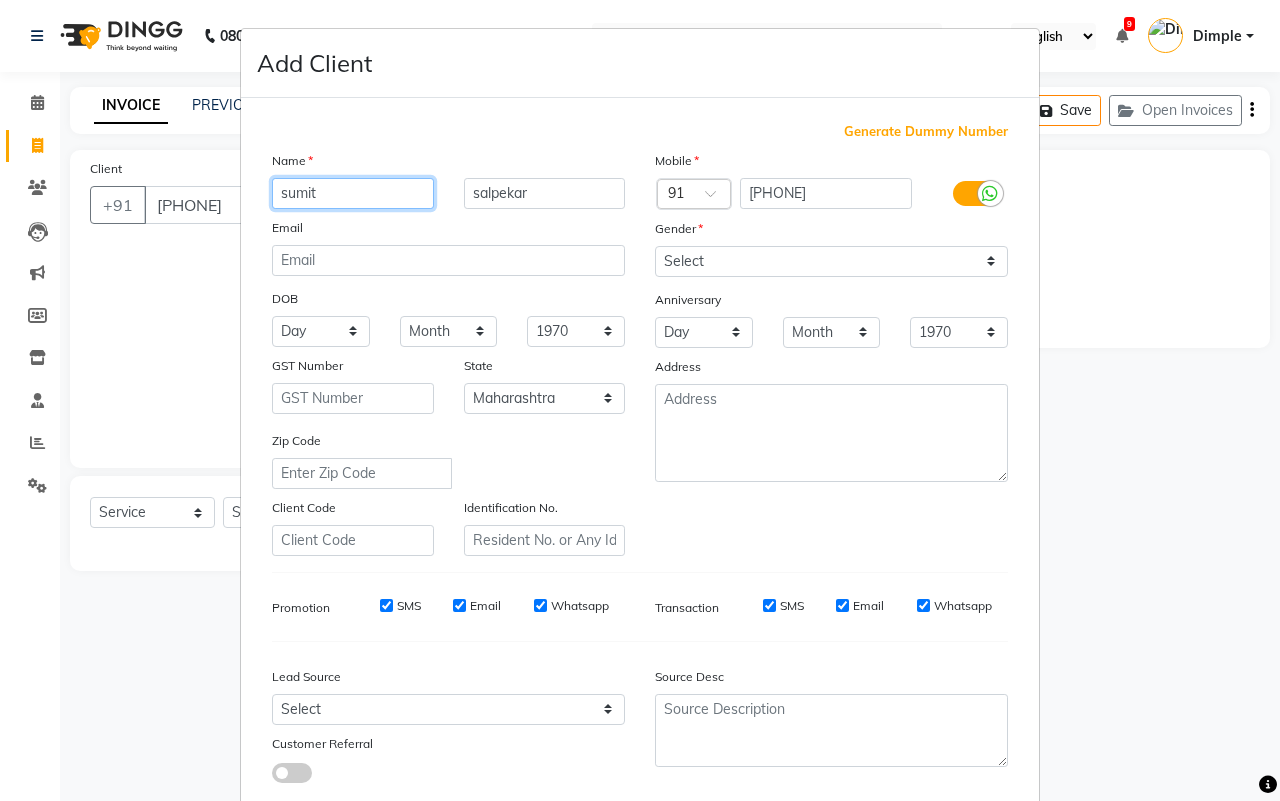 type on "sumit" 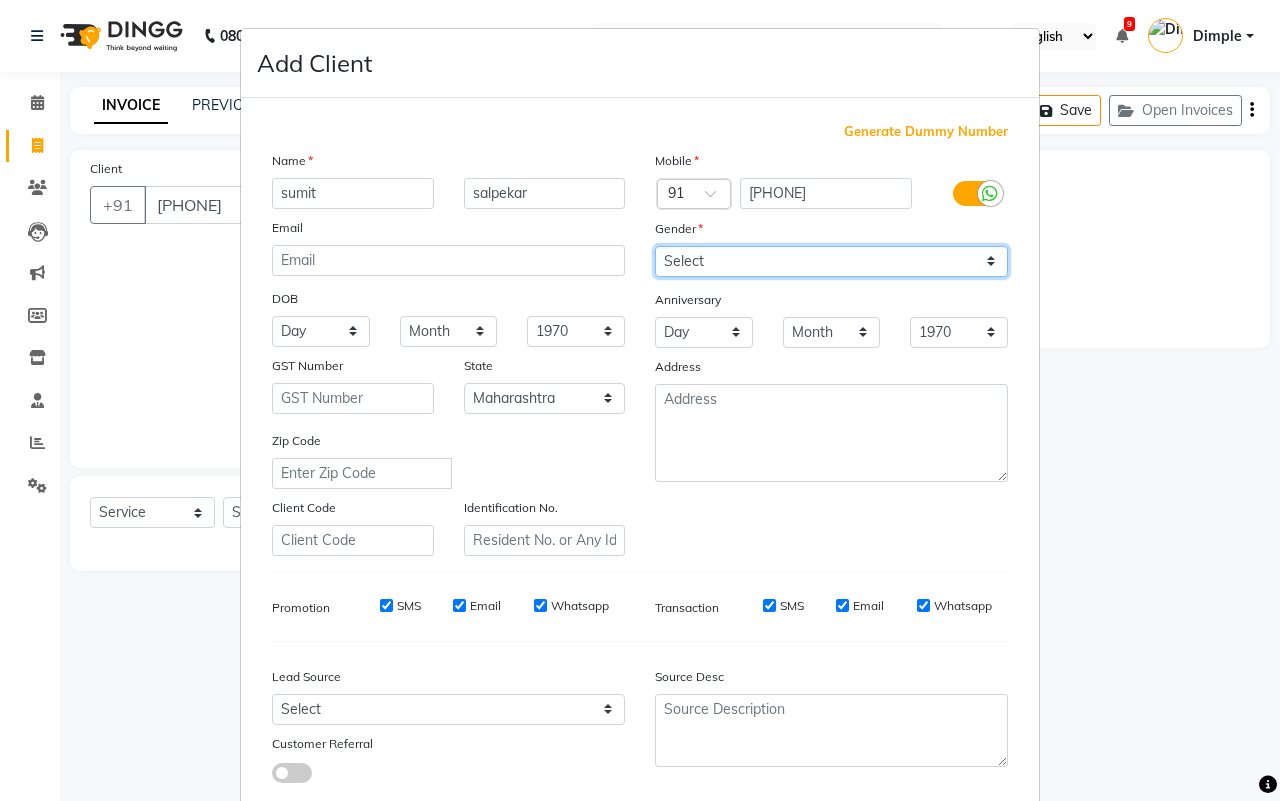 click on "Select Male Female Other Prefer Not To Say" at bounding box center [831, 261] 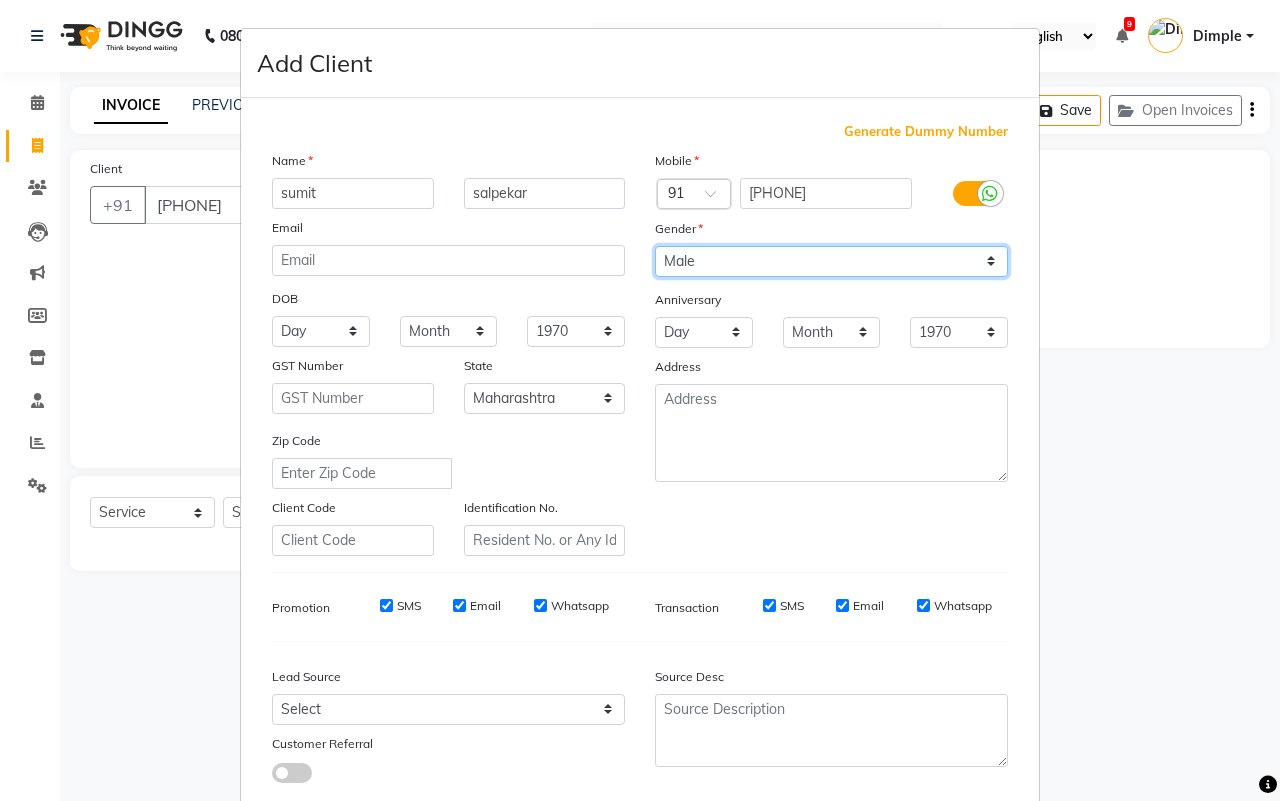 click on "Select Male Female Other Prefer Not To Say" at bounding box center (831, 261) 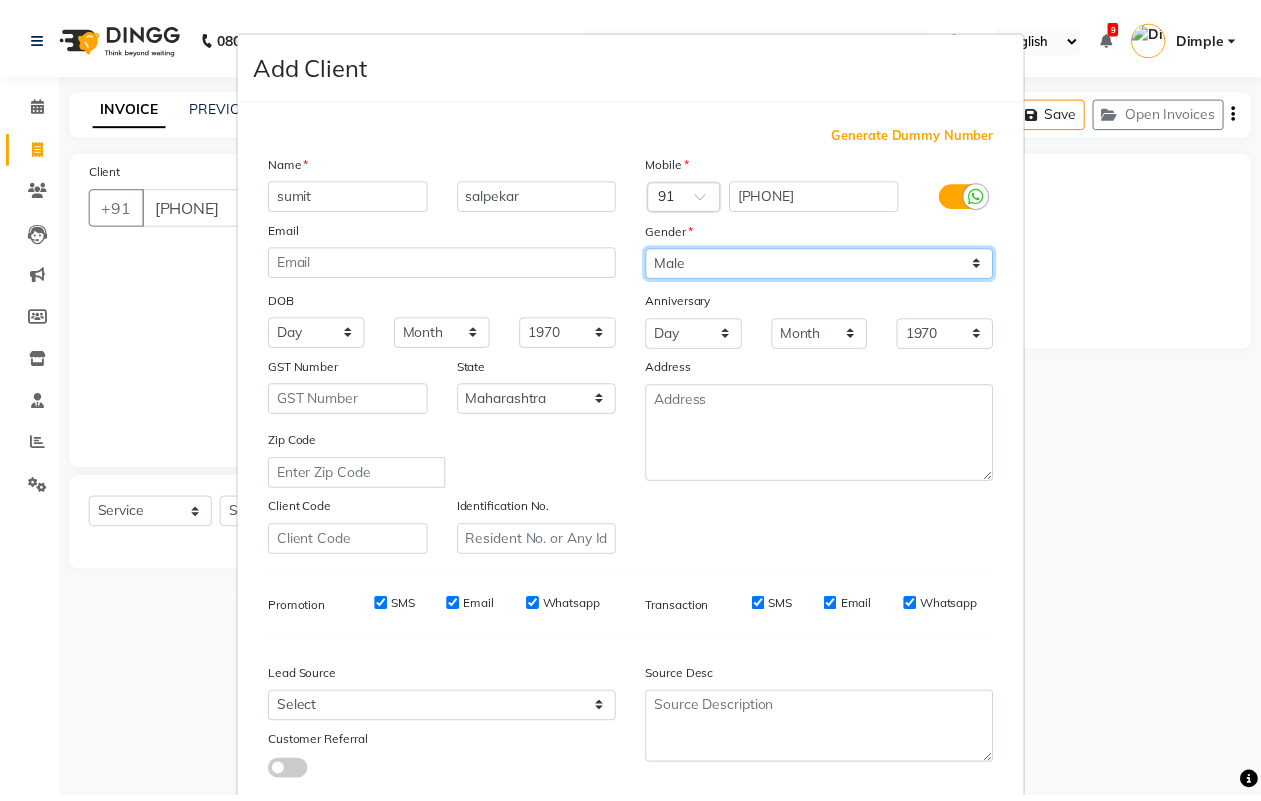 scroll, scrollTop: 115, scrollLeft: 0, axis: vertical 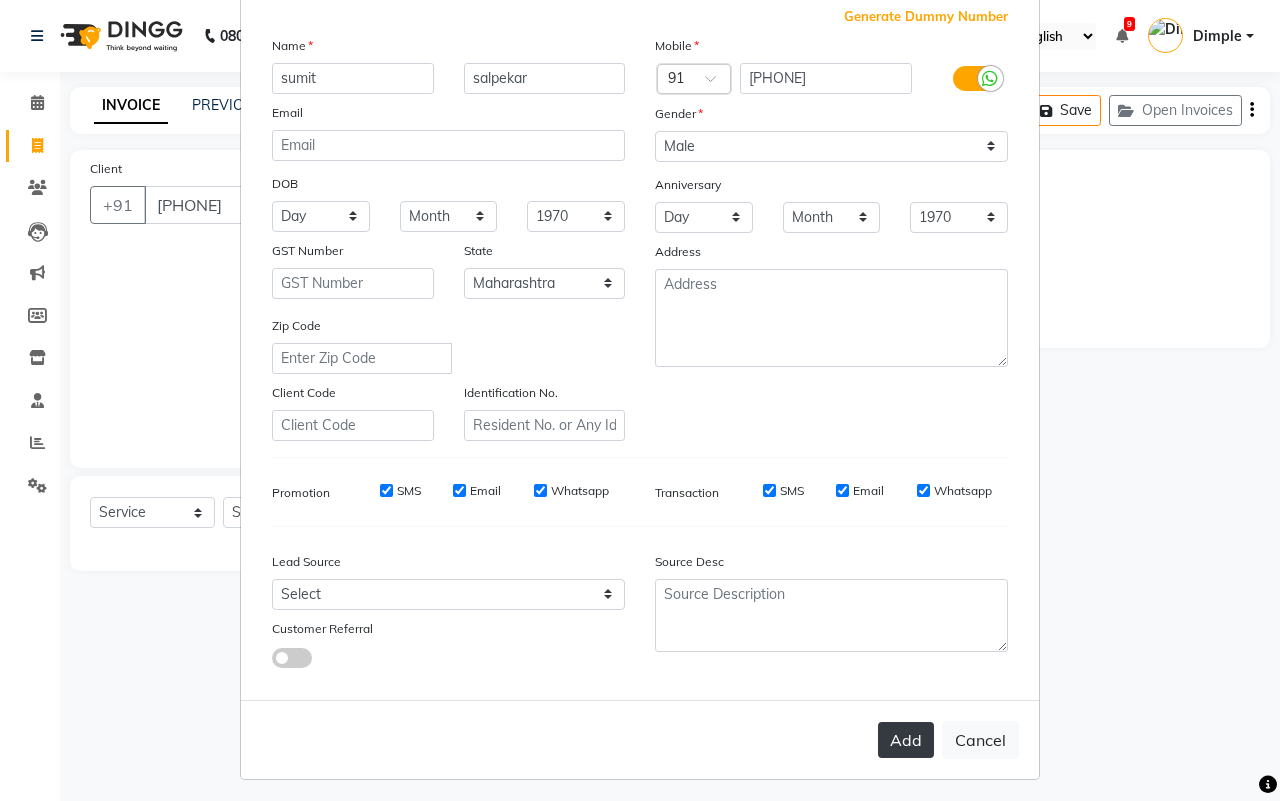 click on "Add" at bounding box center (906, 740) 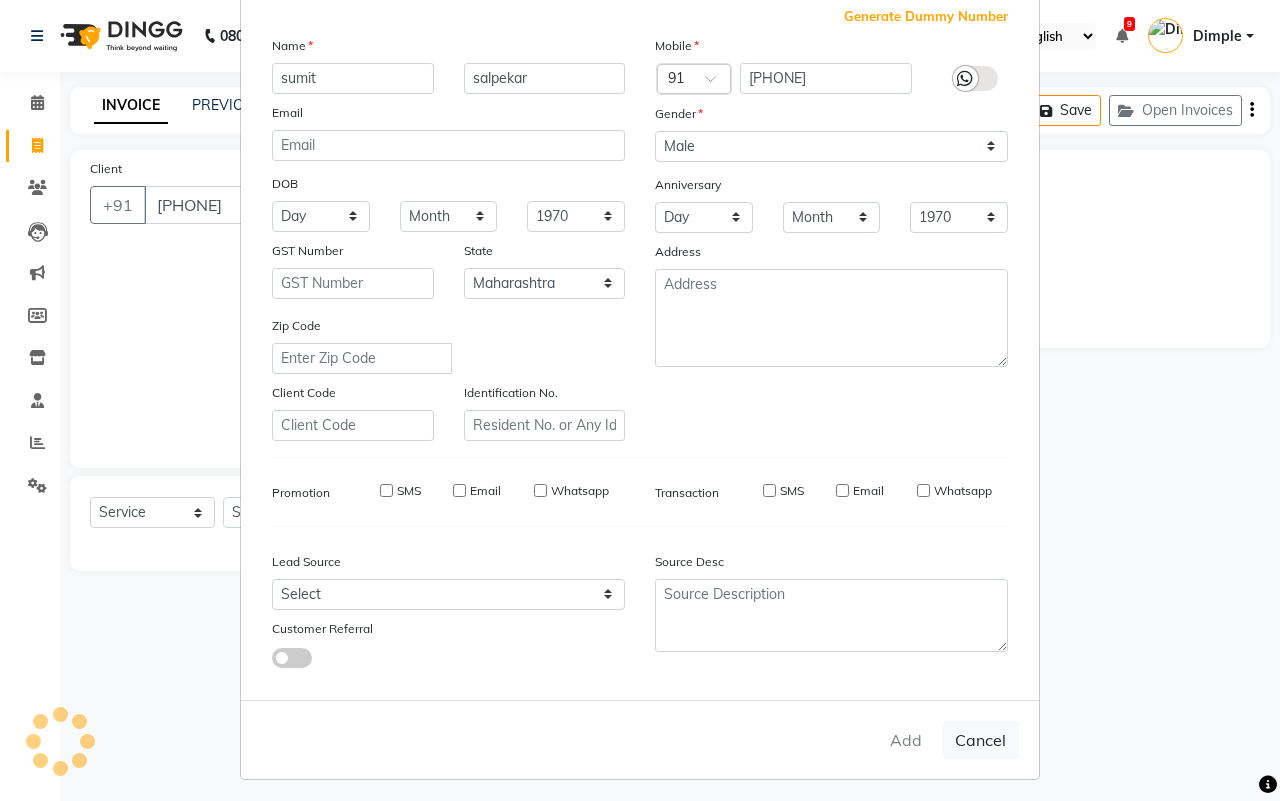type on "90******33" 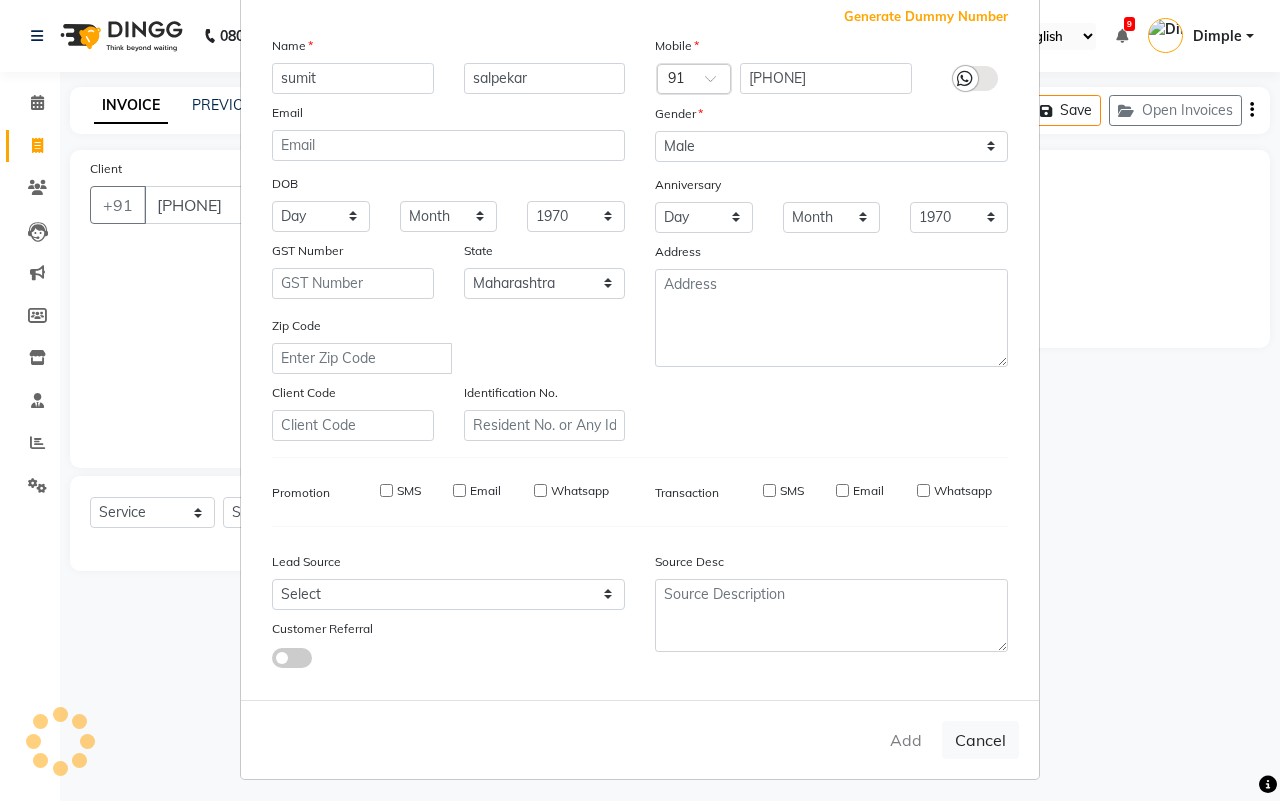 type 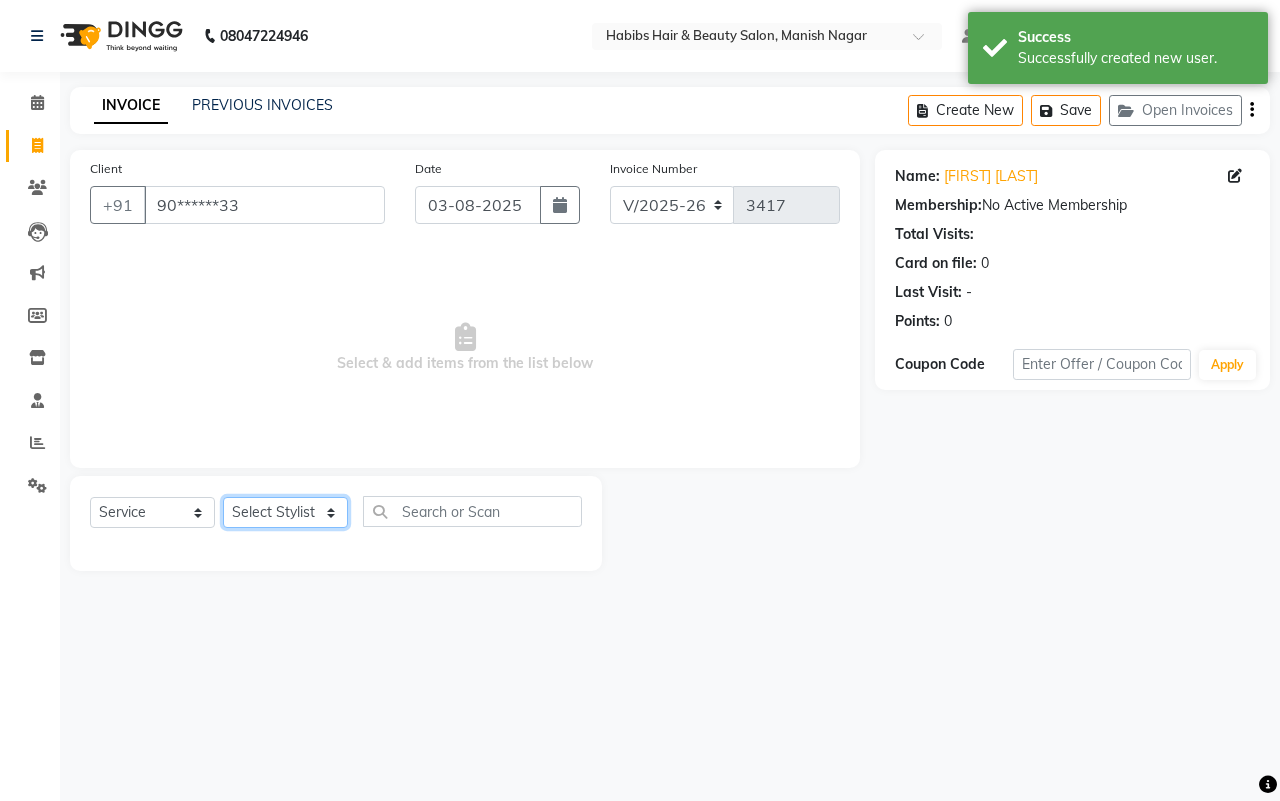 click on "Select Stylist[FIRST] [FIRST] [FIRST] [FIRST] [FIRST]  [FIRST] [FIRST] [FIRST] [FIRST] [FIRST]  [FIRST]" 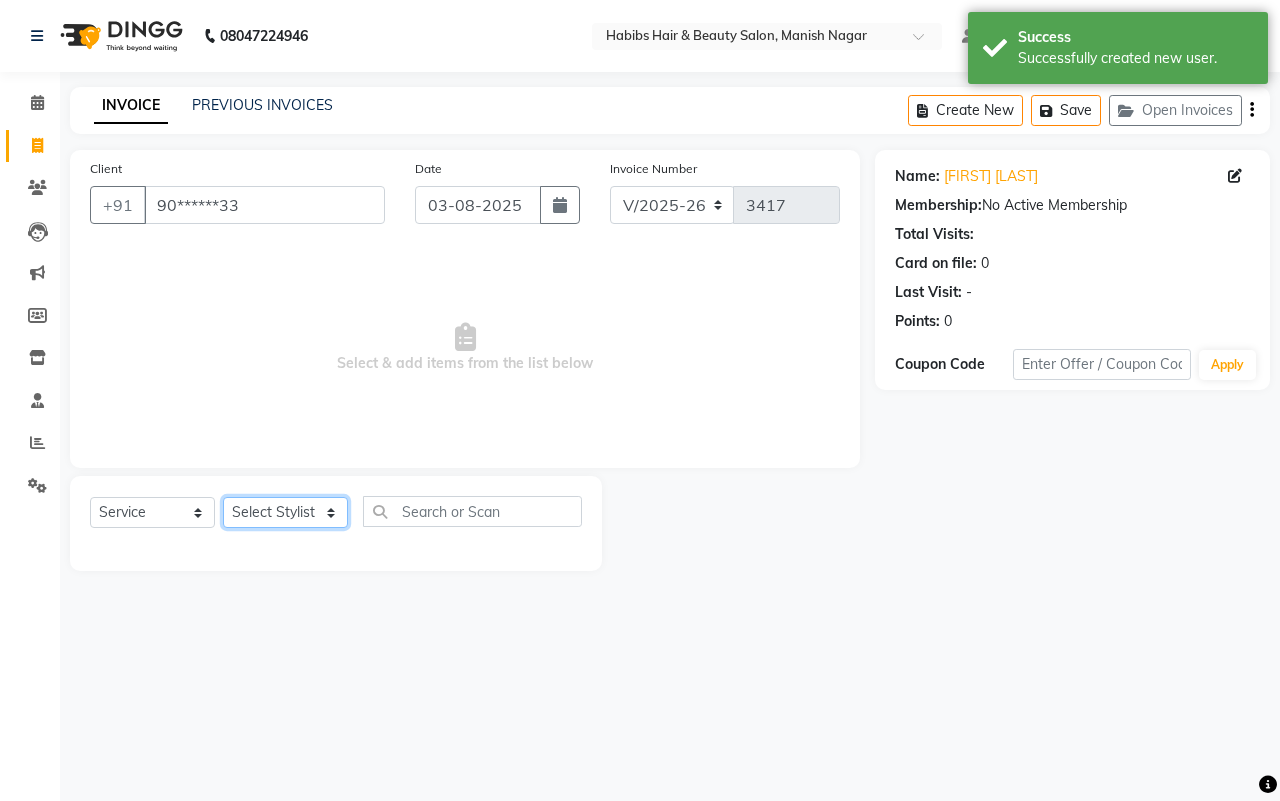 select on "47216" 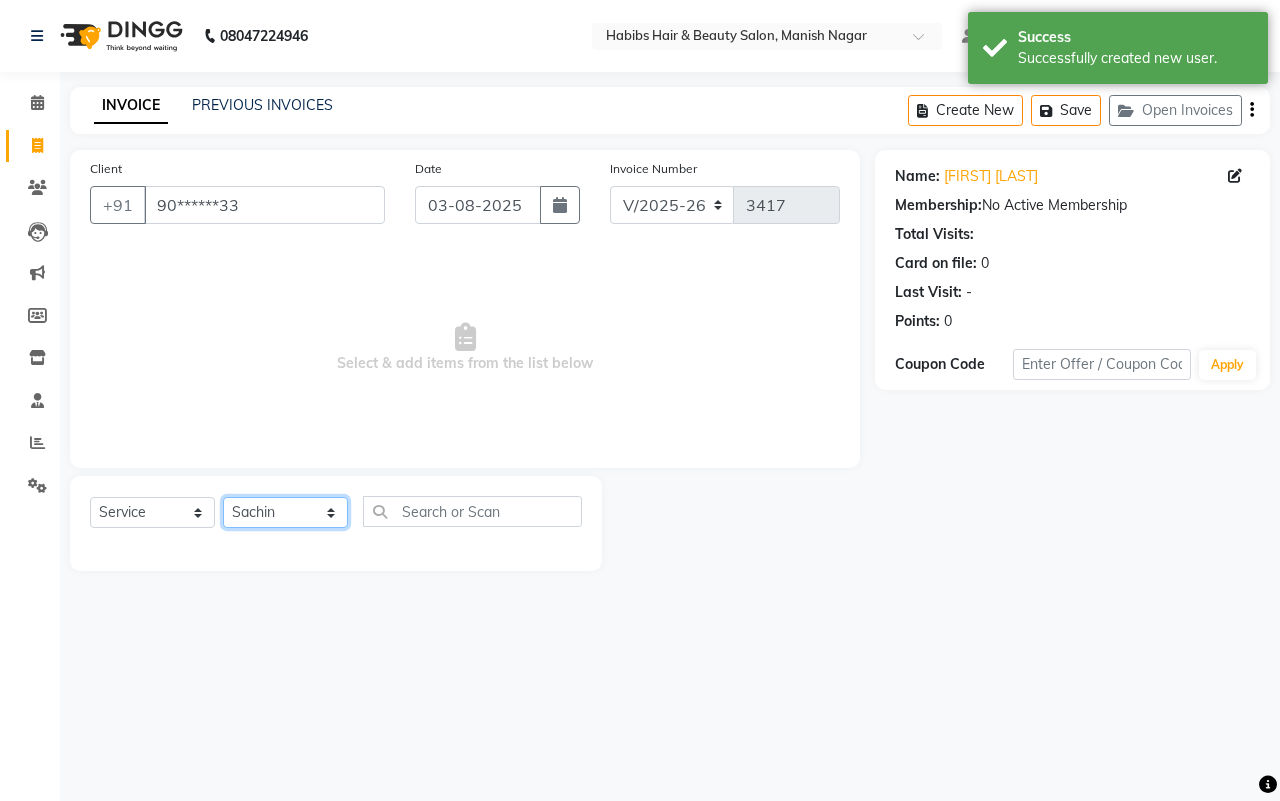 click on "Select Stylist[FIRST] [FIRST] [FIRST] [FIRST] [FIRST]  [FIRST] [FIRST] [FIRST] [FIRST] [FIRST]  [FIRST]" 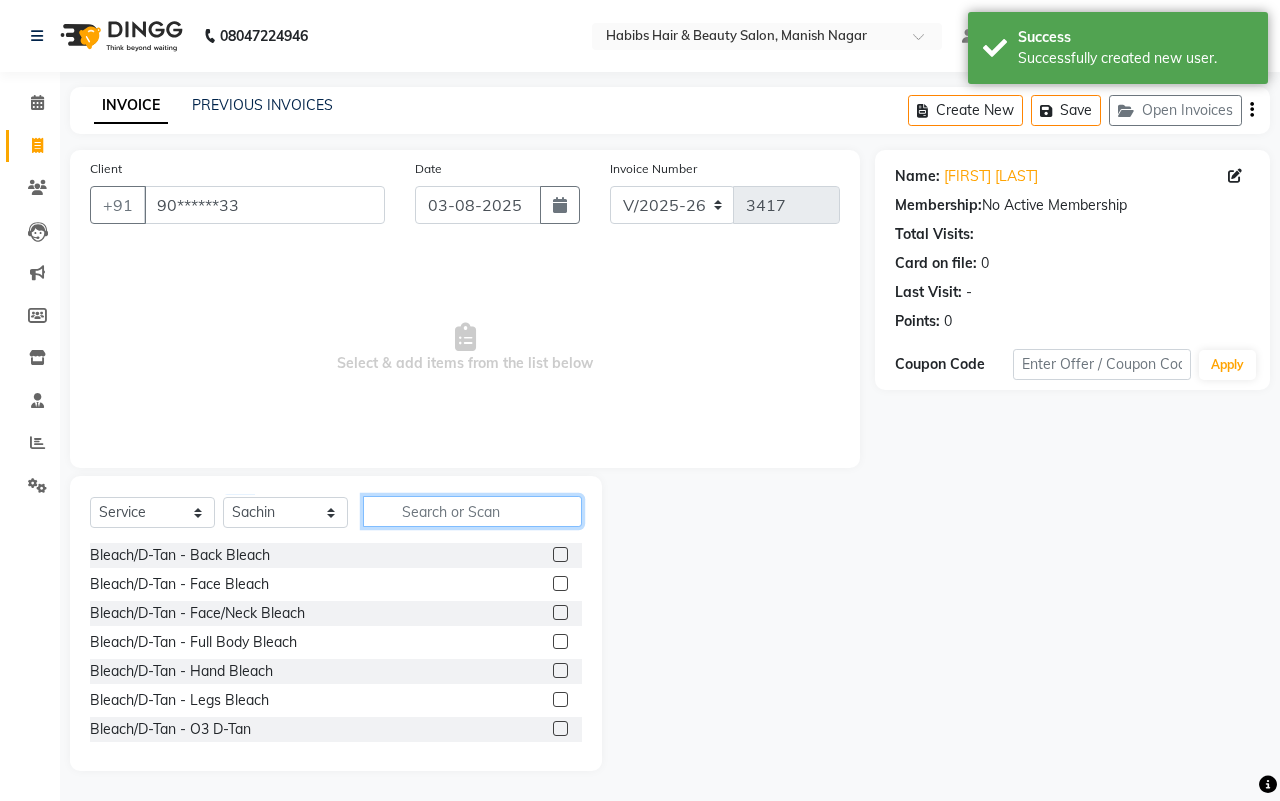 click 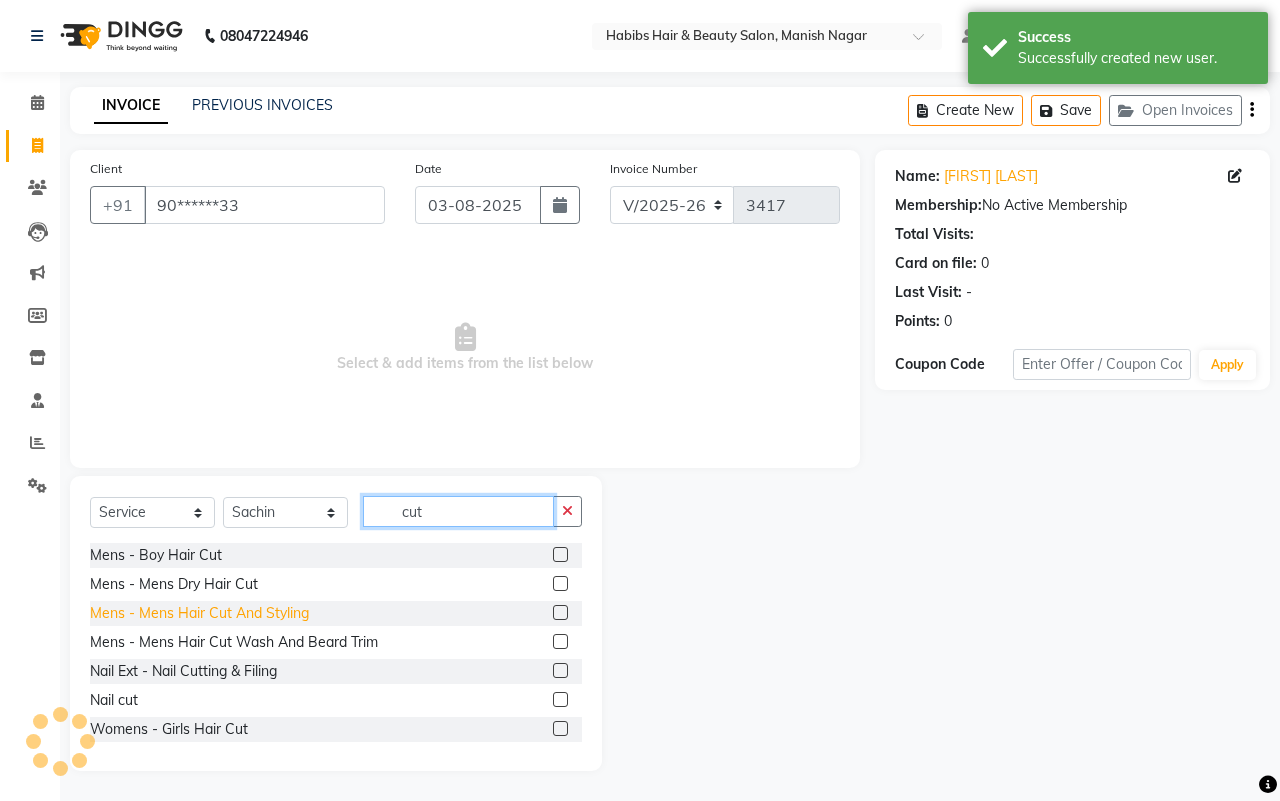 type on "cut" 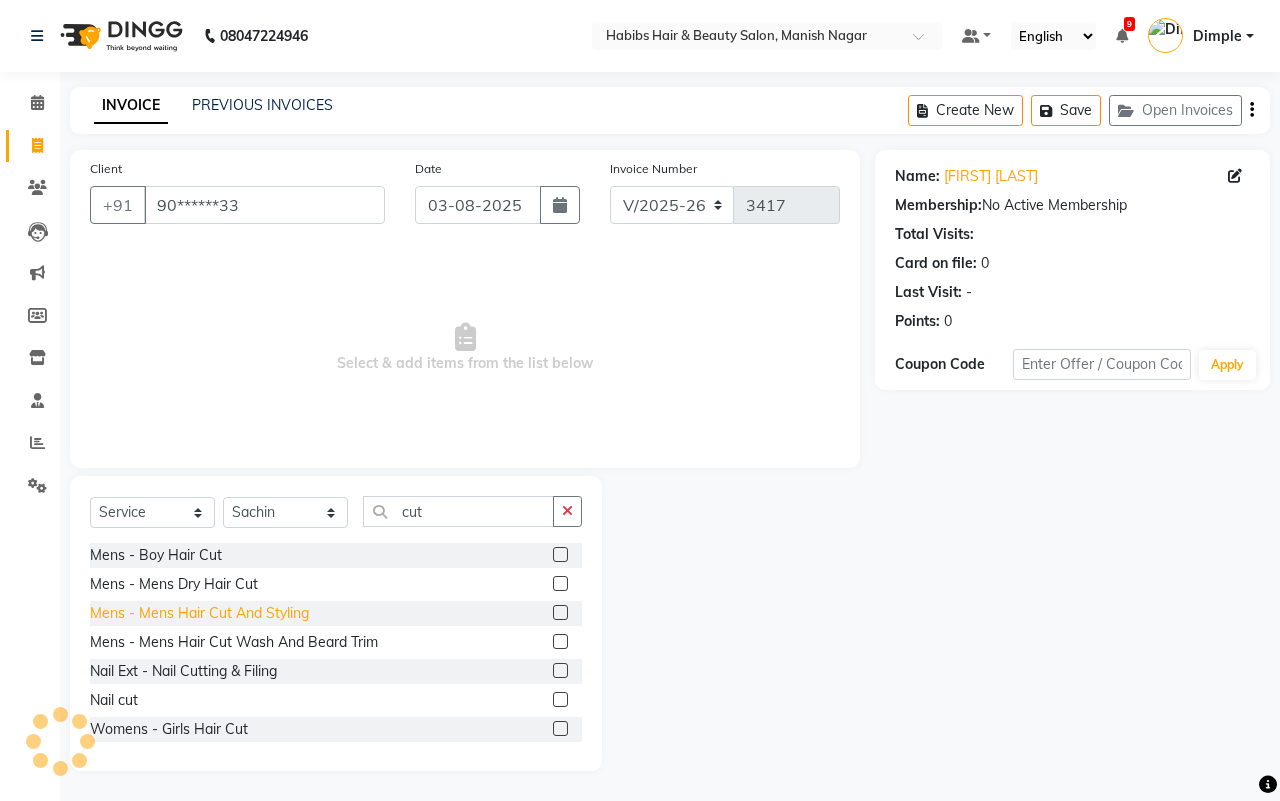 click on "Mens - Mens Hair Cut And Styling" 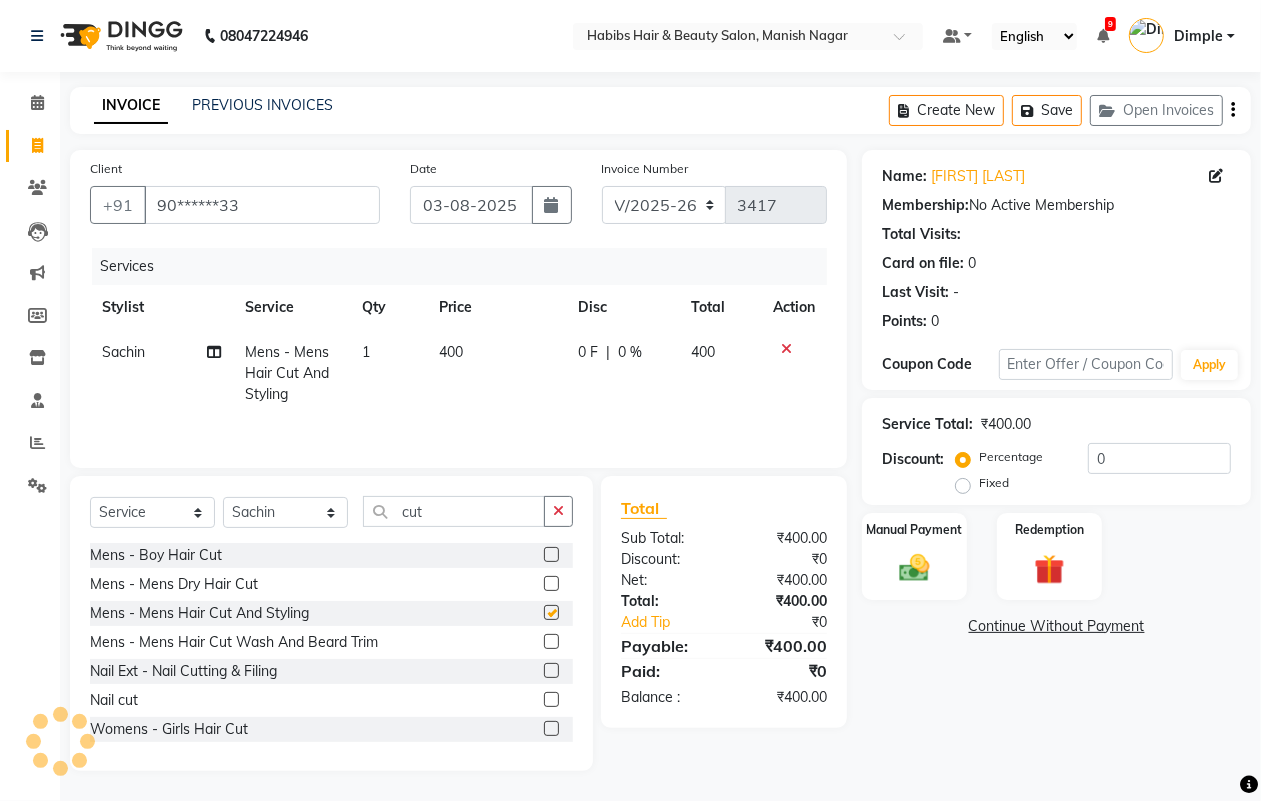 checkbox on "false" 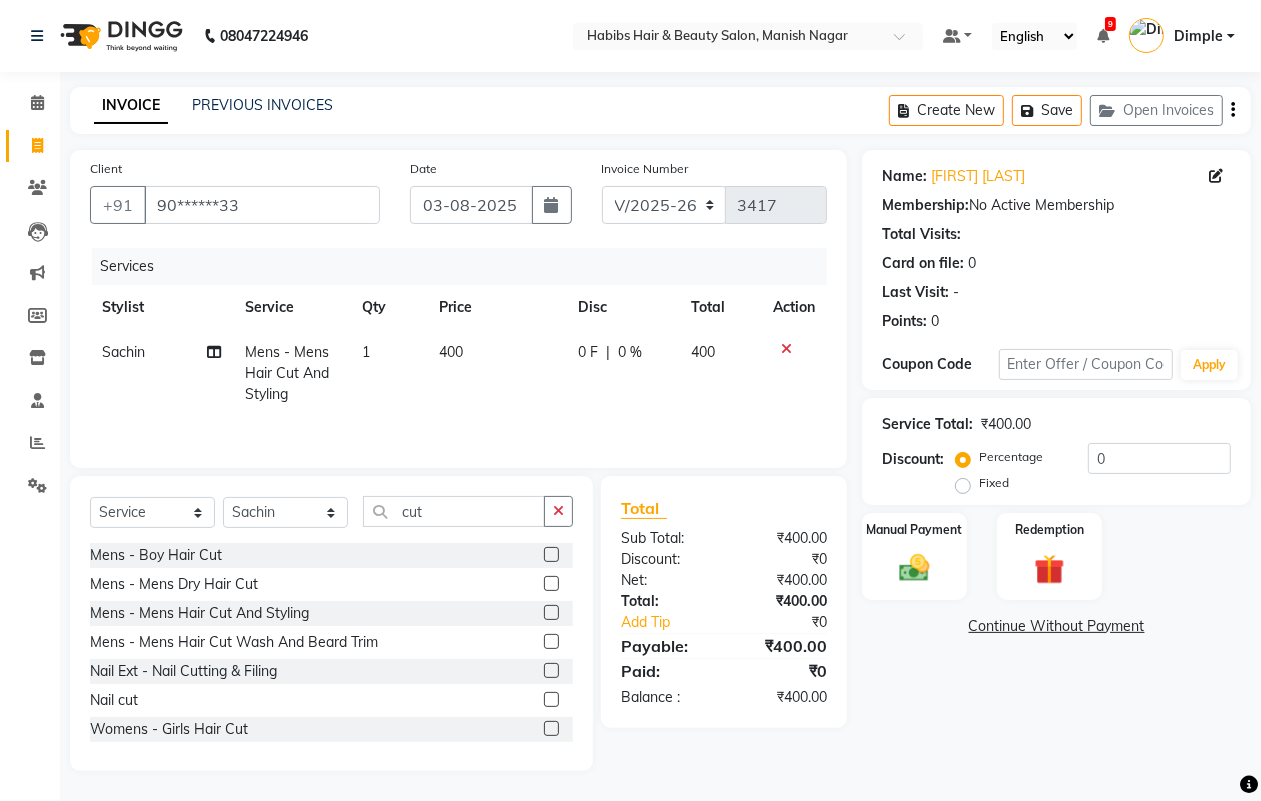 click on "400" 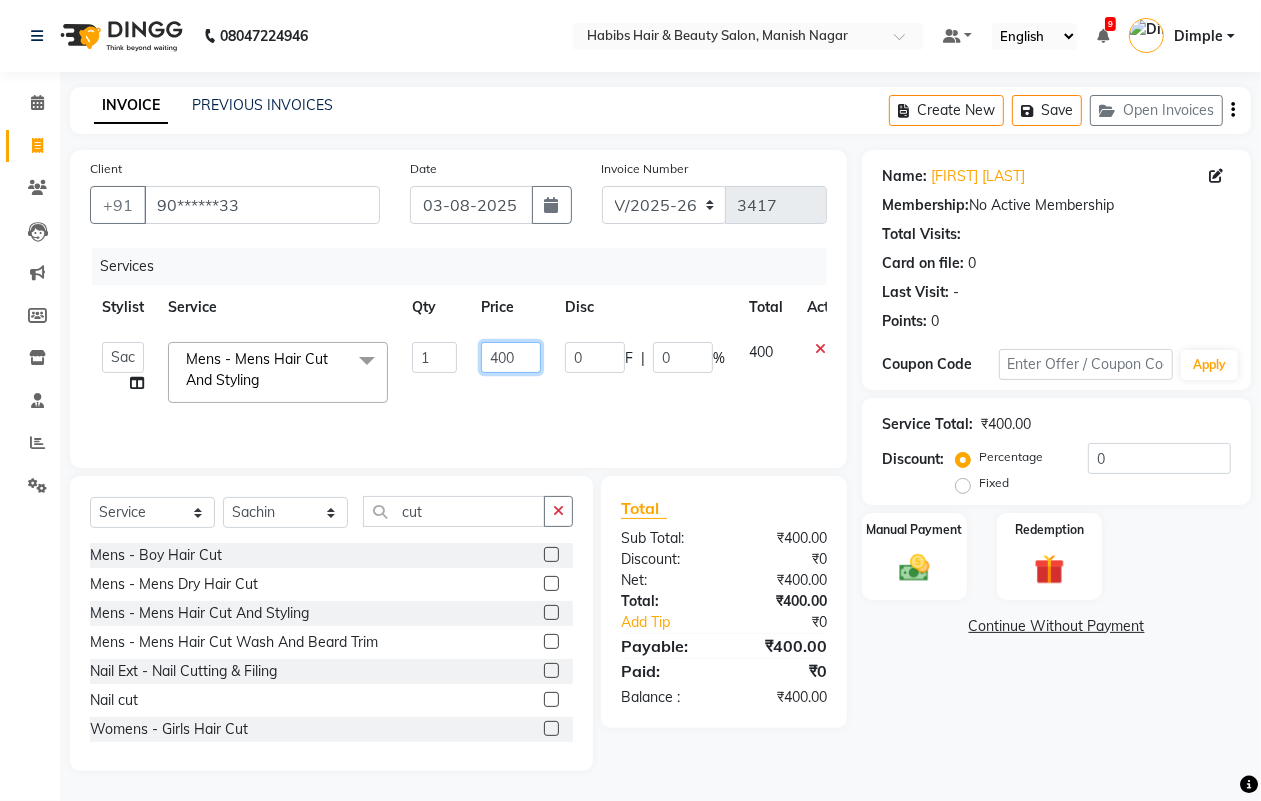 click on "400" 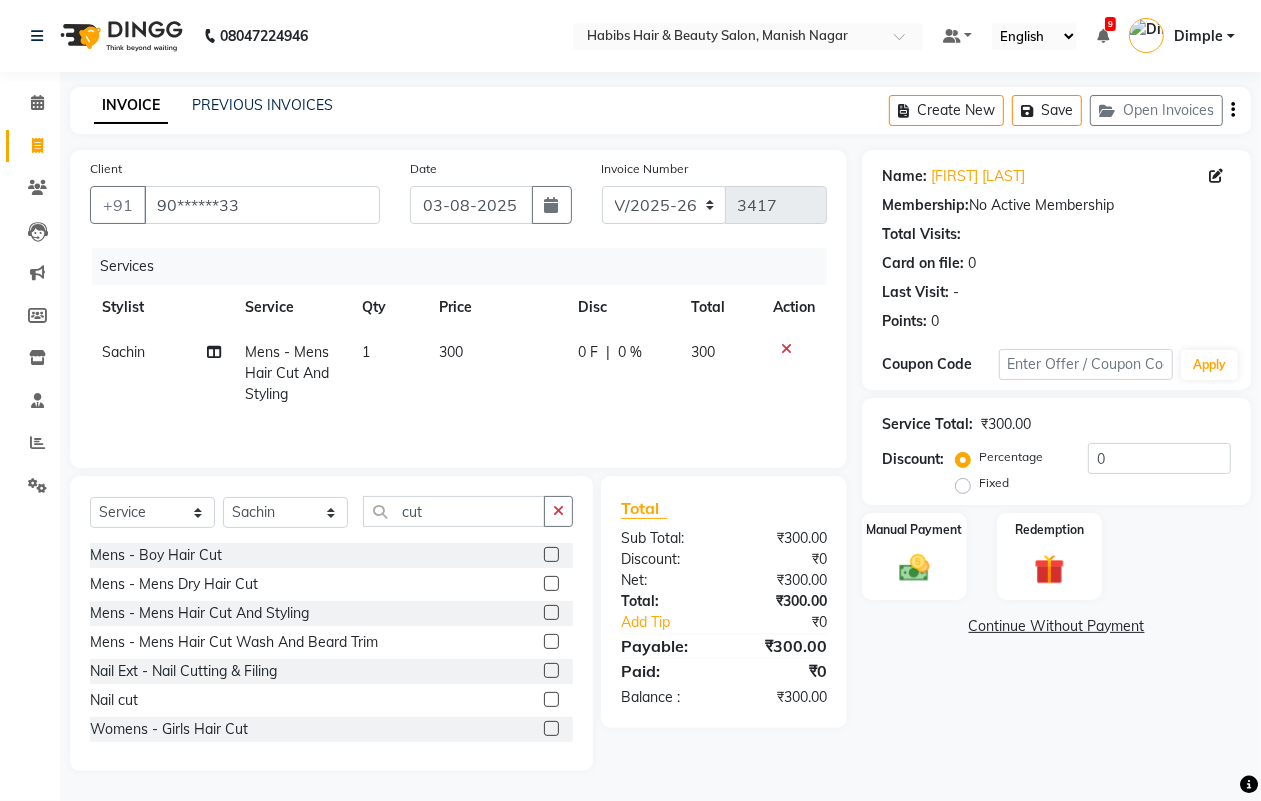 click on "Name: [FIRST] [LAST] Membership:  No Active Membership  Total Visits:   Card on file:  0 Last Visit:   - Points:   0  Coupon Code Apply Service Total:  ₹300.00  Discount:  Percentage   Fixed  0 Manual Payment Redemption  Continue Without Payment" 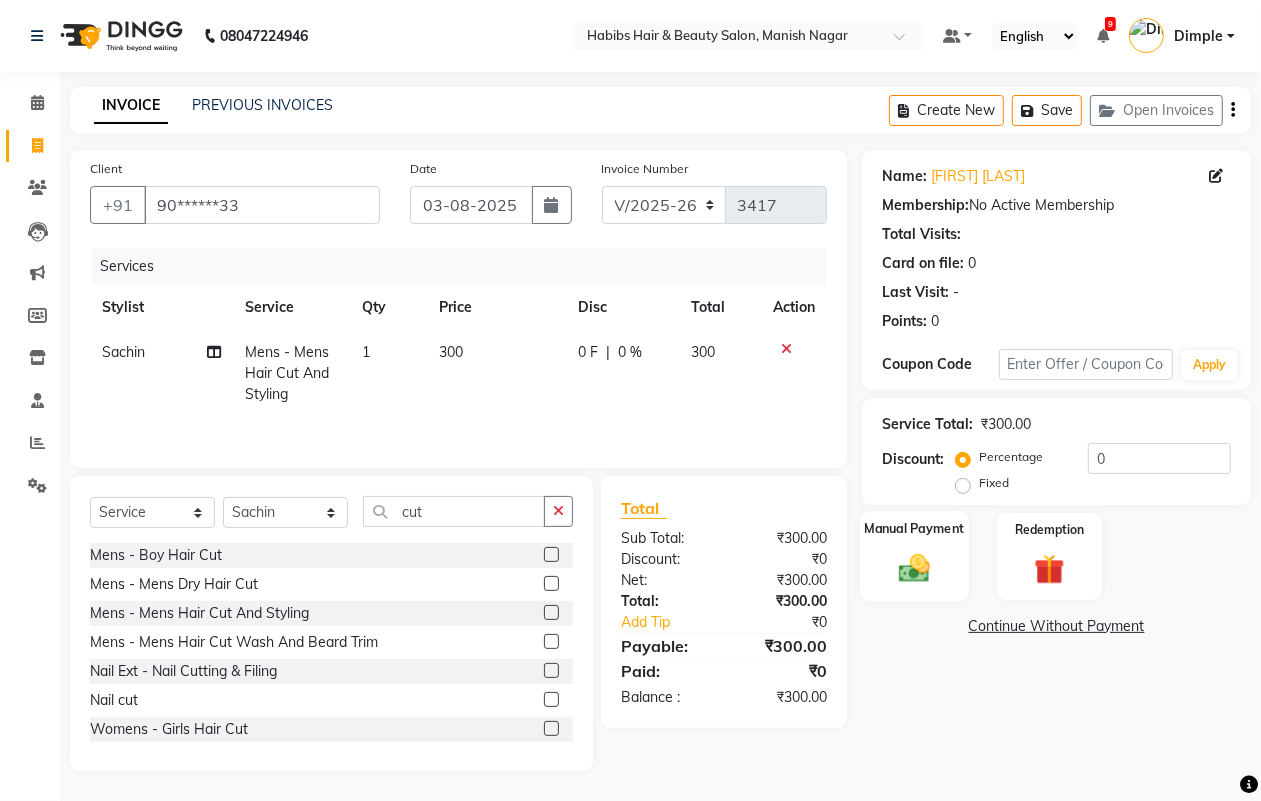 click 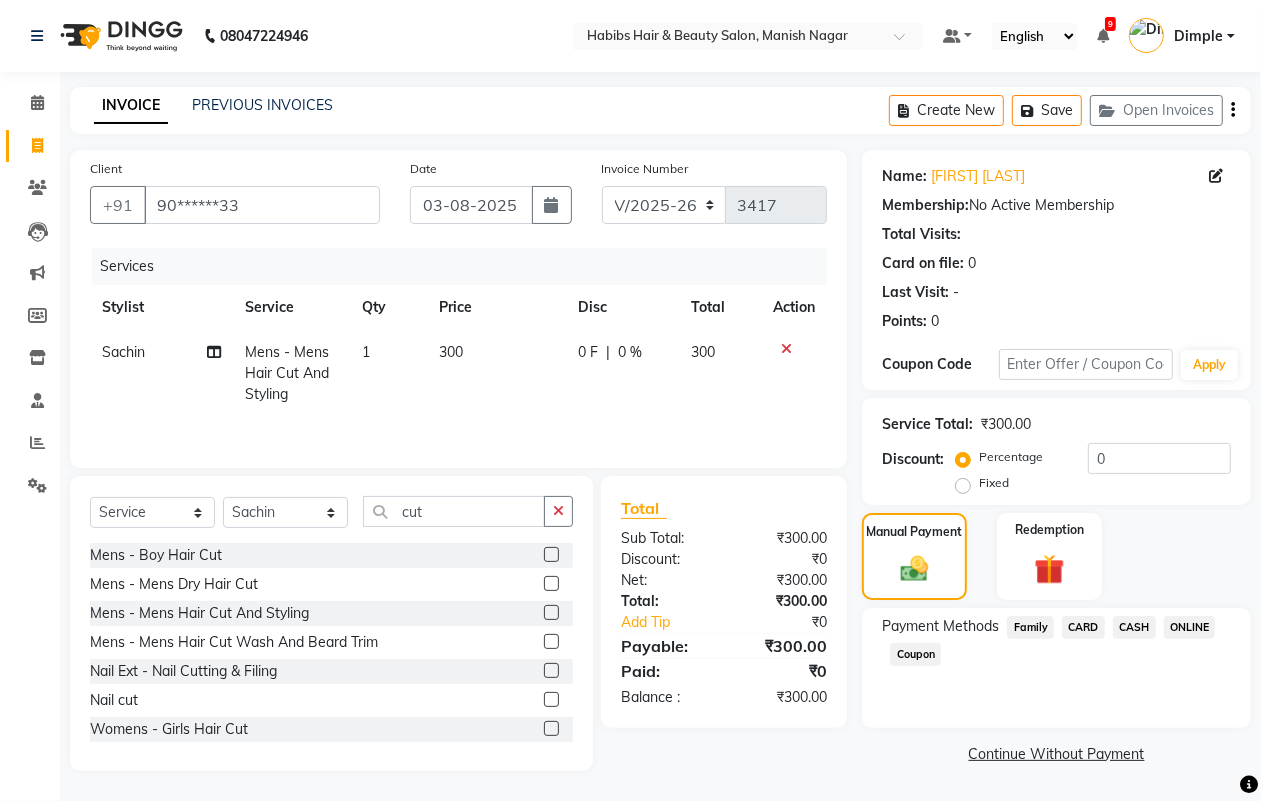 click on "CASH" 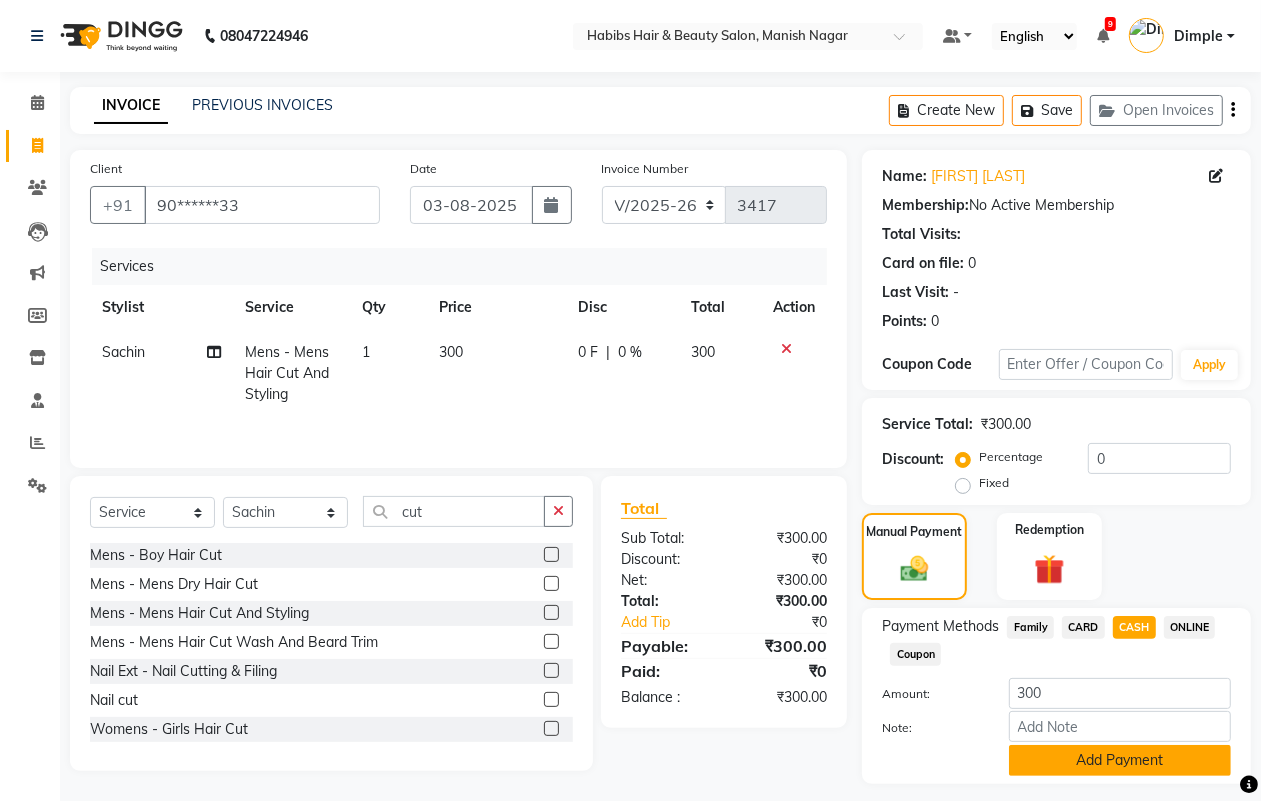 click on "Add Payment" 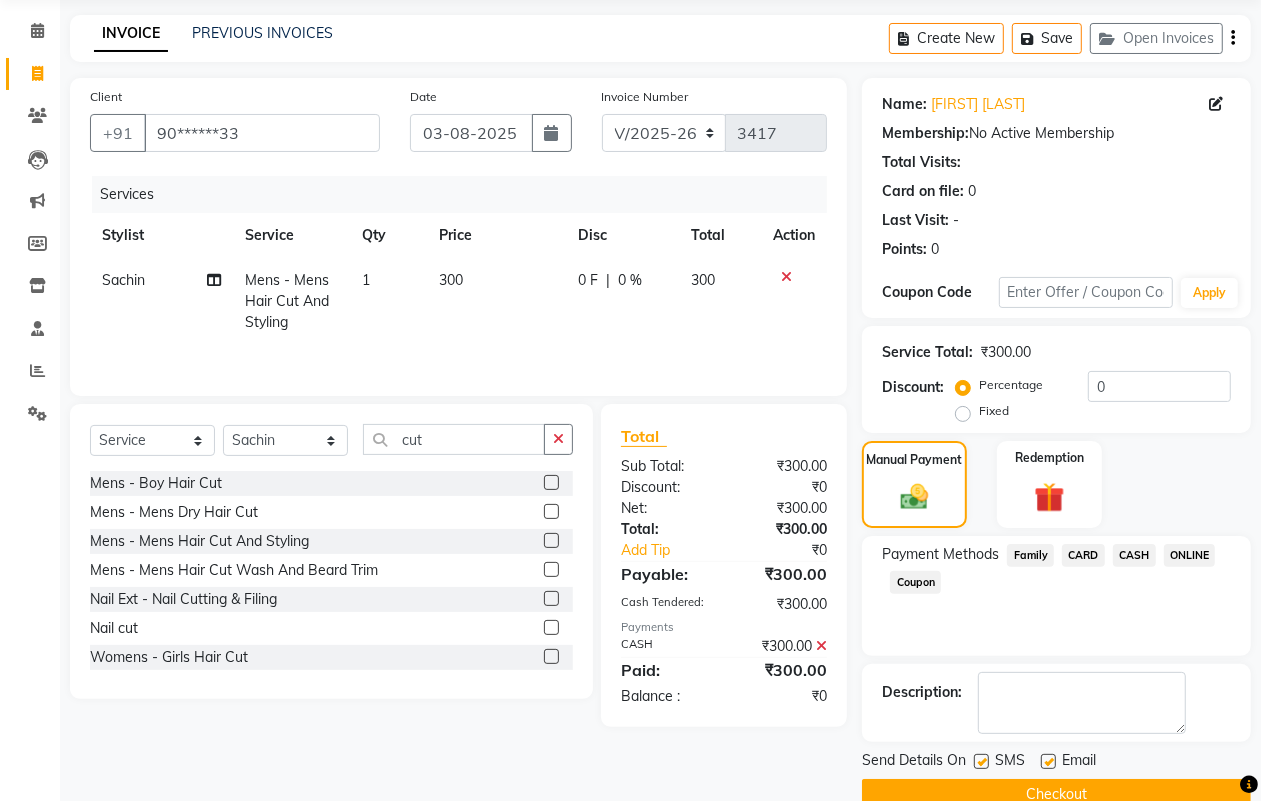 scroll, scrollTop: 111, scrollLeft: 0, axis: vertical 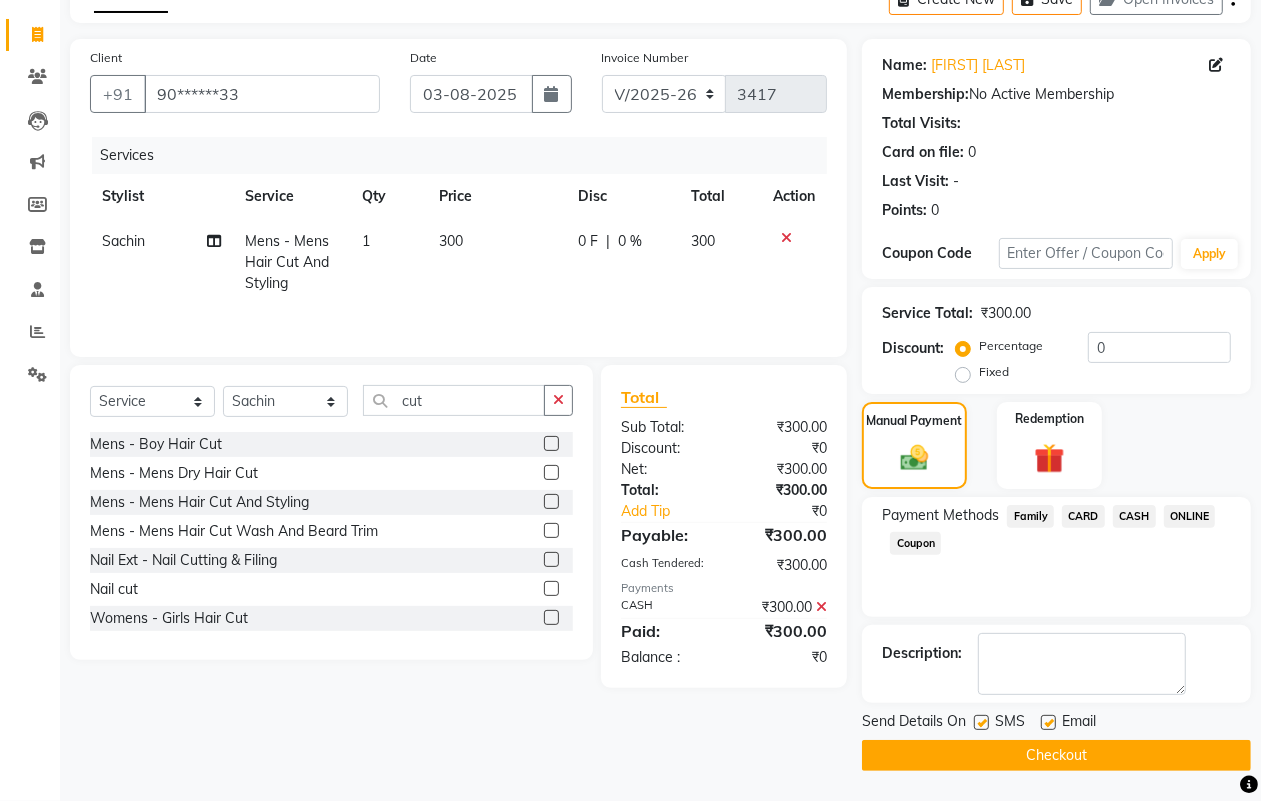 click on "Checkout" 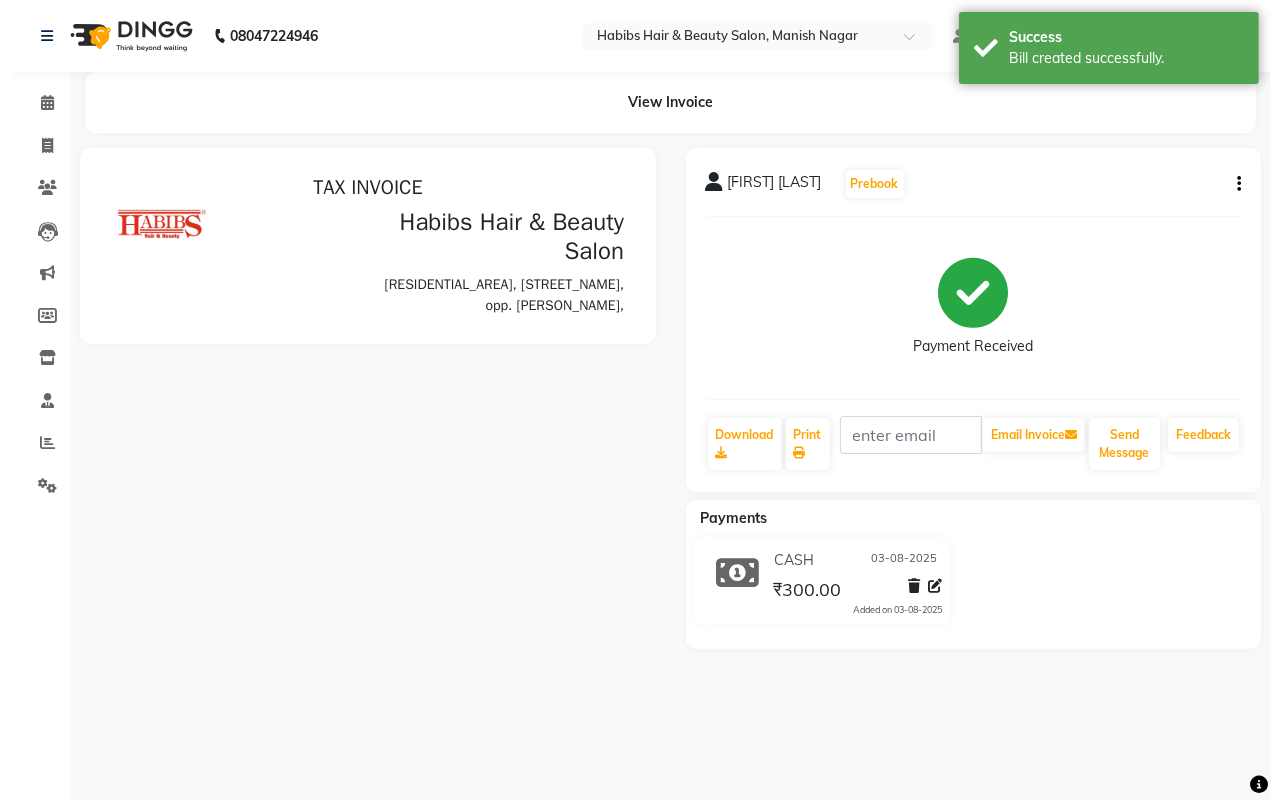 scroll, scrollTop: 0, scrollLeft: 0, axis: both 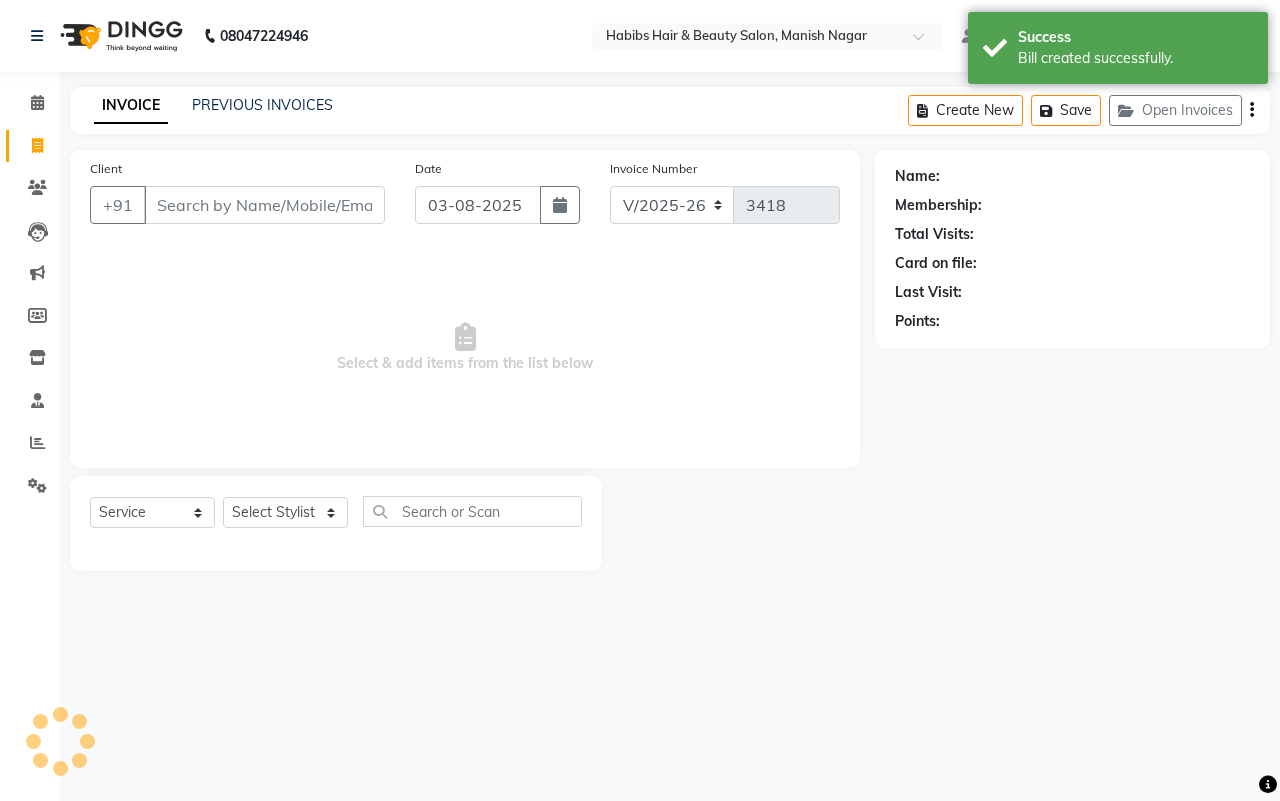 click on "Client" at bounding box center [264, 205] 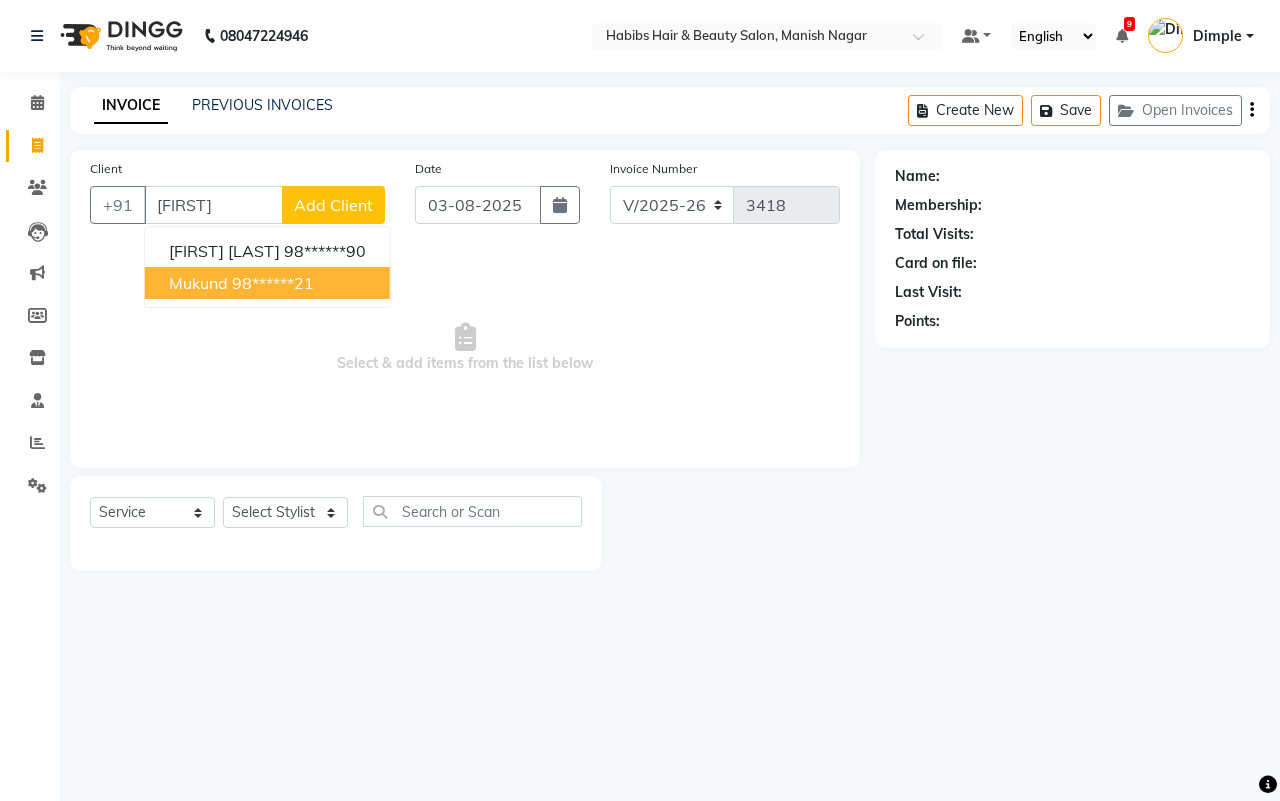 click on "Mukund" at bounding box center (198, 283) 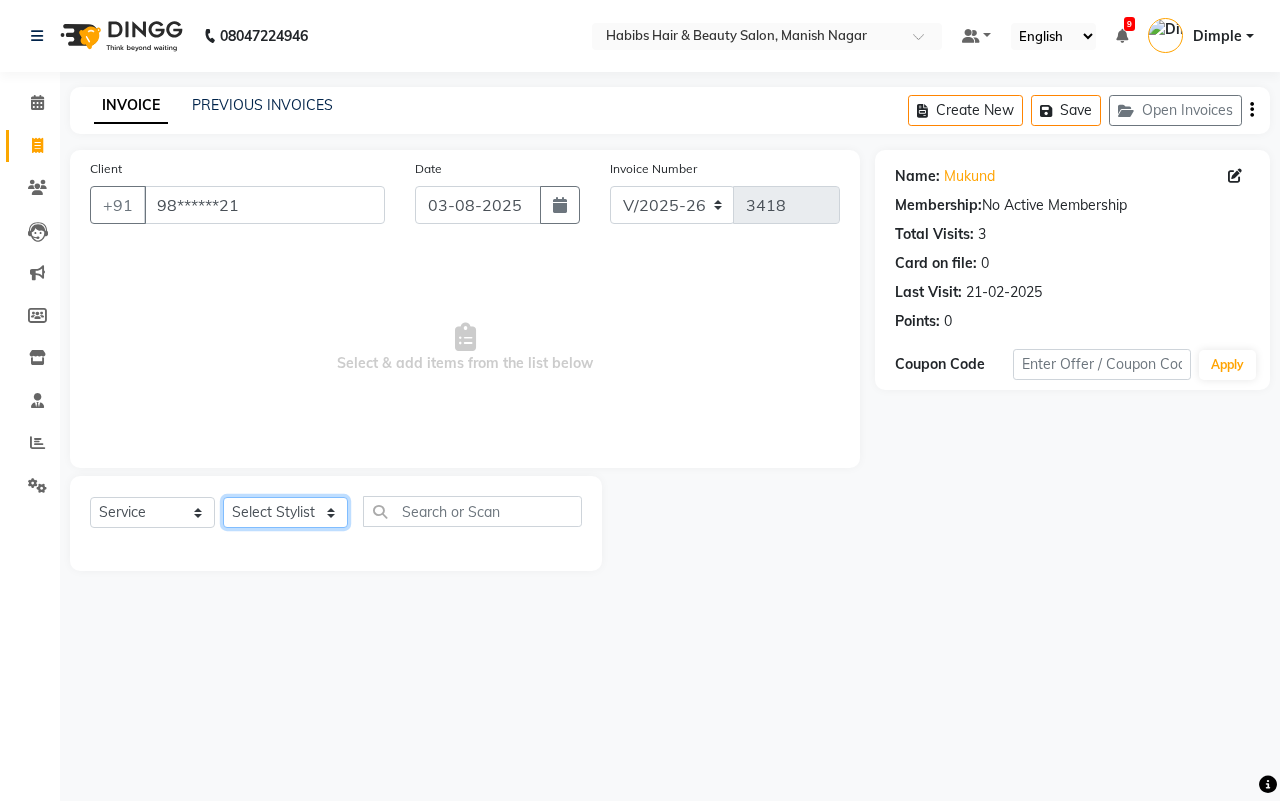 click on "Select Stylist[FIRST] [FIRST] [FIRST] [FIRST] [FIRST]  [FIRST] [FIRST] [FIRST] [FIRST] [FIRST]  [FIRST]" 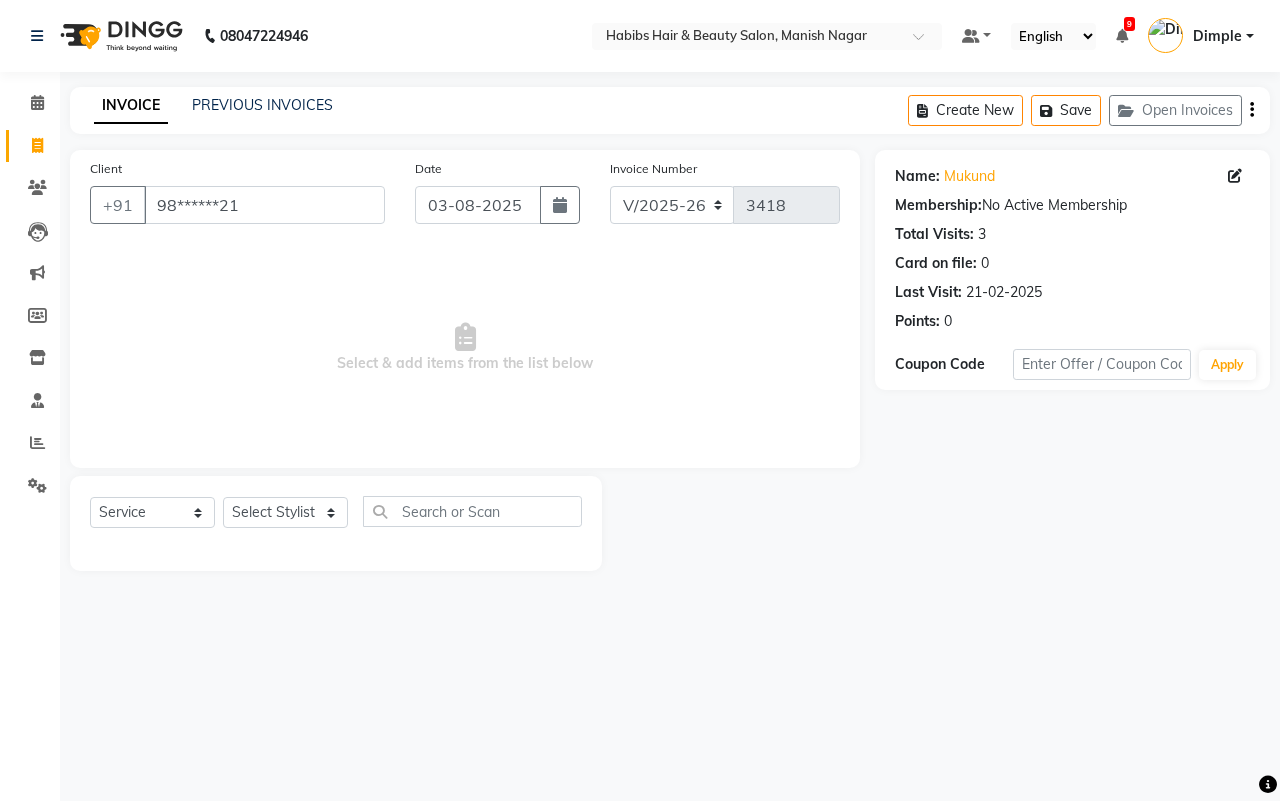 click on "Select & add items from the list below" at bounding box center [465, 348] 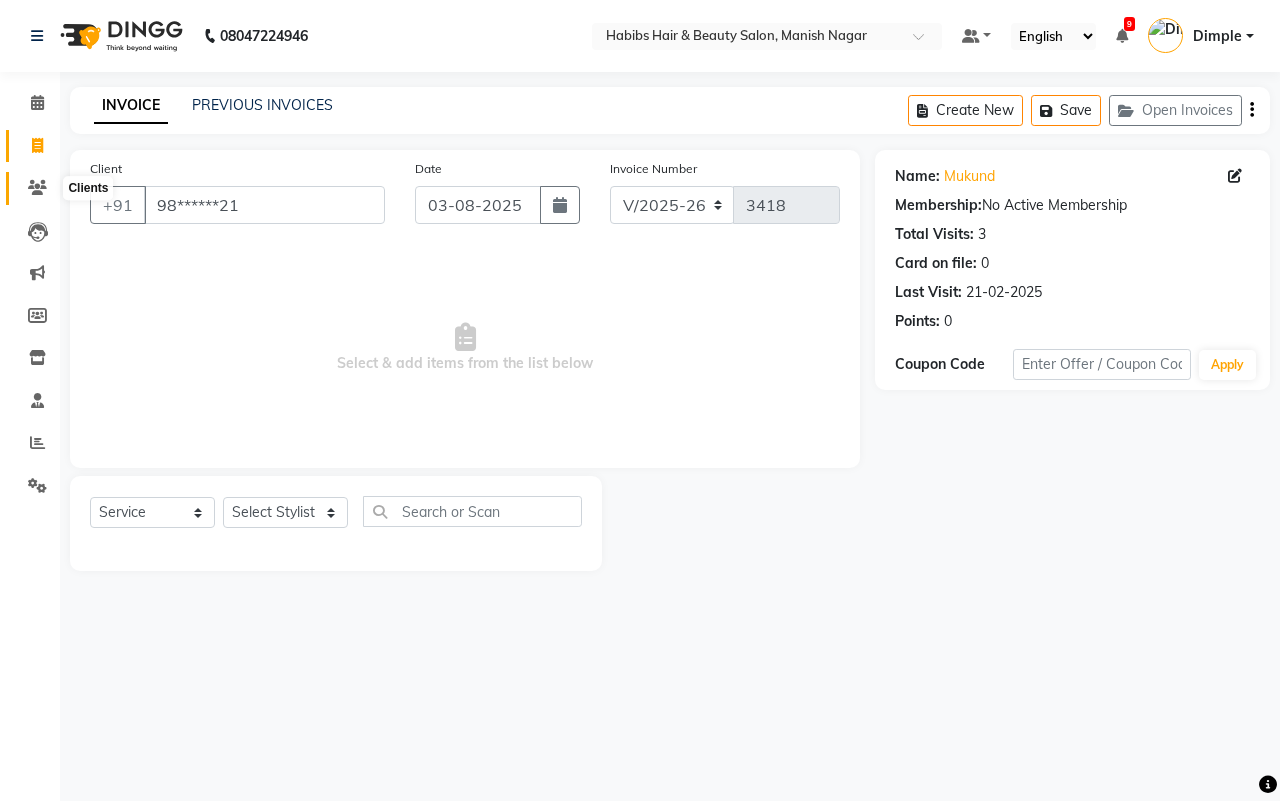 click 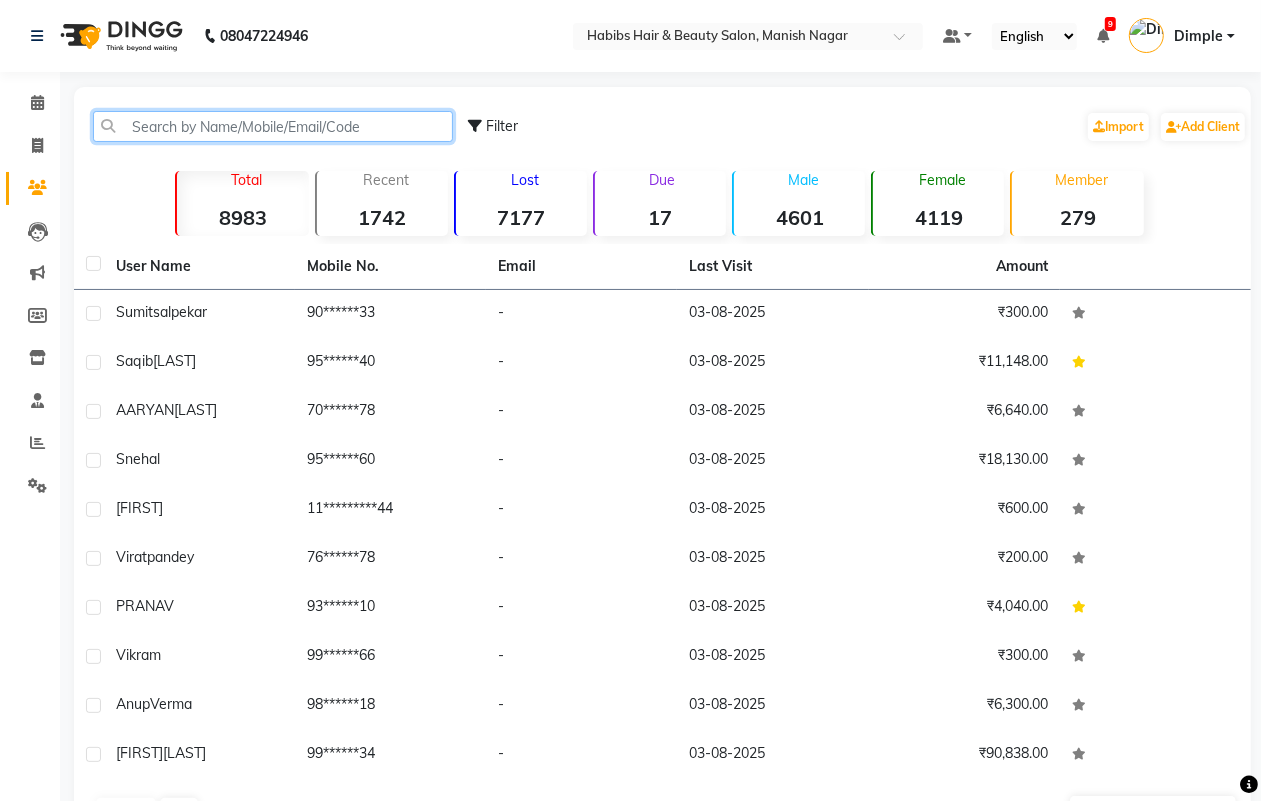 click 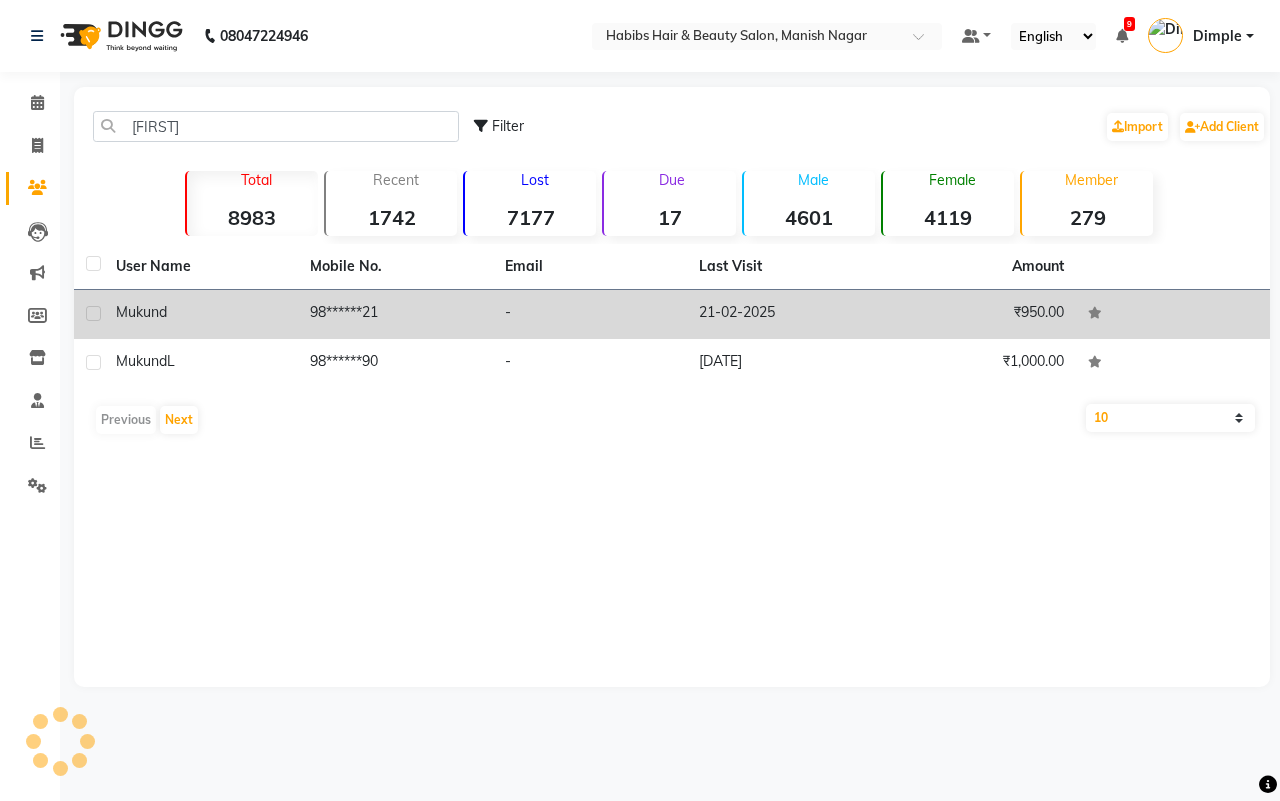 click on "-" 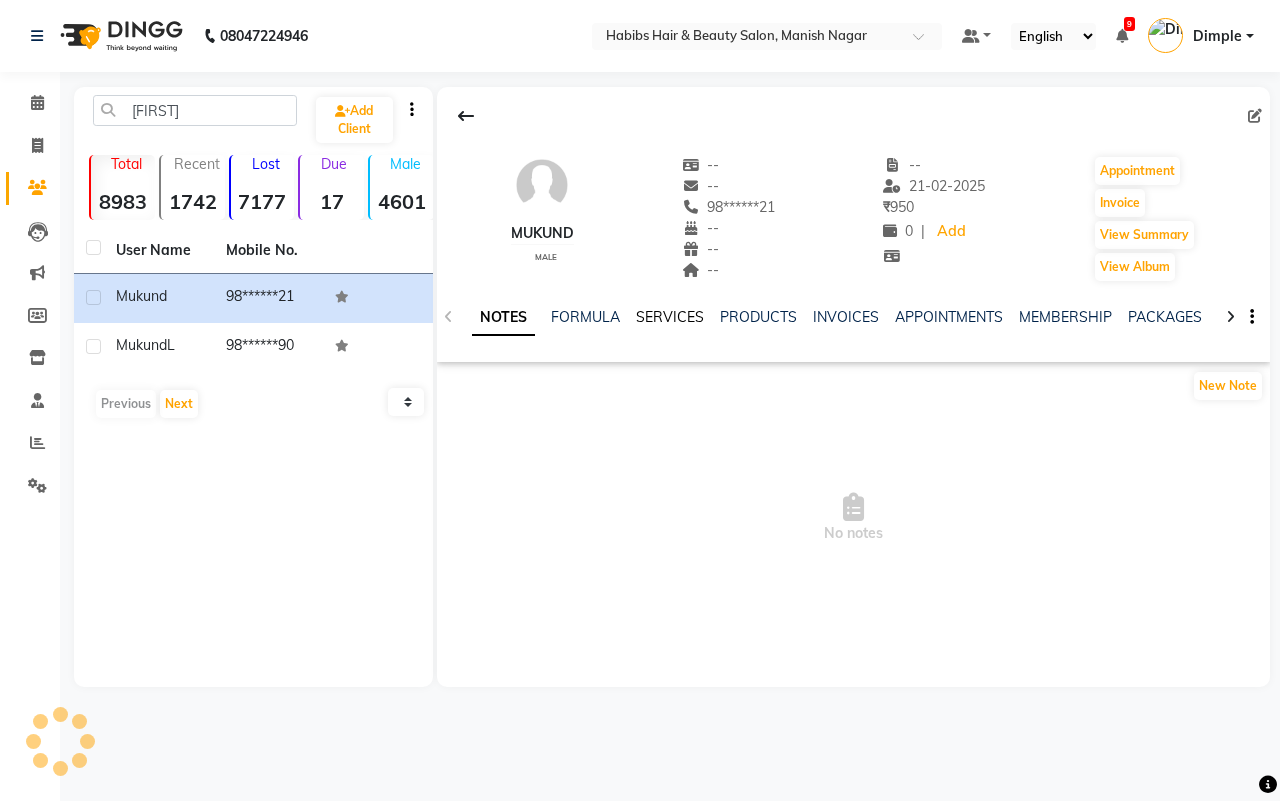 click on "SERVICES" 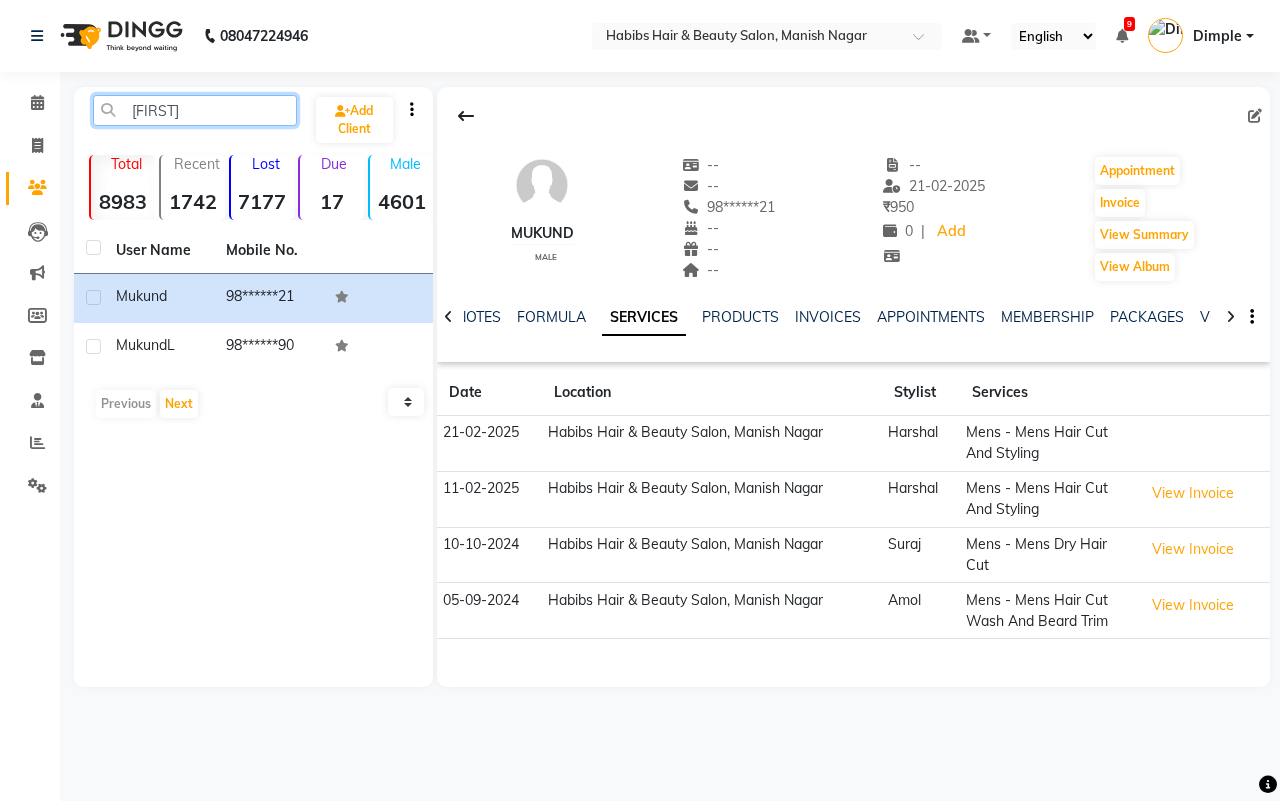 click on "[FIRST]" 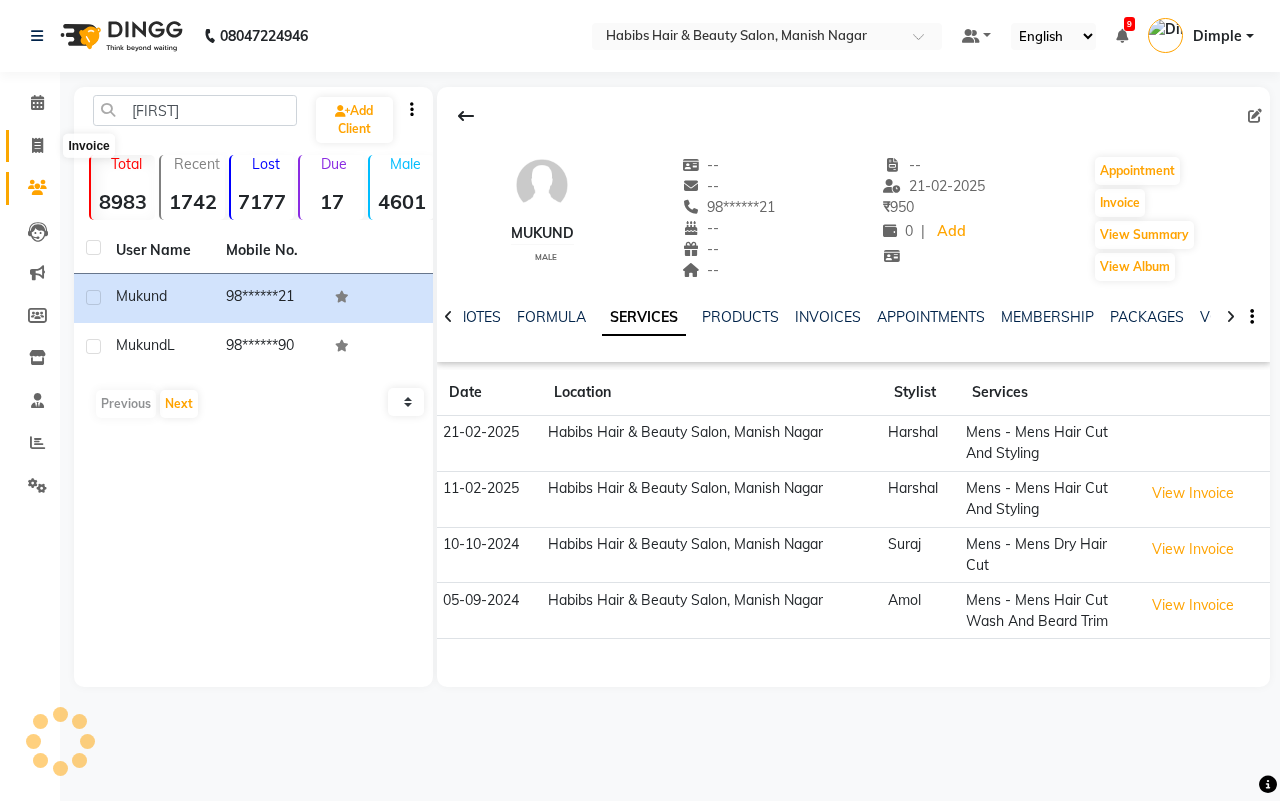 click 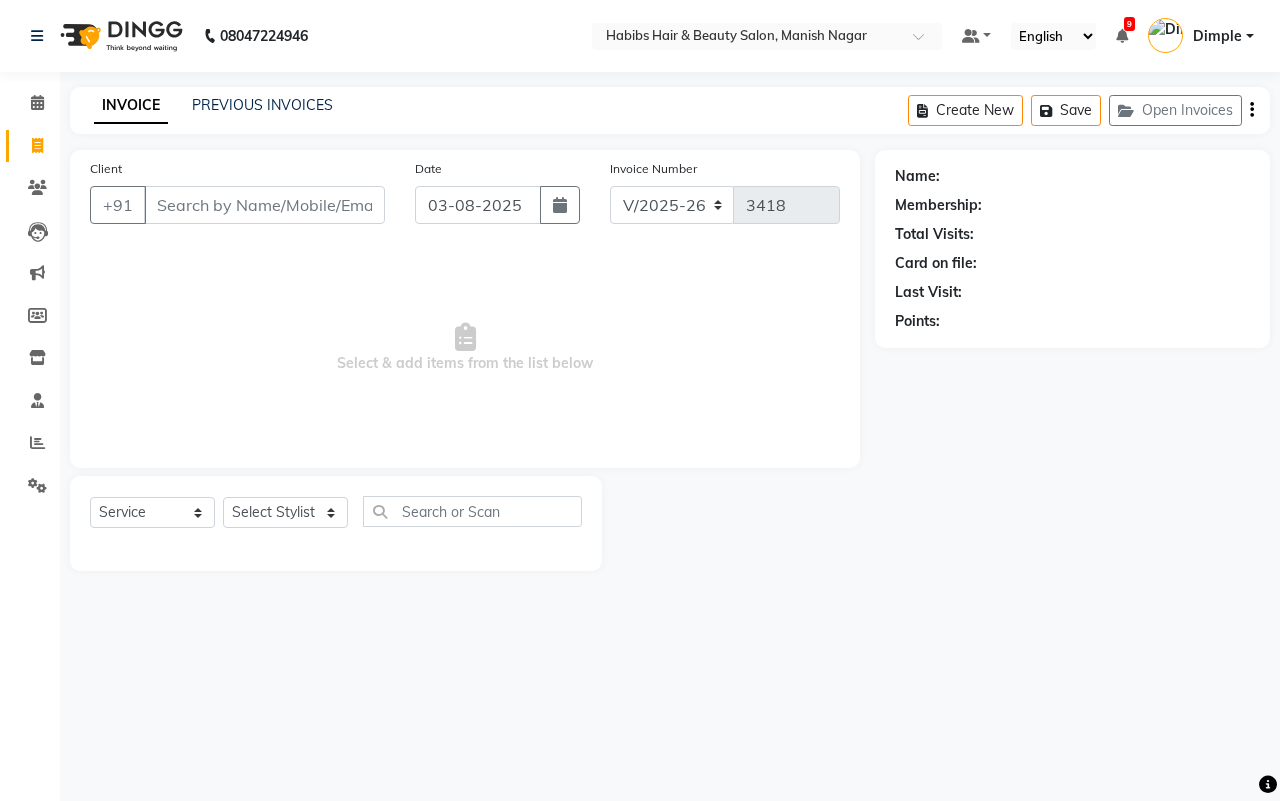 click on "Client" at bounding box center [264, 205] 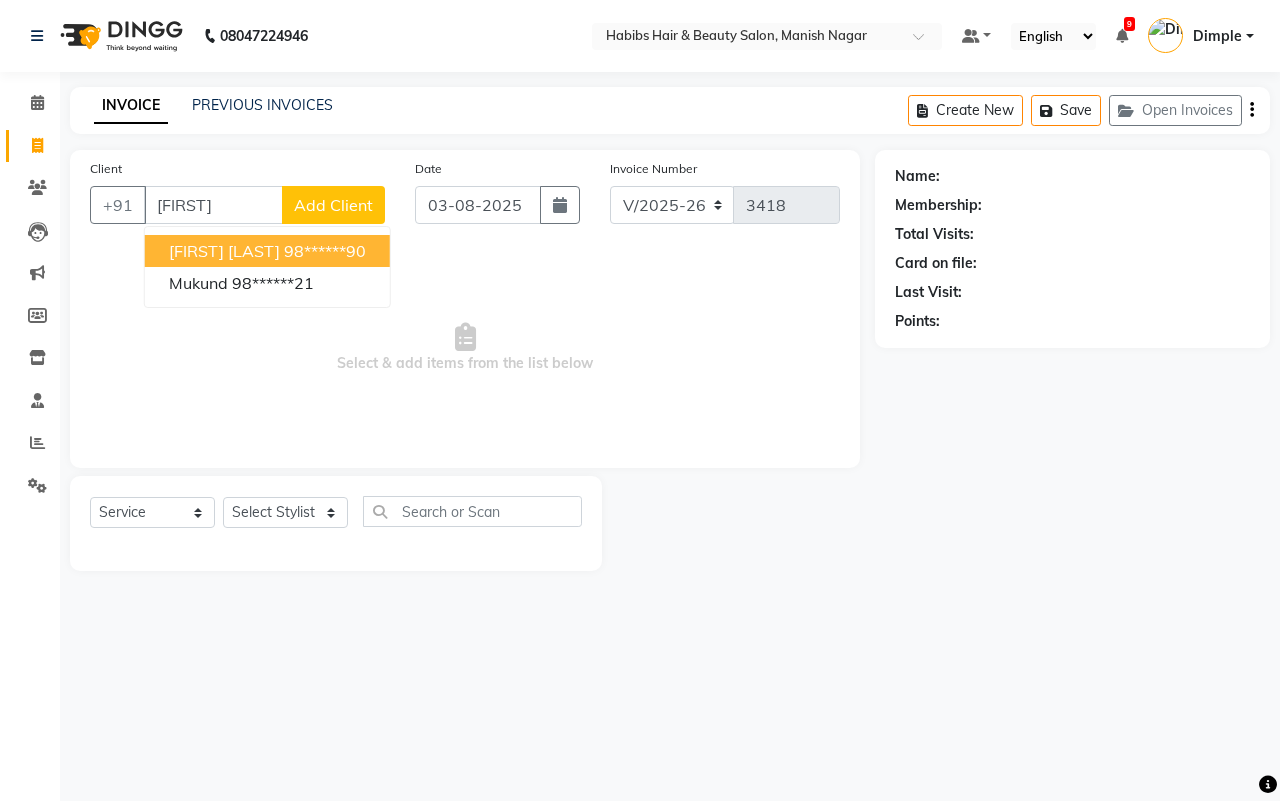 click on "Add Client" 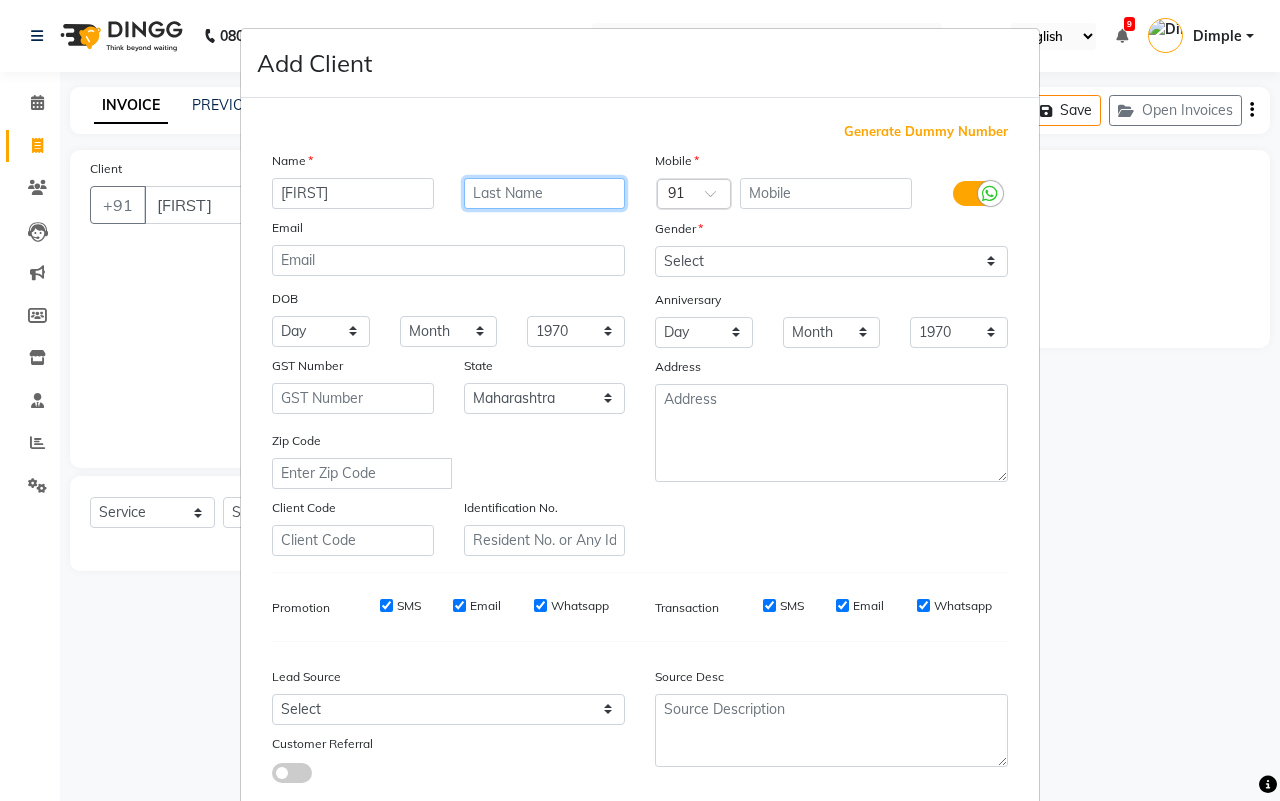 click at bounding box center [545, 193] 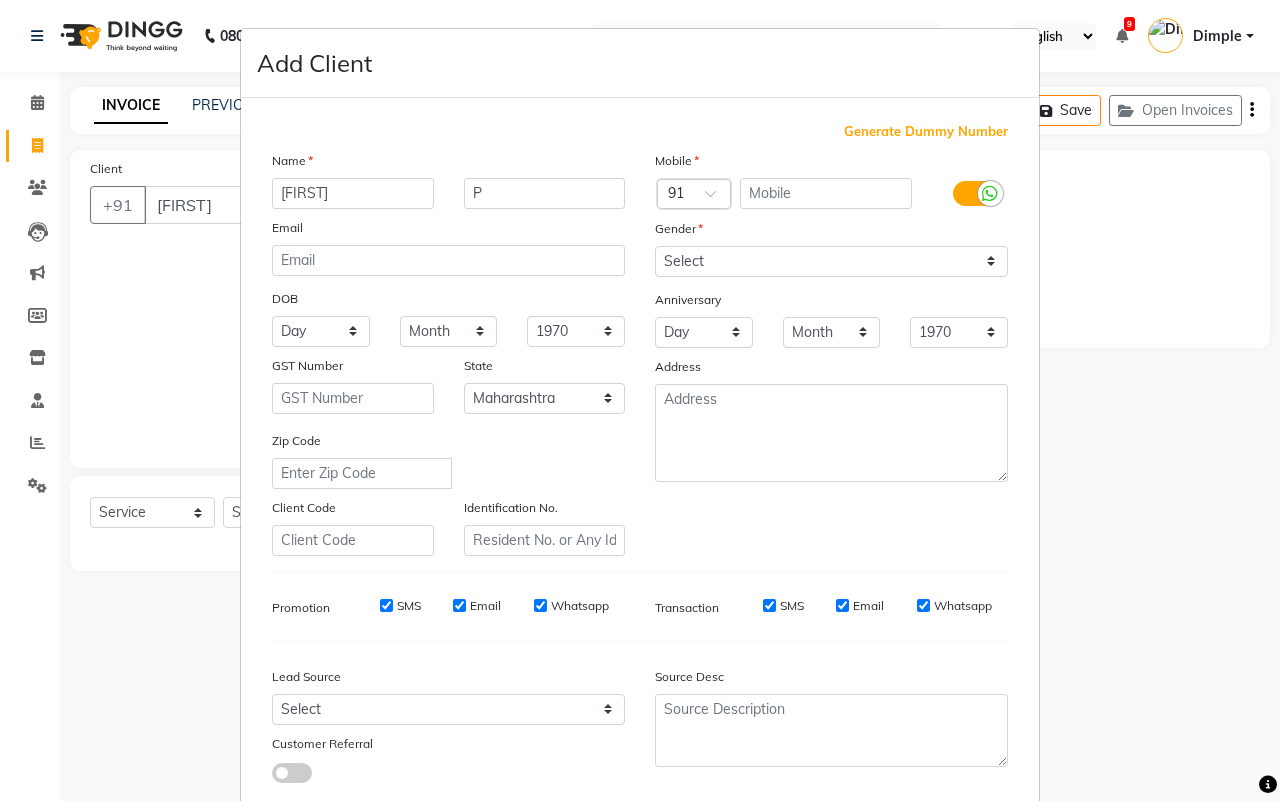 click on "Generate Dummy Number" at bounding box center [926, 132] 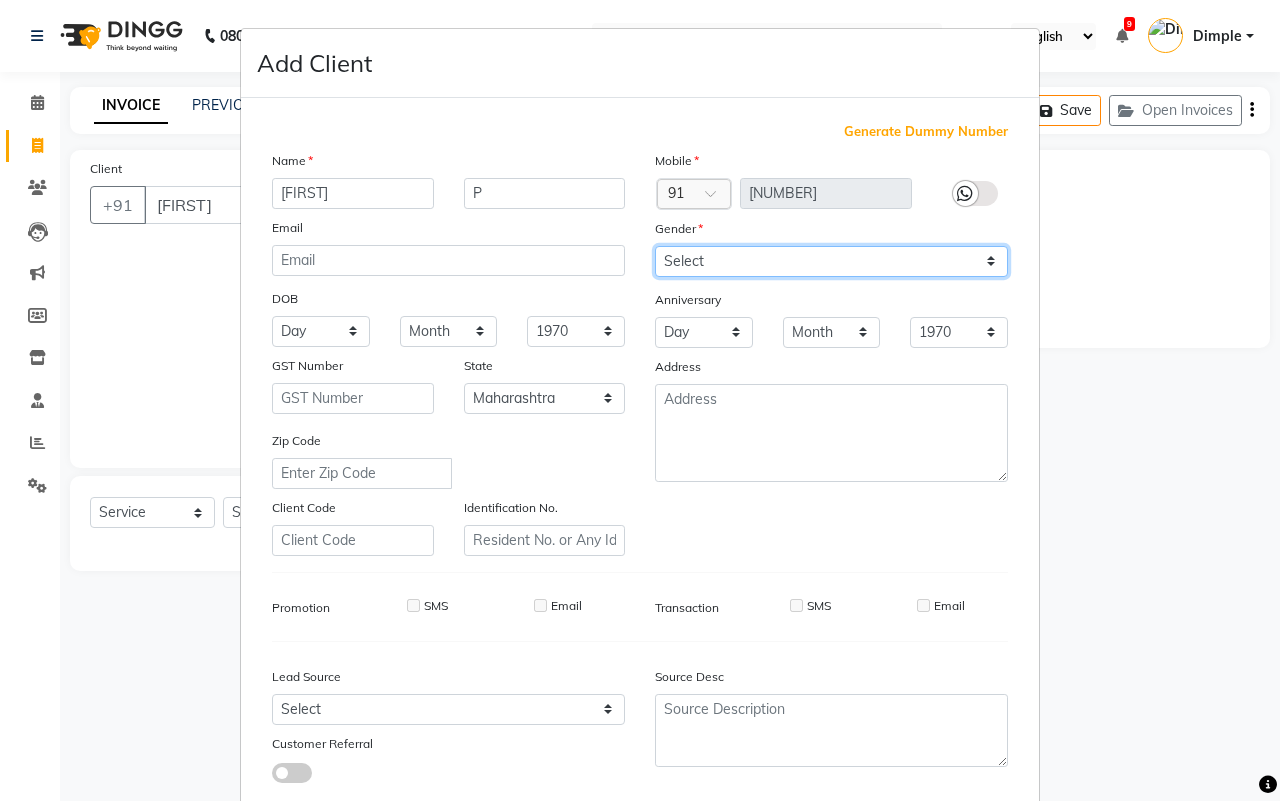 click on "Select Male Female Other Prefer Not To Say" at bounding box center [831, 261] 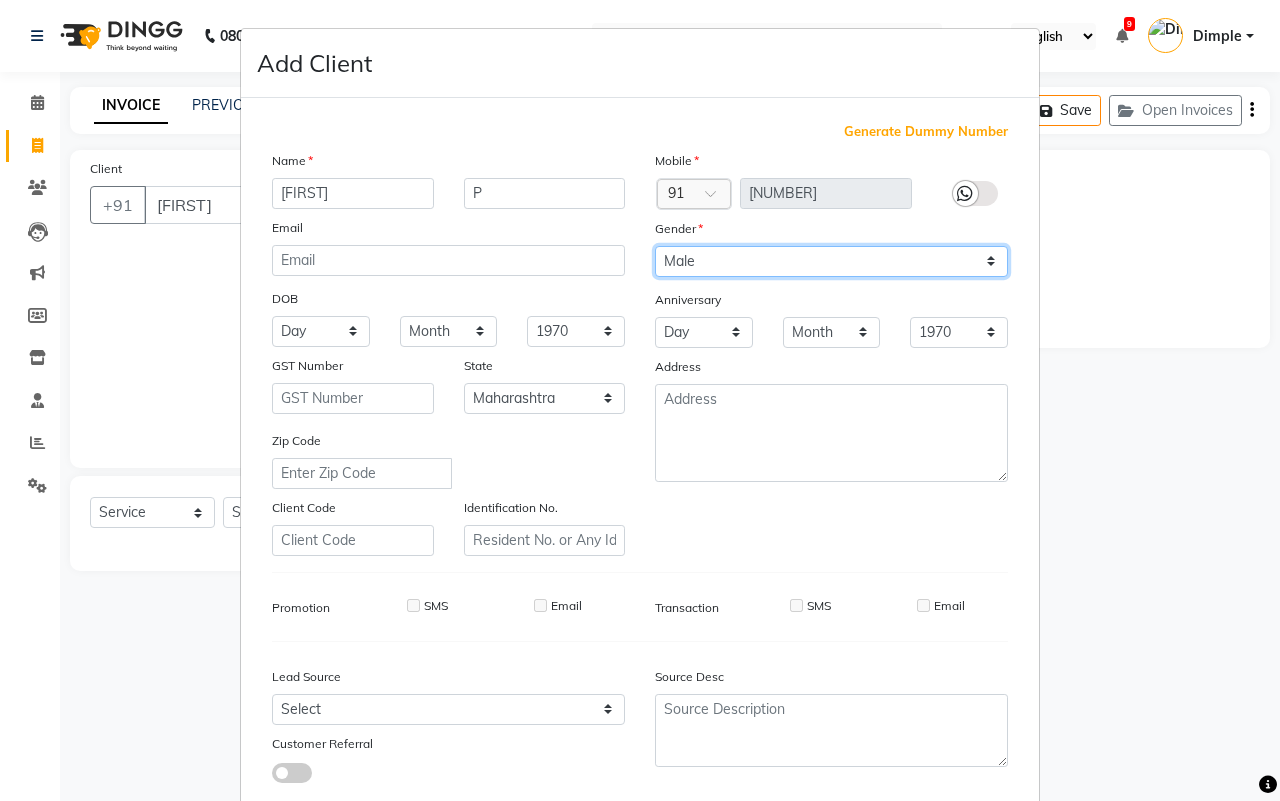 click on "Select Male Female Other Prefer Not To Say" at bounding box center (831, 261) 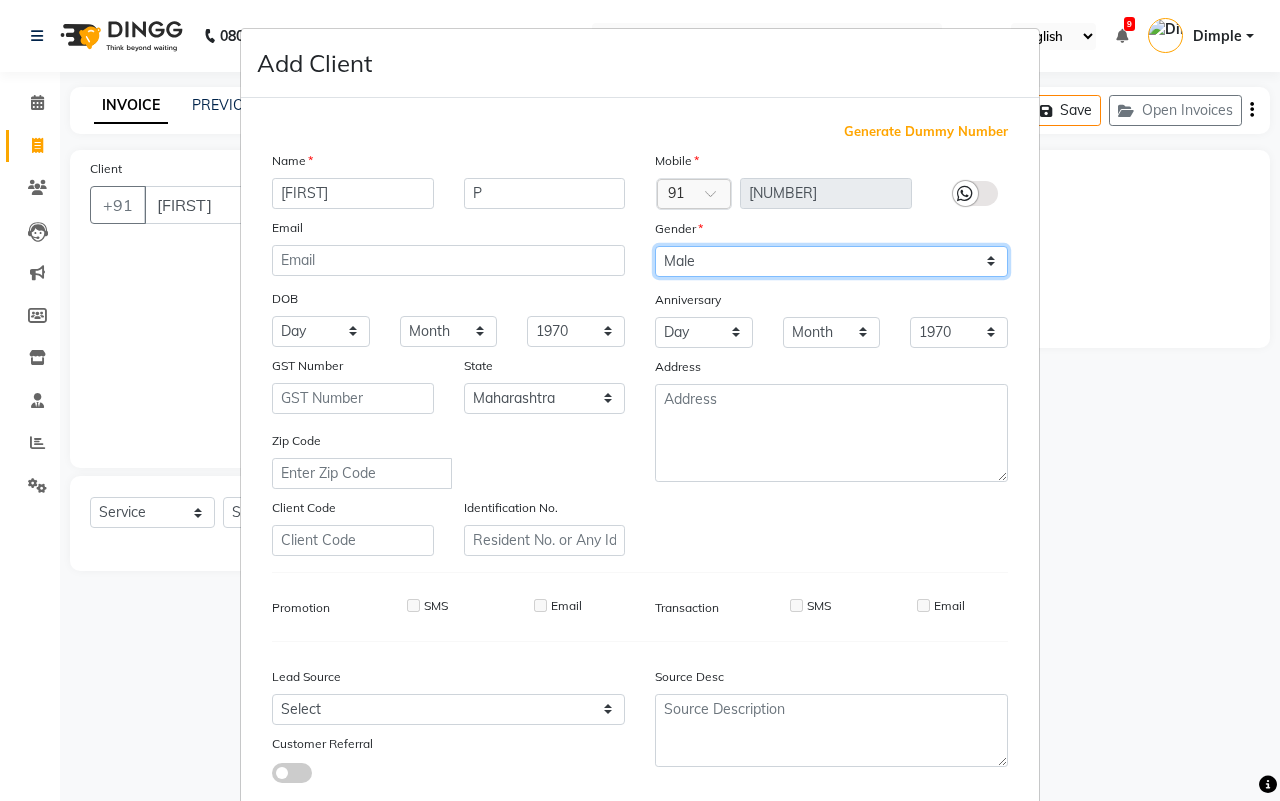 scroll, scrollTop: 115, scrollLeft: 0, axis: vertical 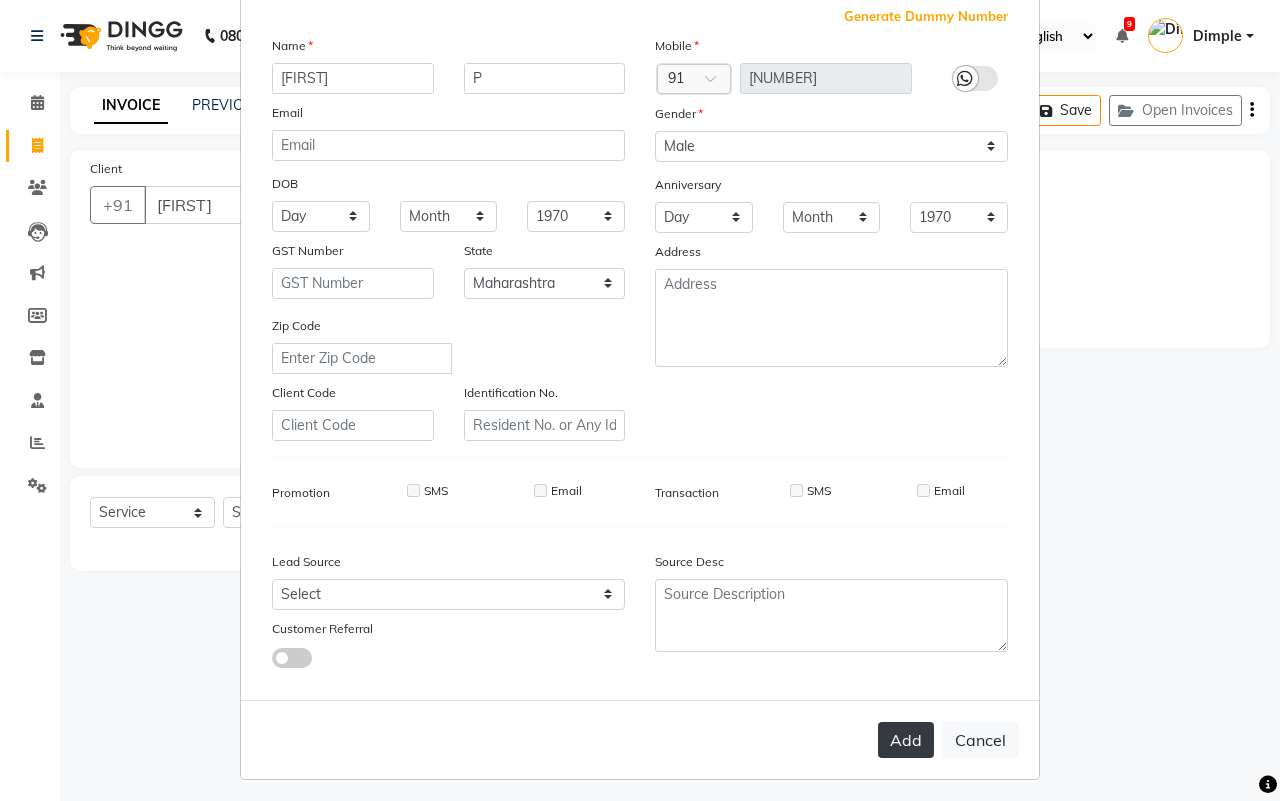 click on "Add" at bounding box center (906, 740) 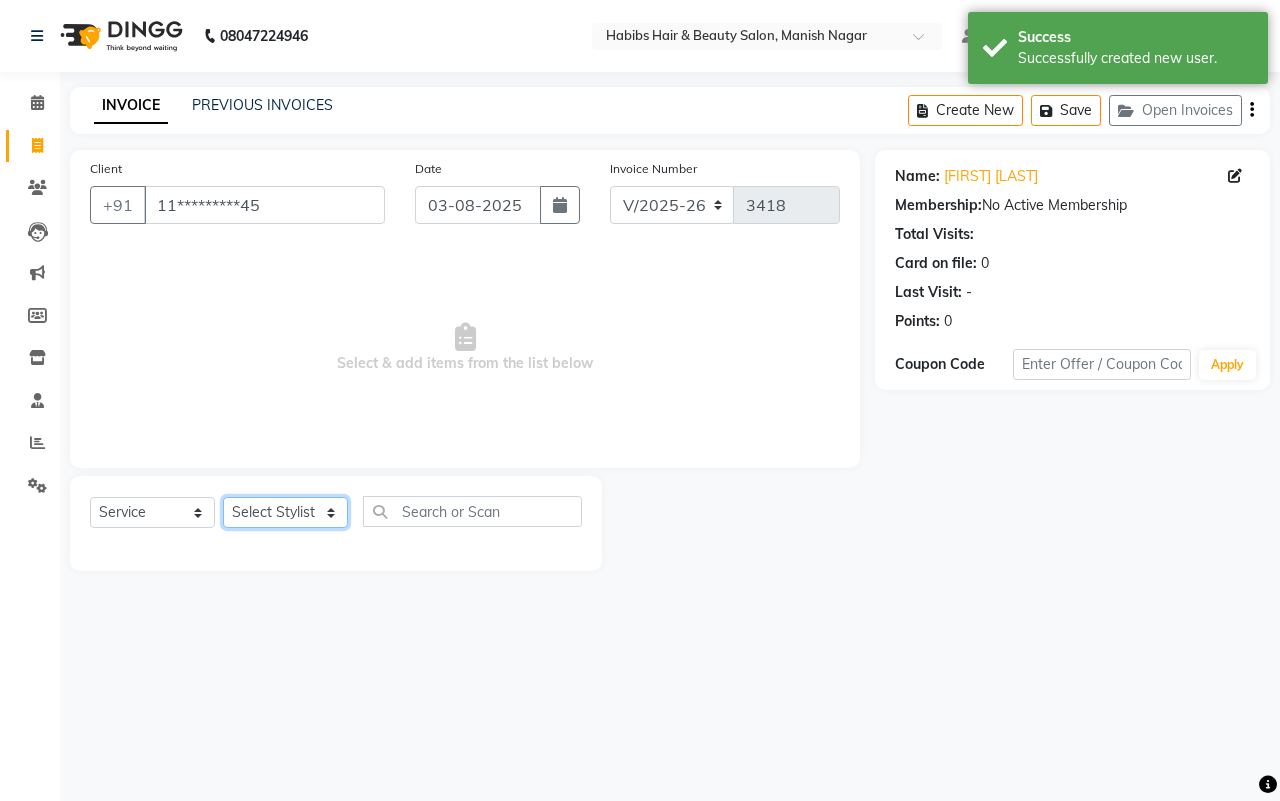 click on "Select Stylist[FIRST] [FIRST] [FIRST] [FIRST] [FIRST]  [FIRST] [FIRST] [FIRST] [FIRST] [FIRST]  [FIRST]" 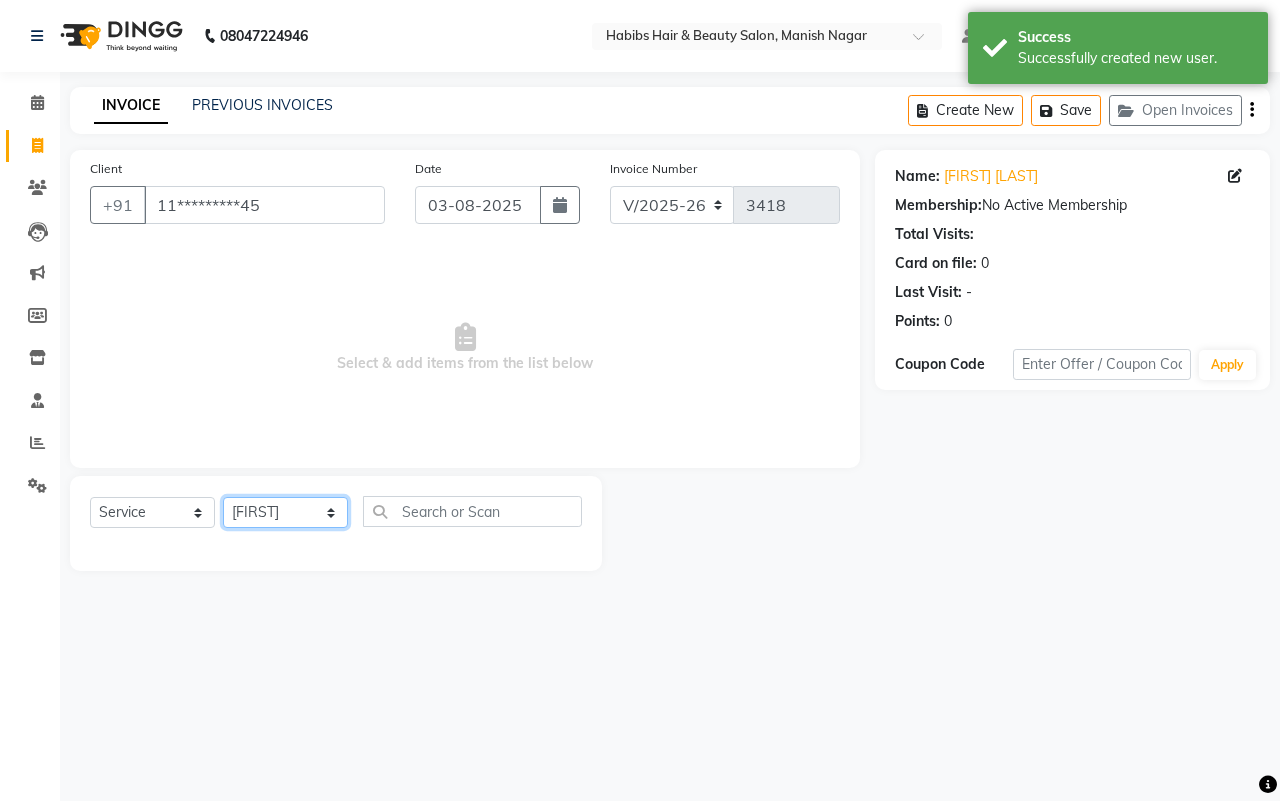 click on "Select Stylist[FIRST] [FIRST] [FIRST] [FIRST] [FIRST]  [FIRST] [FIRST] [FIRST] [FIRST] [FIRST]  [FIRST]" 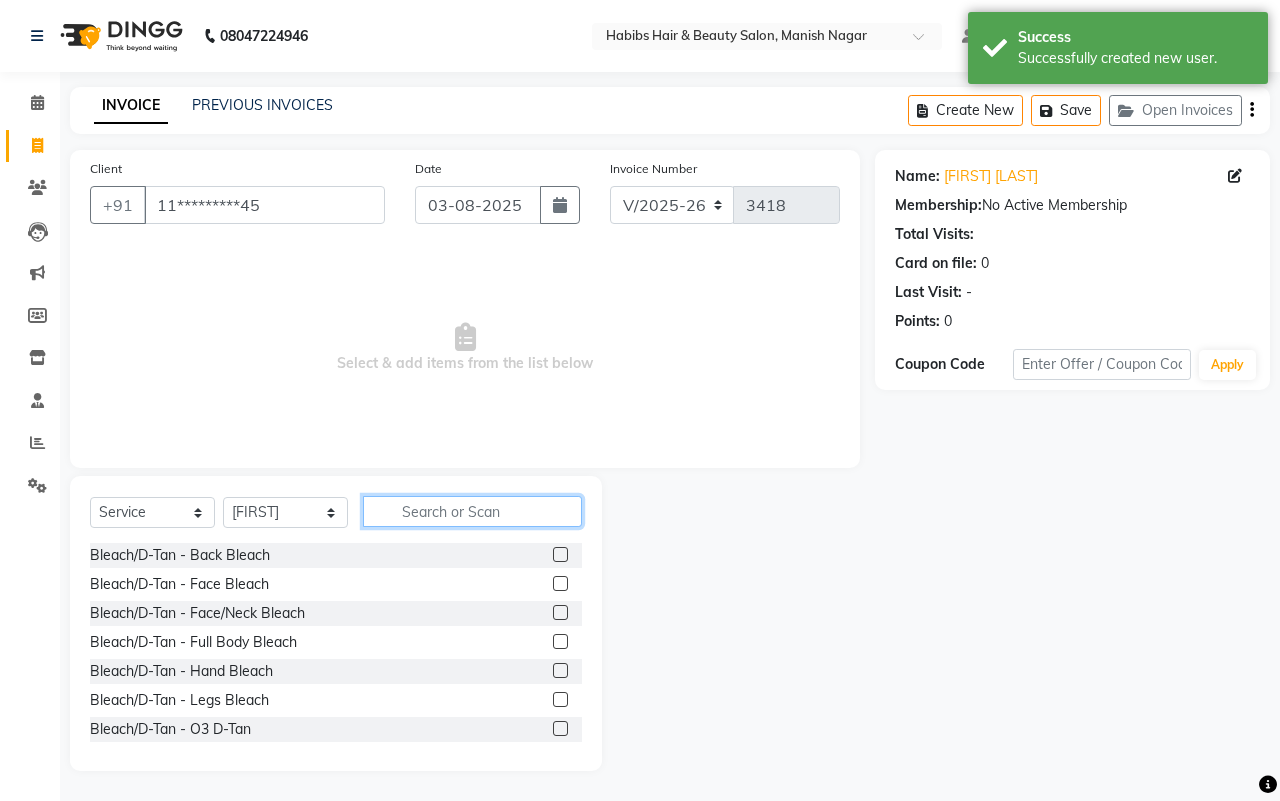 click 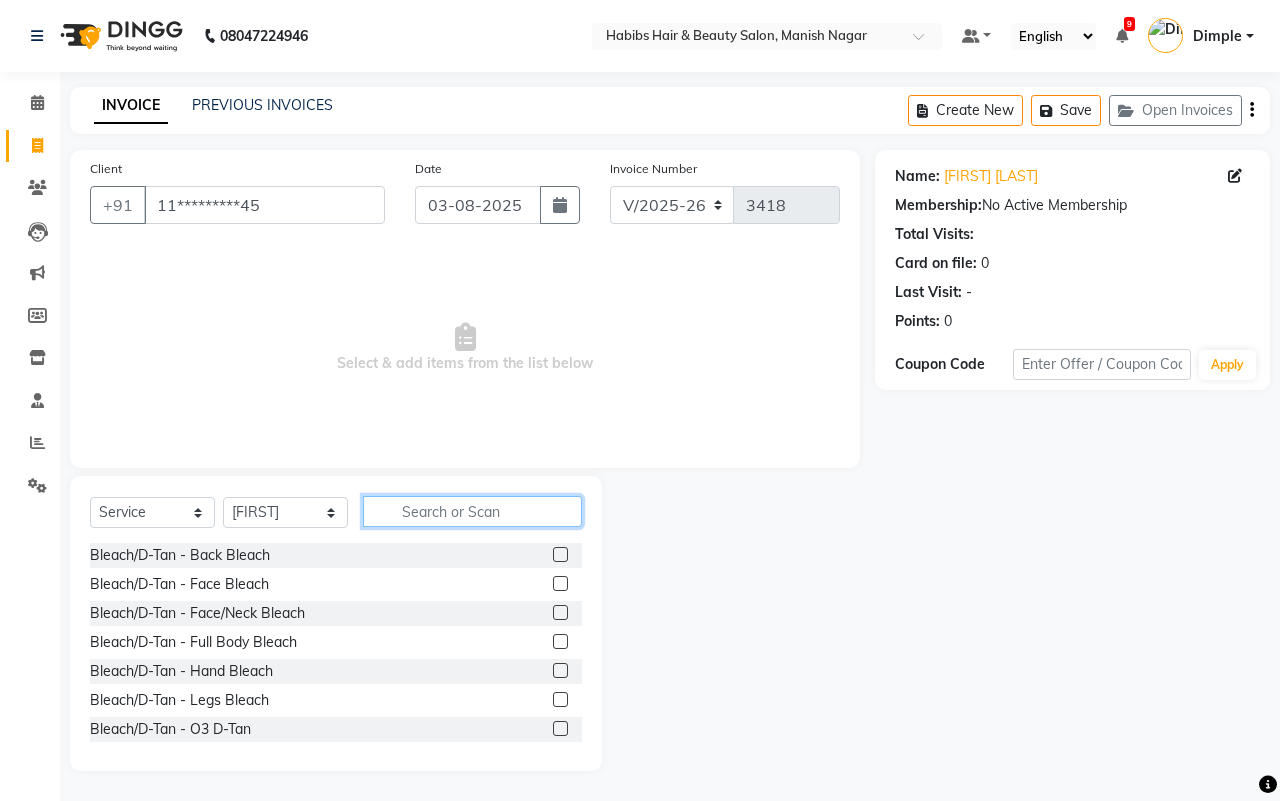 click 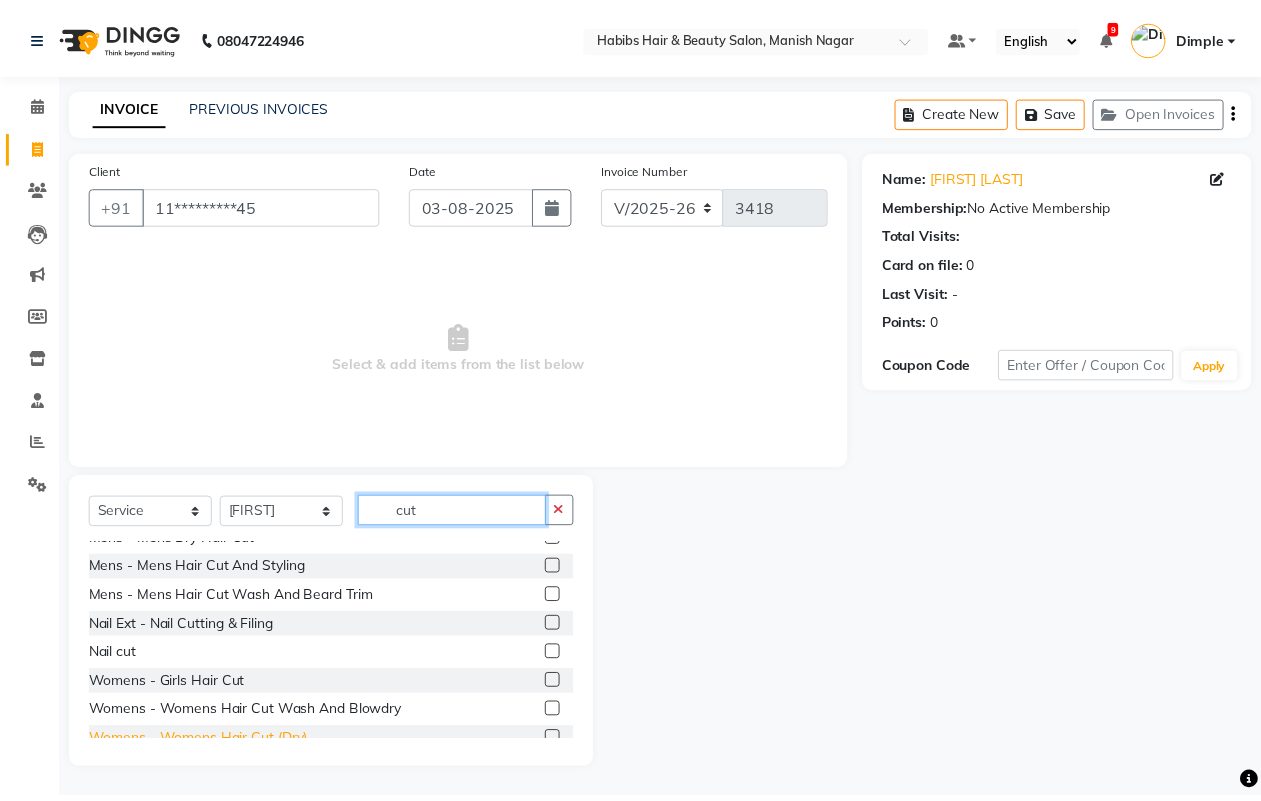 scroll, scrollTop: 90, scrollLeft: 0, axis: vertical 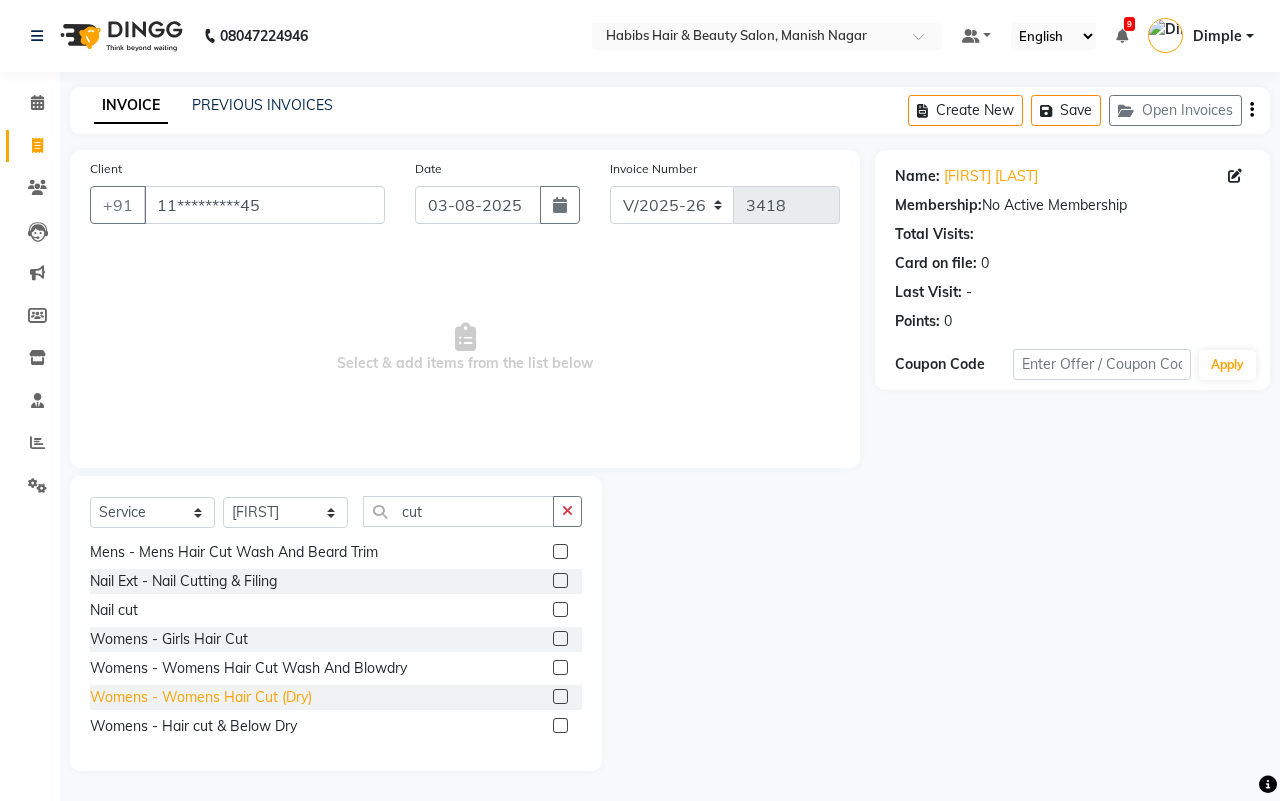 click on "Womens - Womens Hair Cut (Dry)" 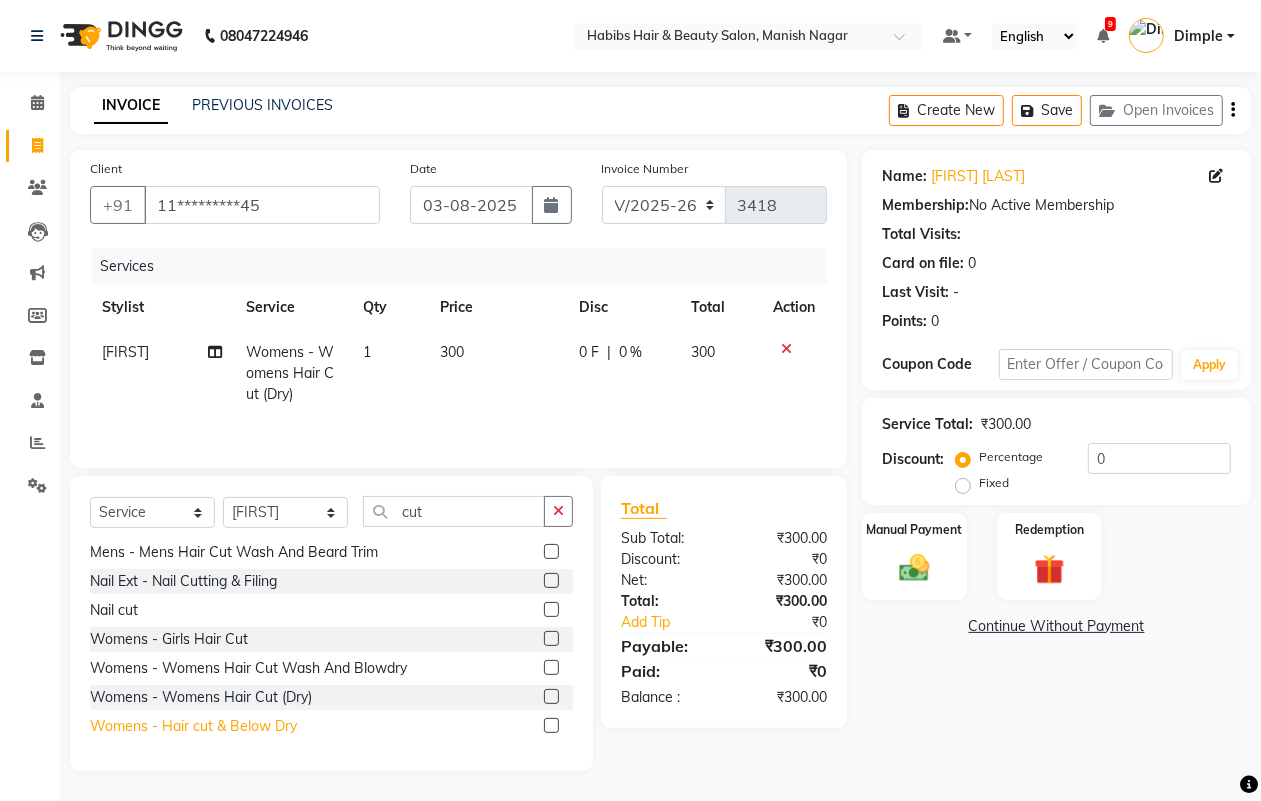 click on "Womens - Hair cut & Below Dry" 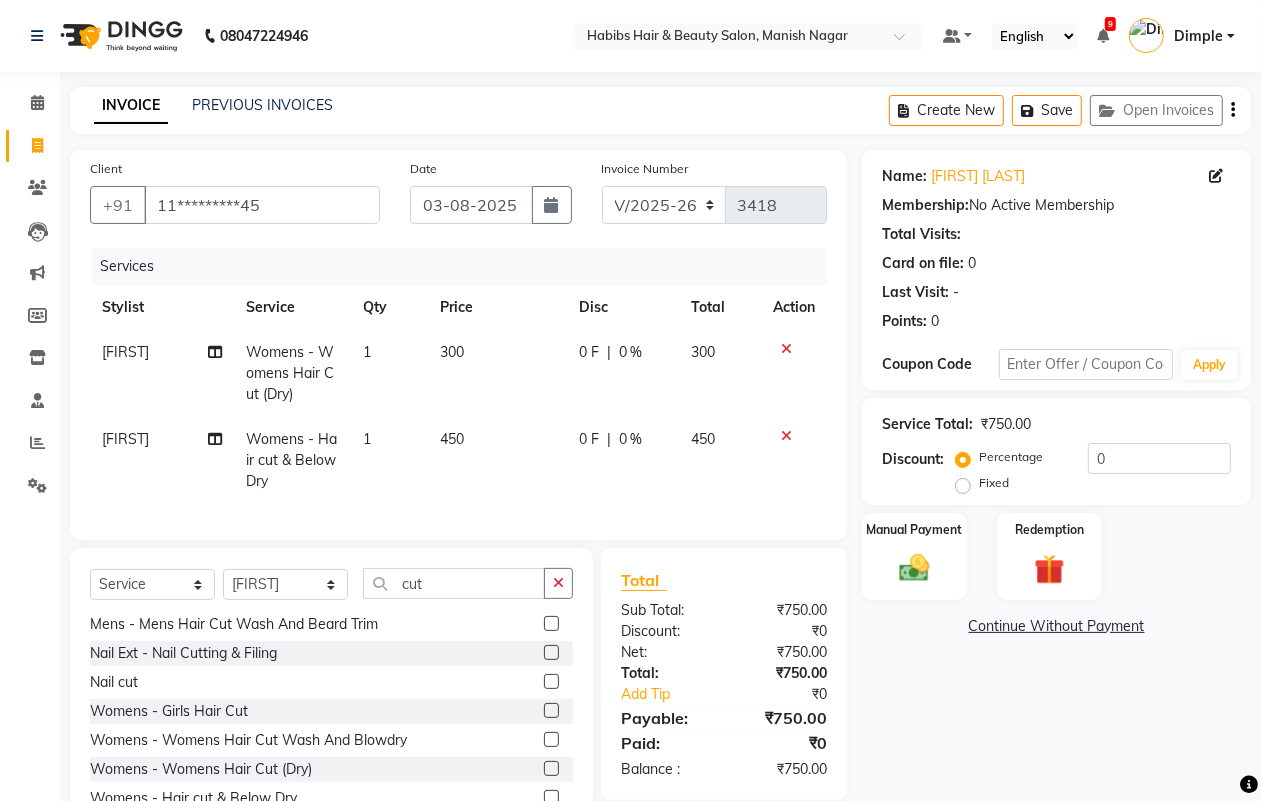 click on "450" 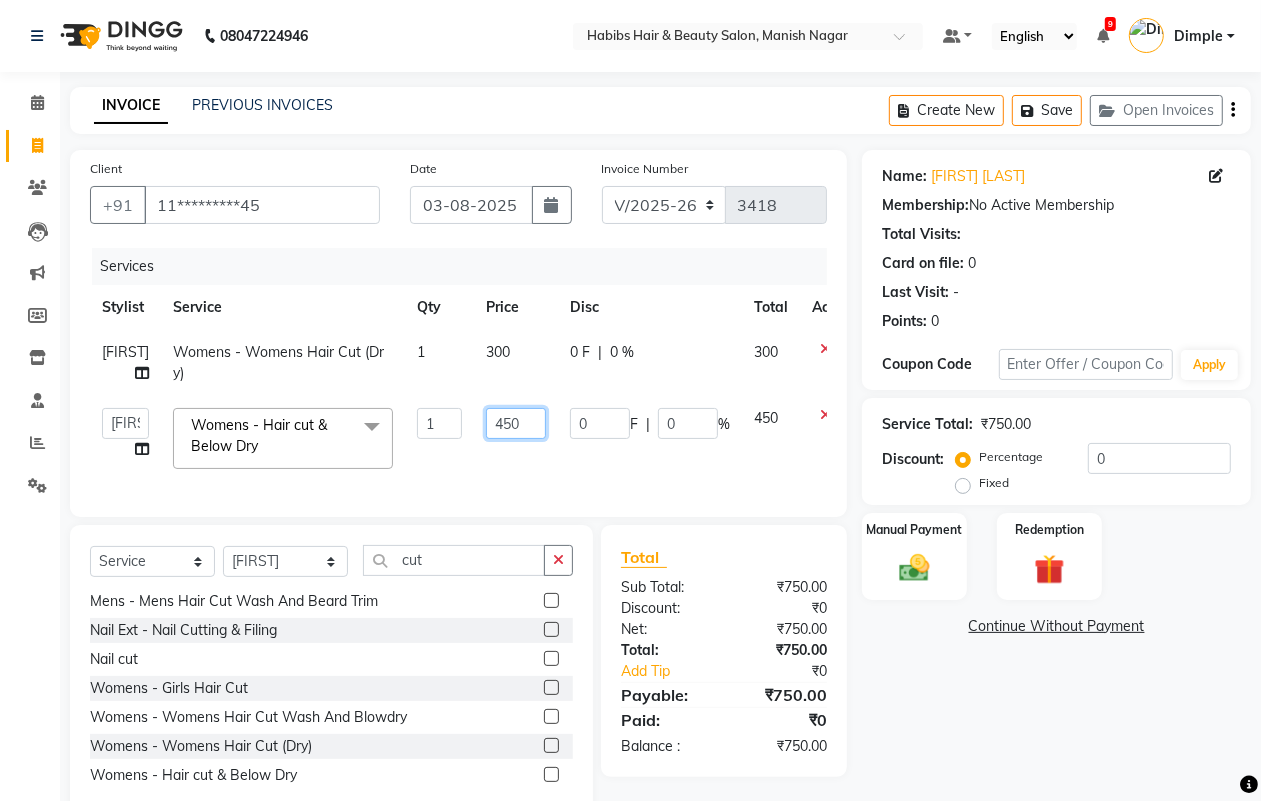 click on "450" 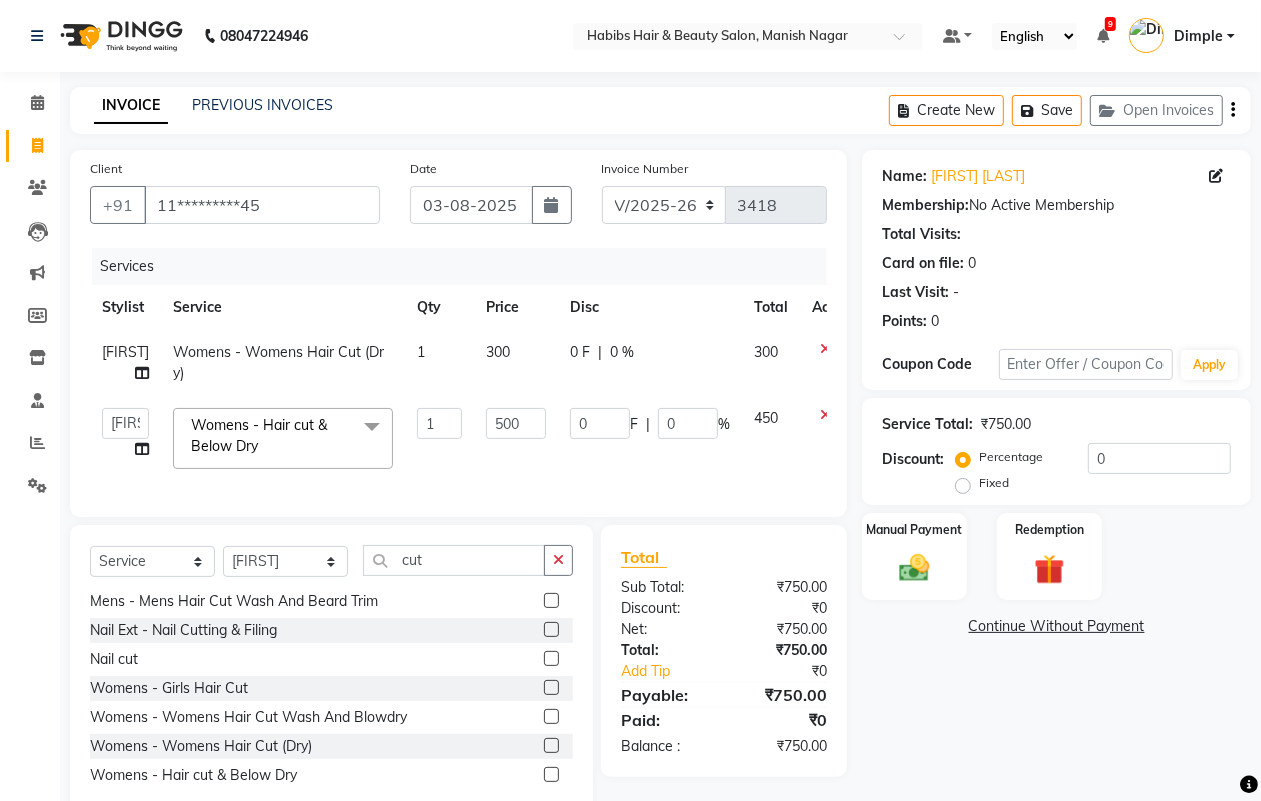 click on "Name: [FIRST] [LAST] Membership:  No Active Membership  Total Visits:   Card on file:  0 Last Visit:   - Points:   0  Coupon Code Apply Service Total:  ₹750.00  Discount:  Percentage   Fixed  0 Manual Payment Redemption  Continue Without Payment" 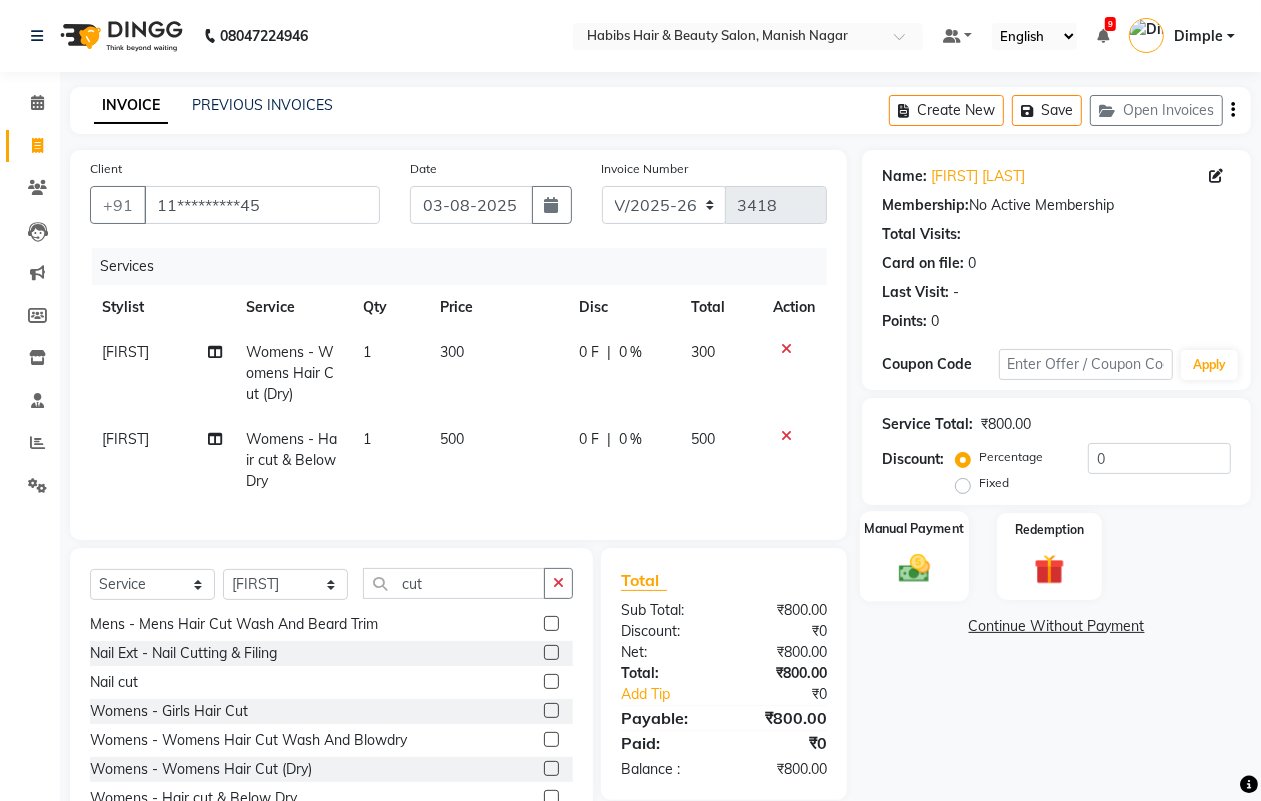 click on "Manual Payment" 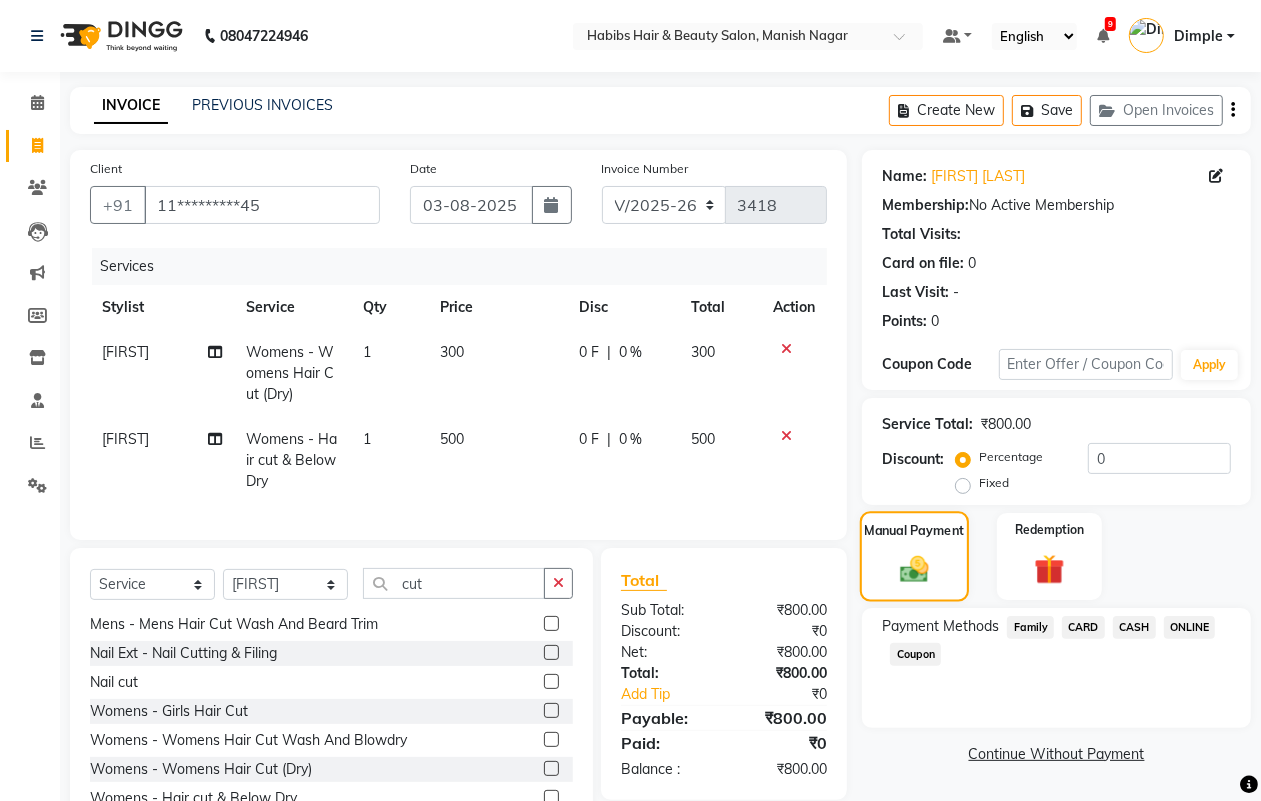 click on "Manual Payment" 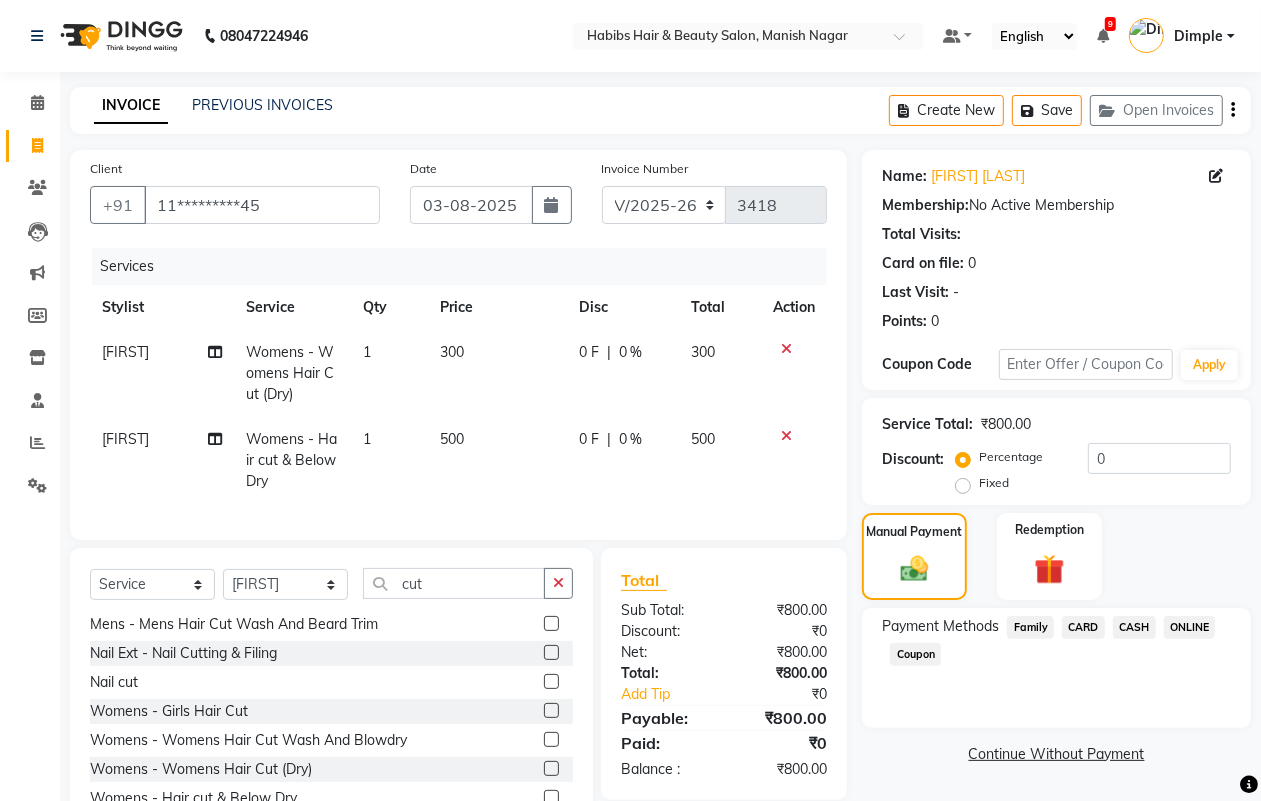 click on "ONLINE" 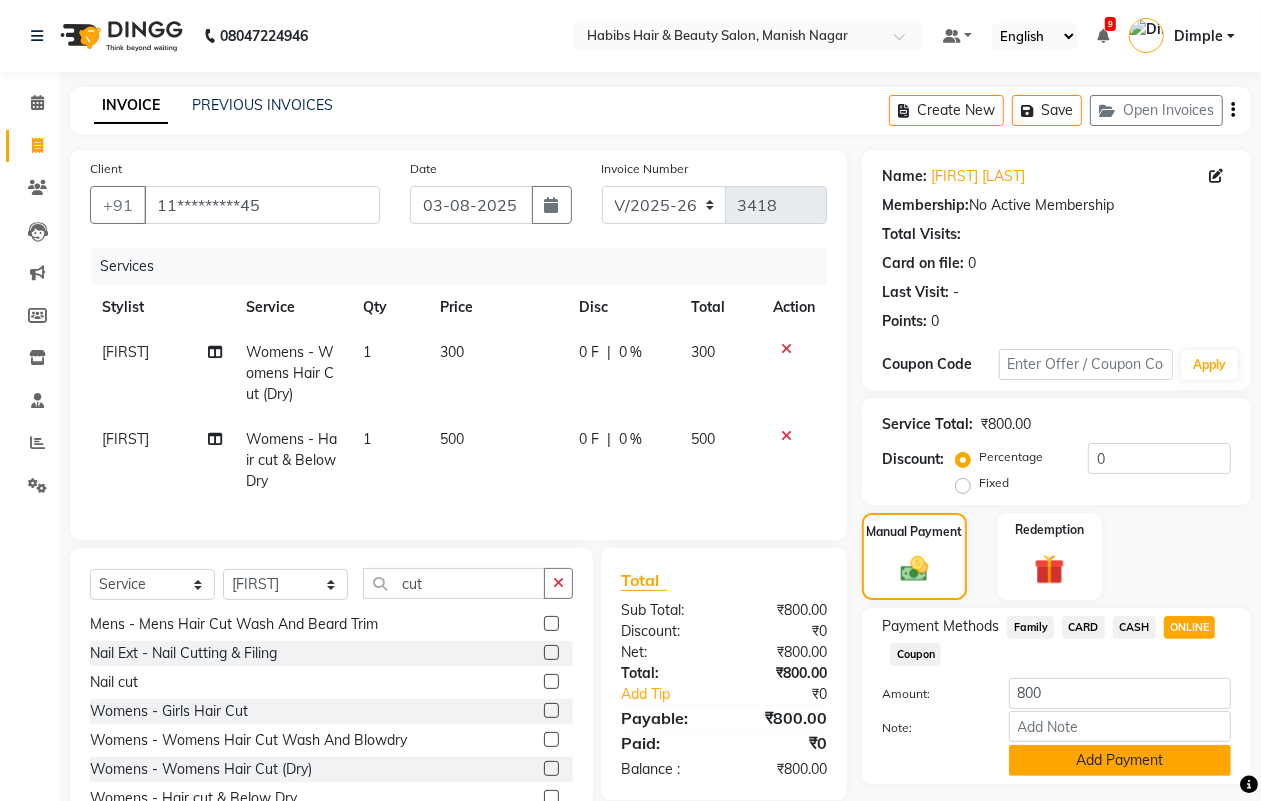 click on "Add Payment" 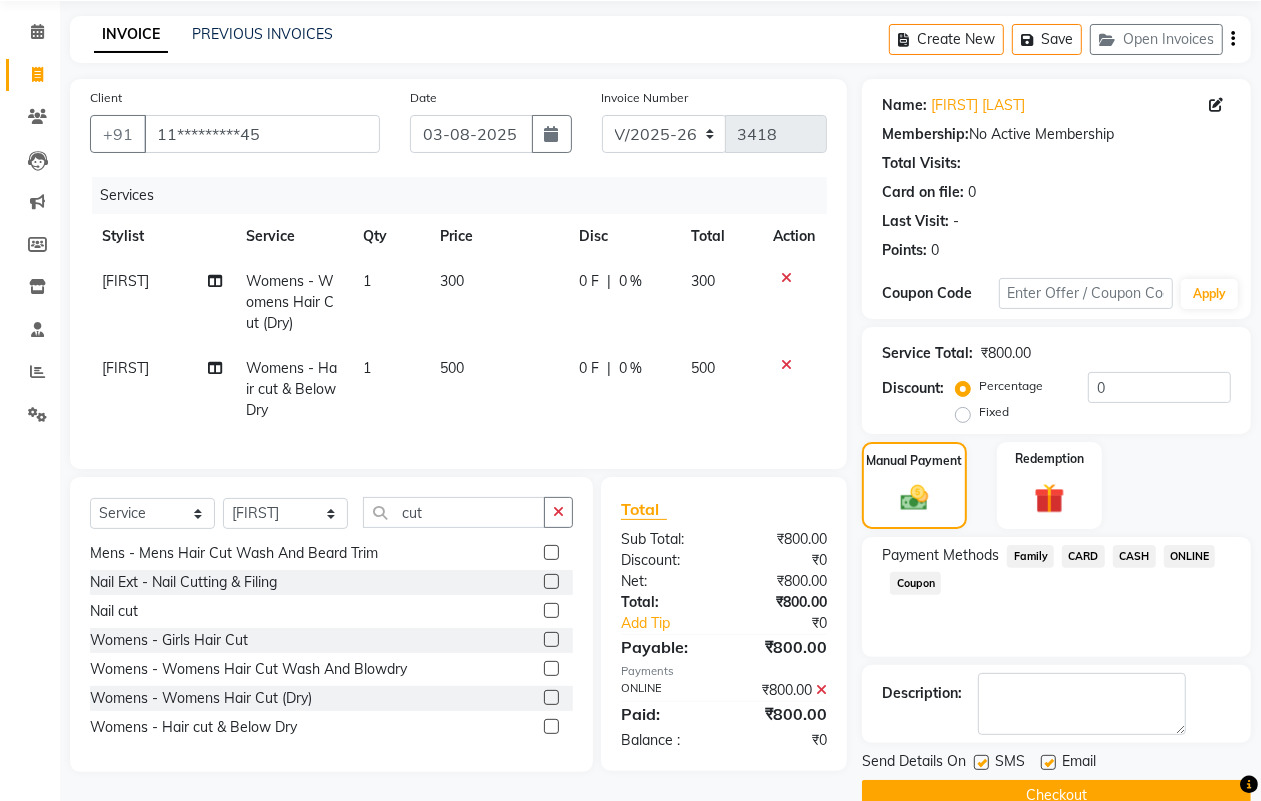 scroll, scrollTop: 111, scrollLeft: 0, axis: vertical 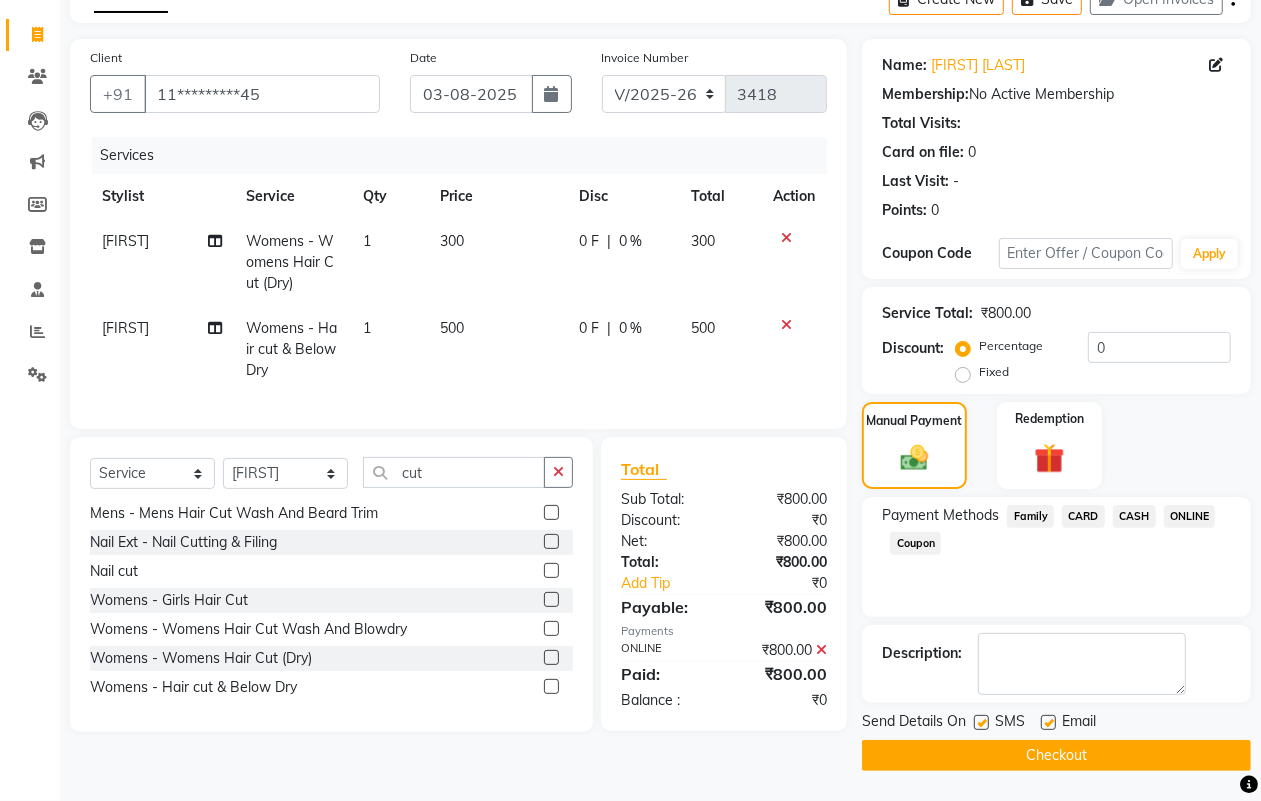 click on "Checkout" 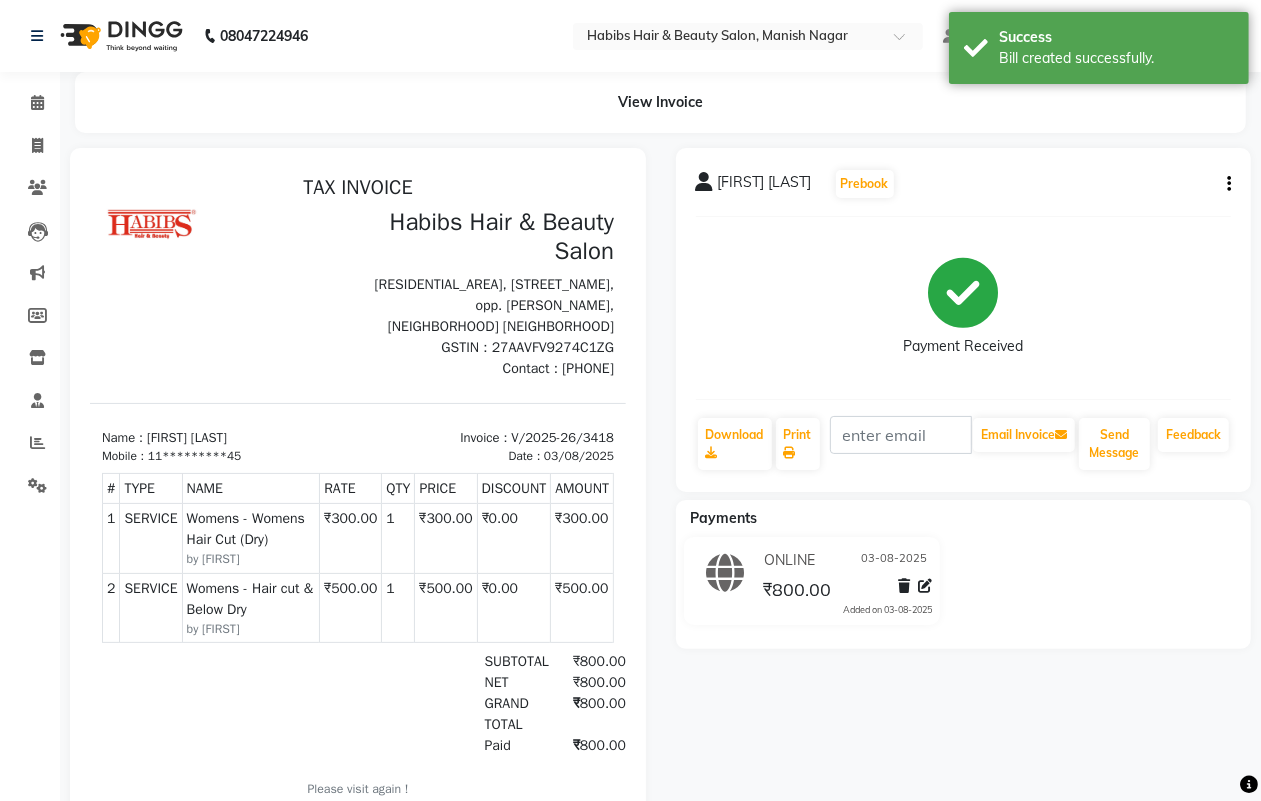 scroll, scrollTop: 0, scrollLeft: 0, axis: both 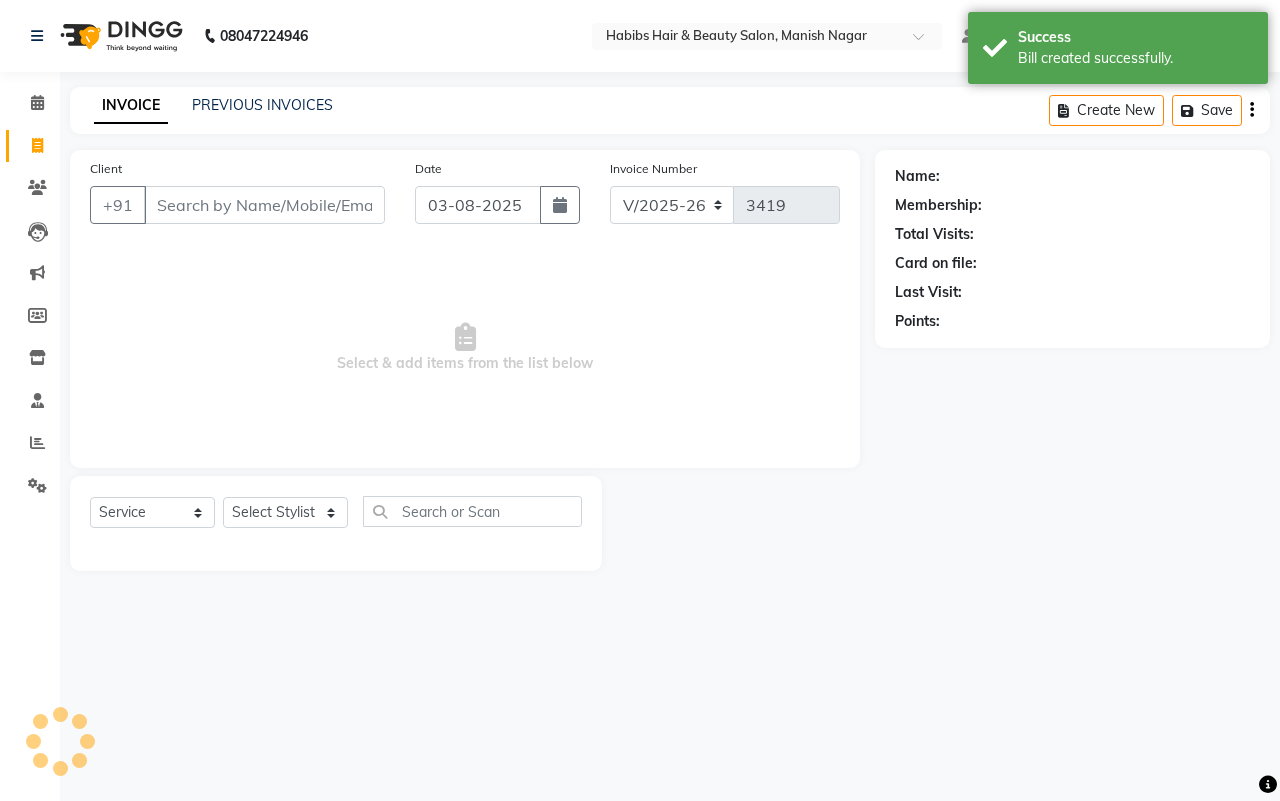 click on "Client" at bounding box center (264, 205) 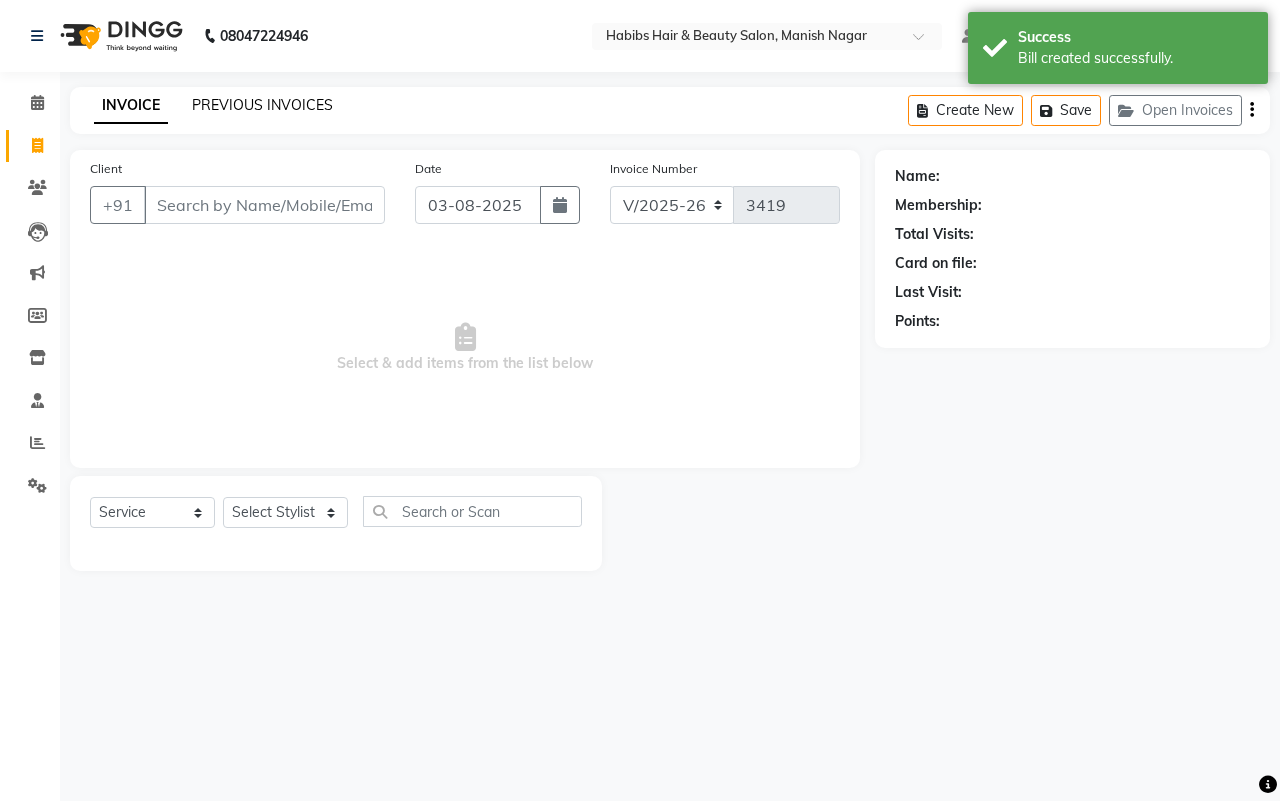 click on "PREVIOUS INVOICES" 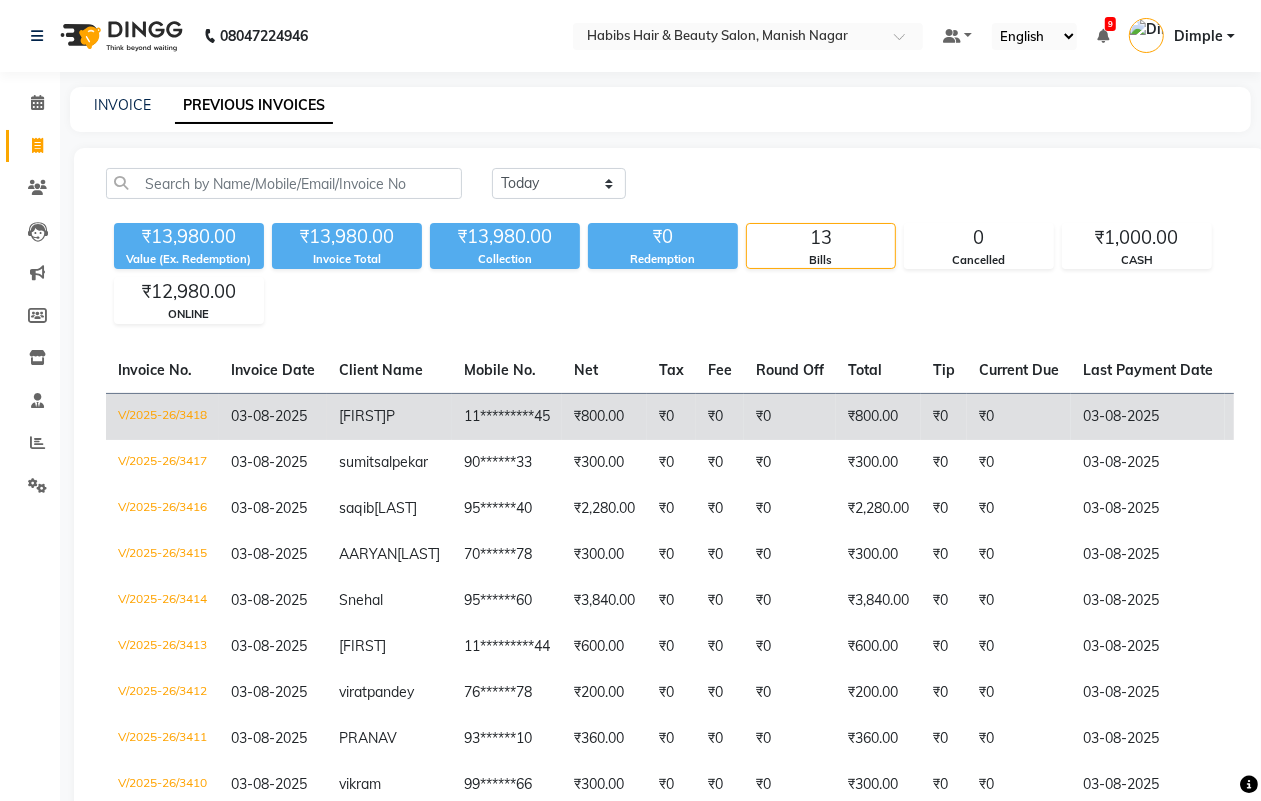 click on "11*********45" 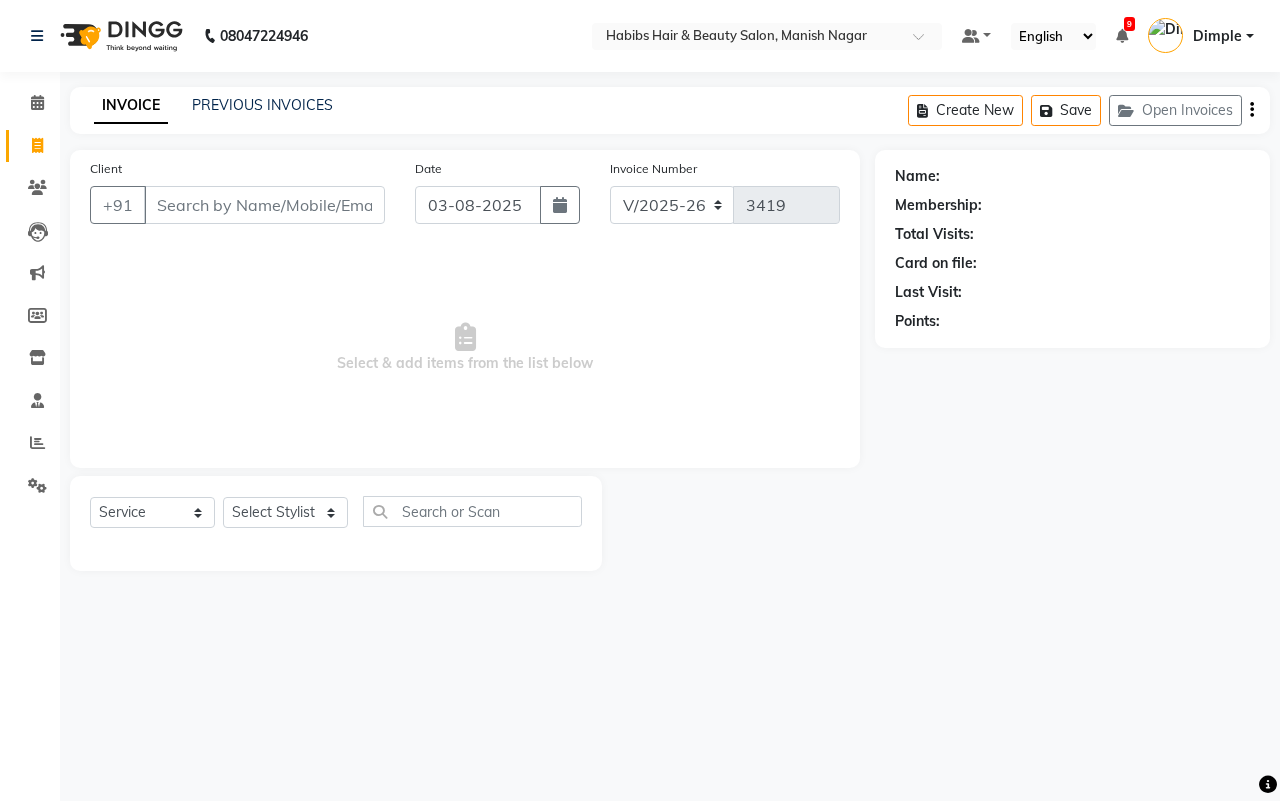 click on "Select & add items from the list below" at bounding box center (465, 348) 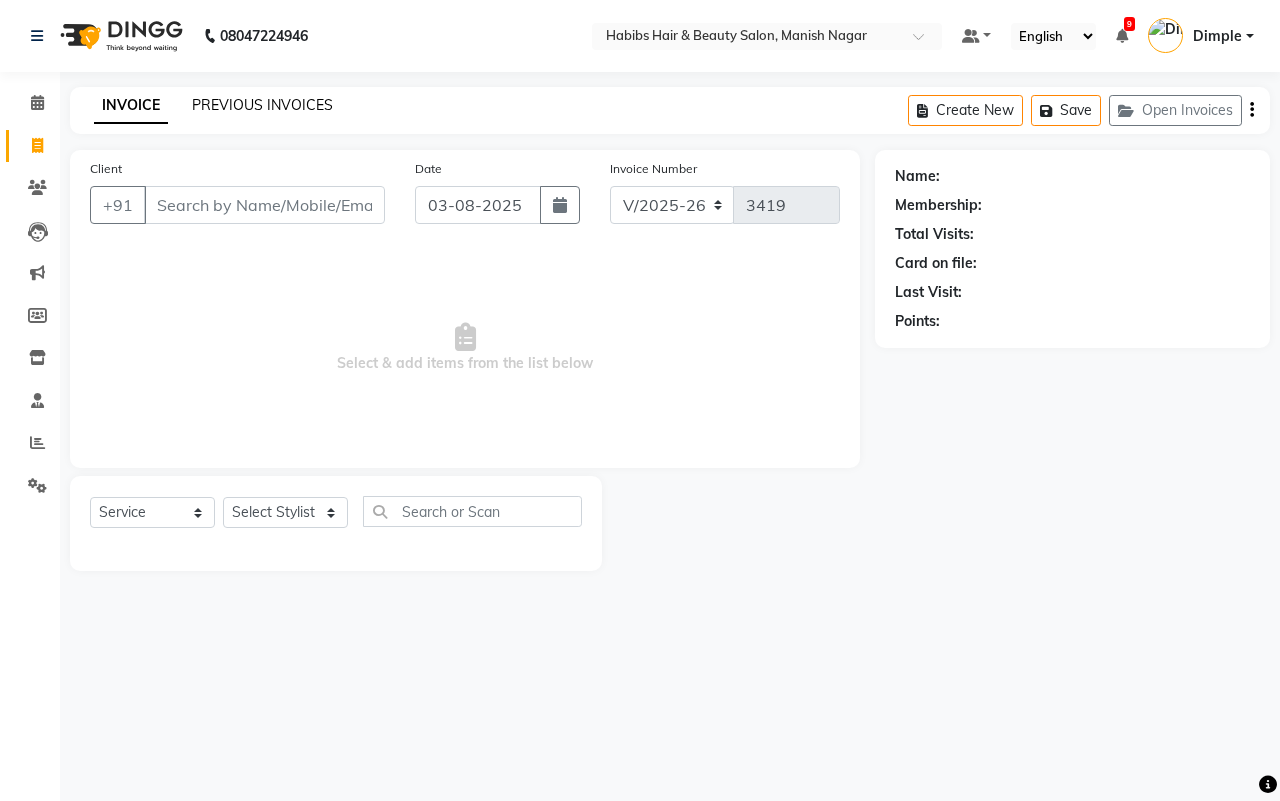 click on "PREVIOUS INVOICES" 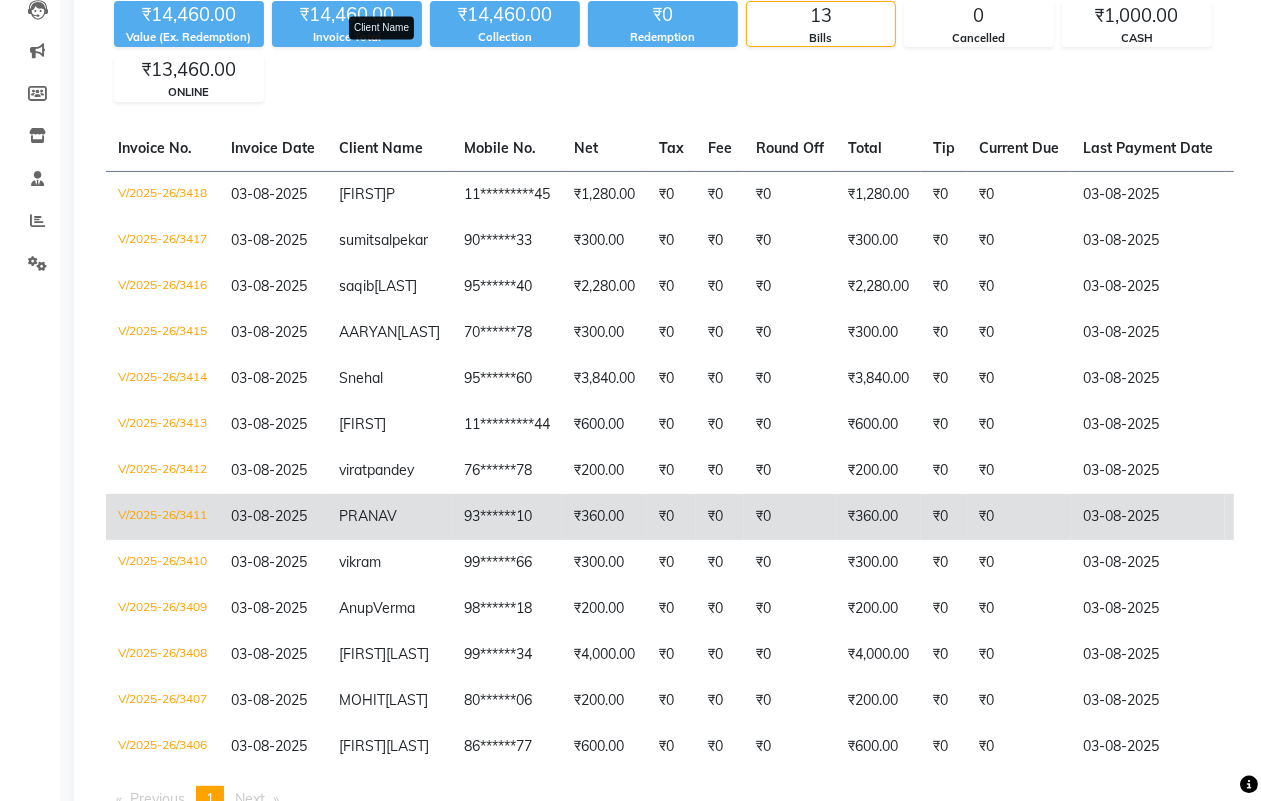 scroll, scrollTop: 392, scrollLeft: 0, axis: vertical 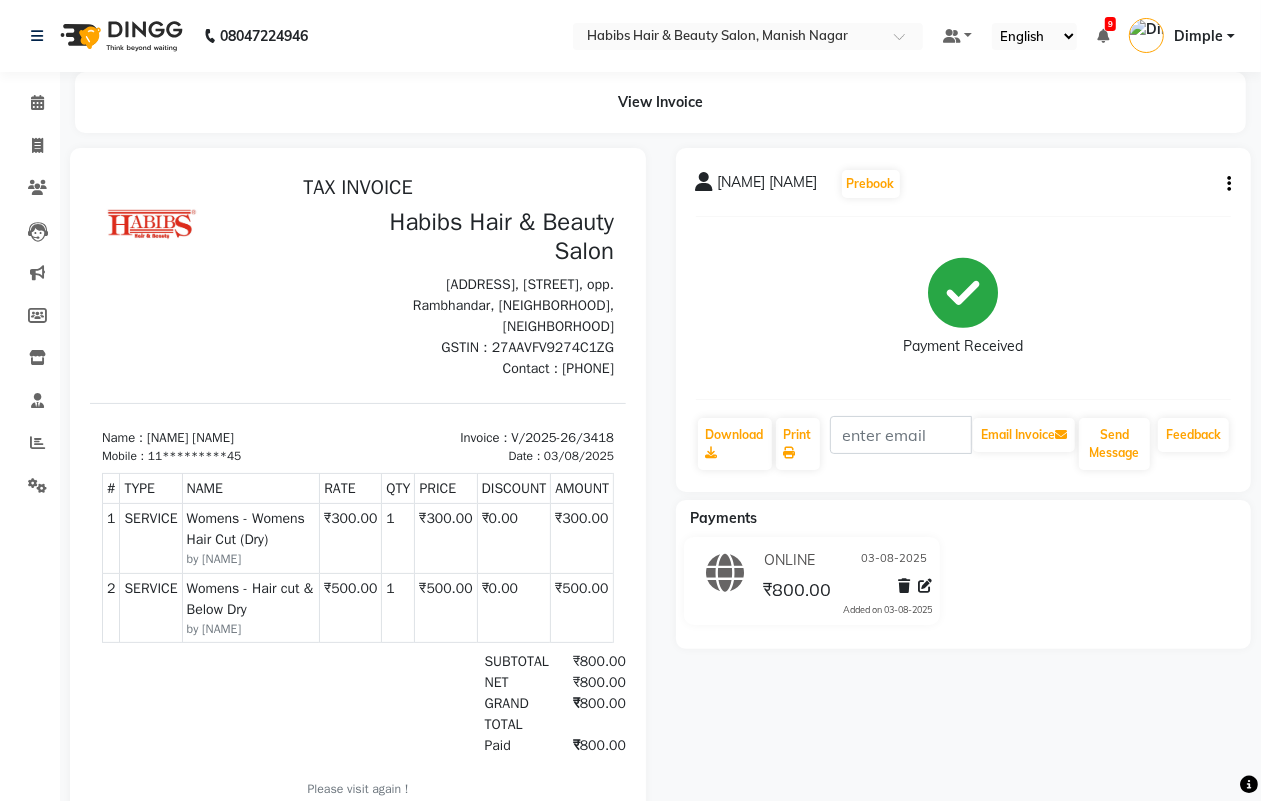 click 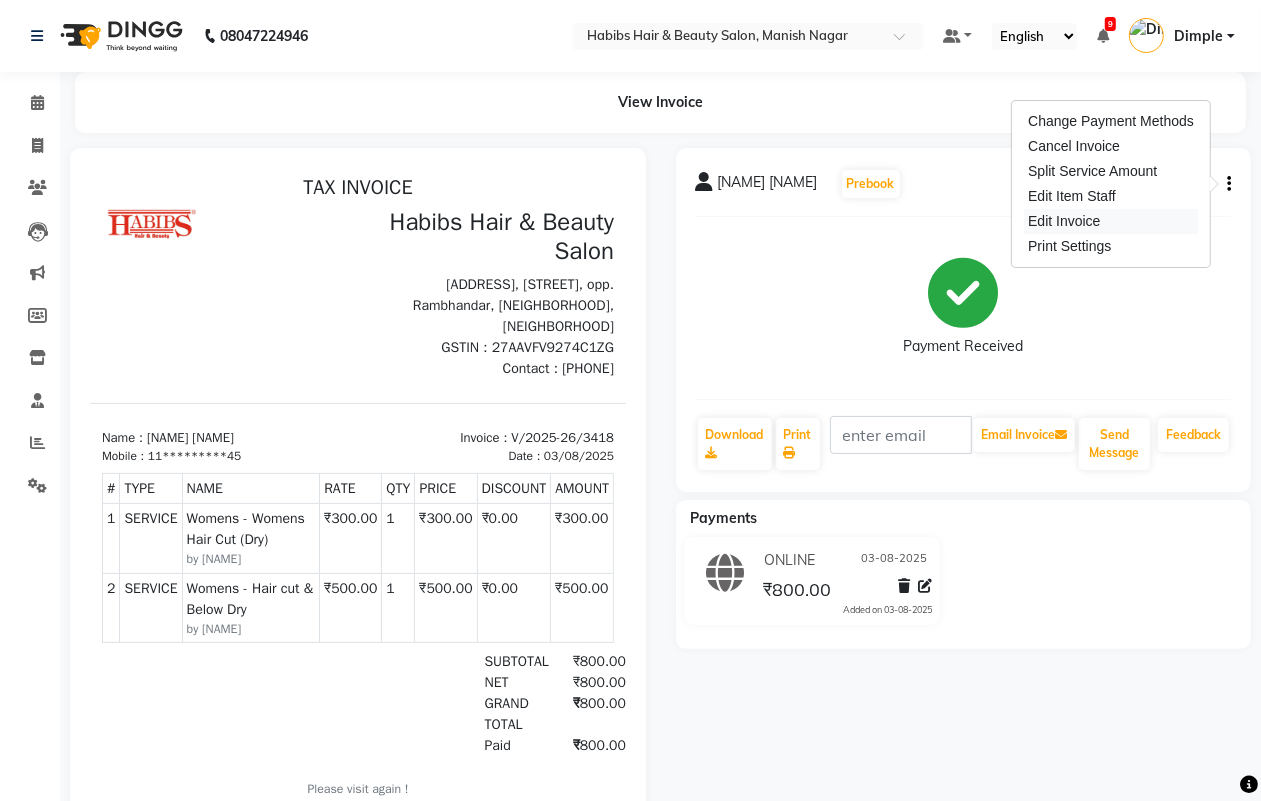 click on "Edit Invoice" at bounding box center (1111, 221) 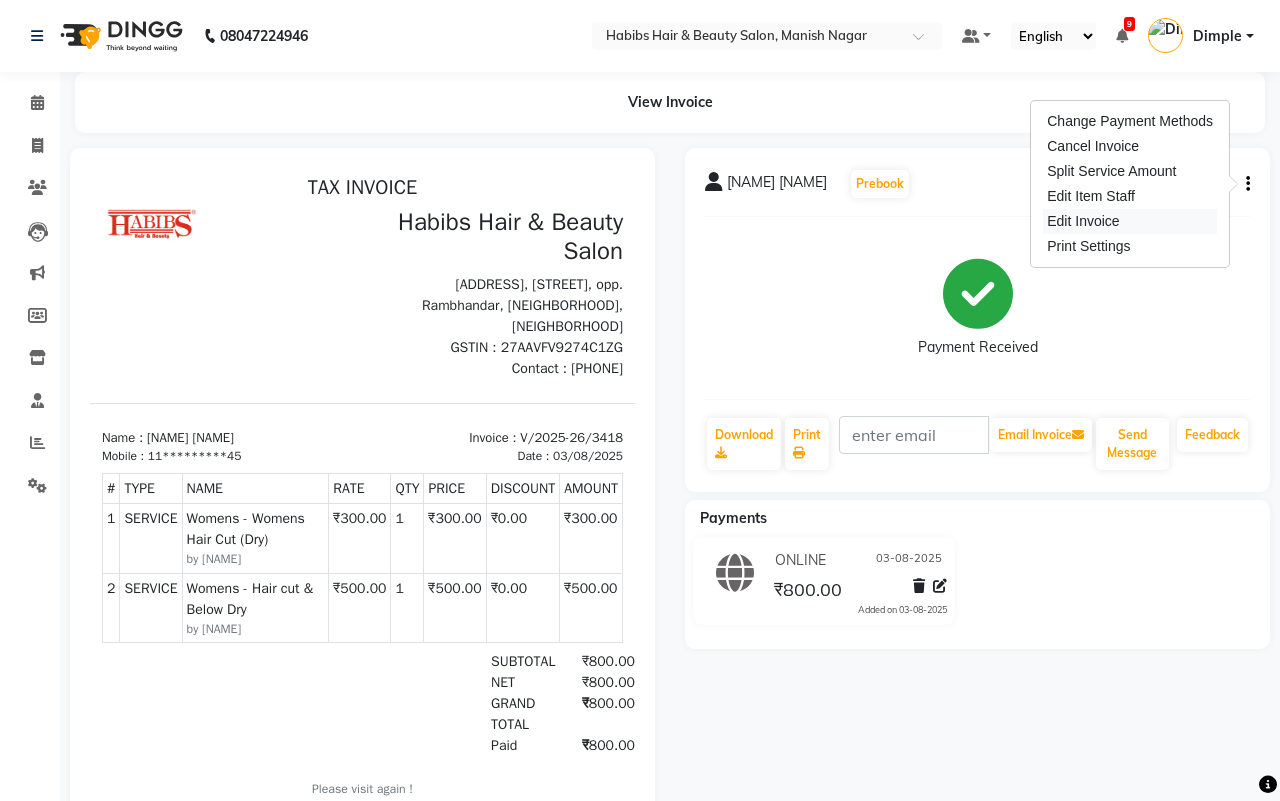 select on "service" 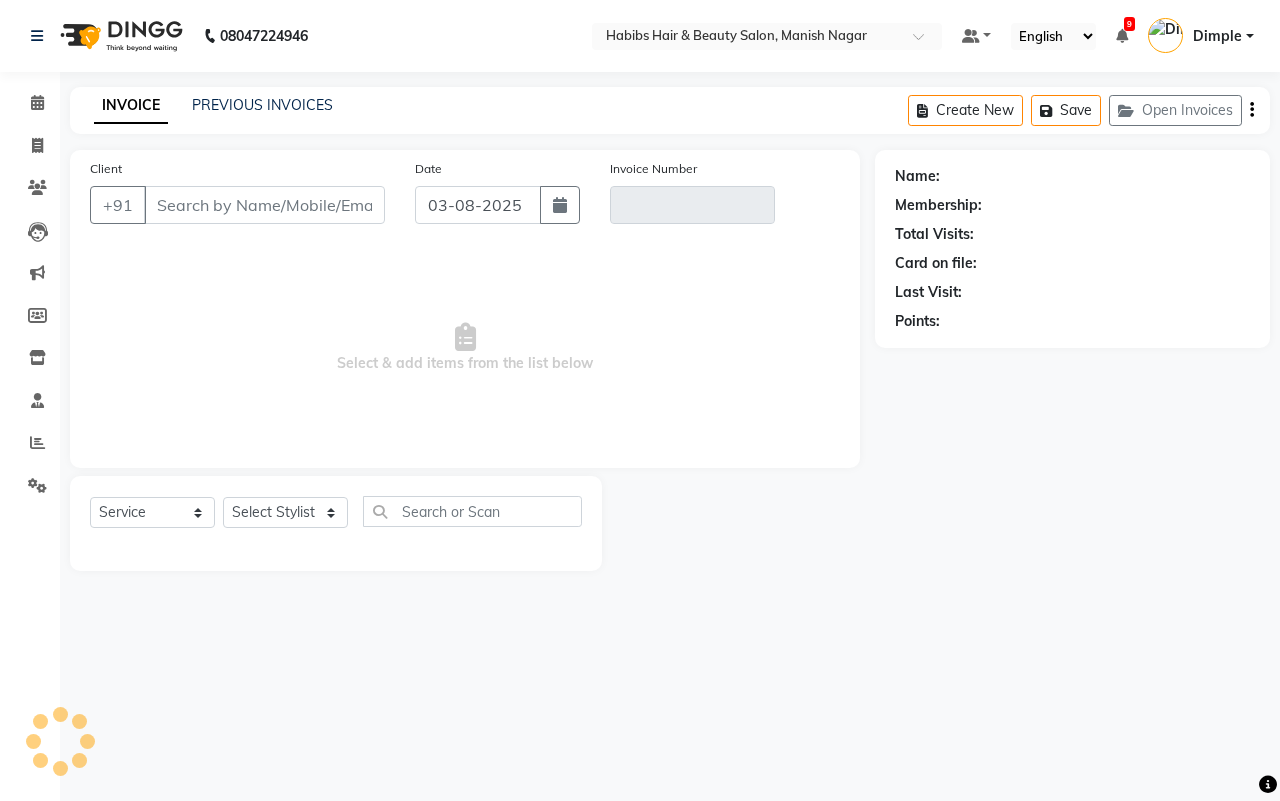 type on "11*********45" 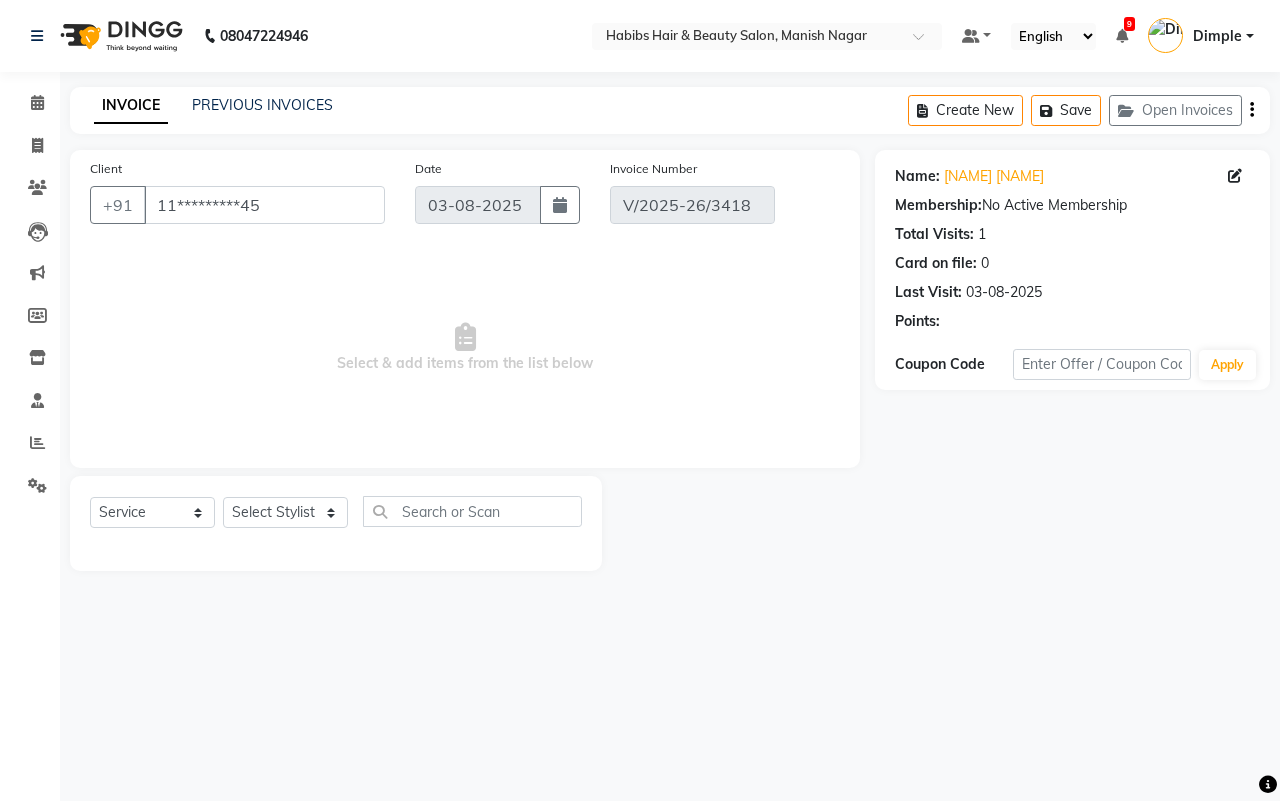 select on "select" 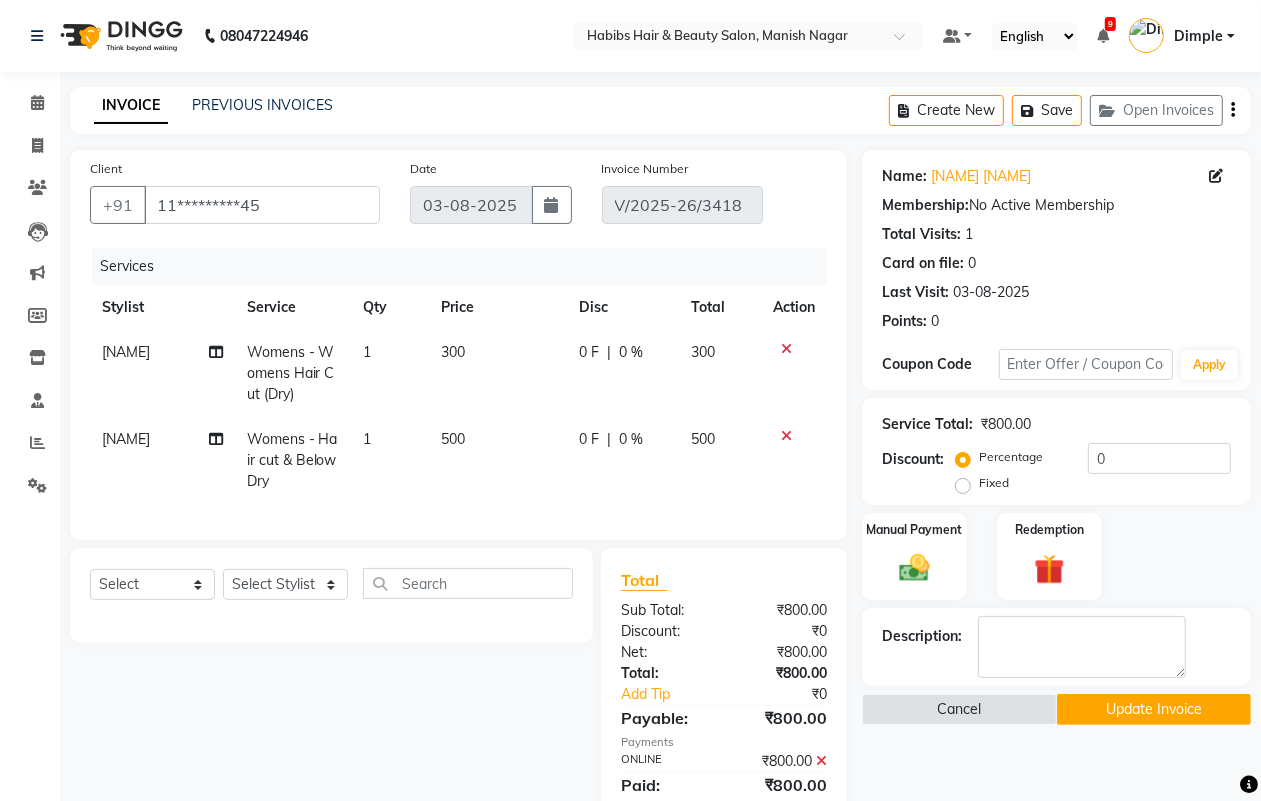 click on "[NAME]" 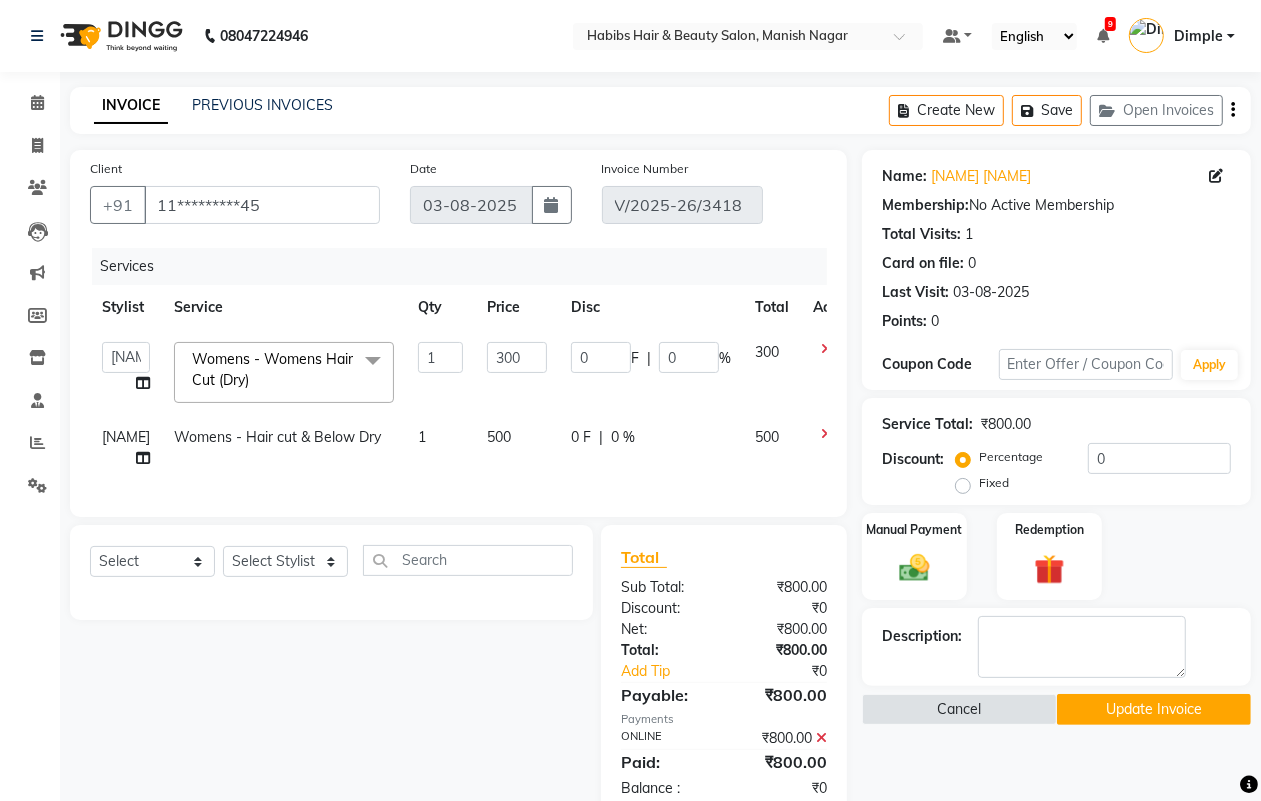 click 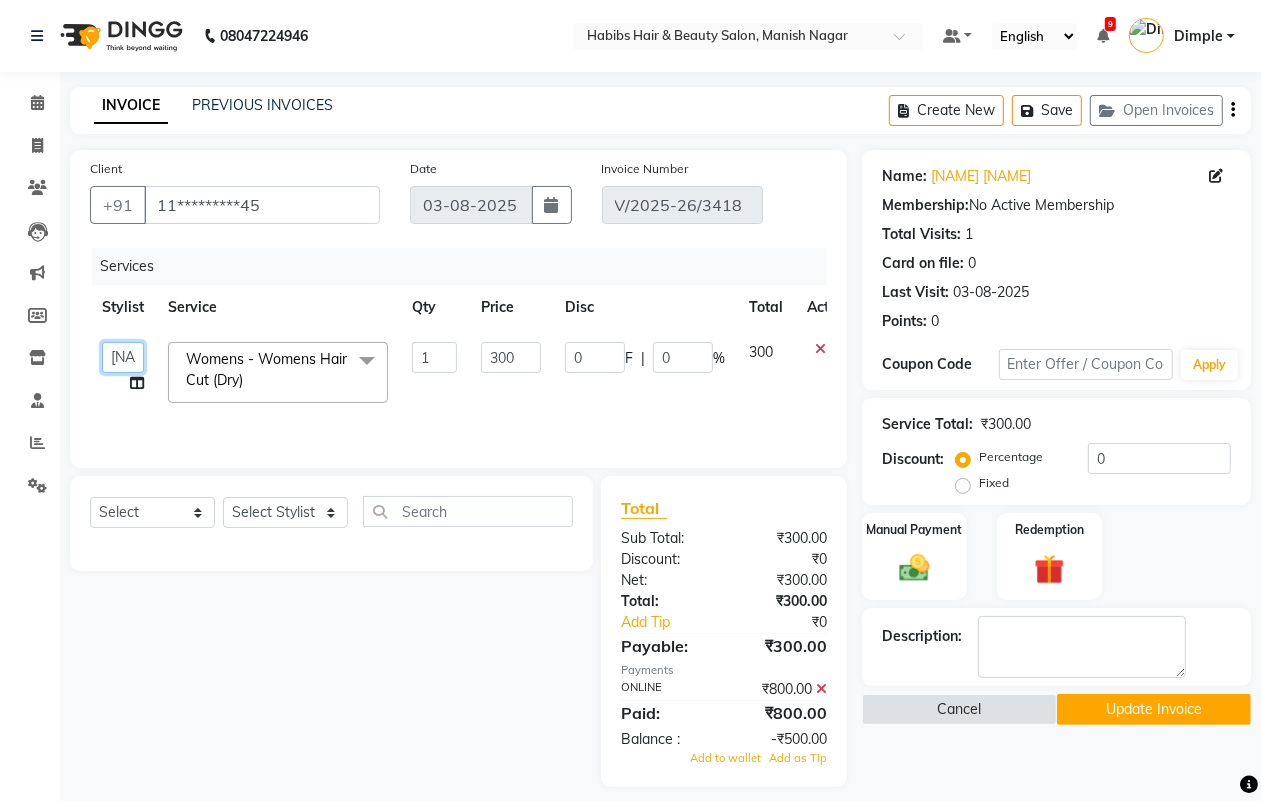 click on "[FIRST]   [FIRST]   [FIRST]   [FIRST]   [FIRST]    [FIRST]   [FIRST]   [FIRST]   [FIRST]   [FIRST]    [FIRST]" 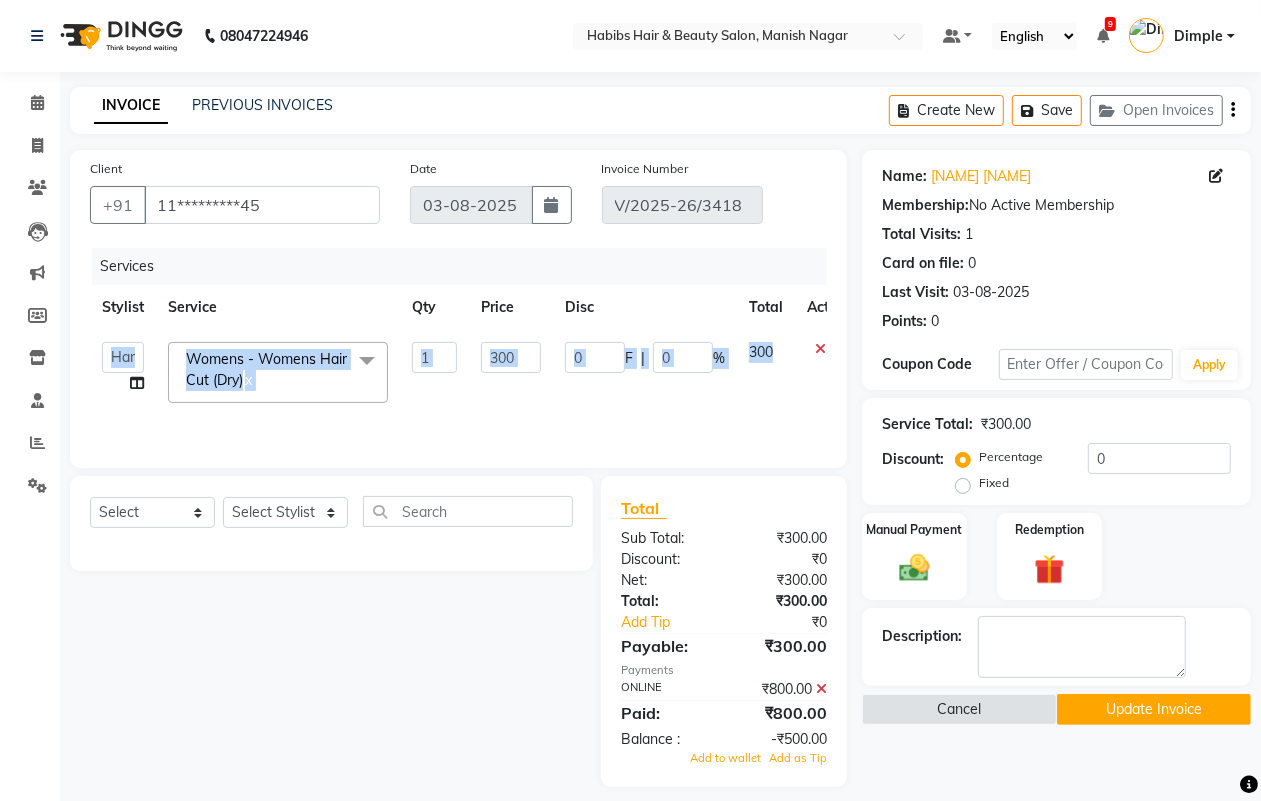 select on "18779" 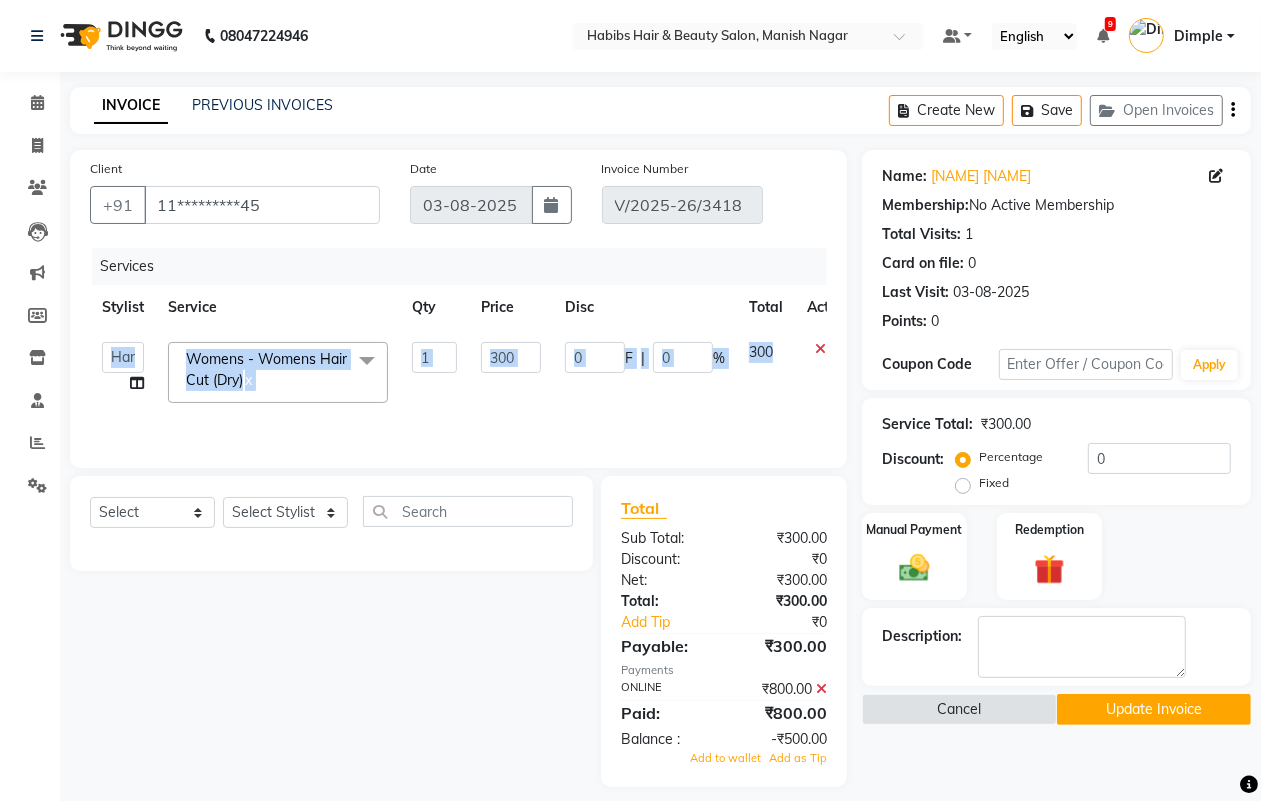 click on "Womens - Womens Hair Cut (Dry)" 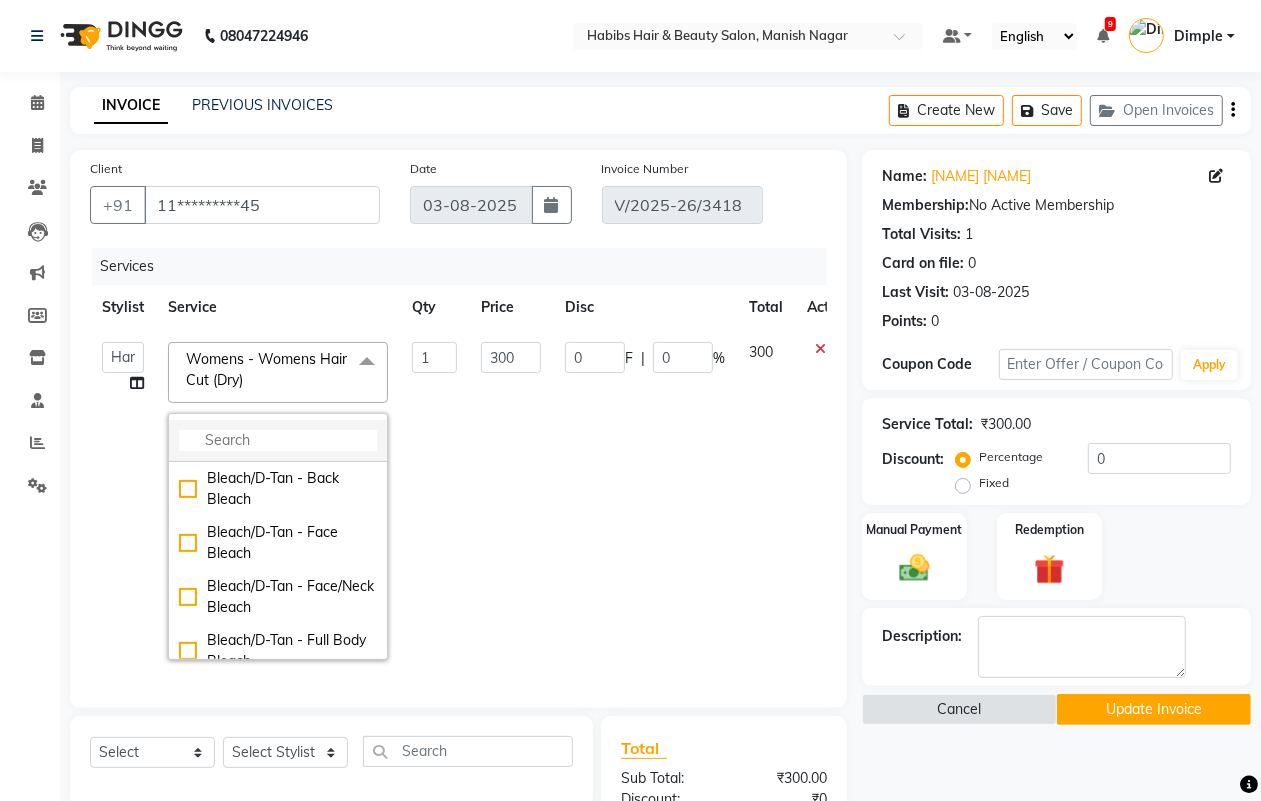 click 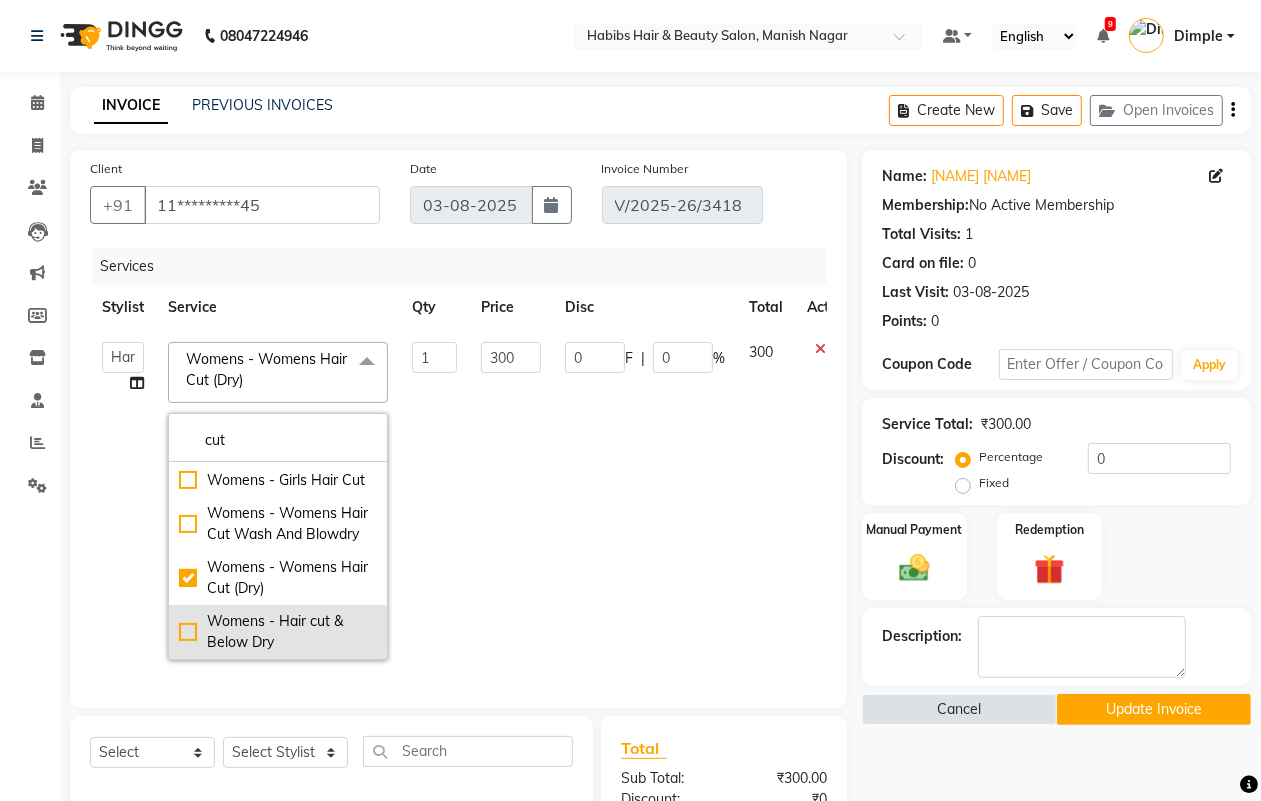 scroll, scrollTop: 321, scrollLeft: 0, axis: vertical 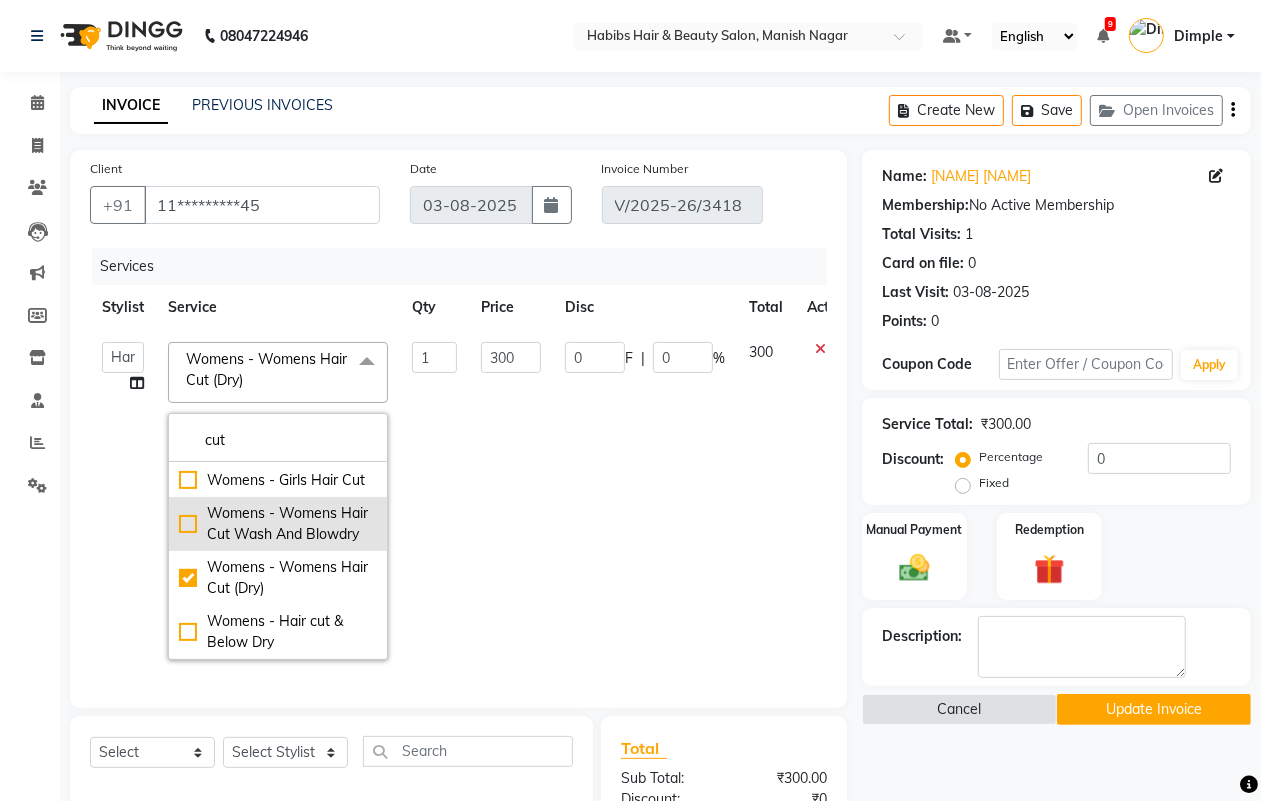 type on "cut" 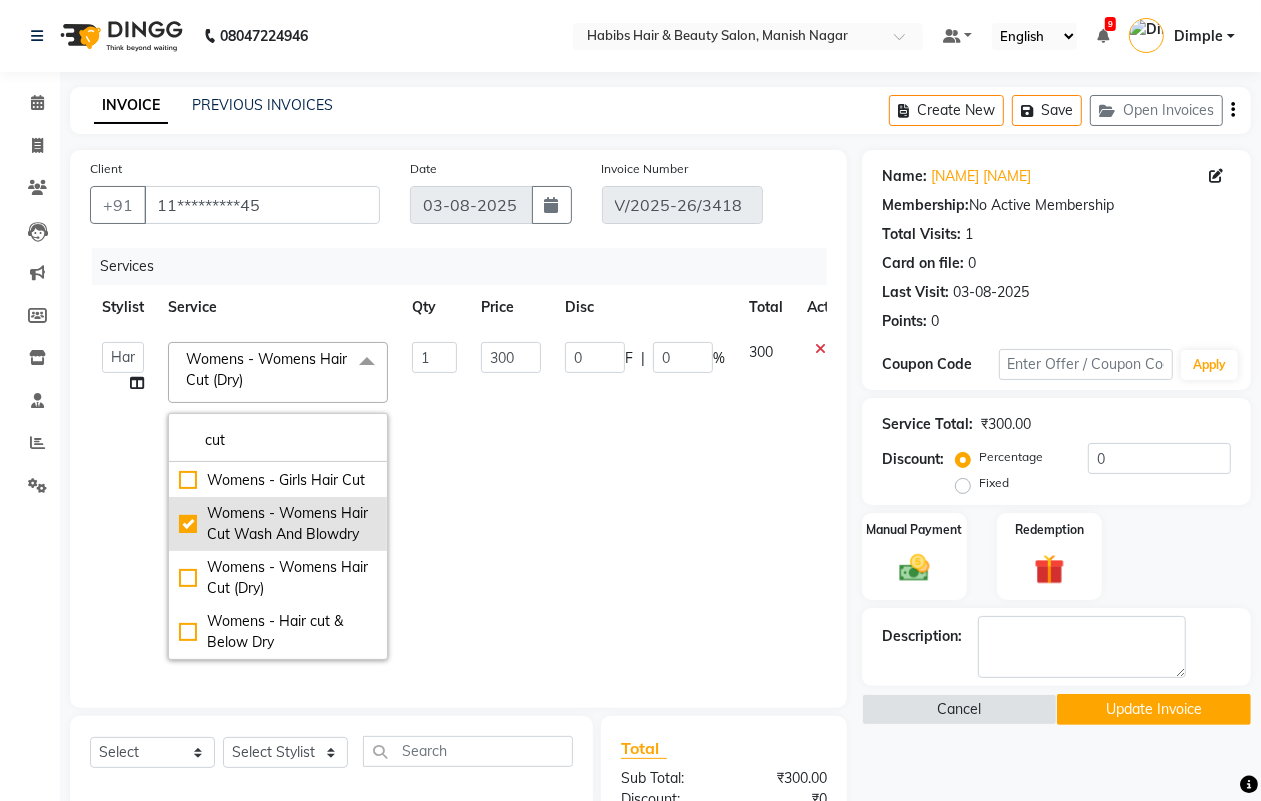 checkbox on "true" 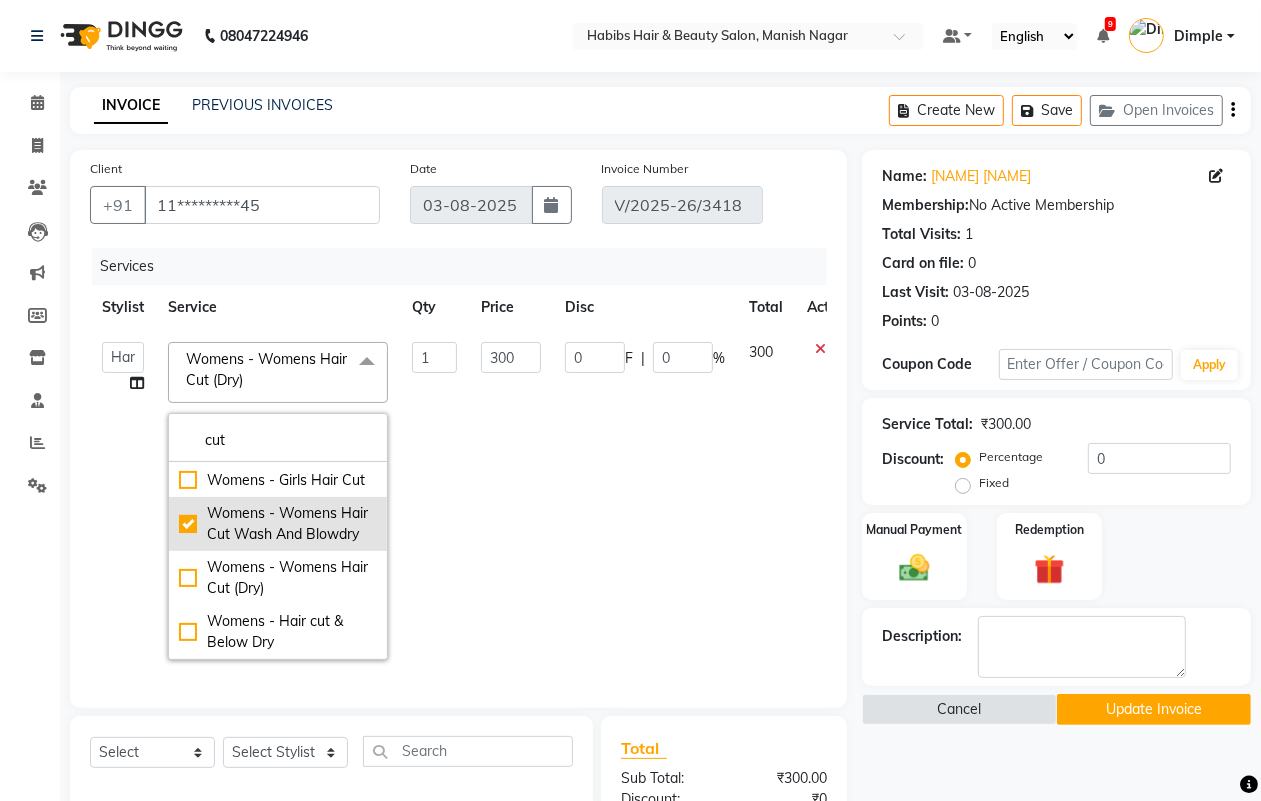 checkbox on "false" 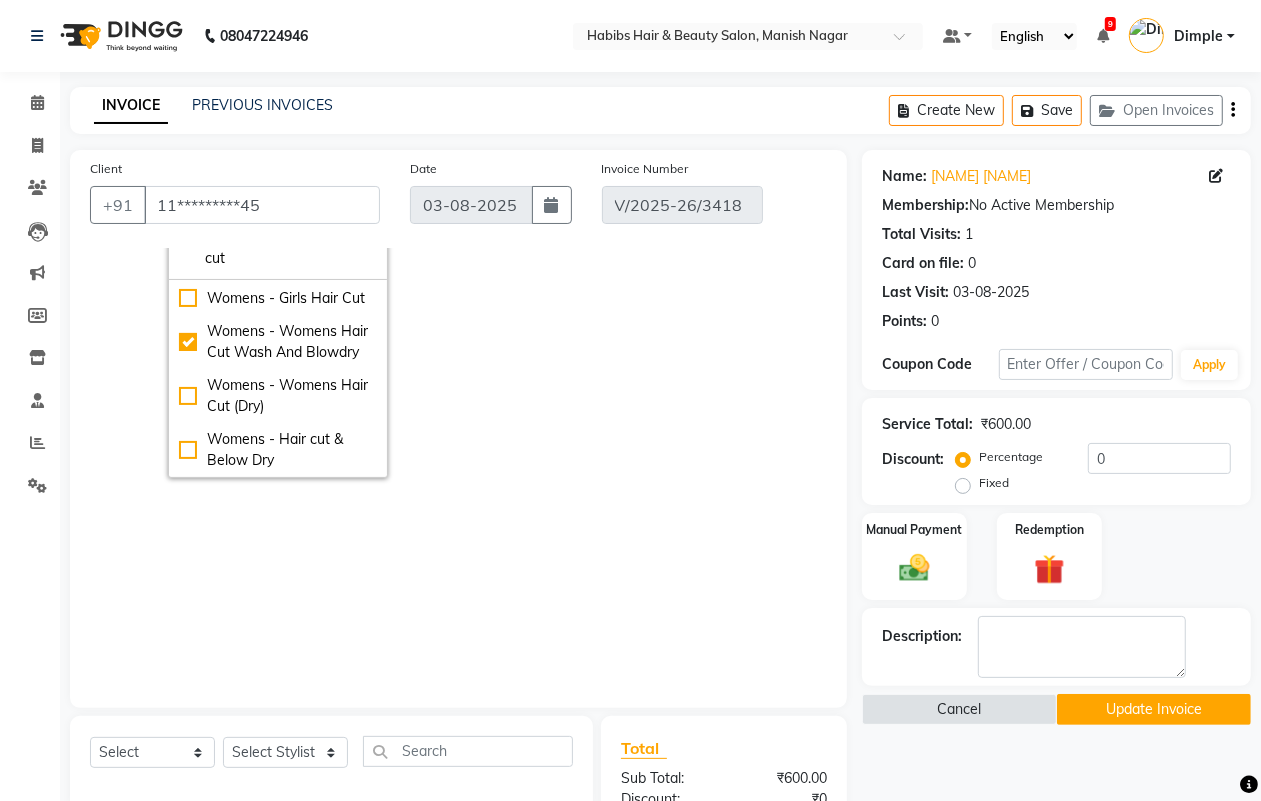 scroll, scrollTop: 243, scrollLeft: 0, axis: vertical 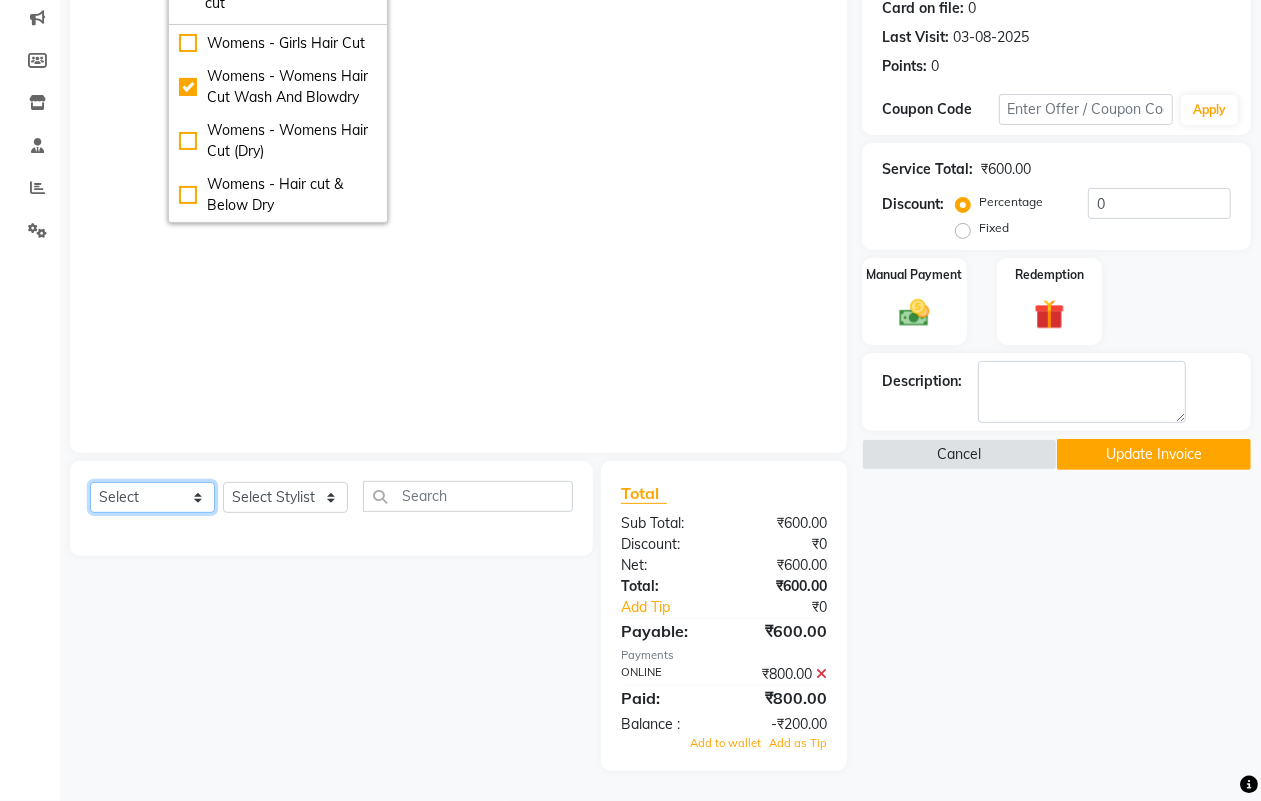 click on "Select  Service  Product  Membership  Package Voucher Prepaid Gift Card" 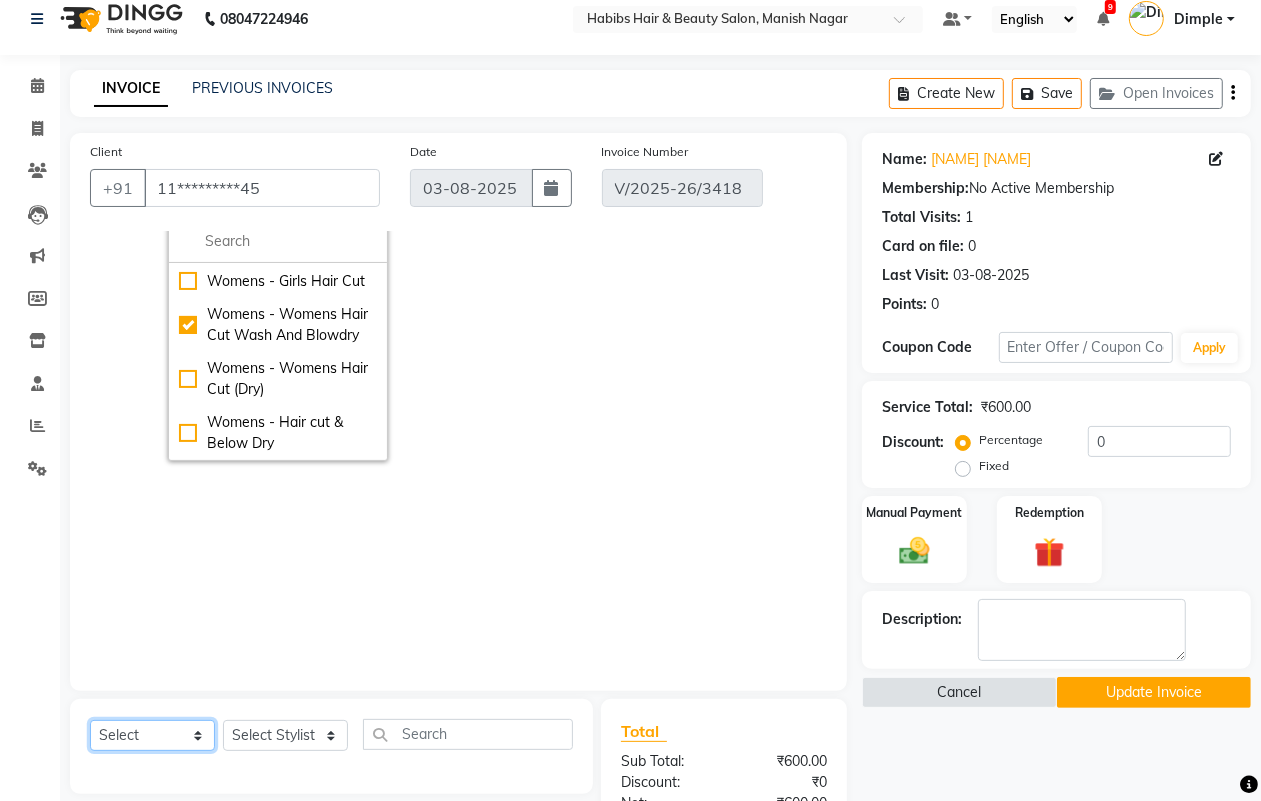 scroll, scrollTop: 0, scrollLeft: 0, axis: both 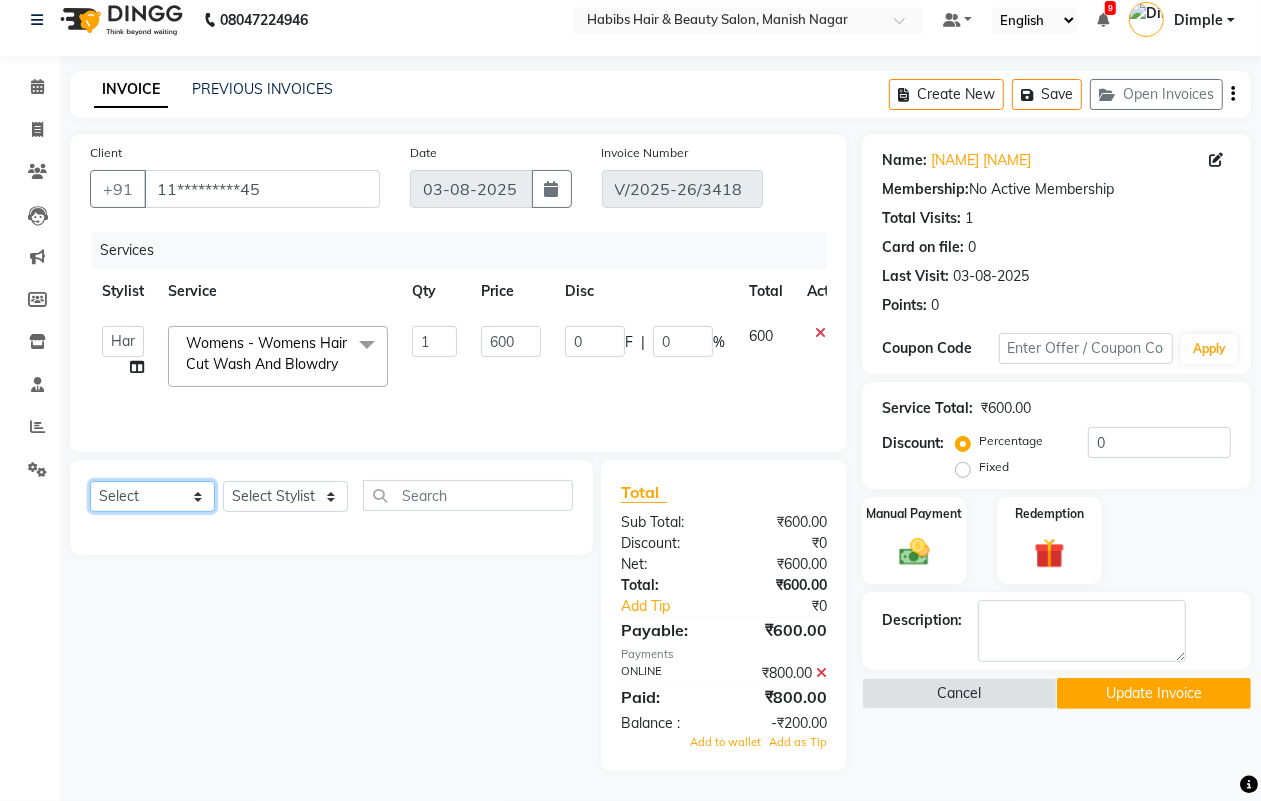 select on "membership" 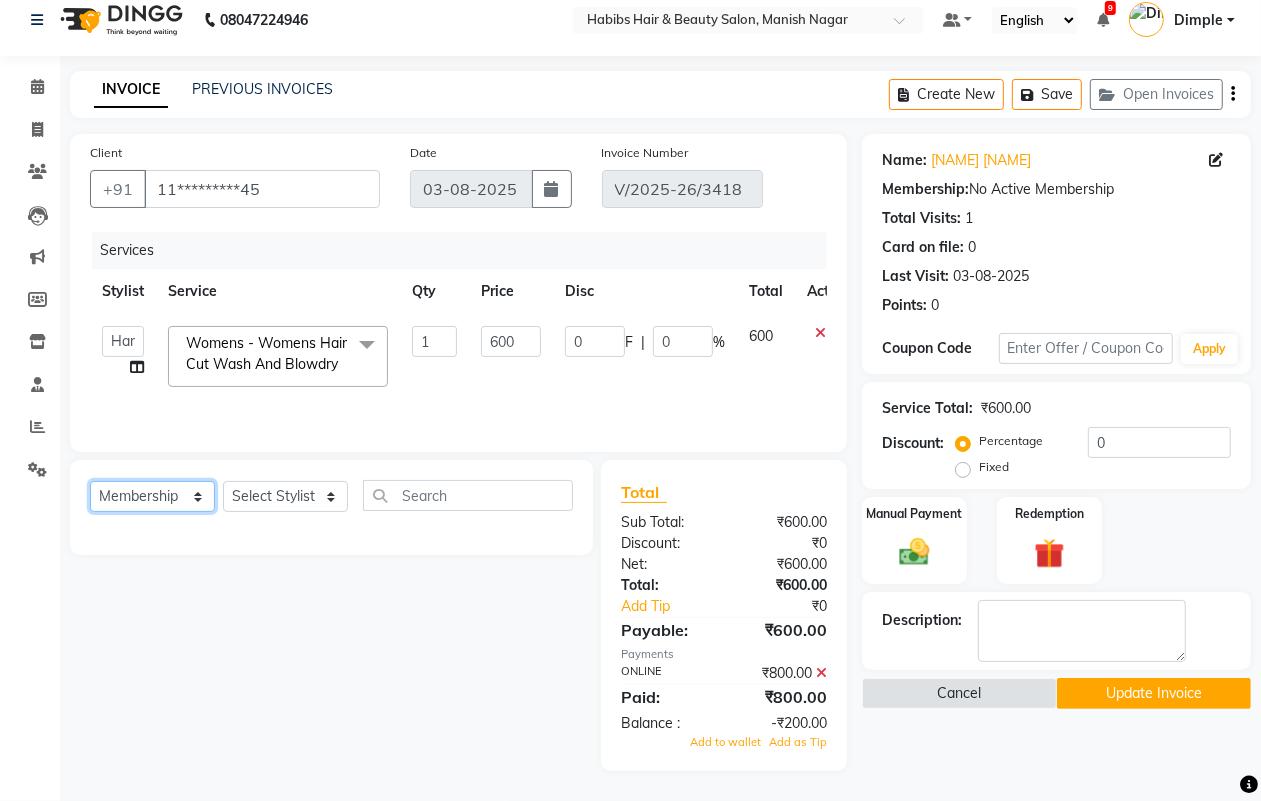 click on "Select  Service  Product  Membership  Package Voucher Prepaid Gift Card" 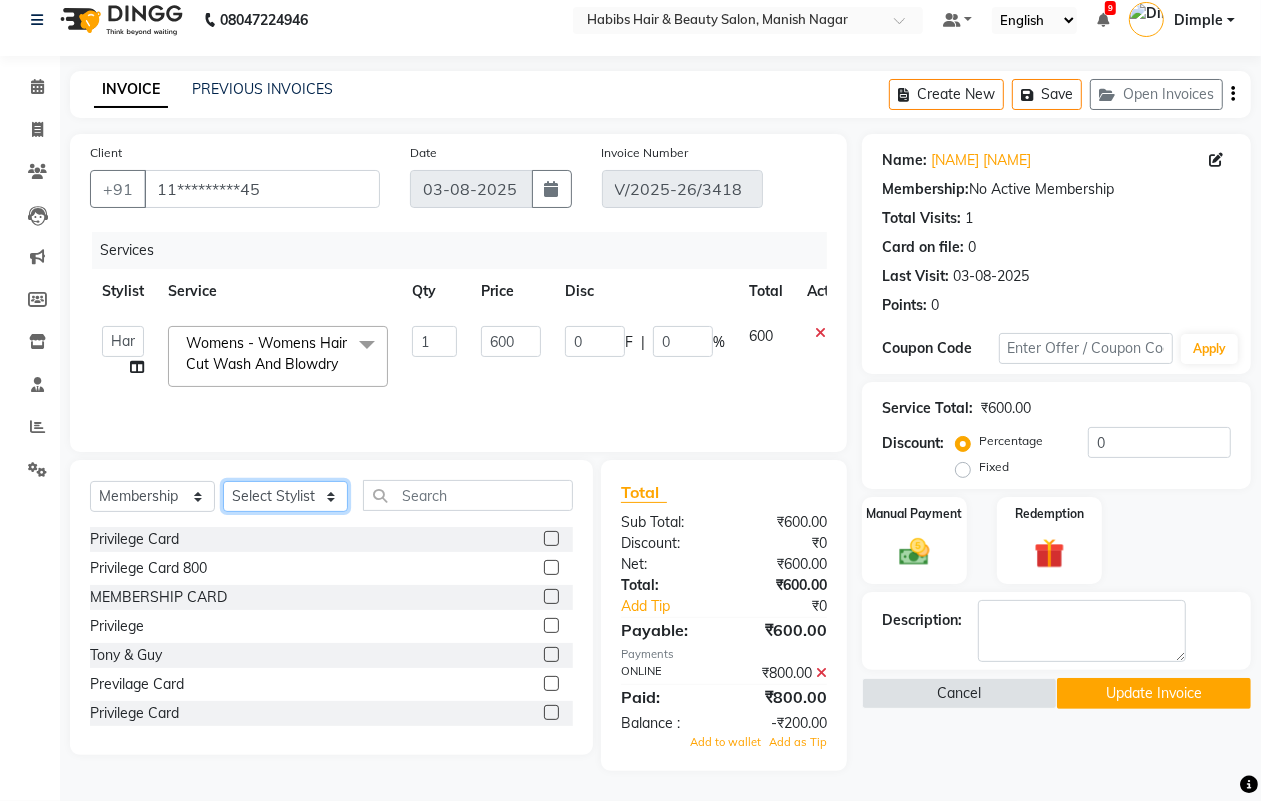 click on "Select Stylist[FIRST] [FIRST] [FIRST] [FIRST] [FIRST]  [FIRST] [FIRST] [FIRST] [FIRST] [FIRST]  [FIRST]" 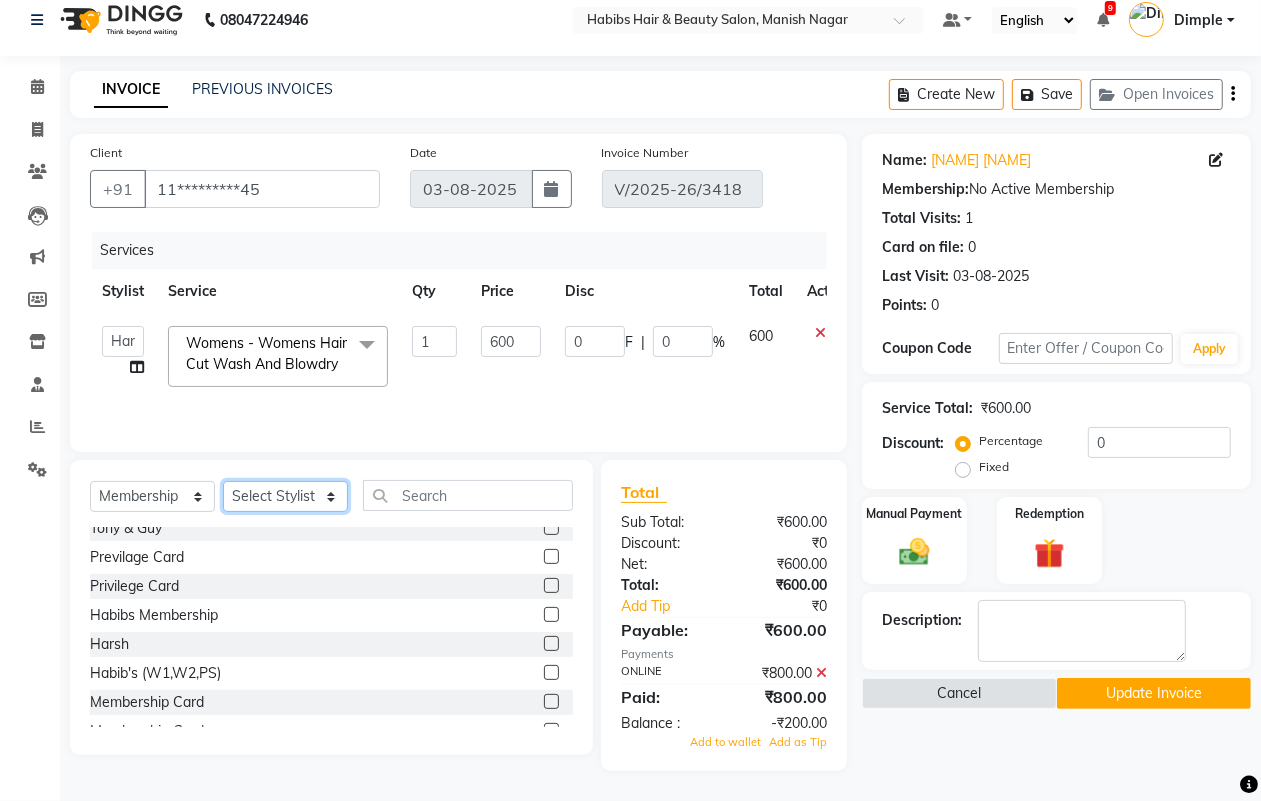 scroll, scrollTop: 51, scrollLeft: 0, axis: vertical 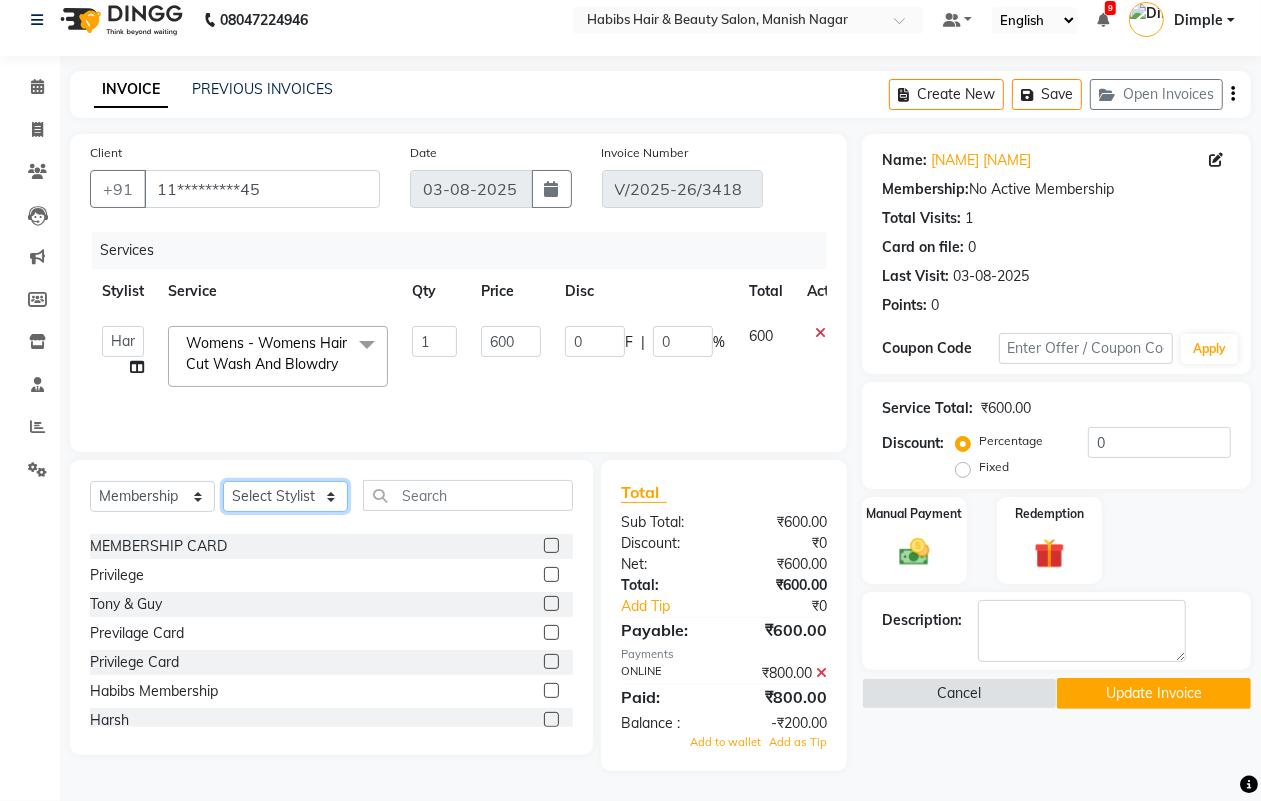 click on "Select Stylist[FIRST] [FIRST] [FIRST] [FIRST] [FIRST]  [FIRST] [FIRST] [FIRST] [FIRST] [FIRST]  [FIRST]" 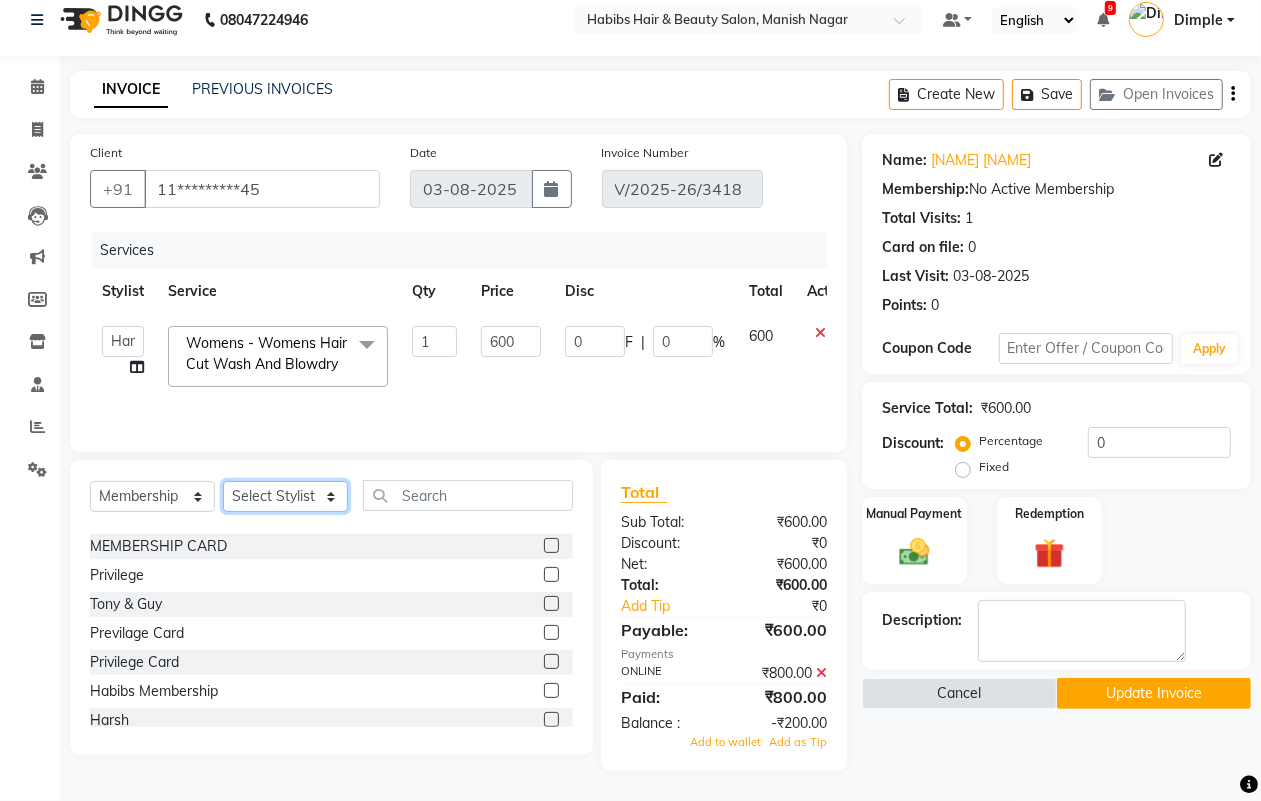 select on "18779" 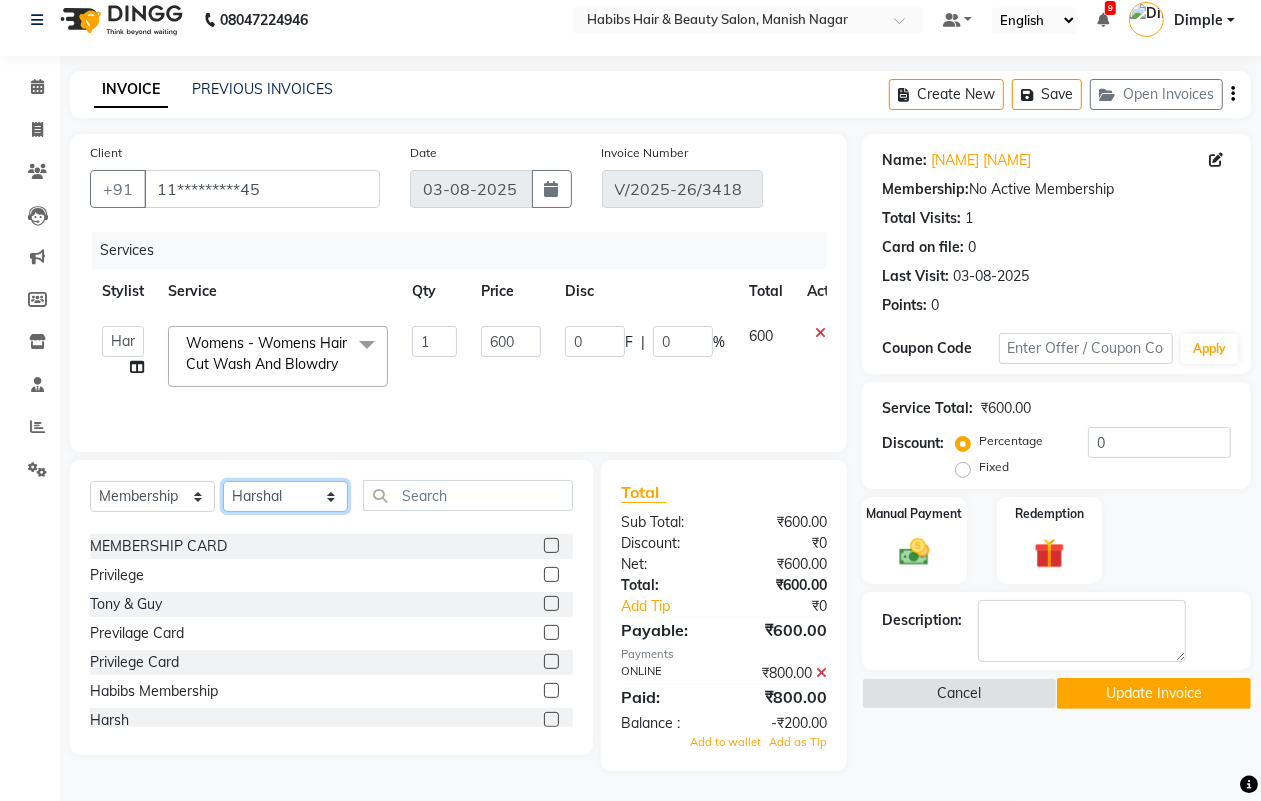 click on "Select Stylist[FIRST] [FIRST] [FIRST] [FIRST] [FIRST]  [FIRST] [FIRST] [FIRST] [FIRST] [FIRST]  [FIRST]" 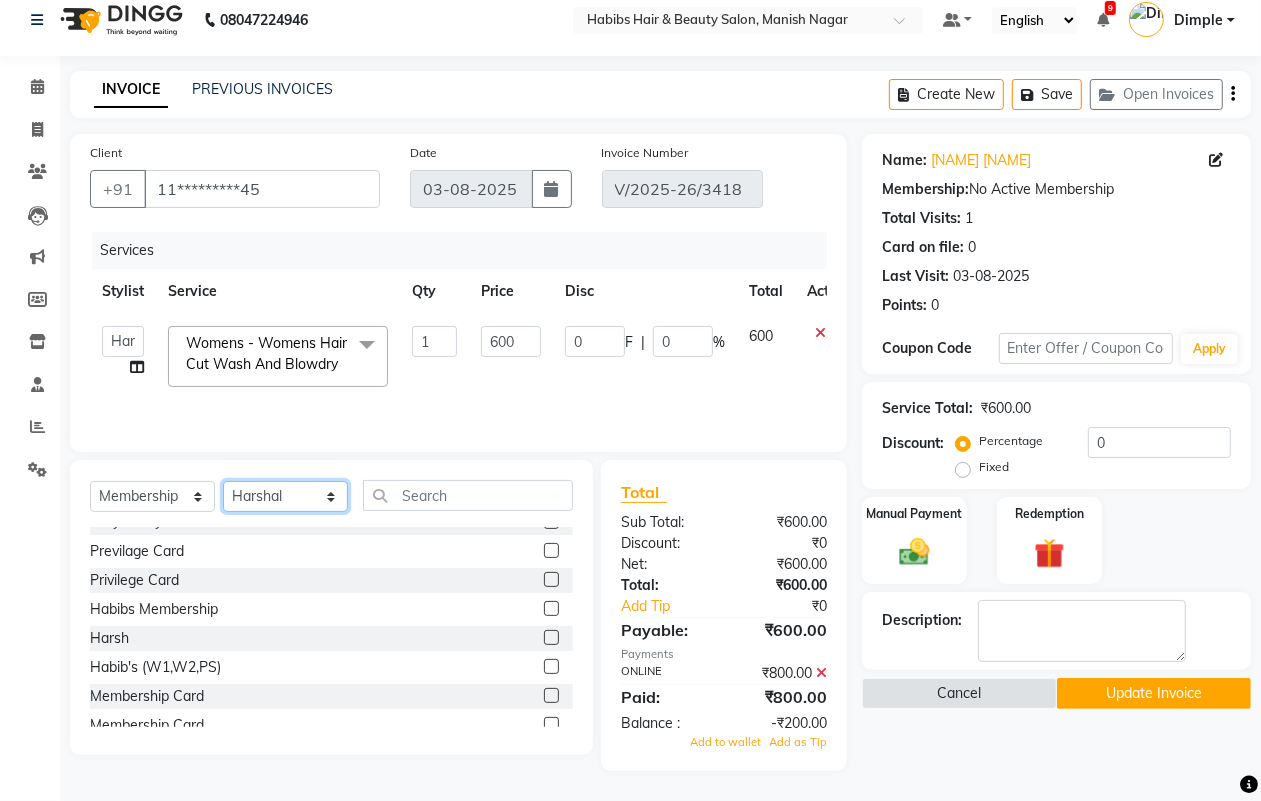 scroll, scrollTop: 176, scrollLeft: 0, axis: vertical 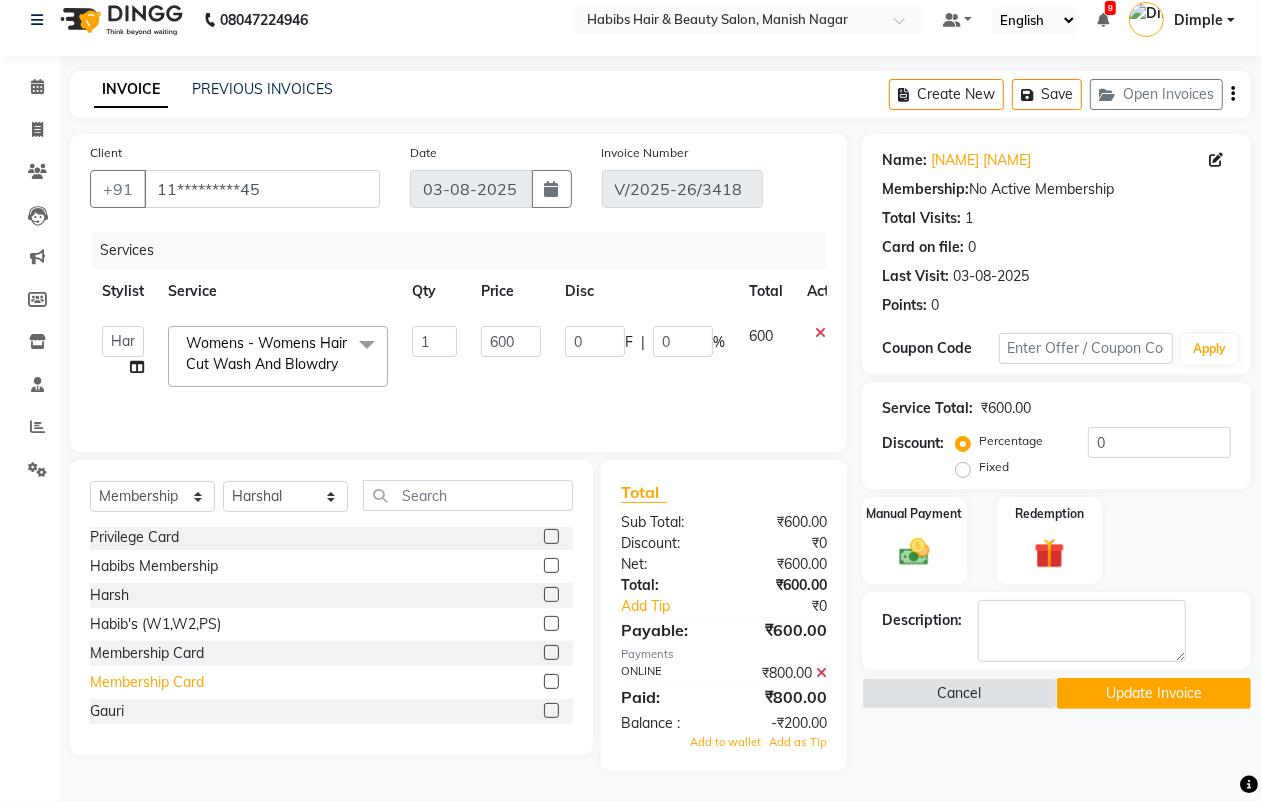 click on "Membership Card" 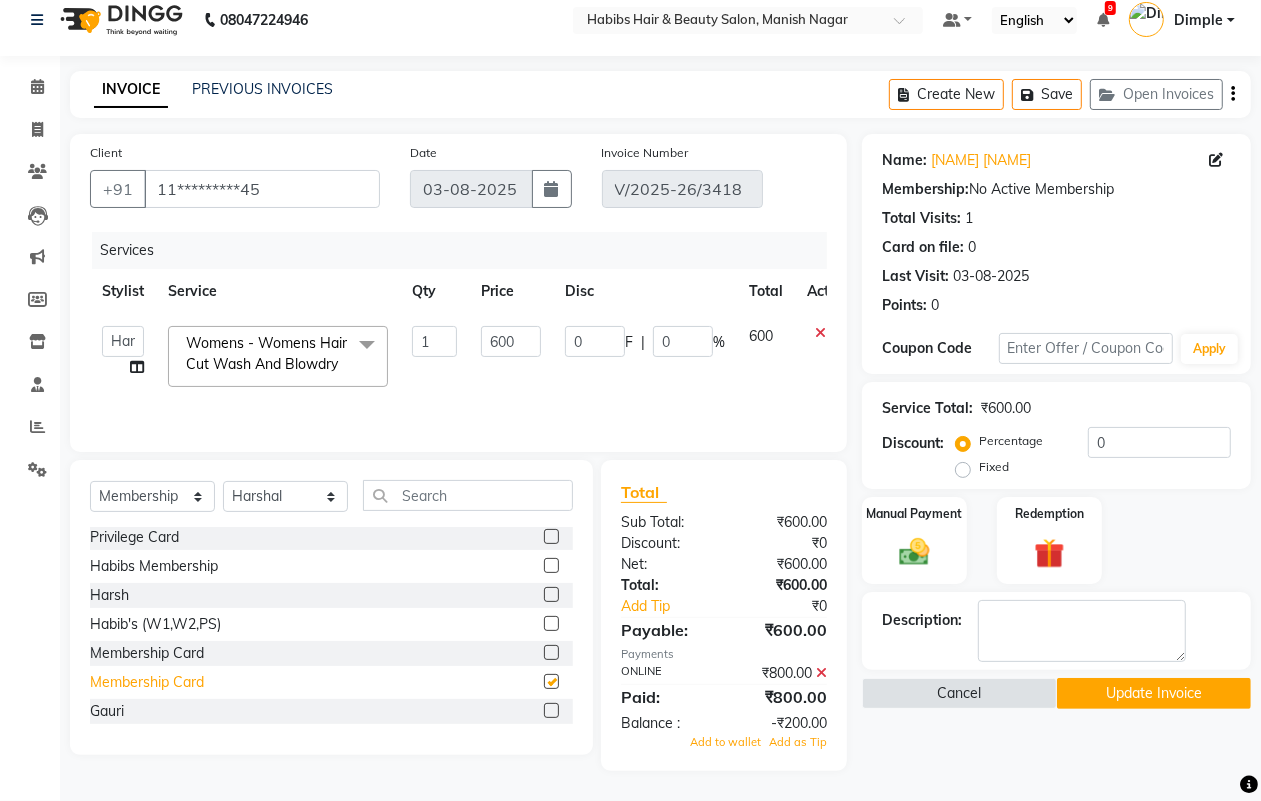 select on "select" 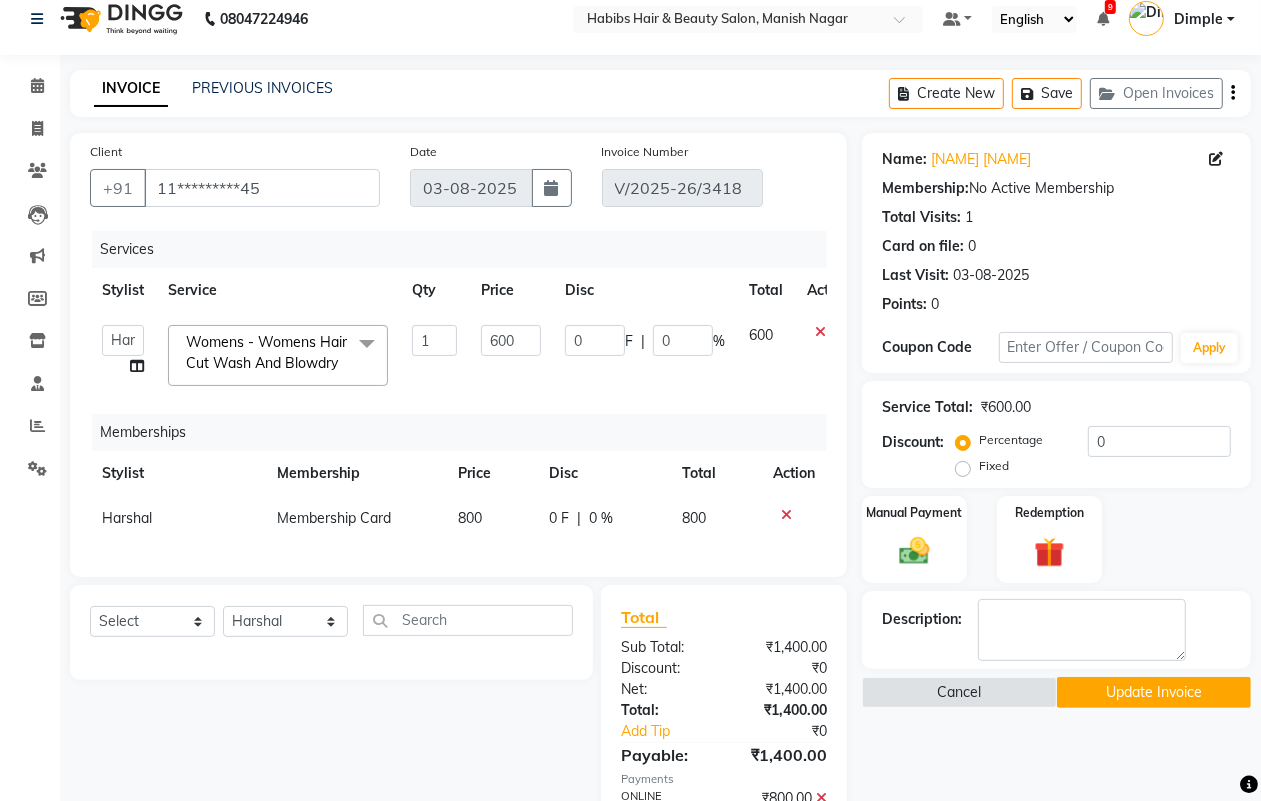 scroll, scrollTop: 0, scrollLeft: 0, axis: both 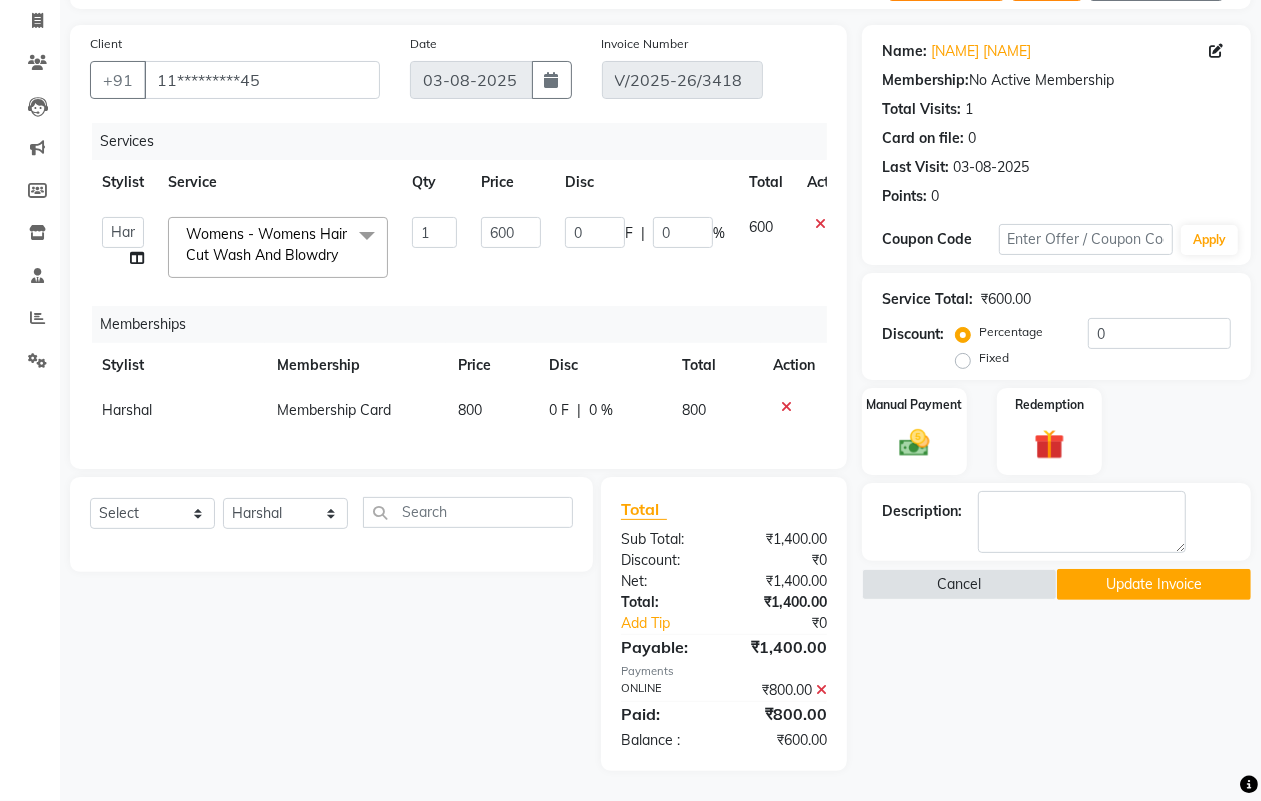 drag, startPoint x: 823, startPoint y: 683, endPoint x: 822, endPoint y: 673, distance: 10.049875 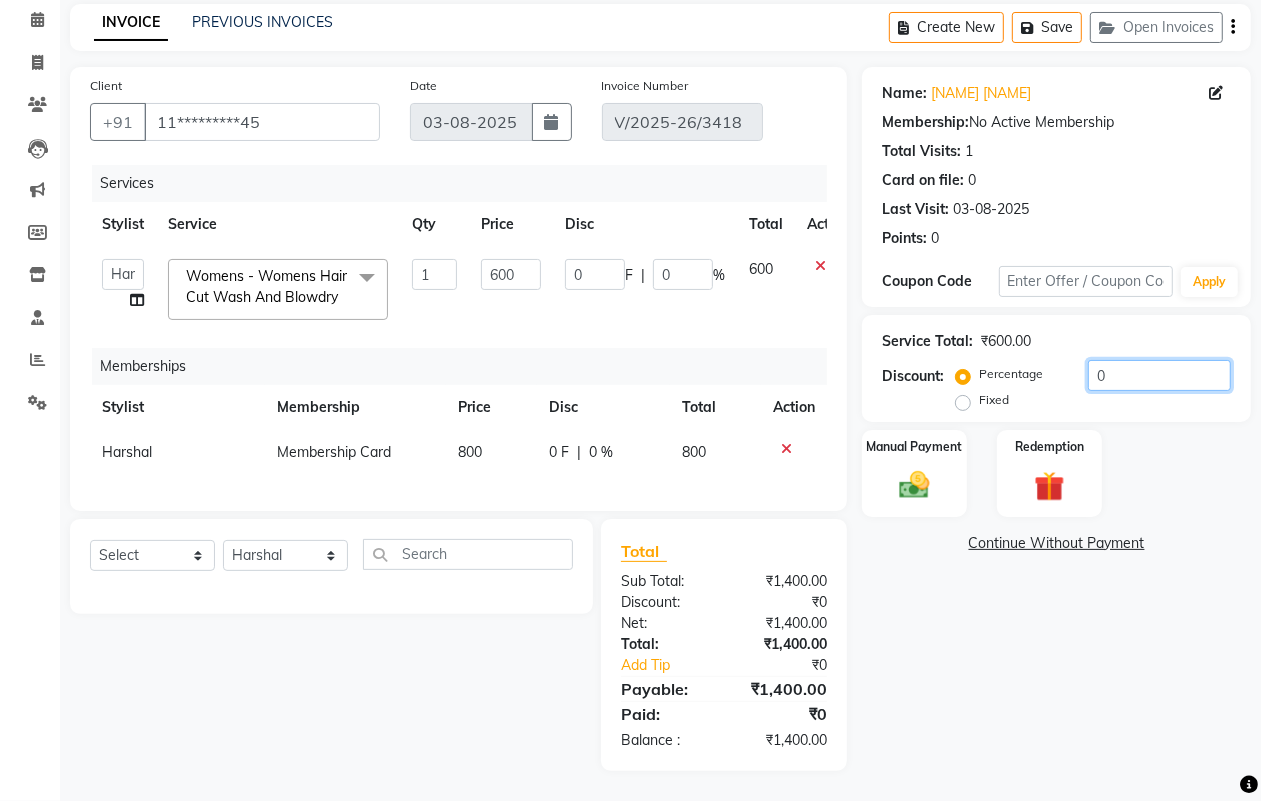 click on "0" 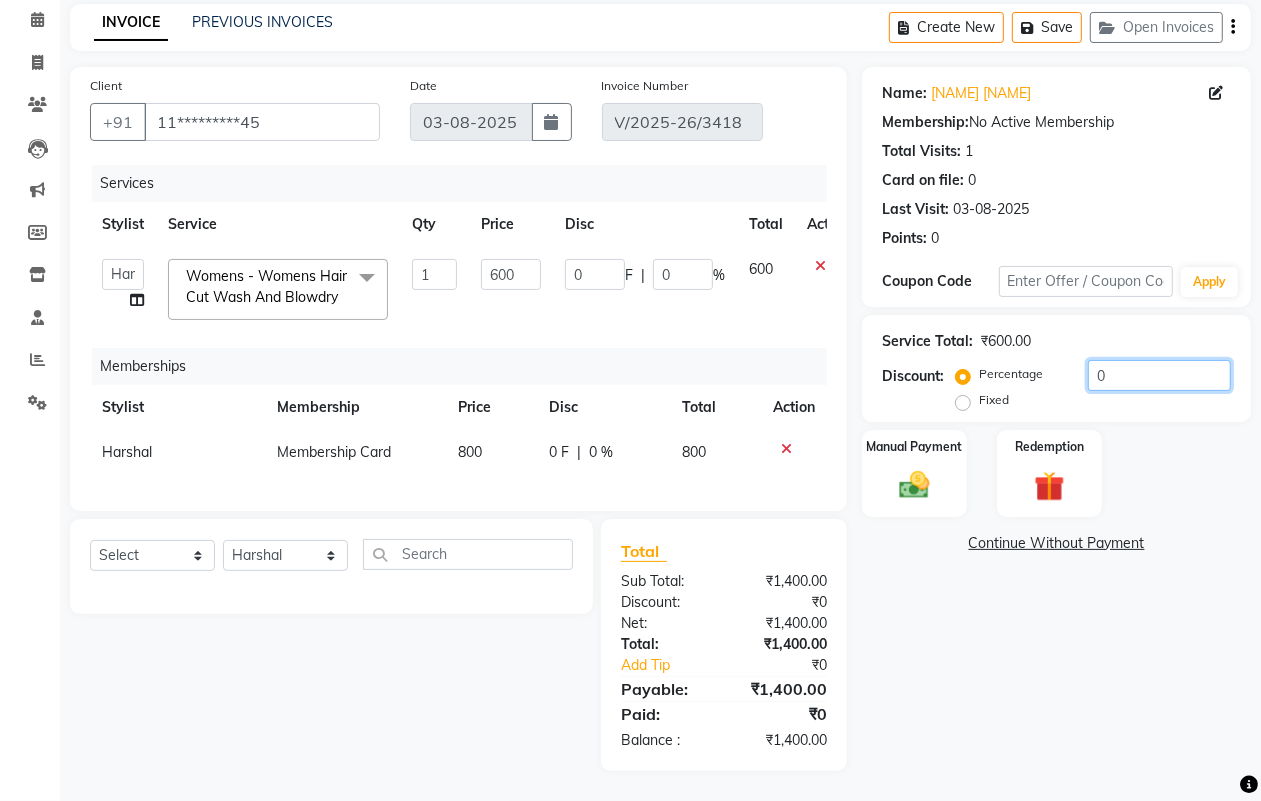 type on "20" 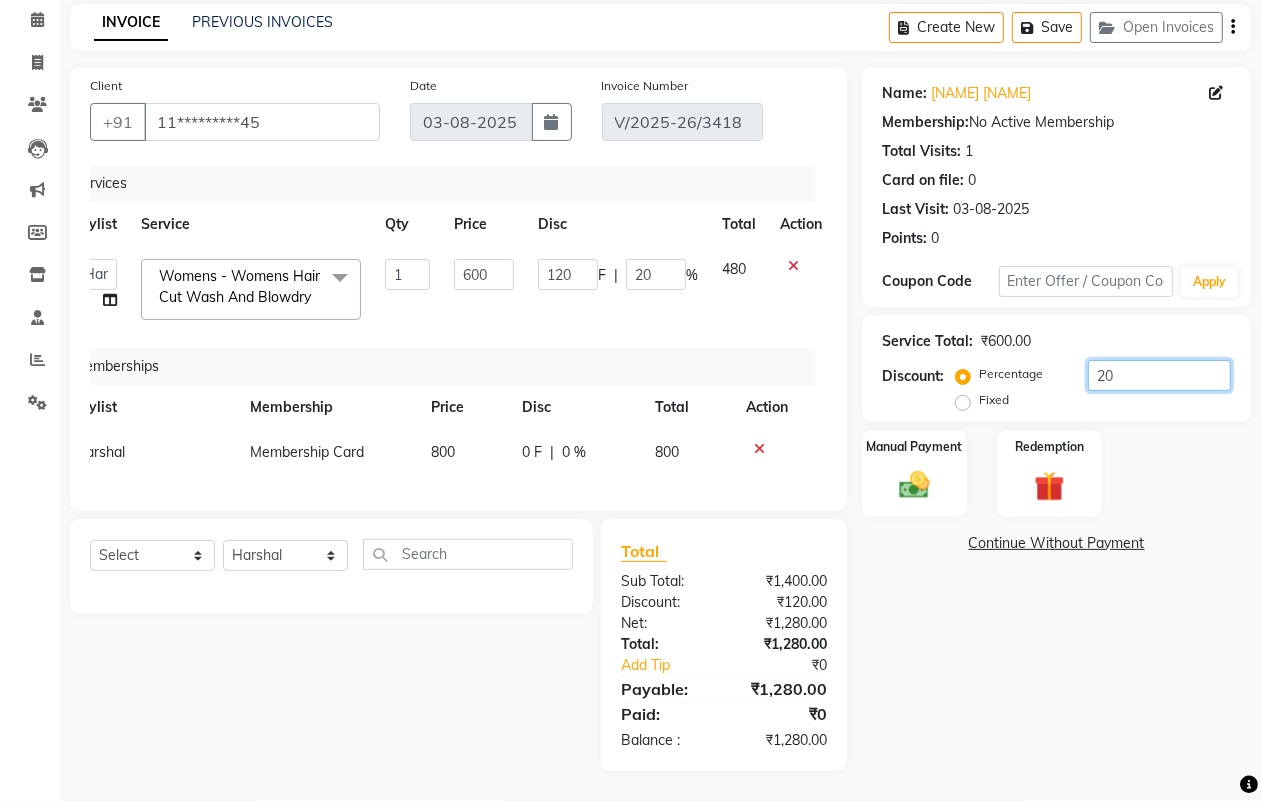 scroll, scrollTop: 0, scrollLeft: 32, axis: horizontal 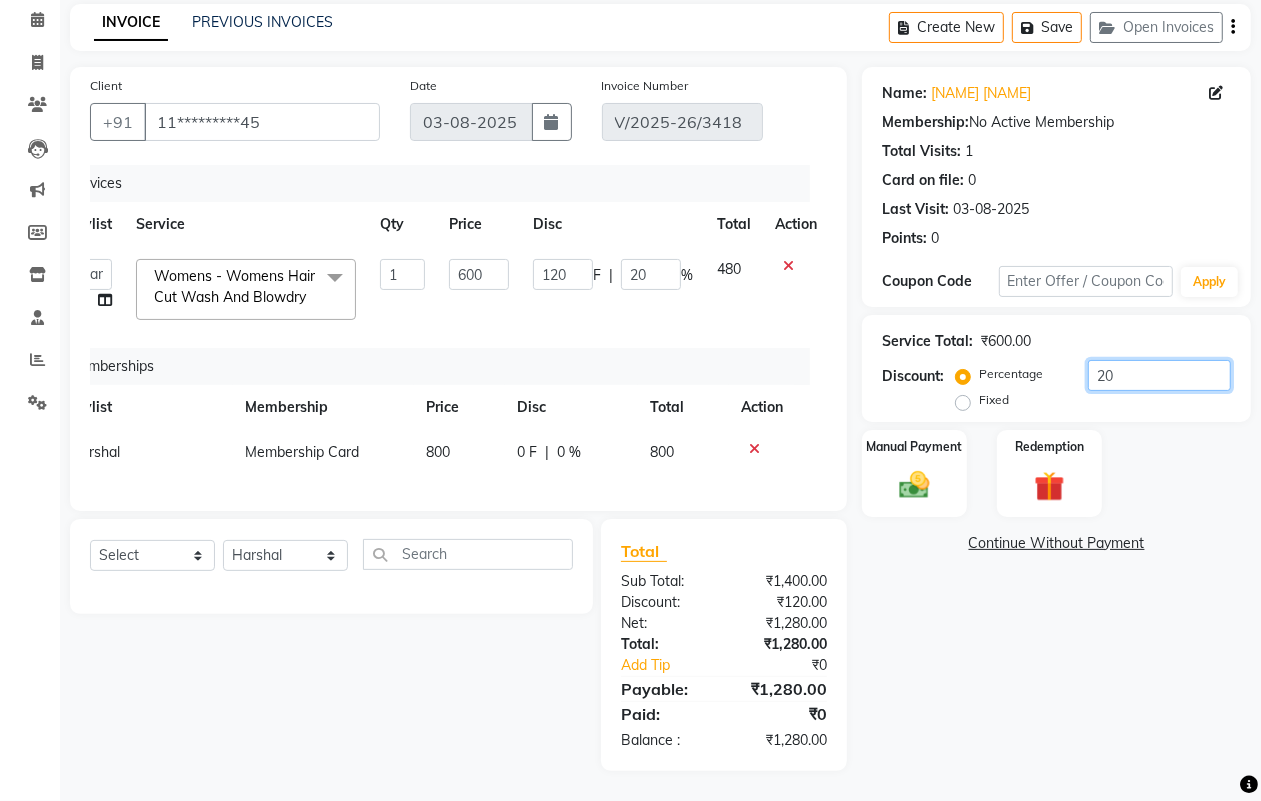 type on "20" 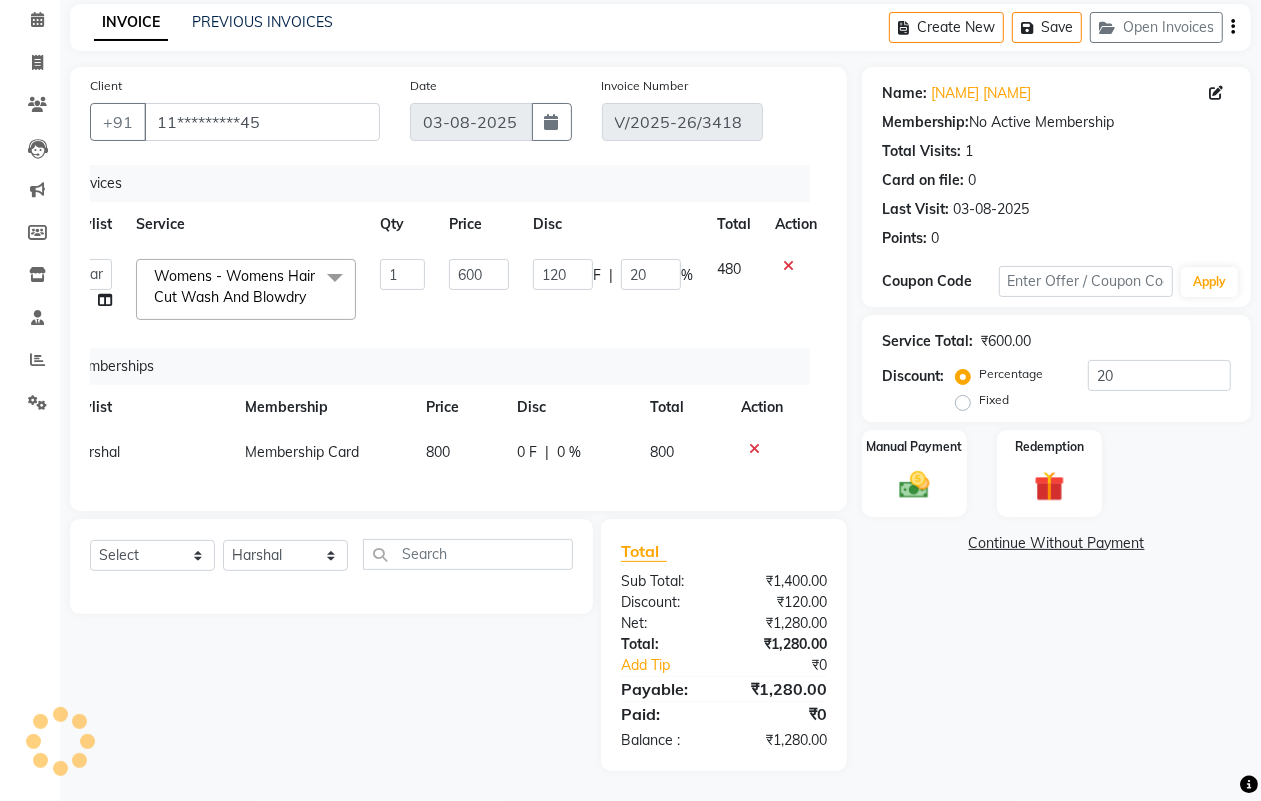 click on "Manual Payment Redemption" 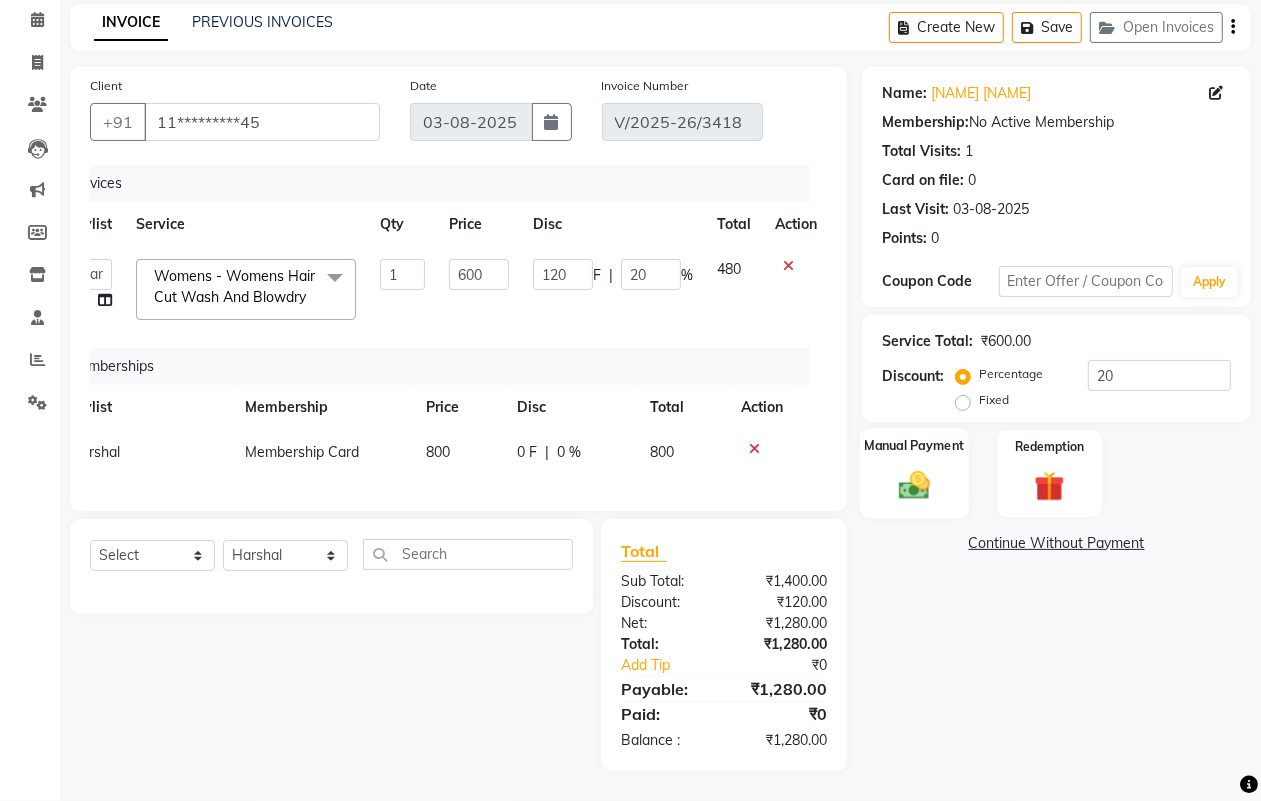 click 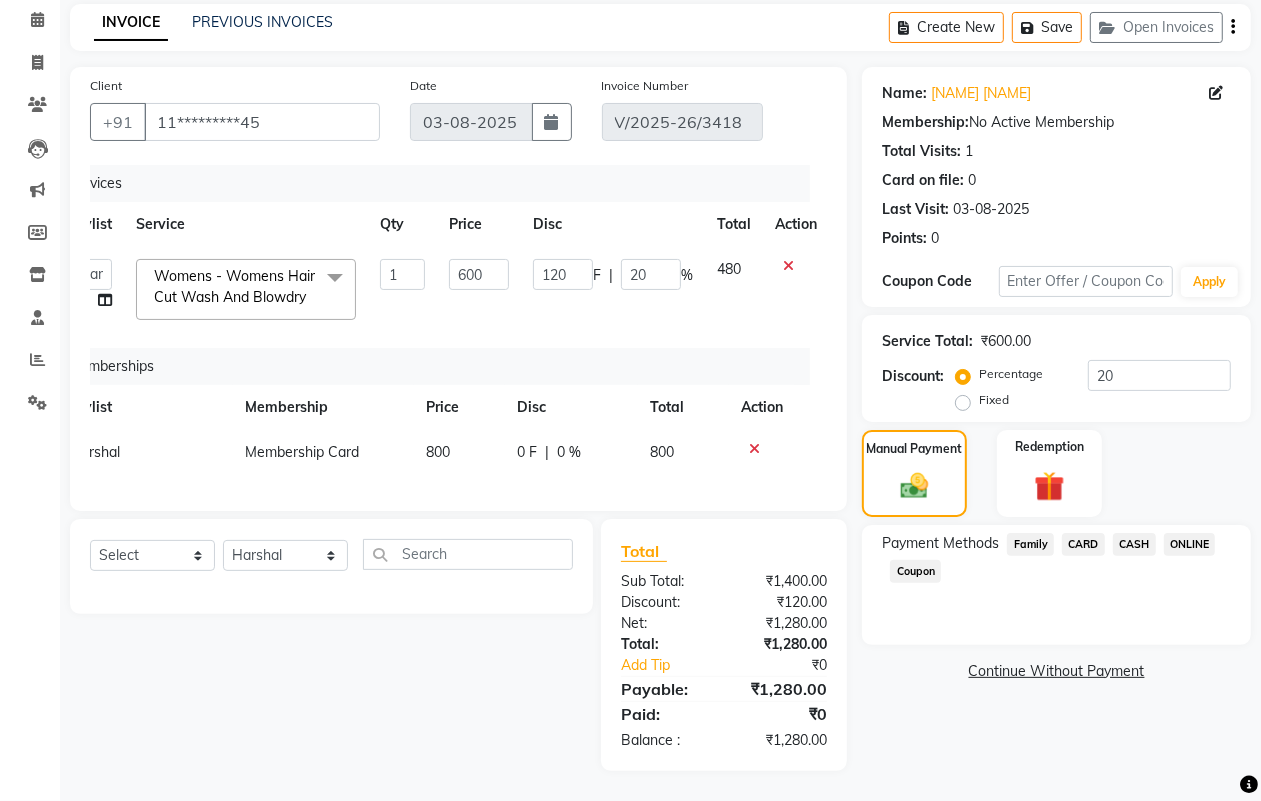 click on "ONLINE" 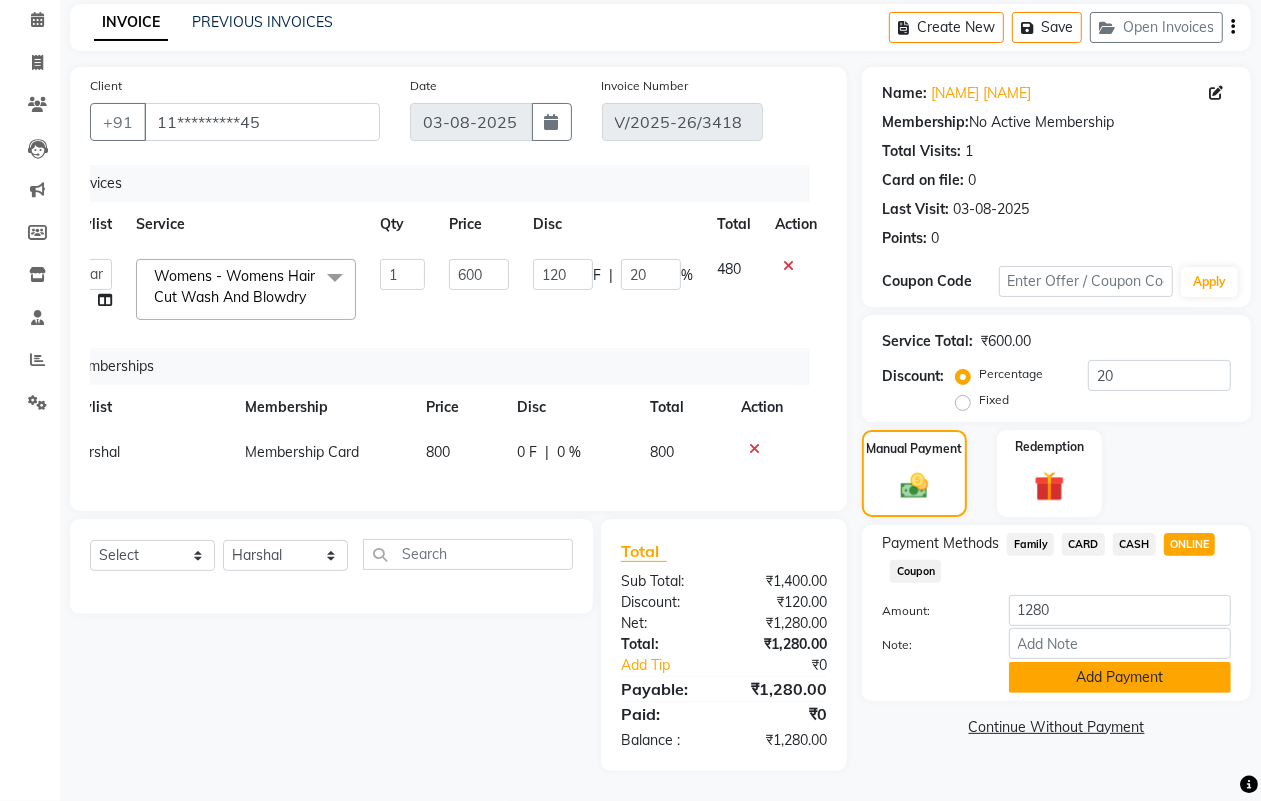 click on "Add Payment" 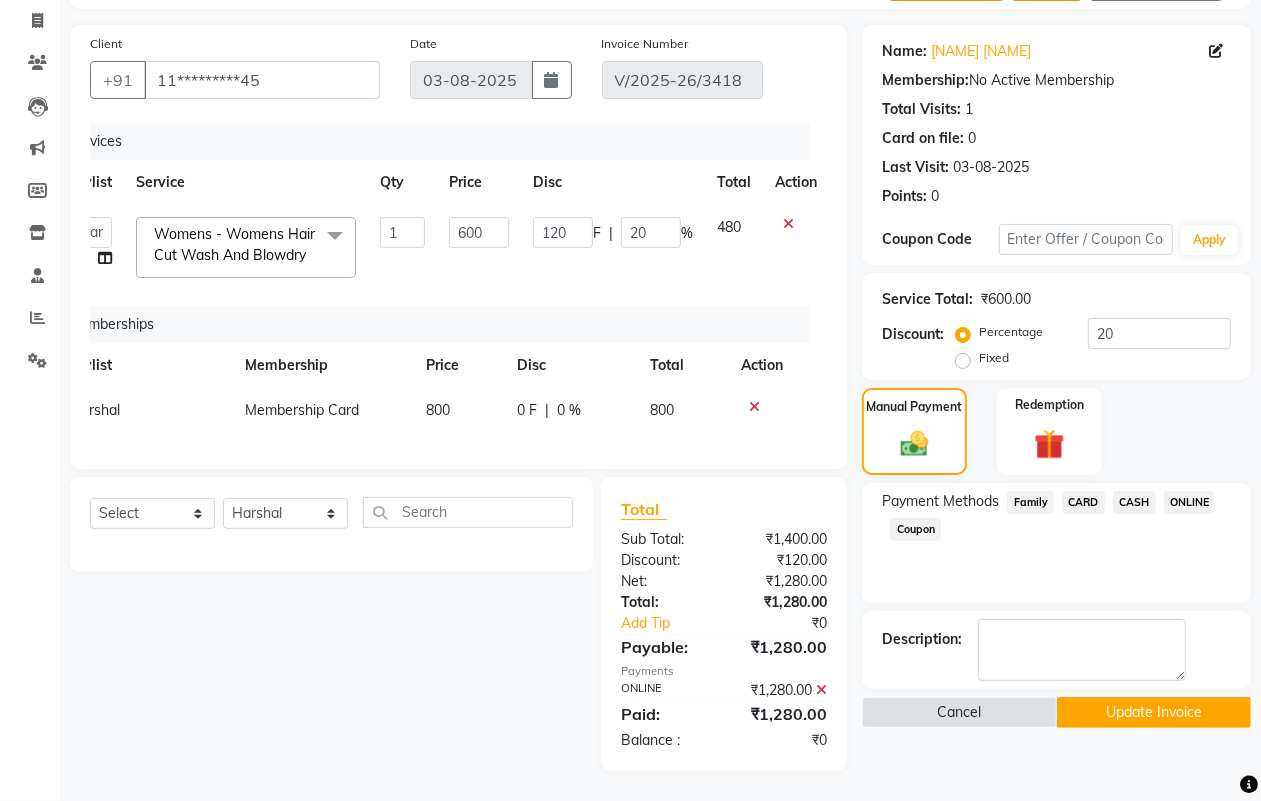 scroll, scrollTop: 143, scrollLeft: 0, axis: vertical 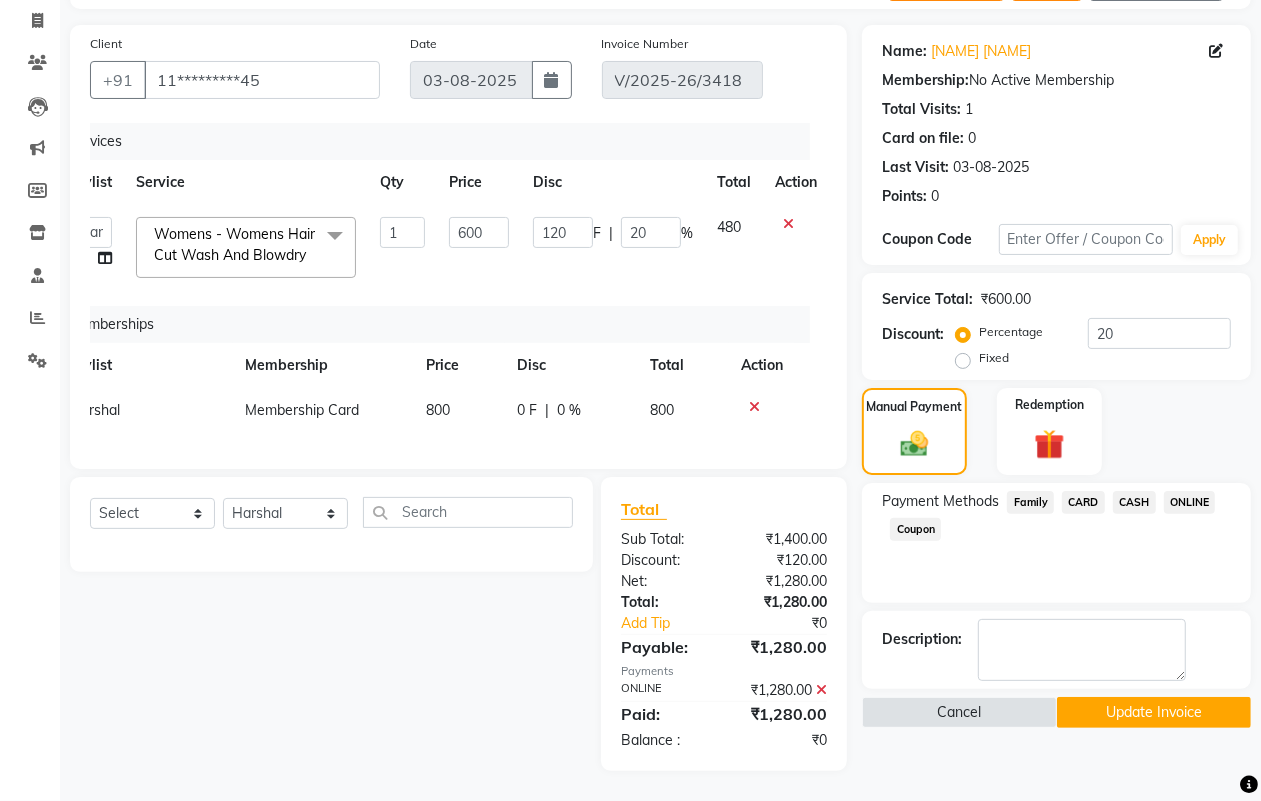 click on "Update Invoice" 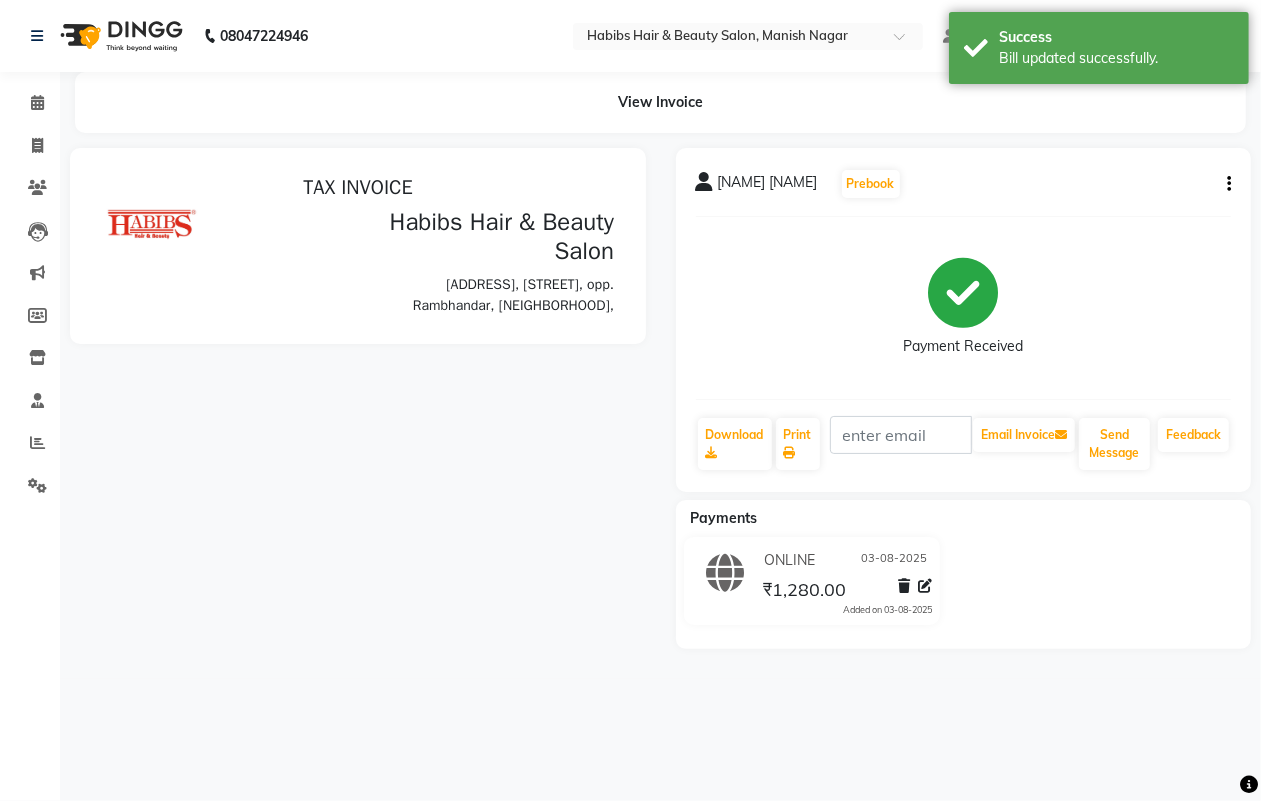 scroll, scrollTop: 0, scrollLeft: 0, axis: both 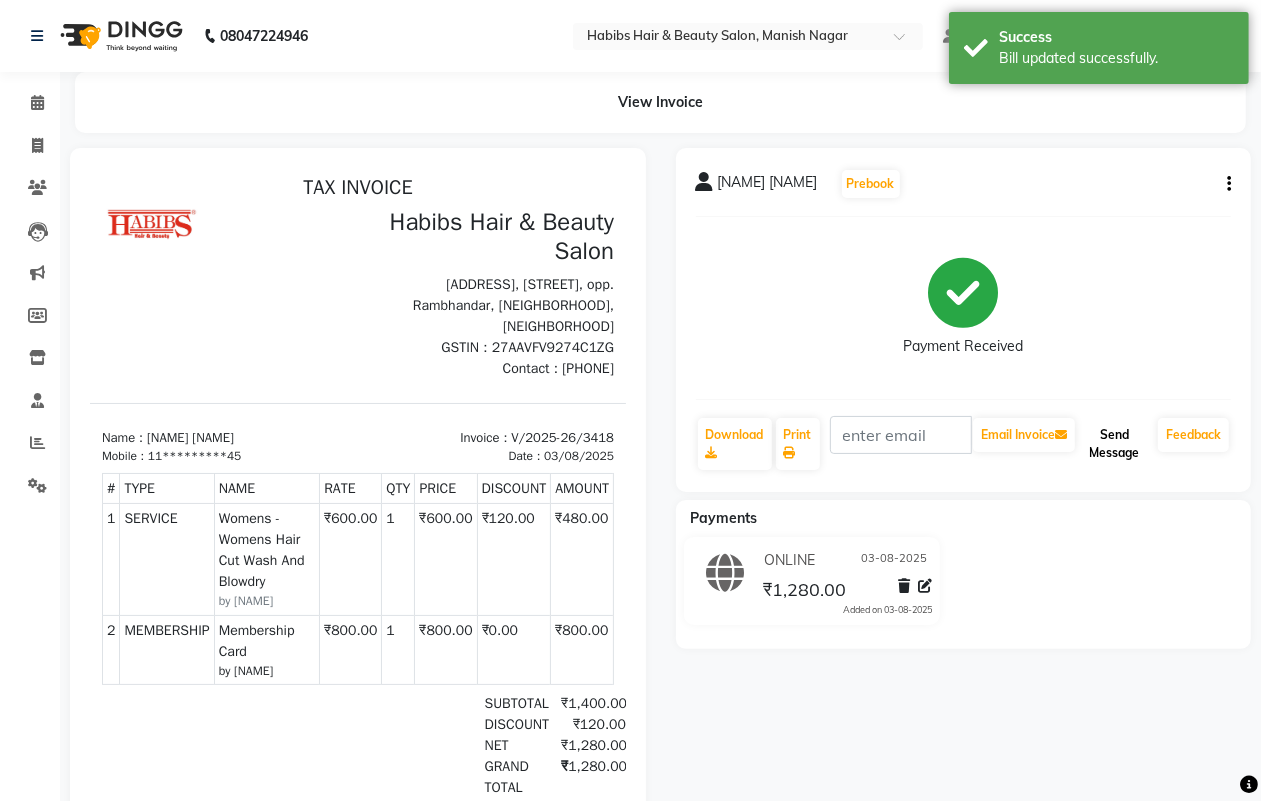 click on "Send Message" 